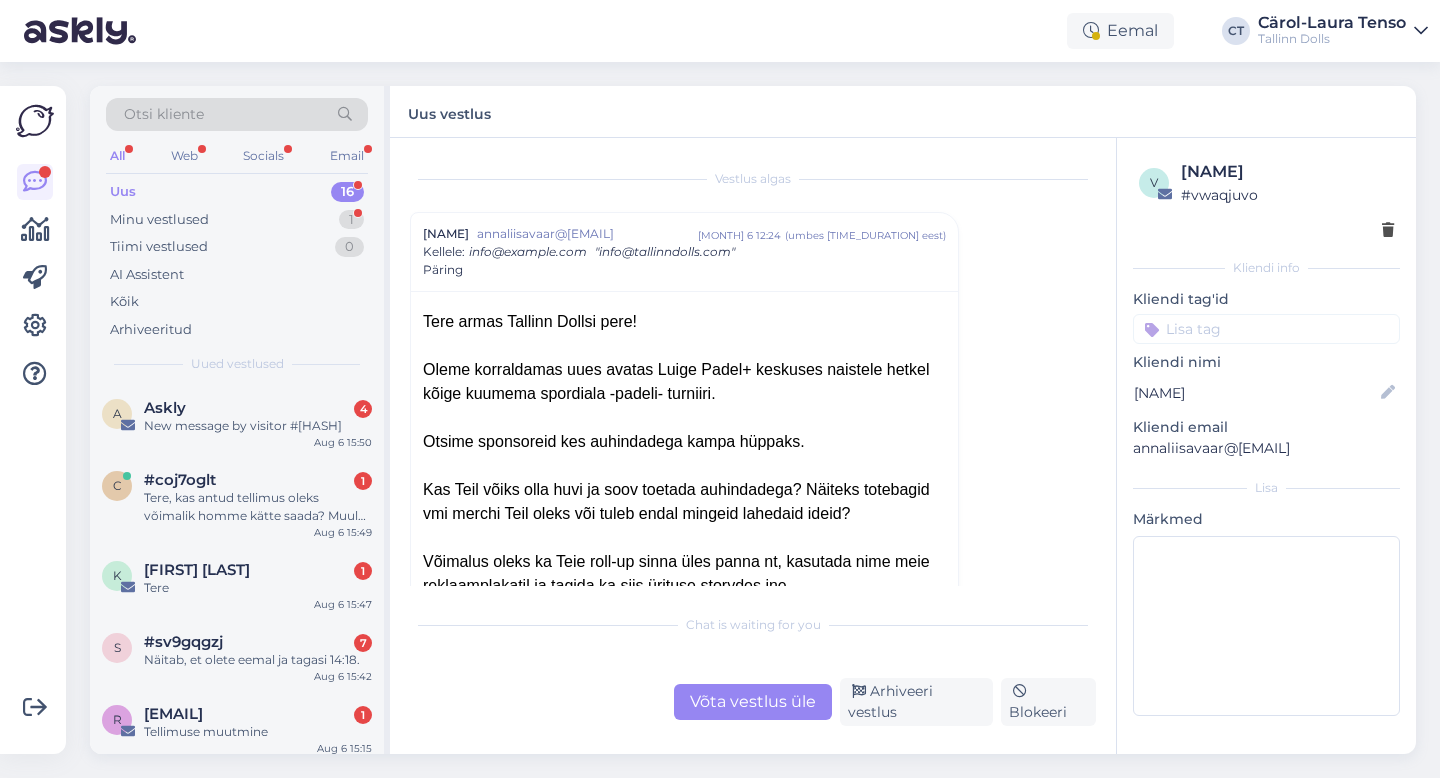 scroll, scrollTop: 0, scrollLeft: 0, axis: both 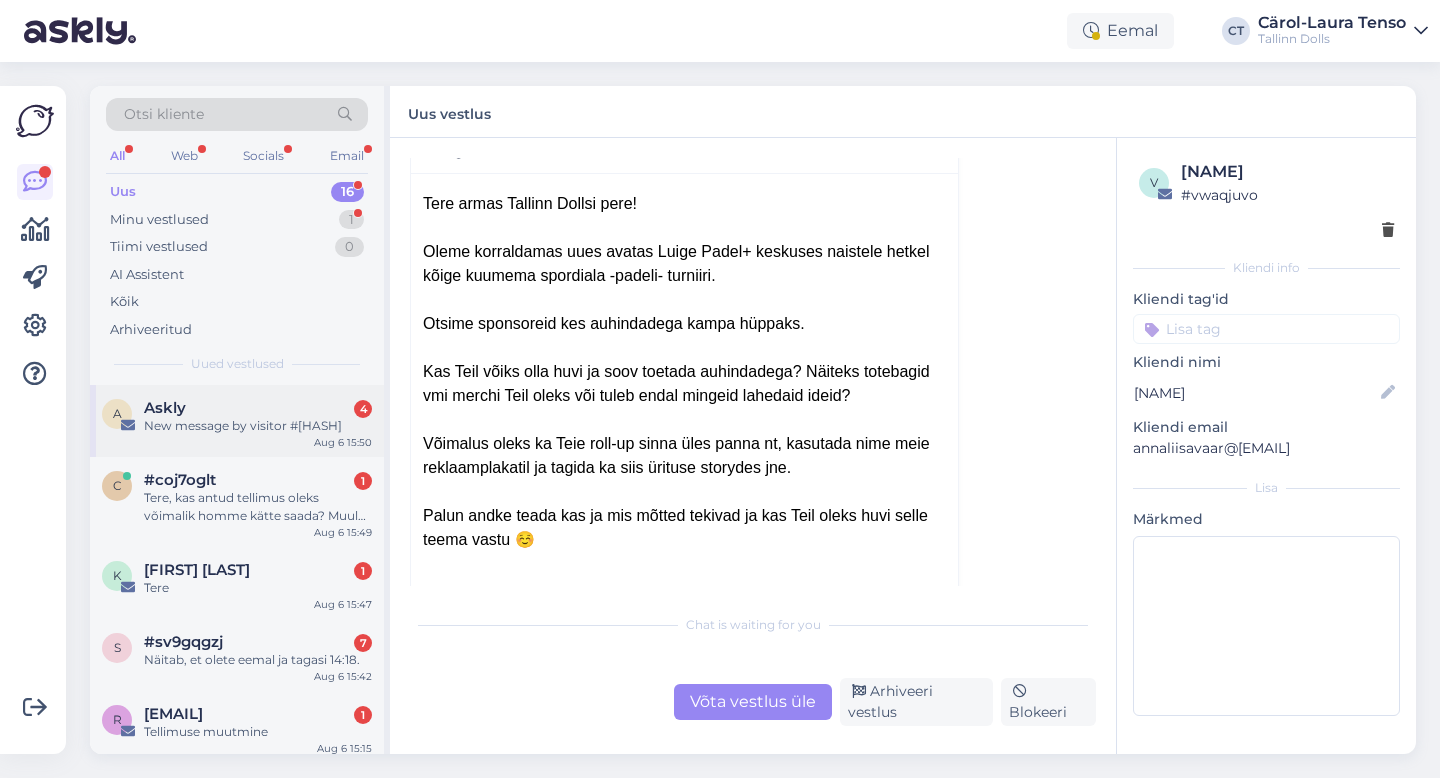click on "A Askly 4 New message by visitor #[ID] [MONTH] [DAY] [TIME]" at bounding box center [237, 421] 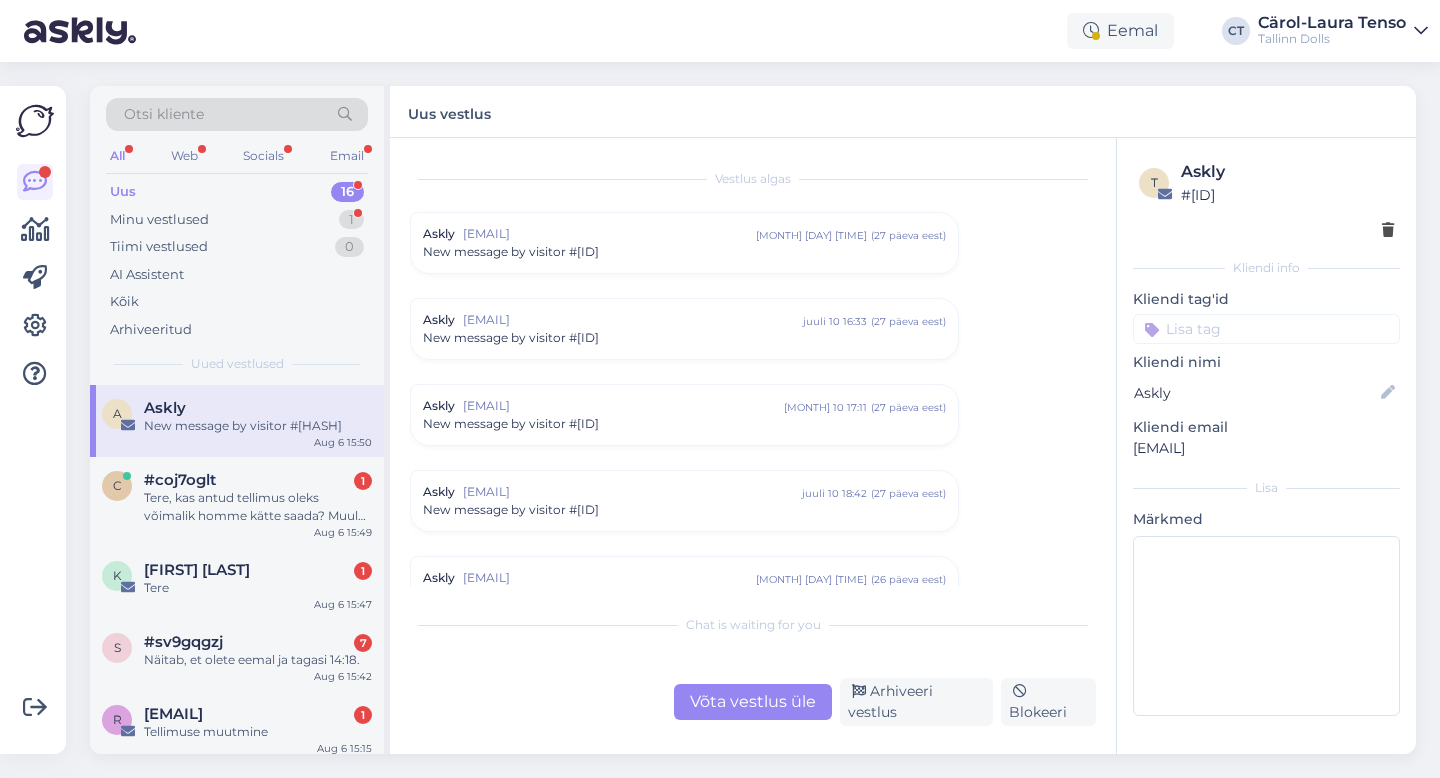 scroll, scrollTop: 8272, scrollLeft: 0, axis: vertical 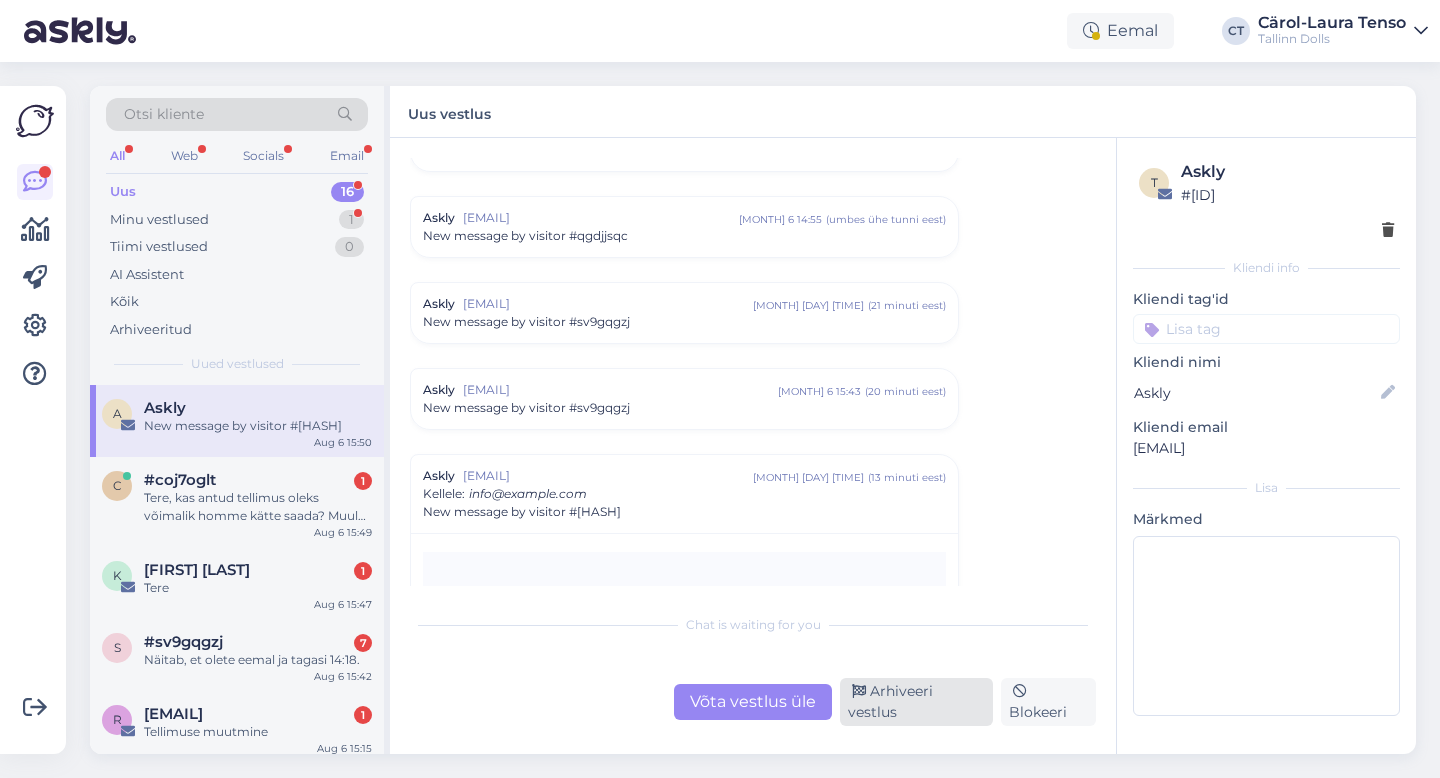 click on "Arhiveeri vestlus" at bounding box center [916, 702] 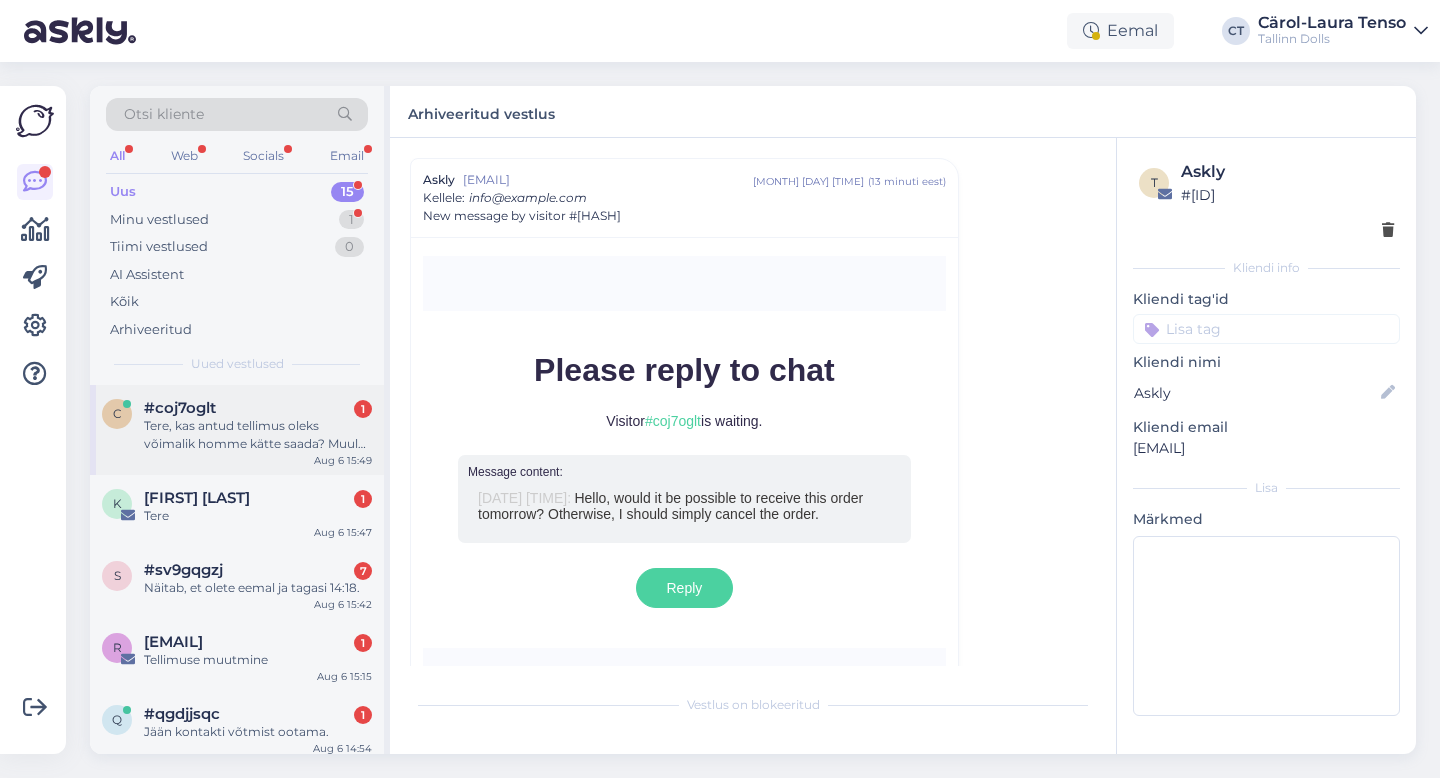 click on "Tere, kas antud tellimus oleks võimalik homme kätte saada? Muul juhul peaksin tellimuse tühistama lihtsalt." at bounding box center (258, 435) 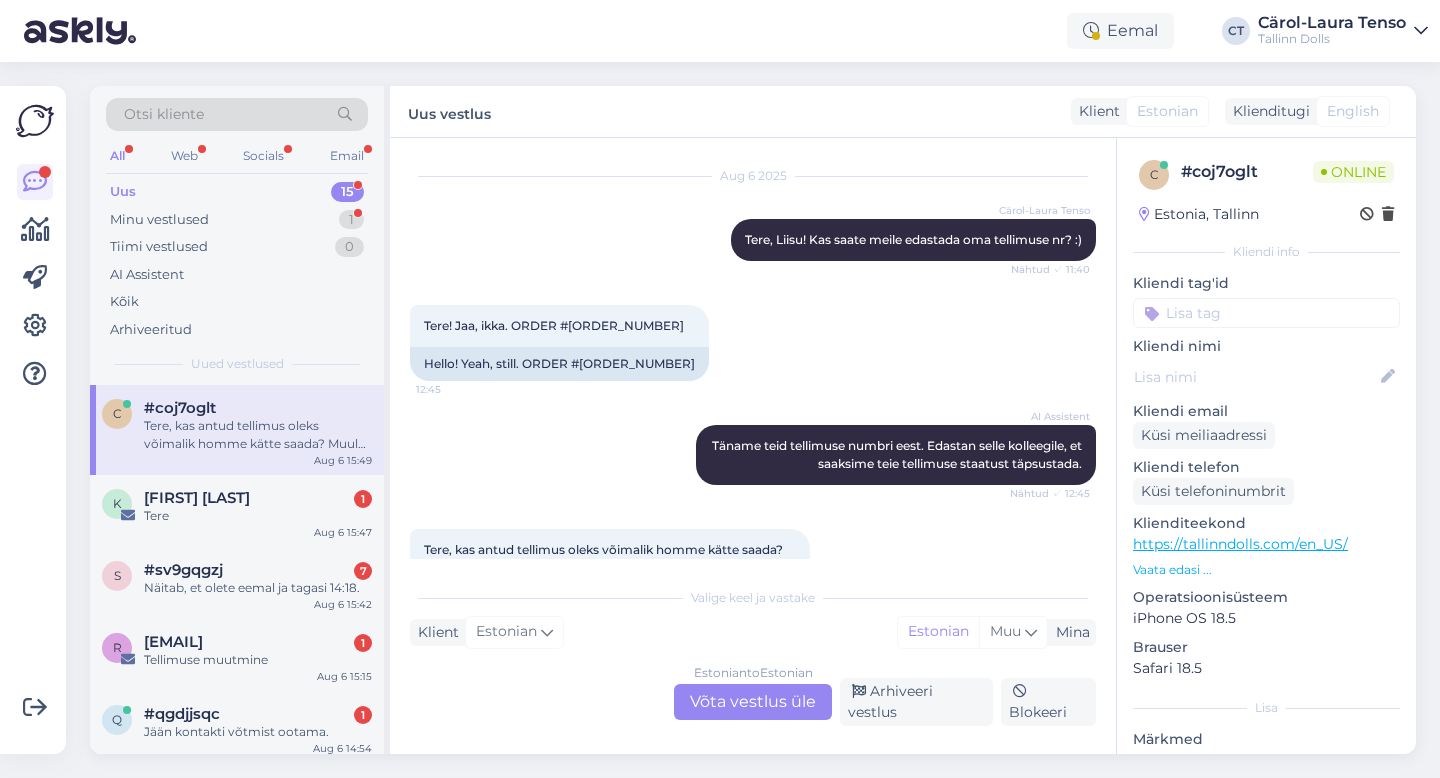 scroll, scrollTop: 2121, scrollLeft: 0, axis: vertical 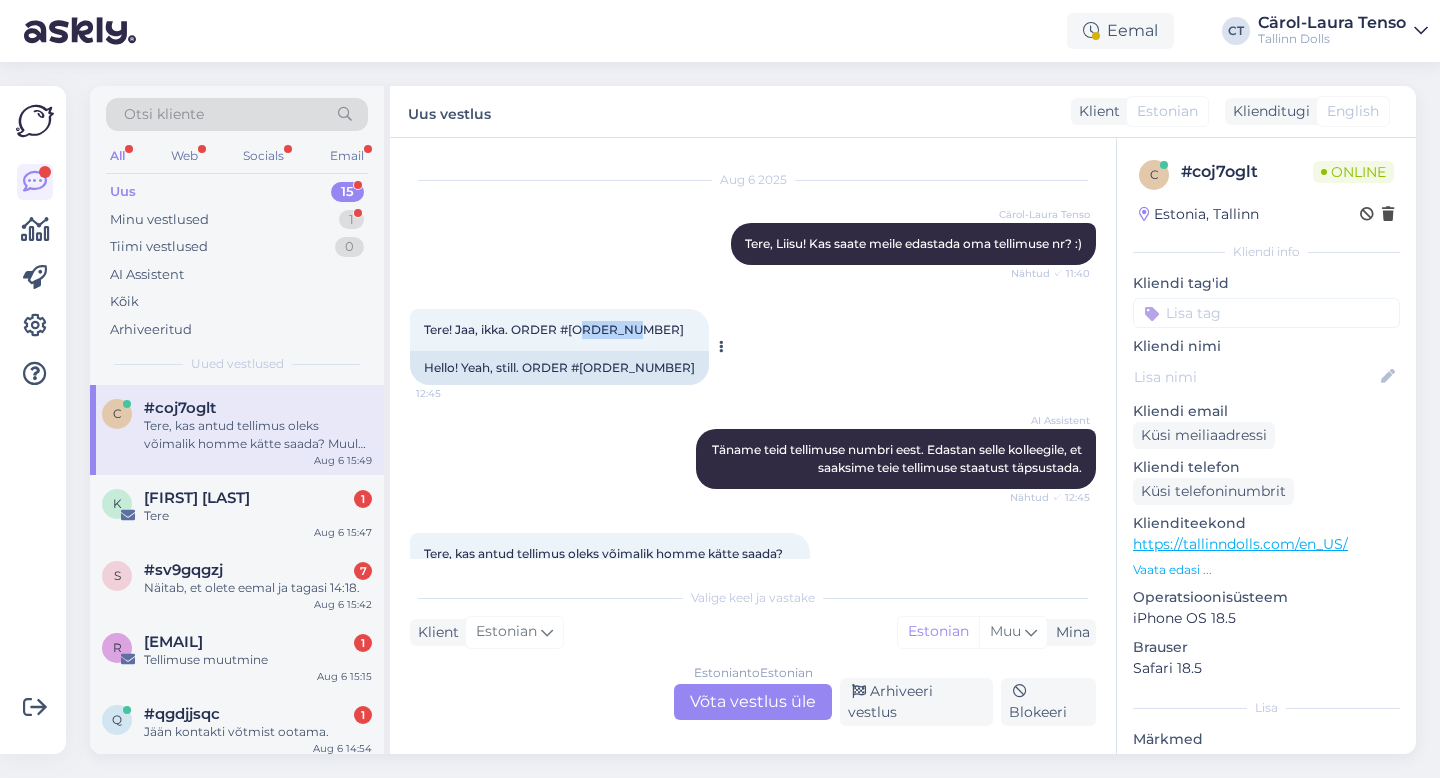 drag, startPoint x: 640, startPoint y: 318, endPoint x: 588, endPoint y: 314, distance: 52.153618 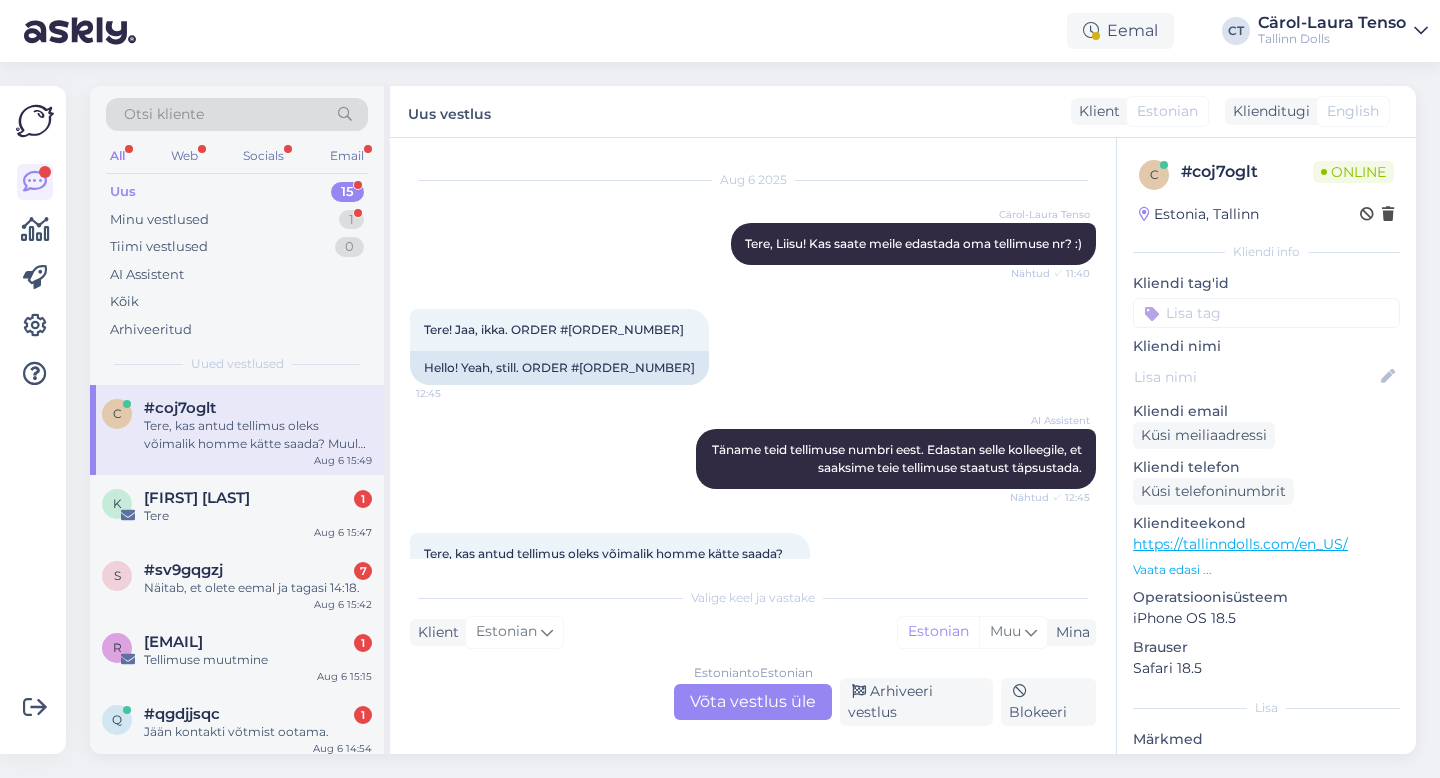 click on "Estonian  to  Estonian Võta vestlus üle" at bounding box center (753, 702) 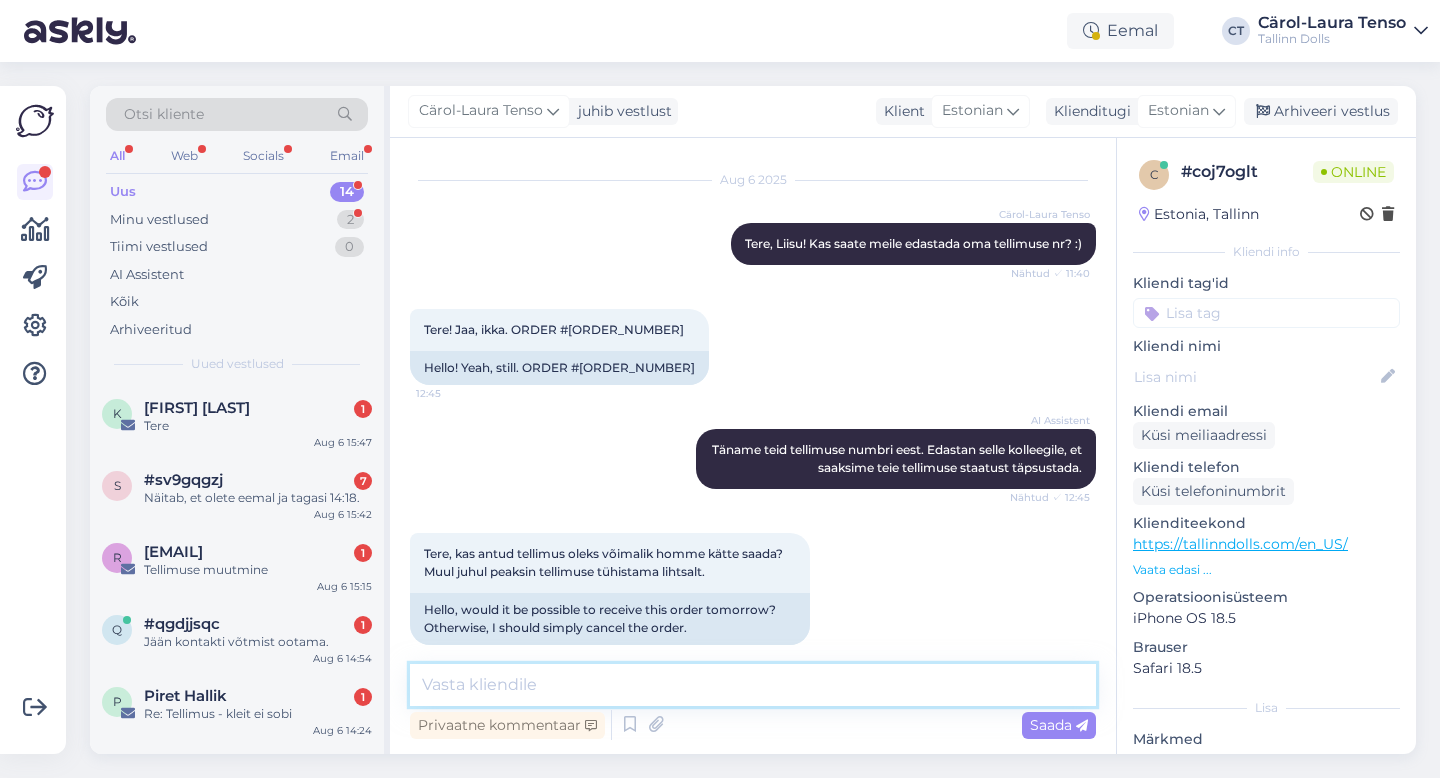 click at bounding box center [753, 685] 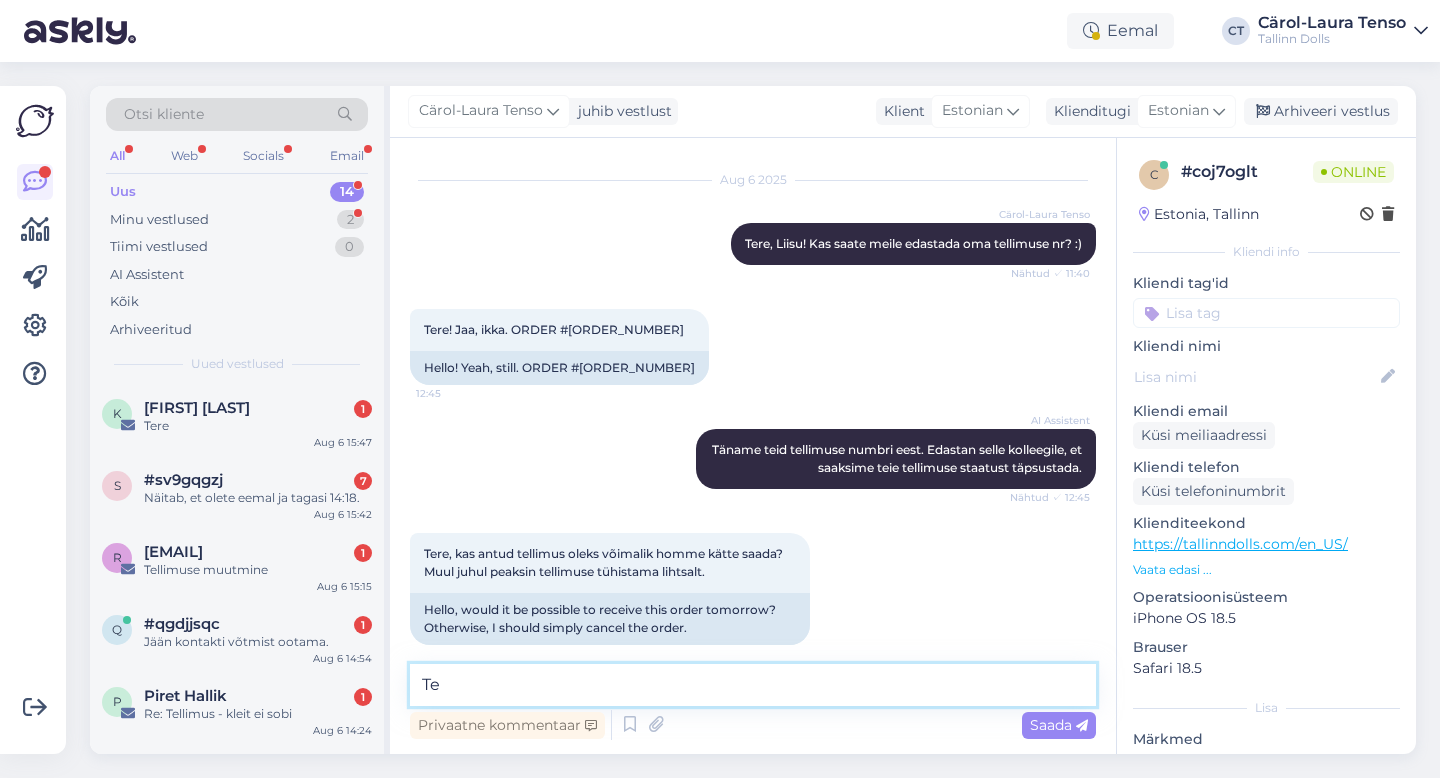 type on "T" 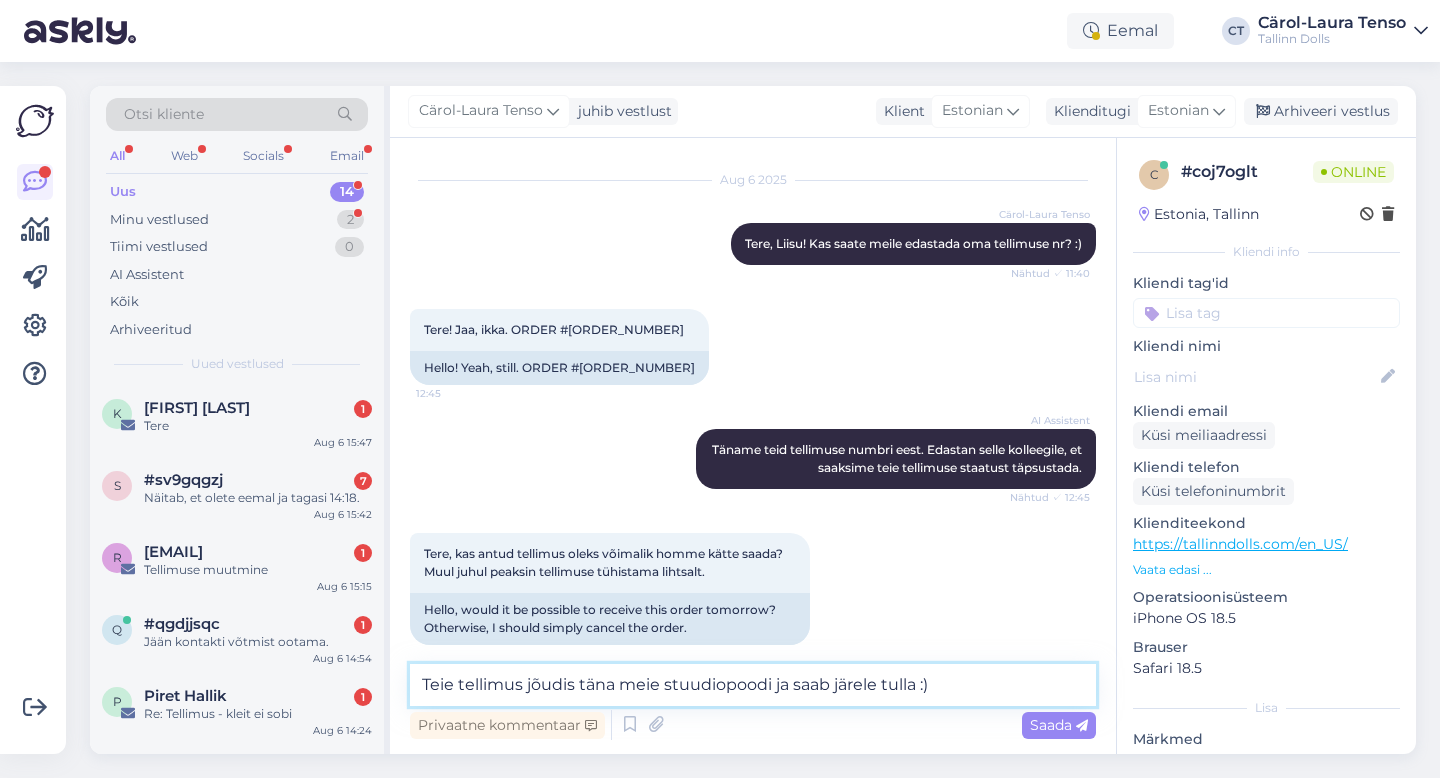 type on "Teie tellimus jõudis täna meie stuudiopoodi ja saab järele tulla :)" 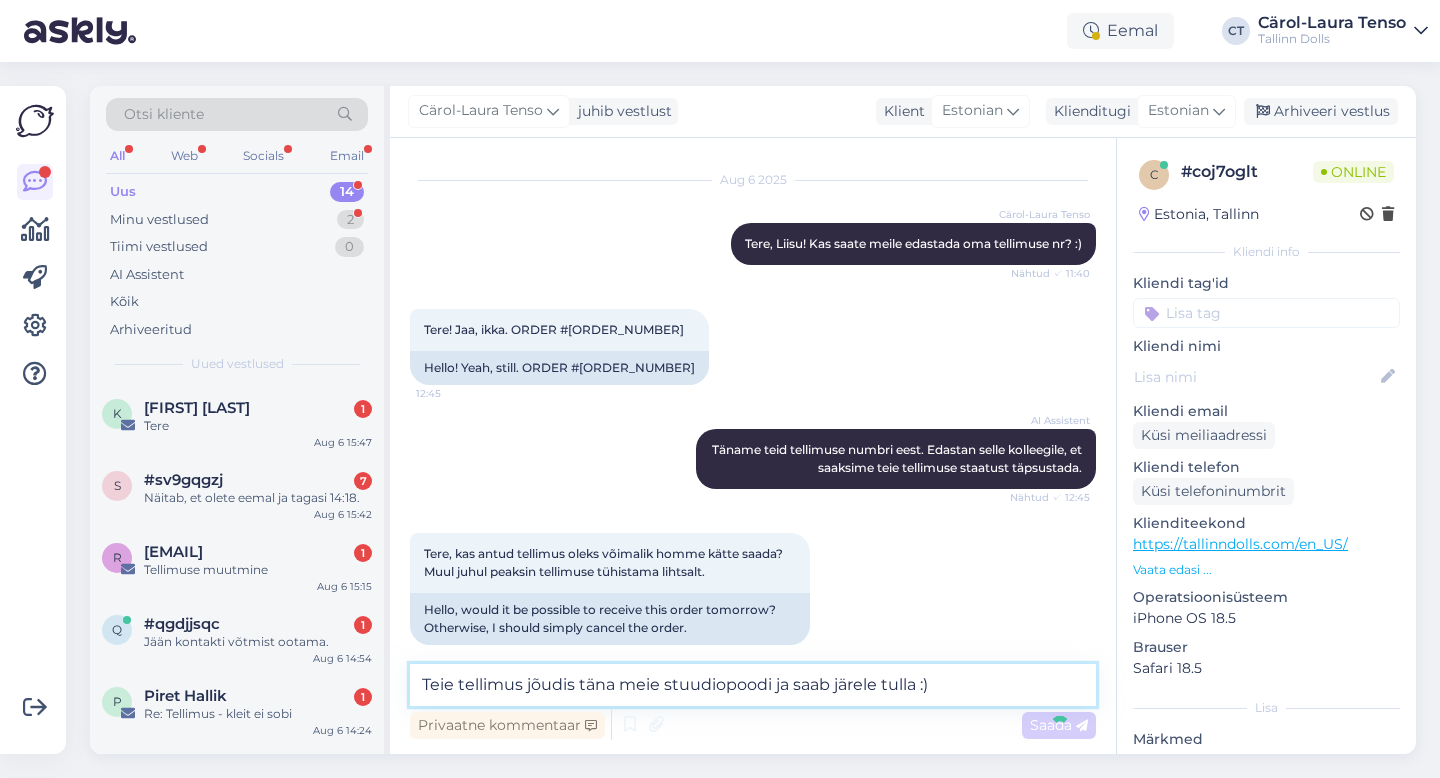 type 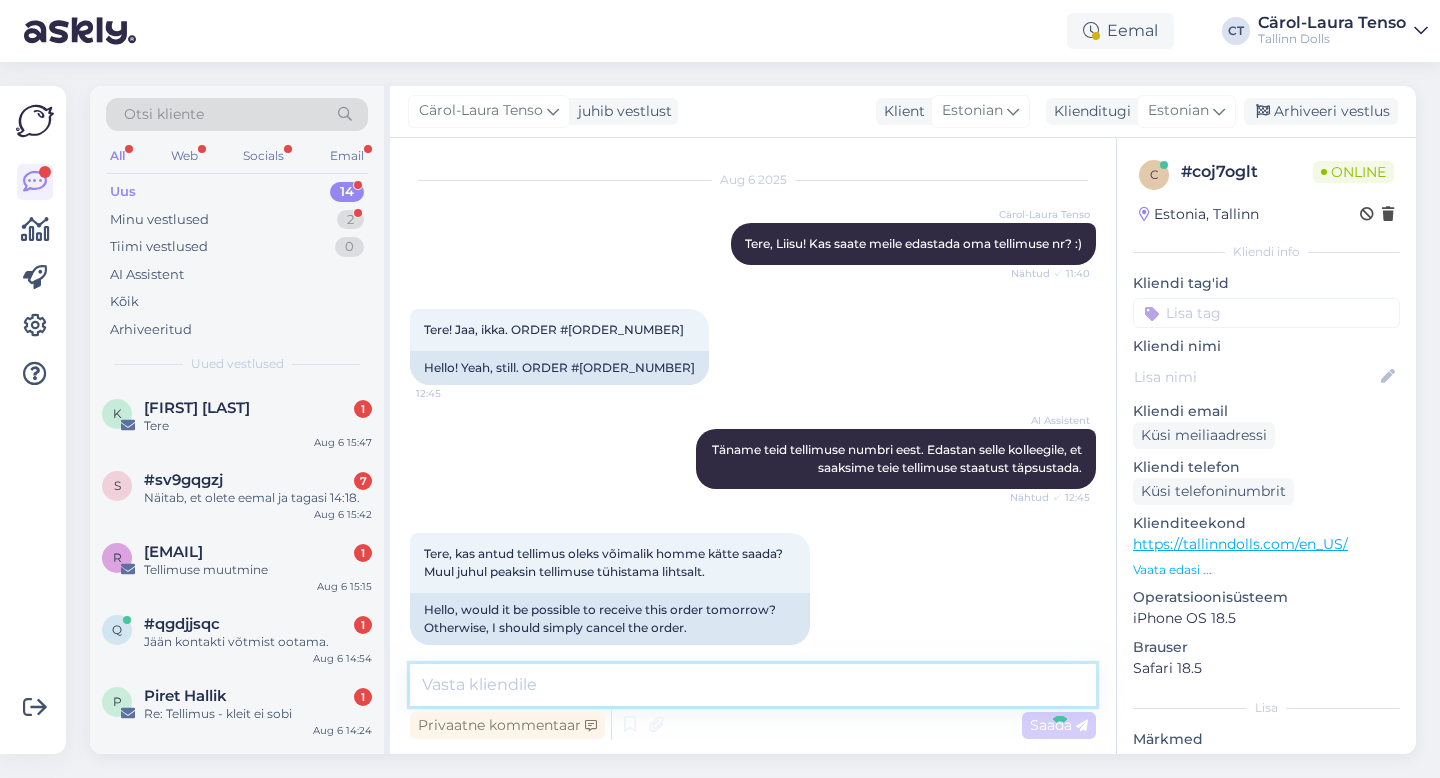scroll, scrollTop: 2228, scrollLeft: 0, axis: vertical 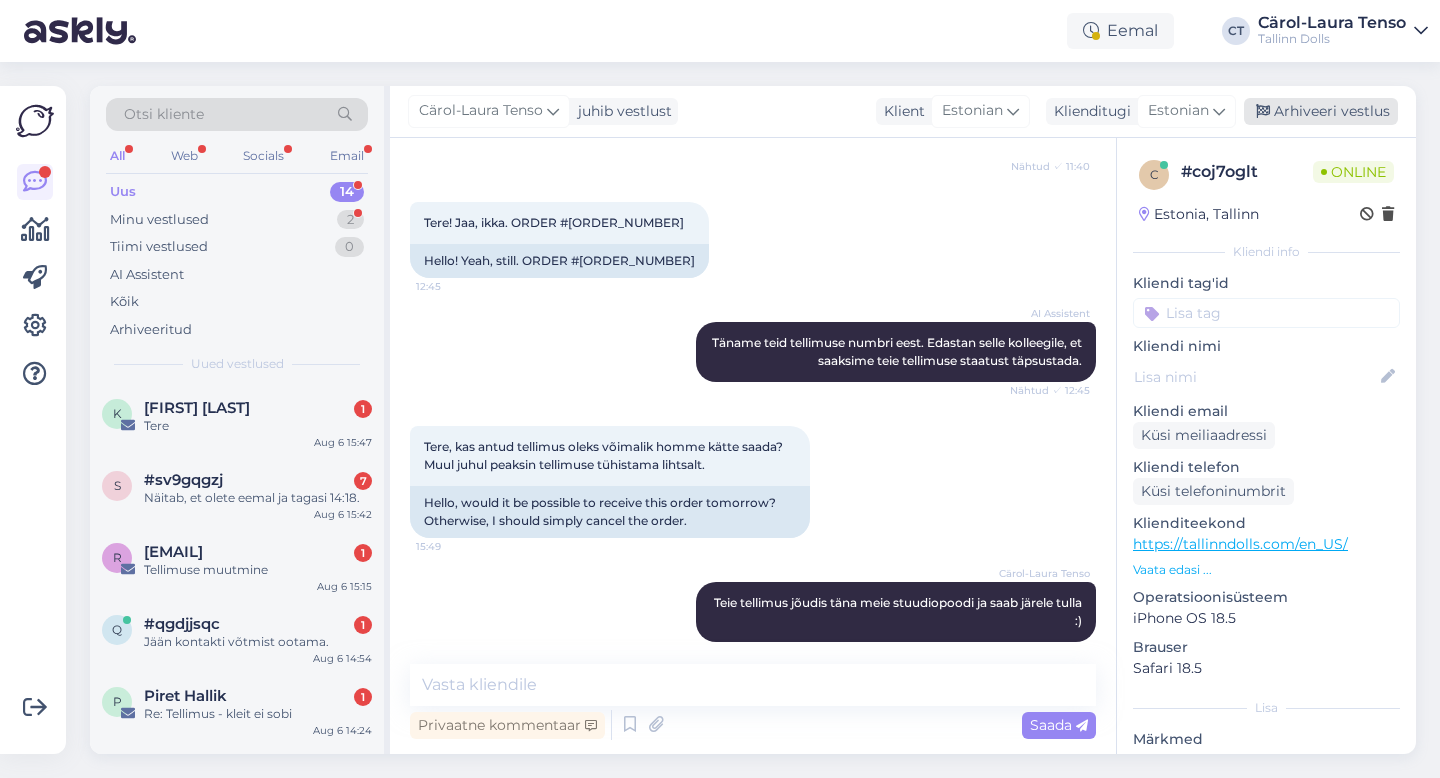 click on "Arhiveeri vestlus" at bounding box center [1321, 111] 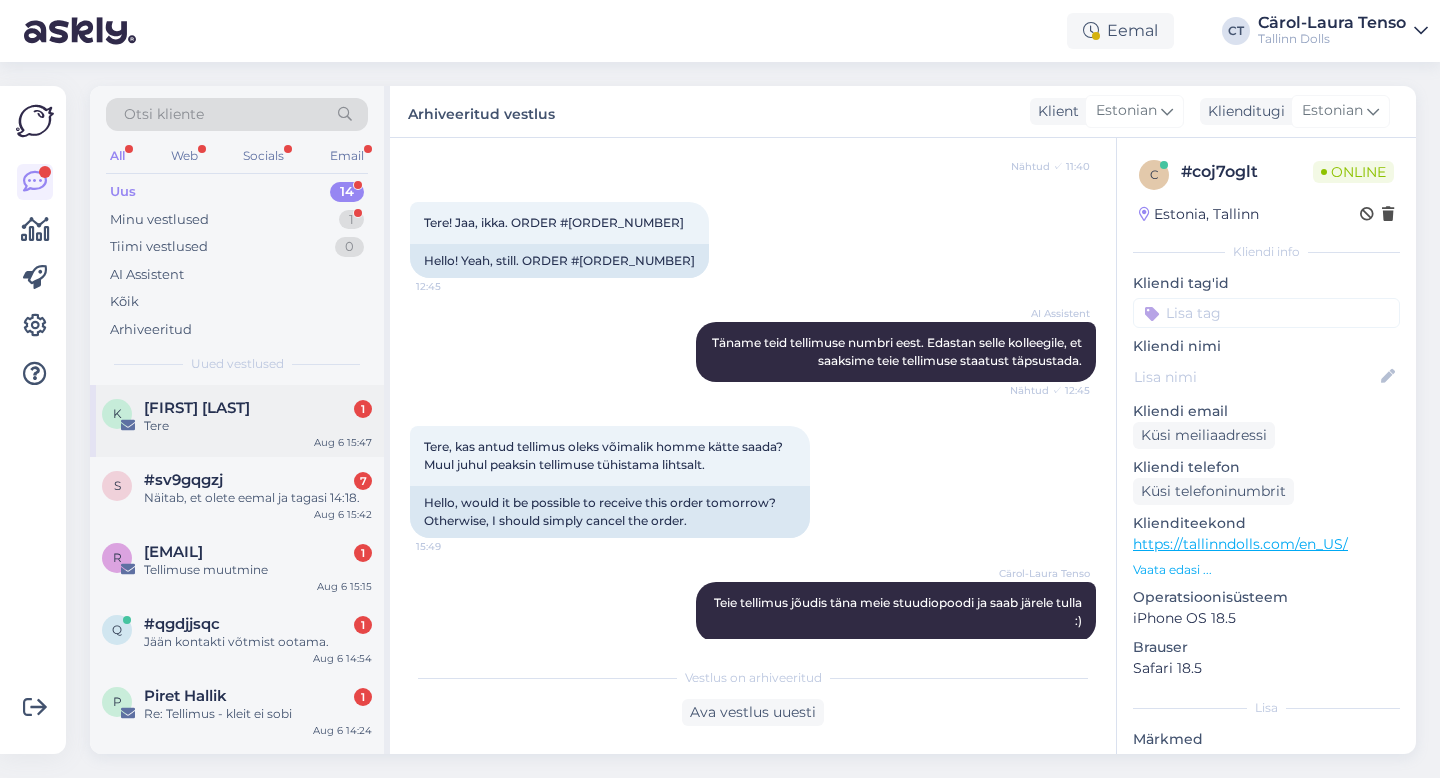 click on "Tere" at bounding box center [258, 426] 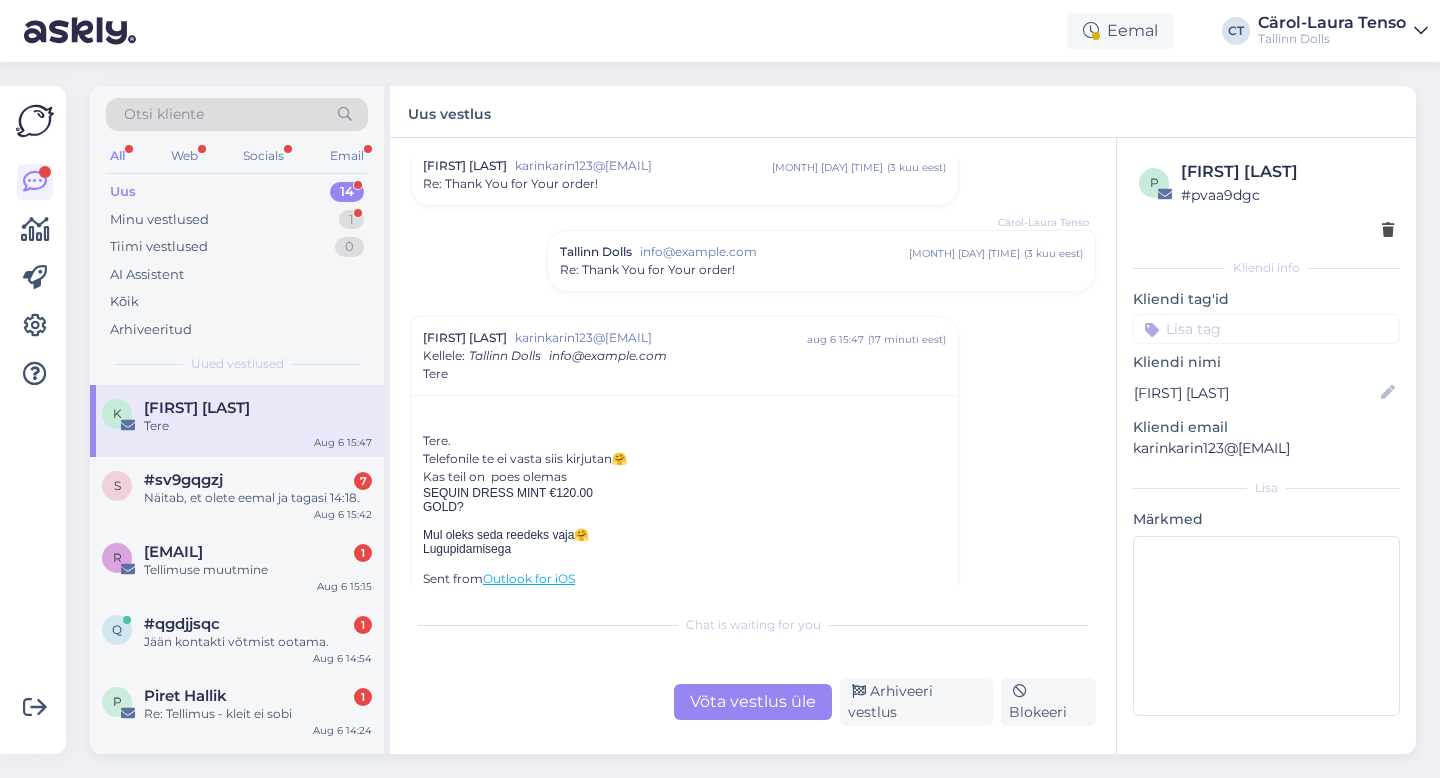 scroll, scrollTop: 605, scrollLeft: 0, axis: vertical 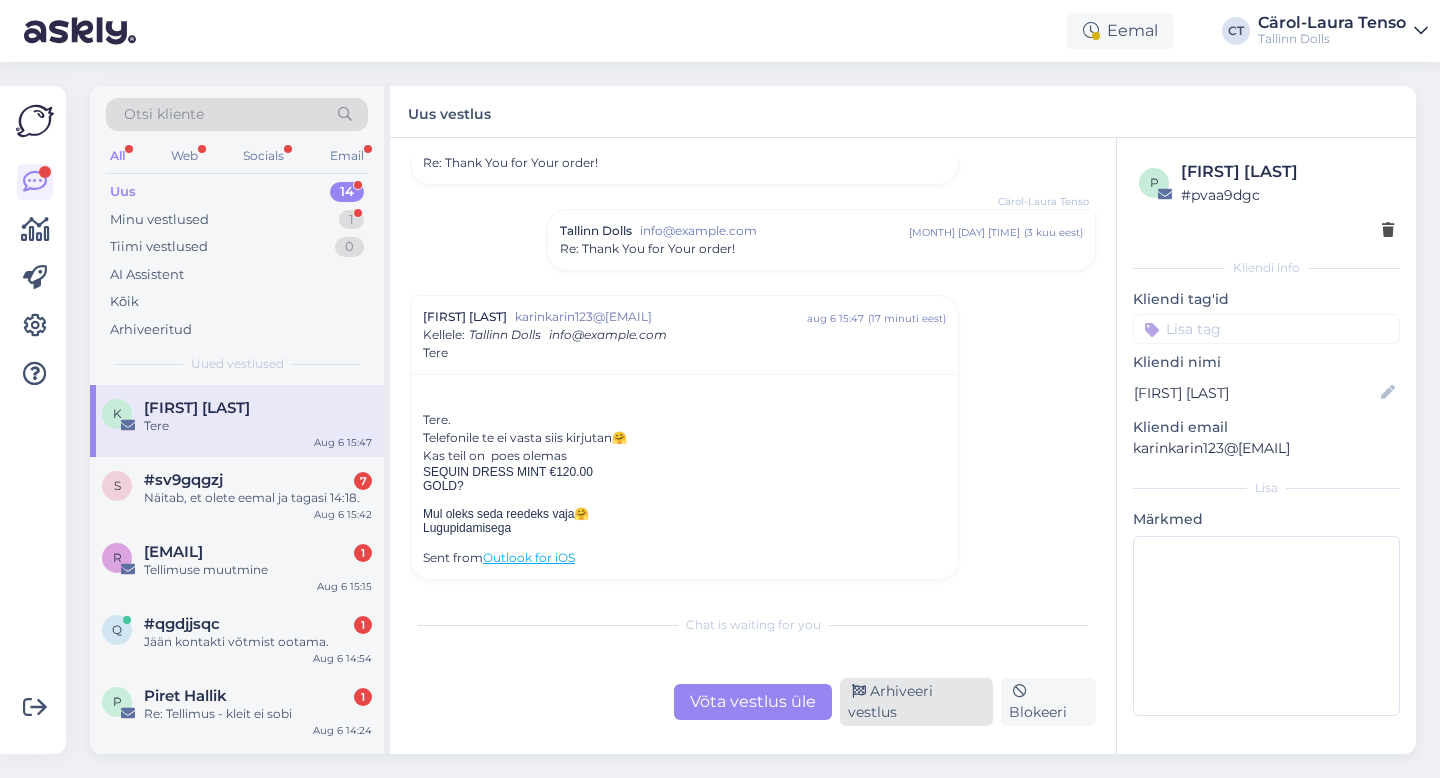 click on "Arhiveeri vestlus" at bounding box center [916, 702] 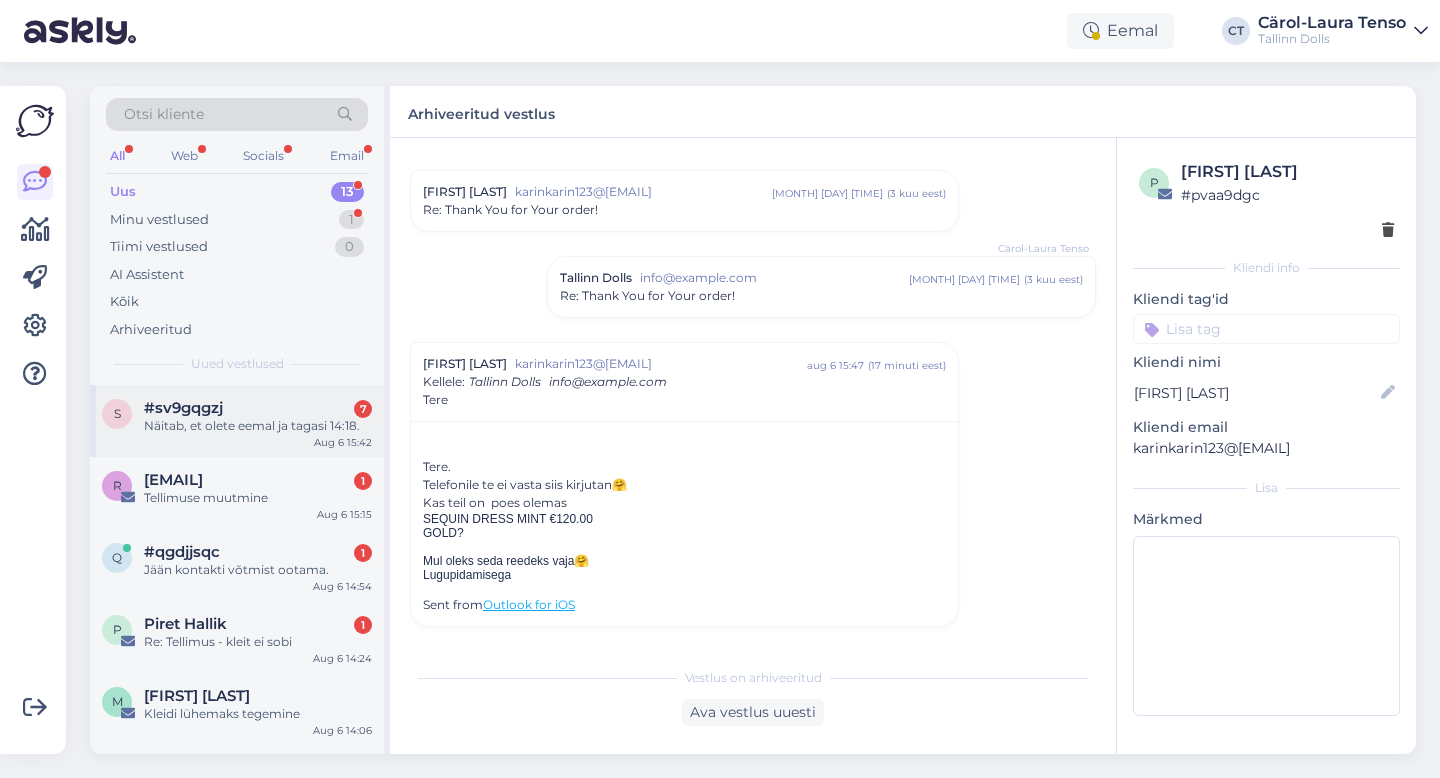 click on "#sv9gqgzj 7" at bounding box center [258, 408] 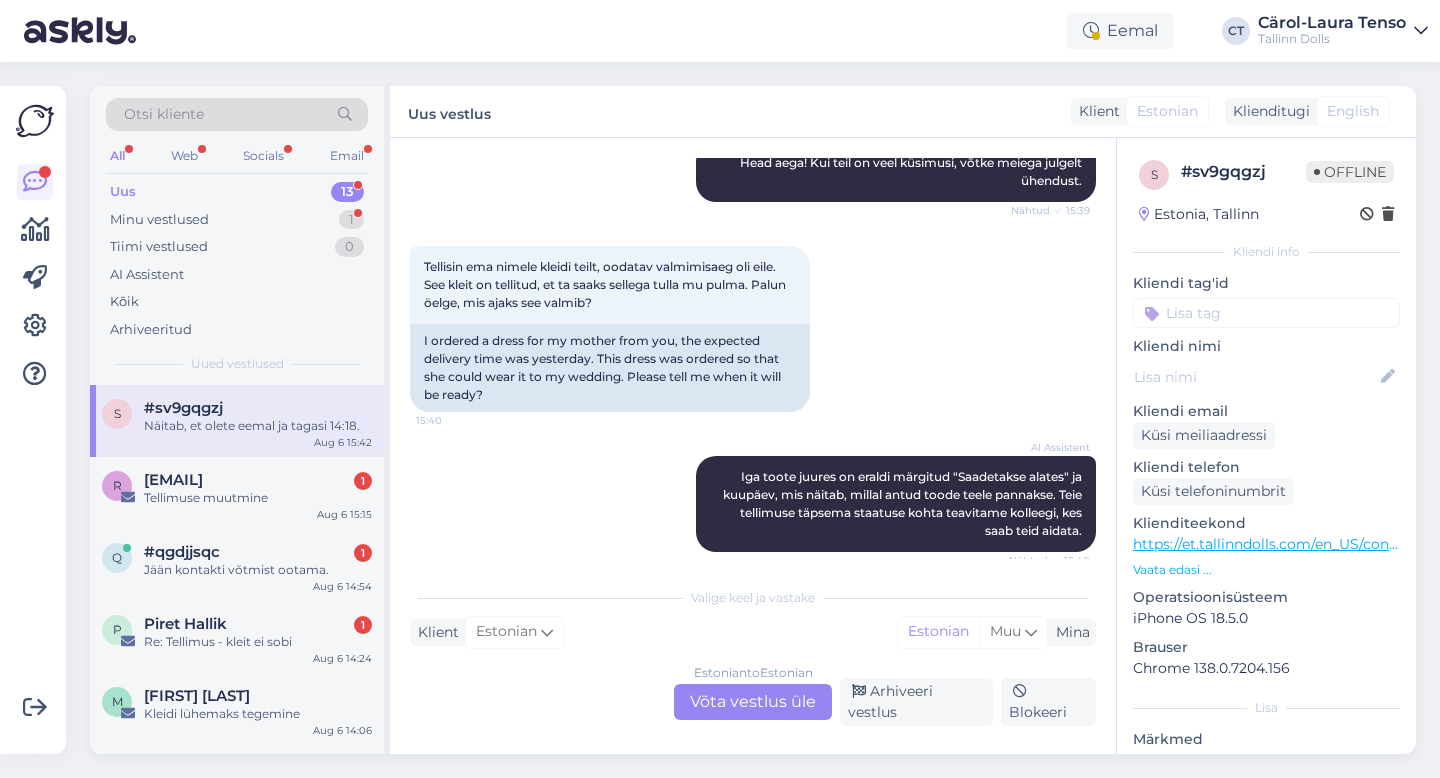 scroll, scrollTop: 232, scrollLeft: 0, axis: vertical 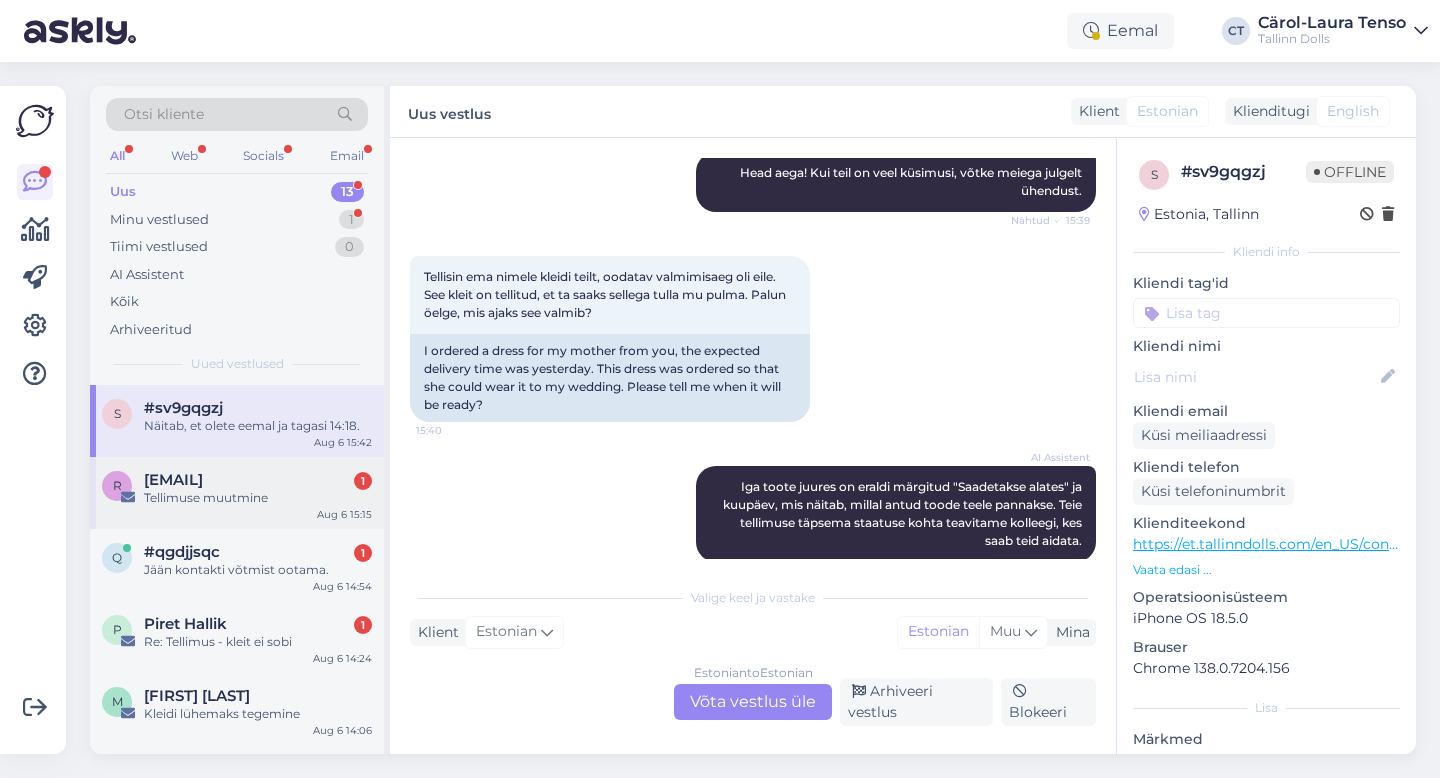 click on "[EMAIL]" at bounding box center [173, 480] 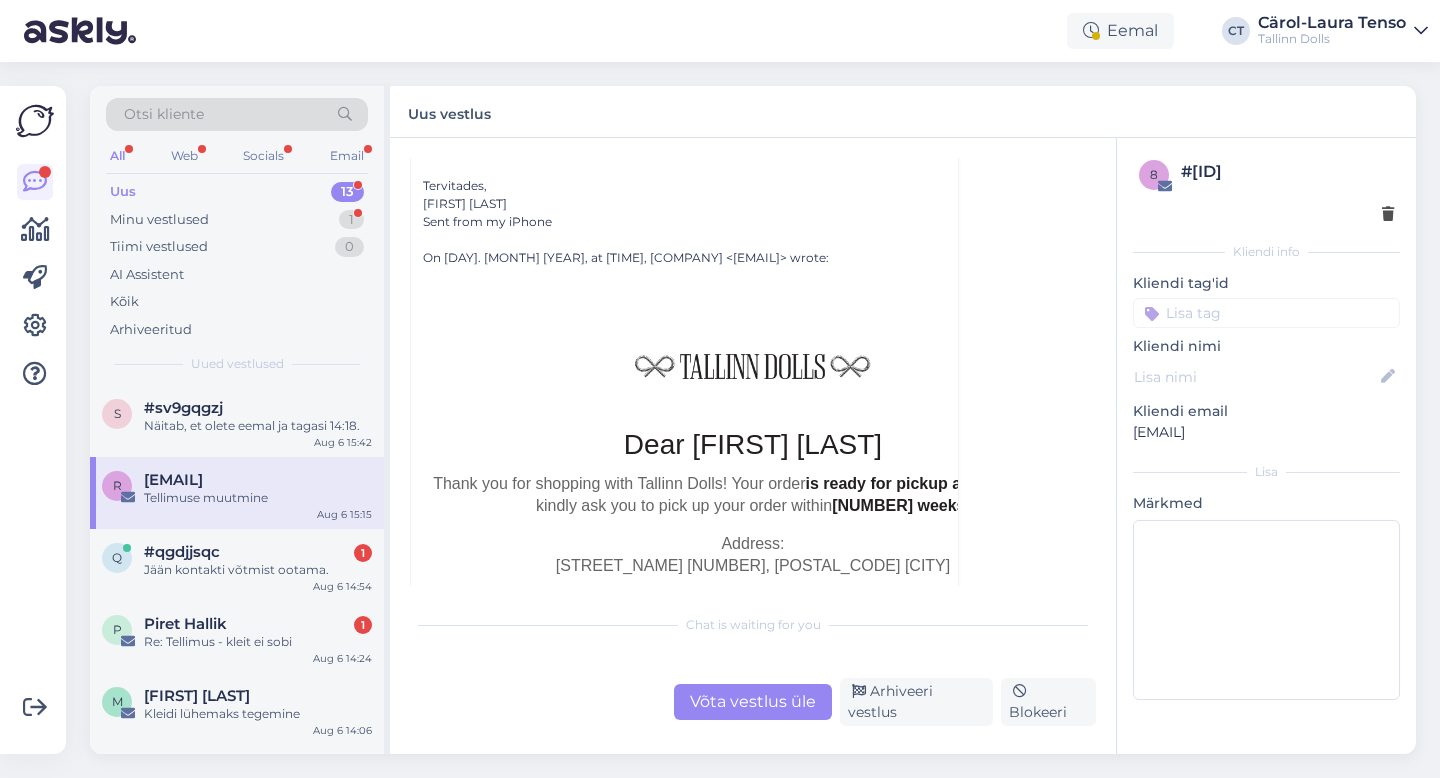 scroll, scrollTop: 553, scrollLeft: 0, axis: vertical 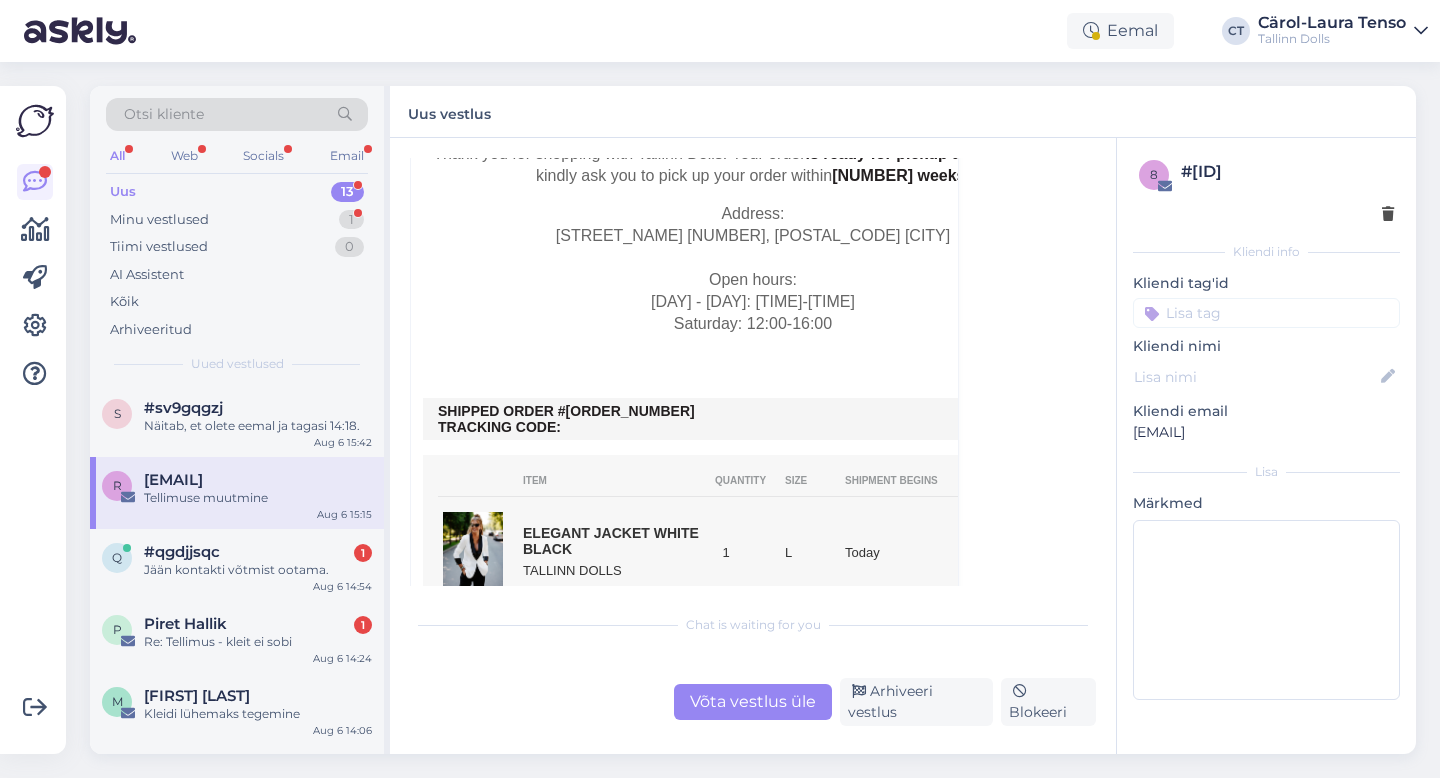 click on "Võta vestlus üle" at bounding box center [753, 702] 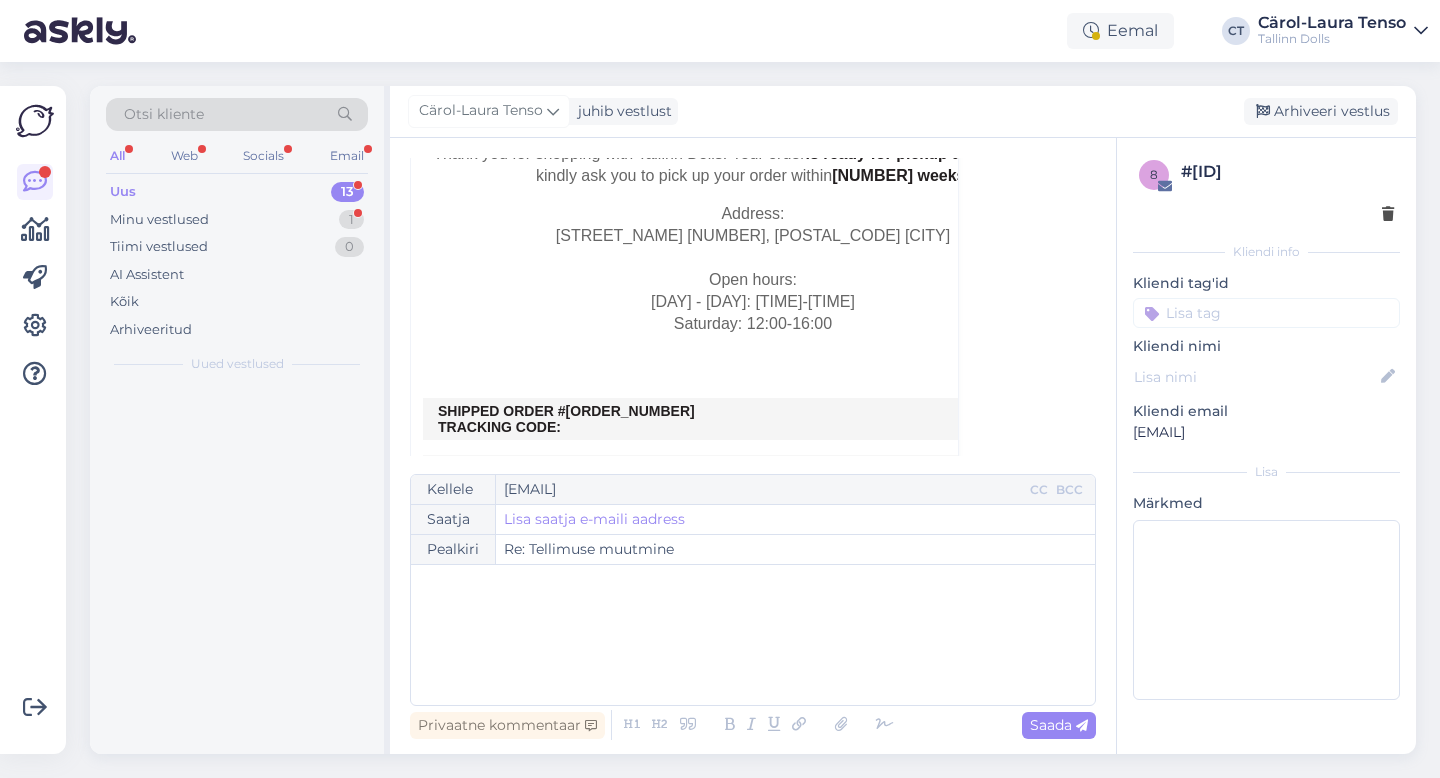 scroll, scrollTop: 54, scrollLeft: 0, axis: vertical 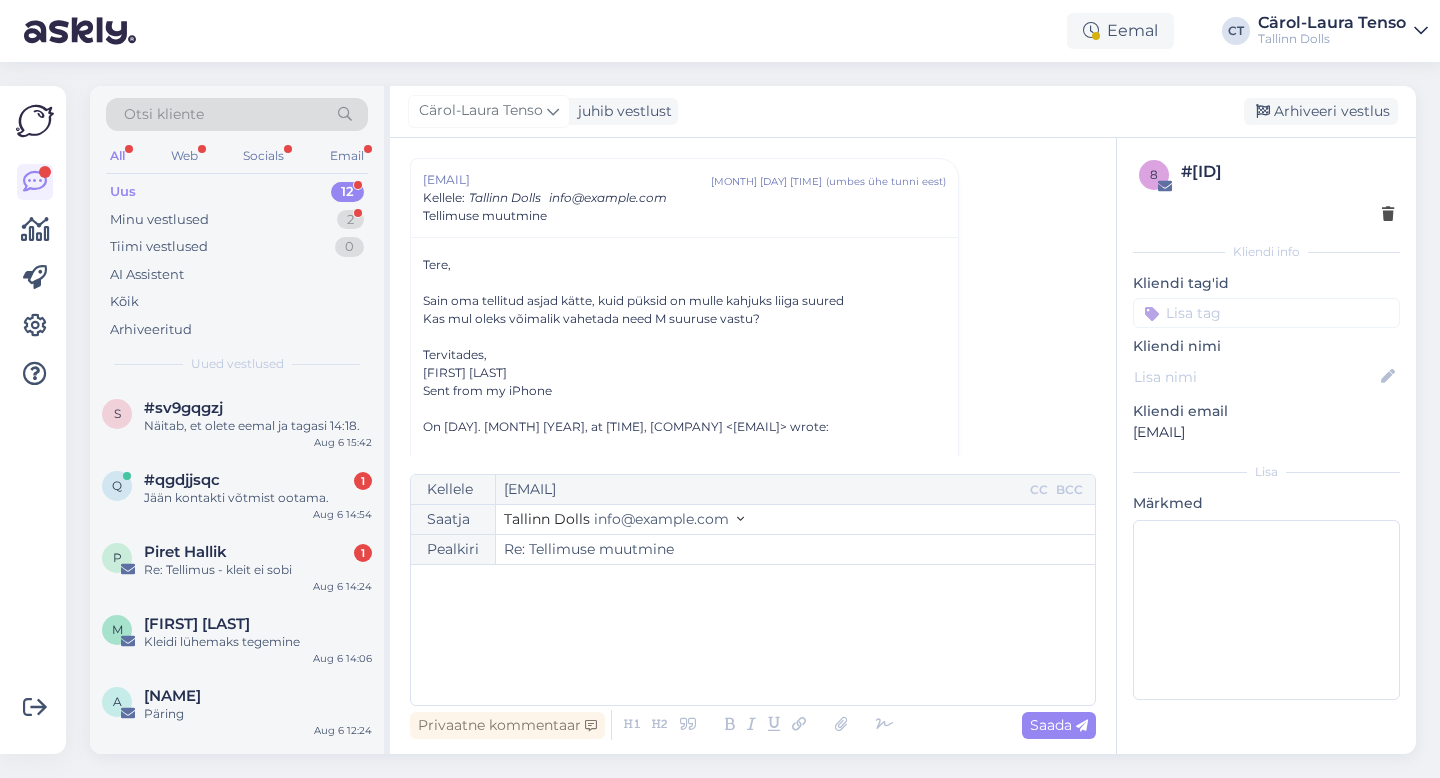 click on "﻿" at bounding box center [753, 635] 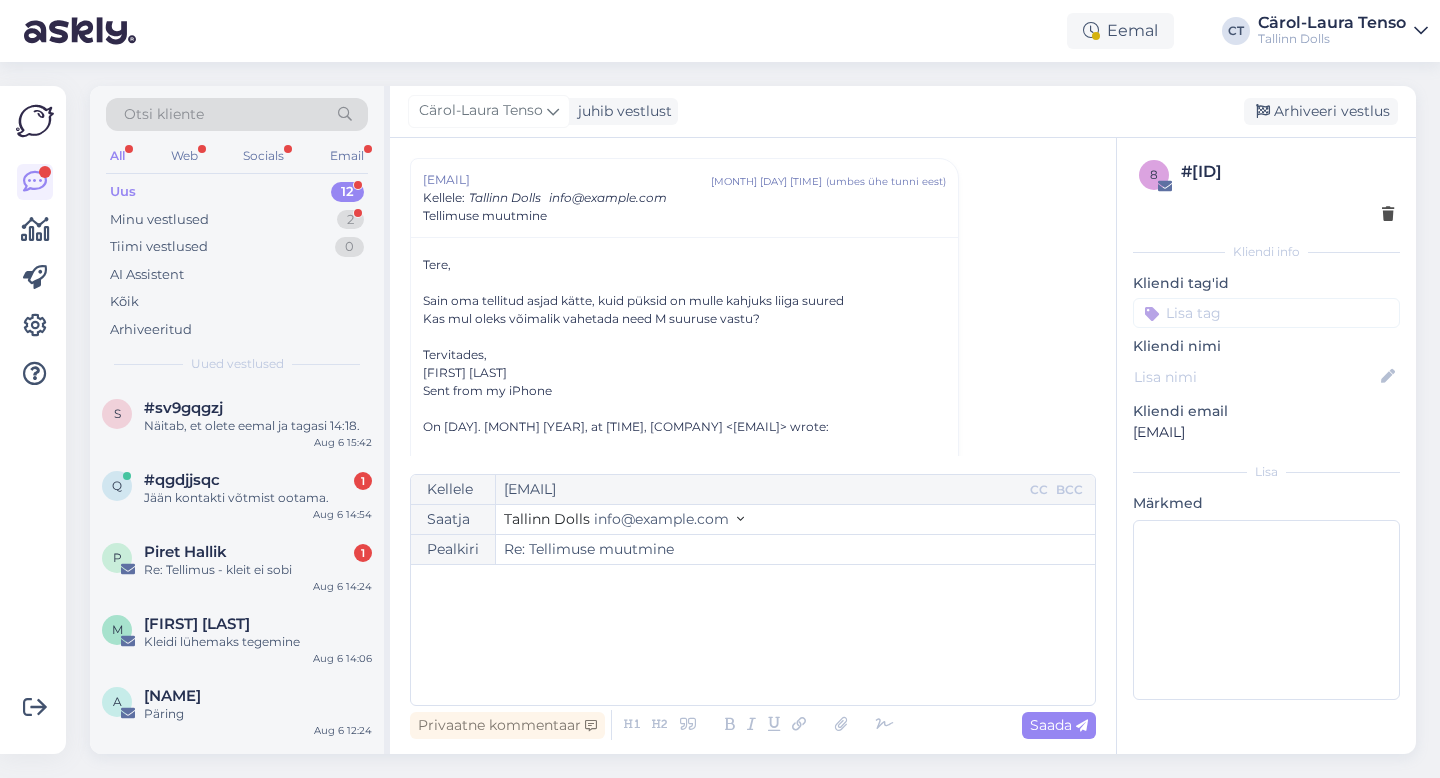 click on "﻿" at bounding box center [753, 635] 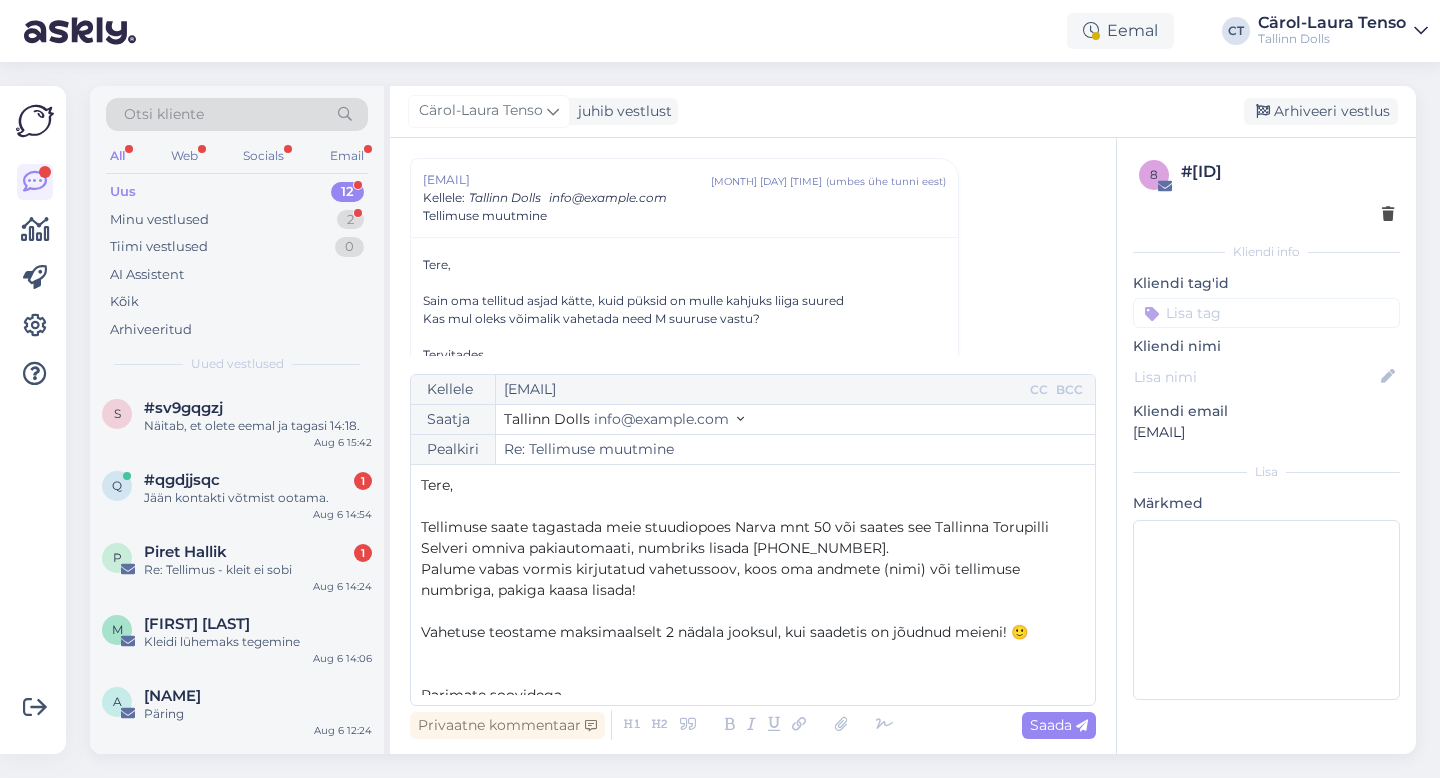 scroll, scrollTop: 53, scrollLeft: 0, axis: vertical 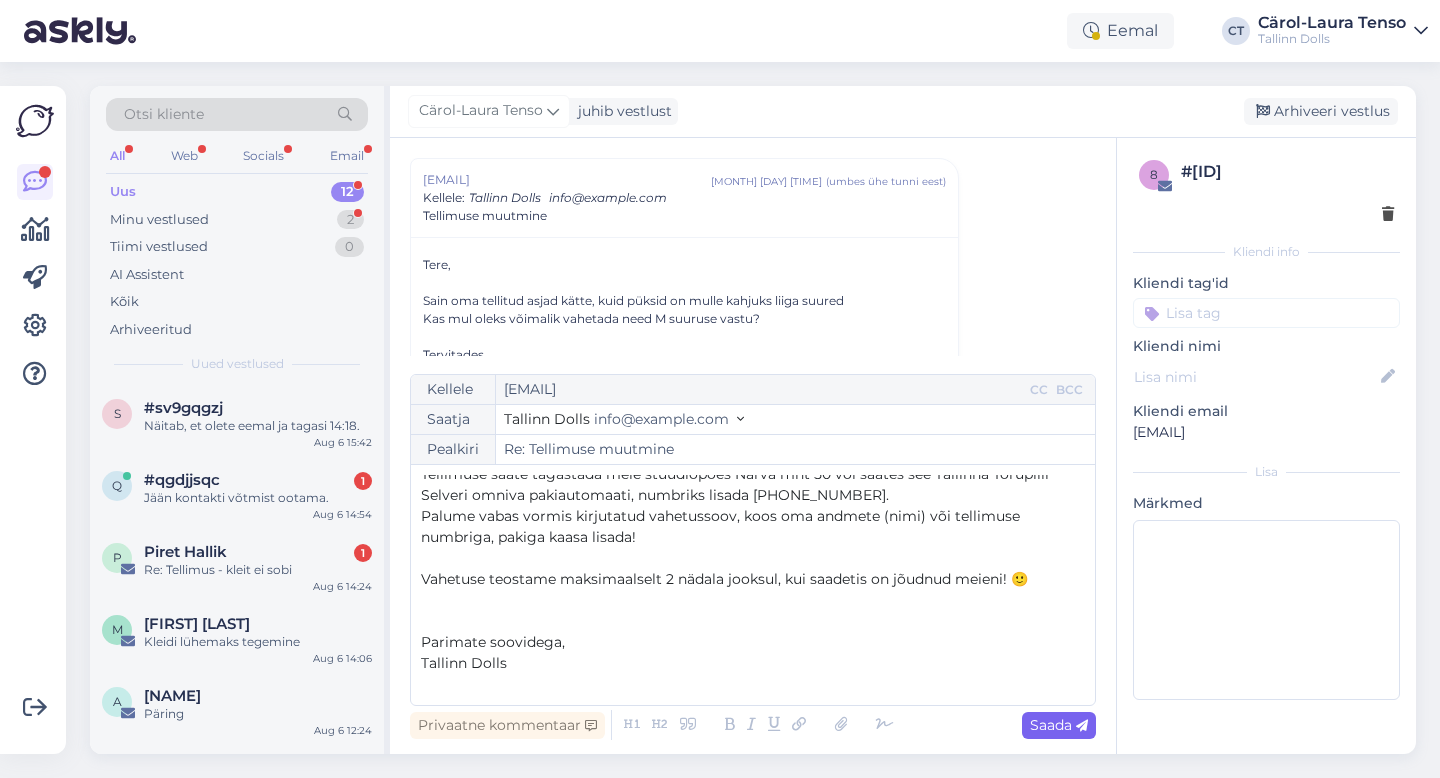 click at bounding box center (1082, 726) 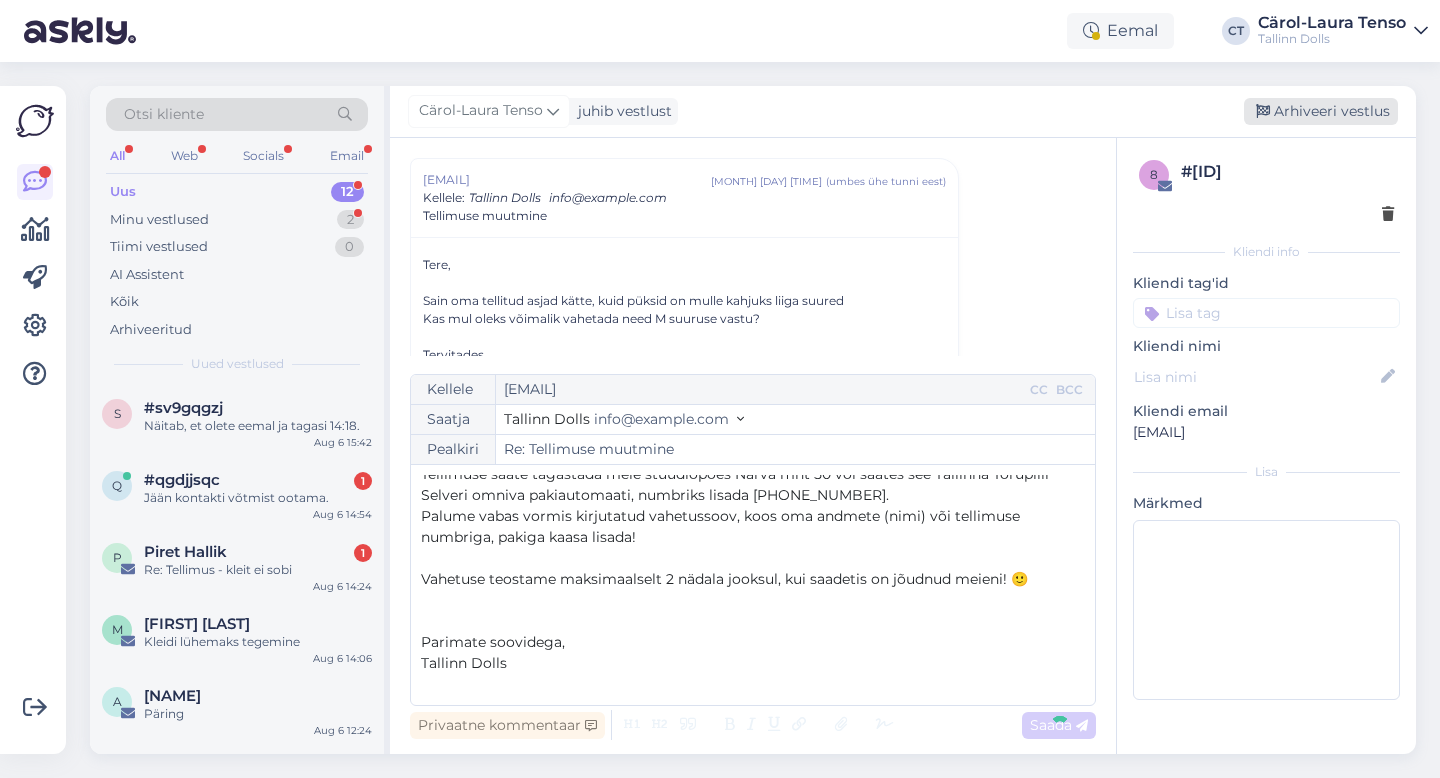 type on "Re: Re: Tellimuse muutmine" 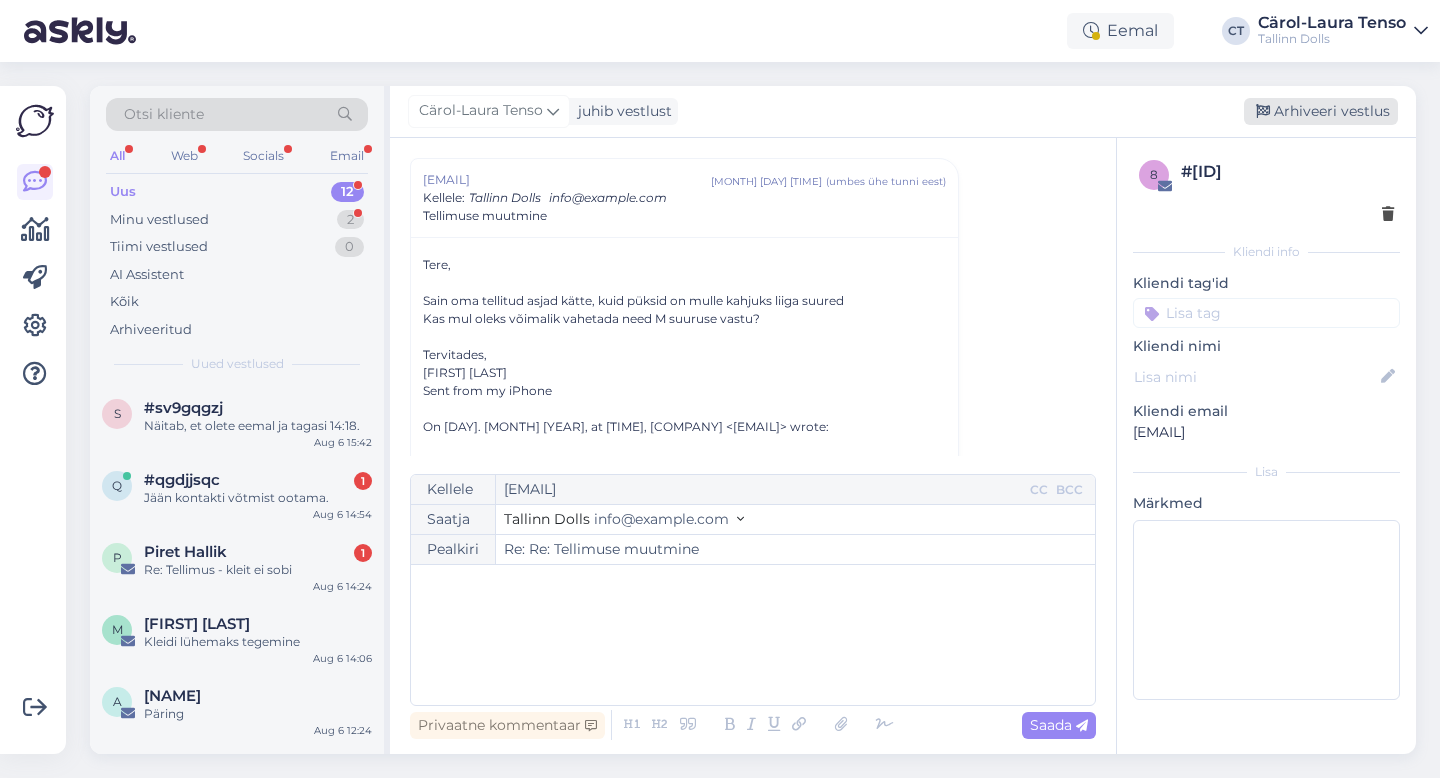 scroll, scrollTop: 1630, scrollLeft: 0, axis: vertical 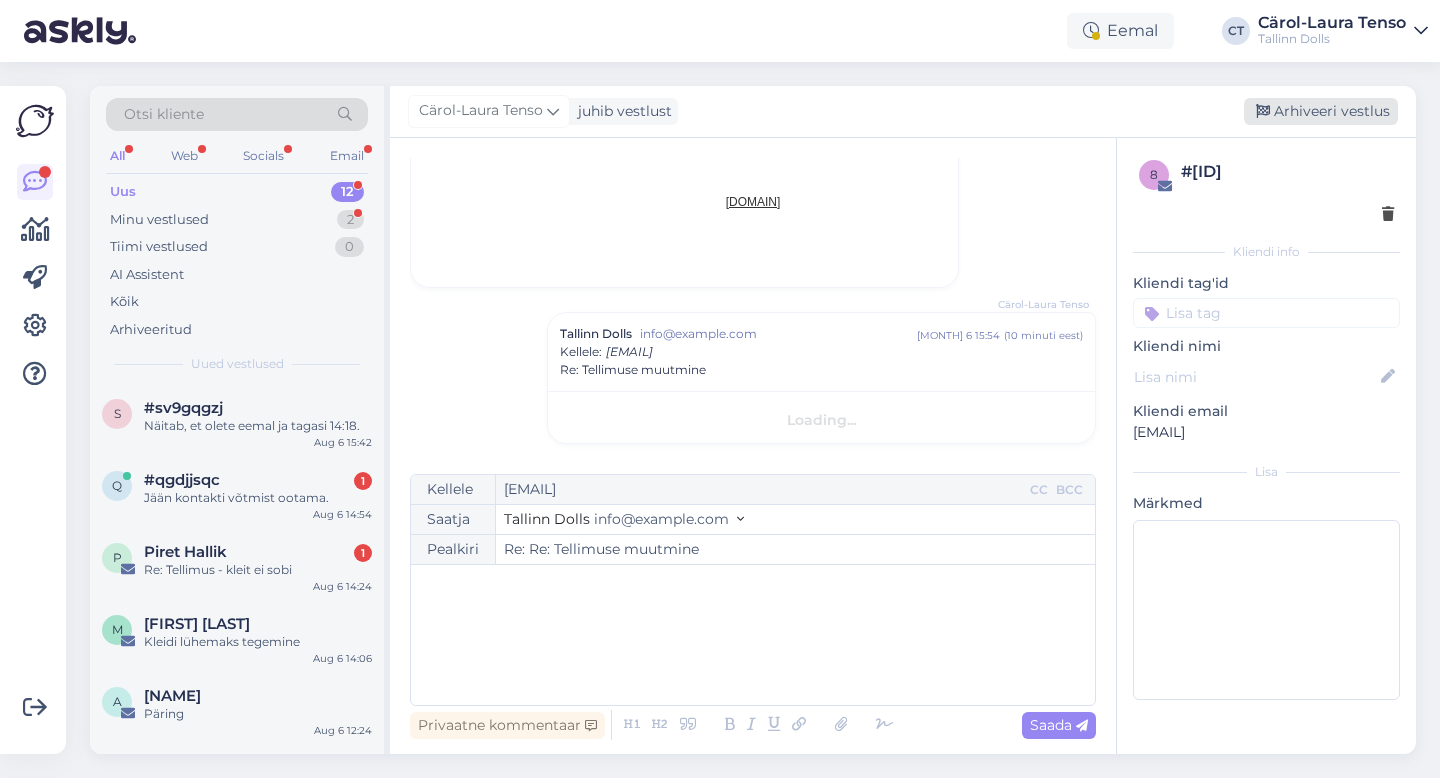 click on "Arhiveeri vestlus" at bounding box center (1321, 111) 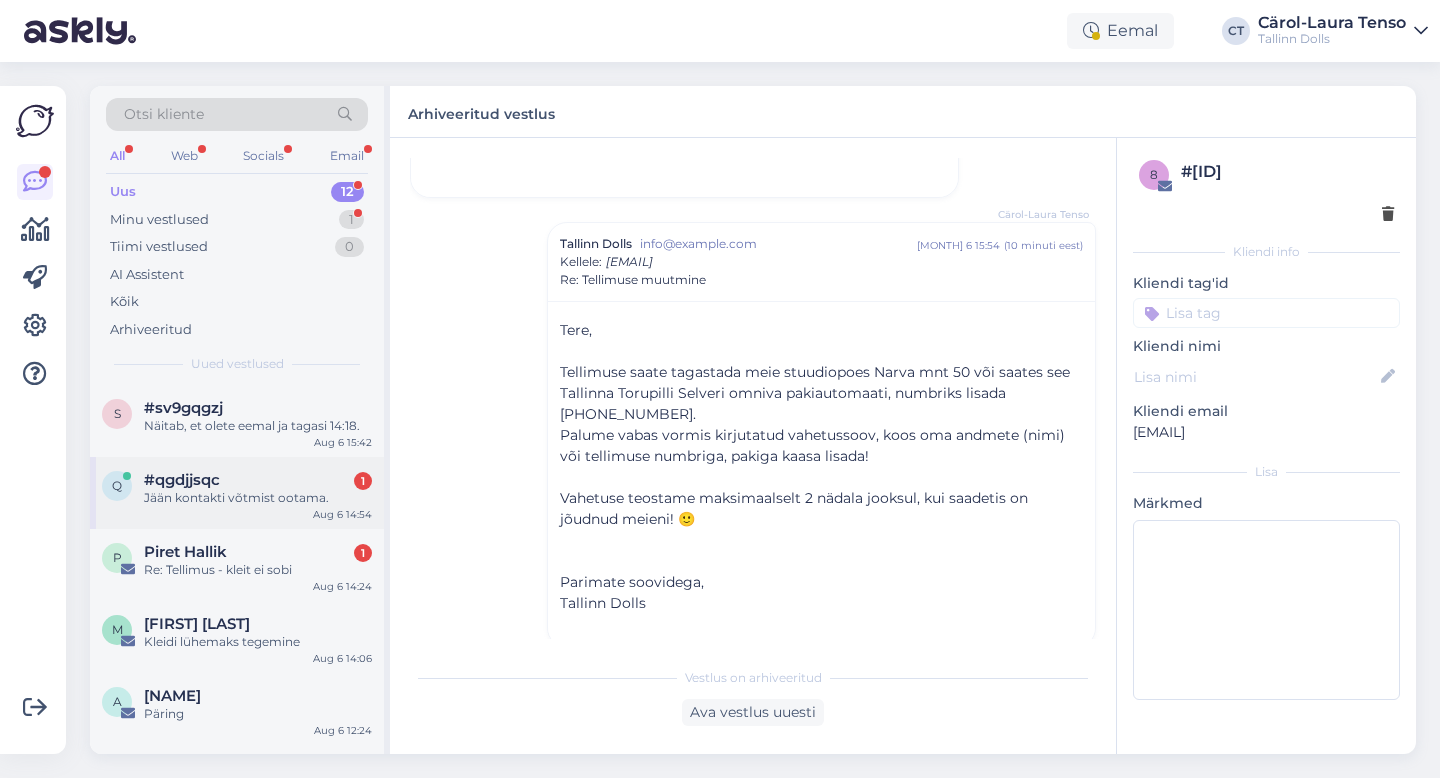 click on "q #[HASH] 1 Jään kontakti võtmist ootama. [MONTH] 6 14:54" at bounding box center [237, 493] 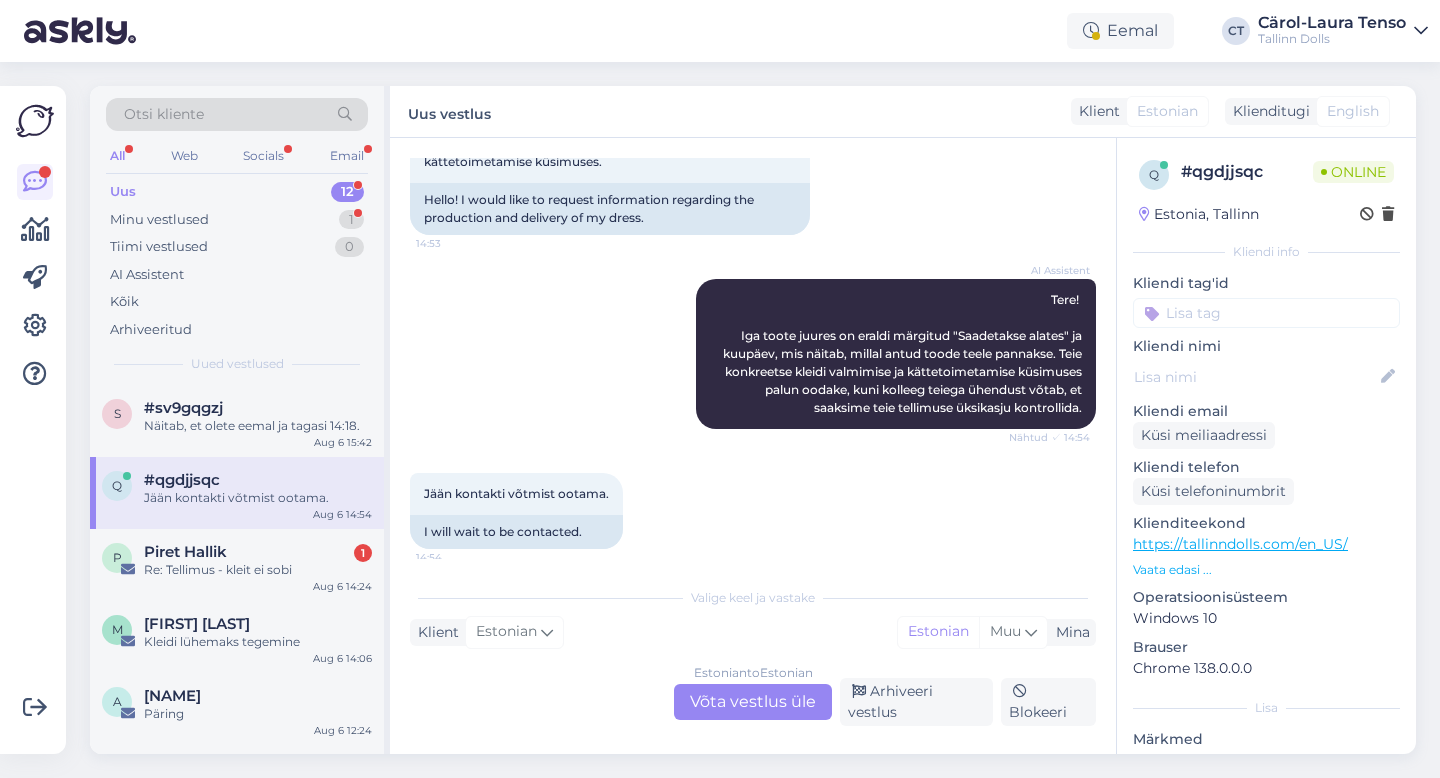 scroll, scrollTop: 0, scrollLeft: 0, axis: both 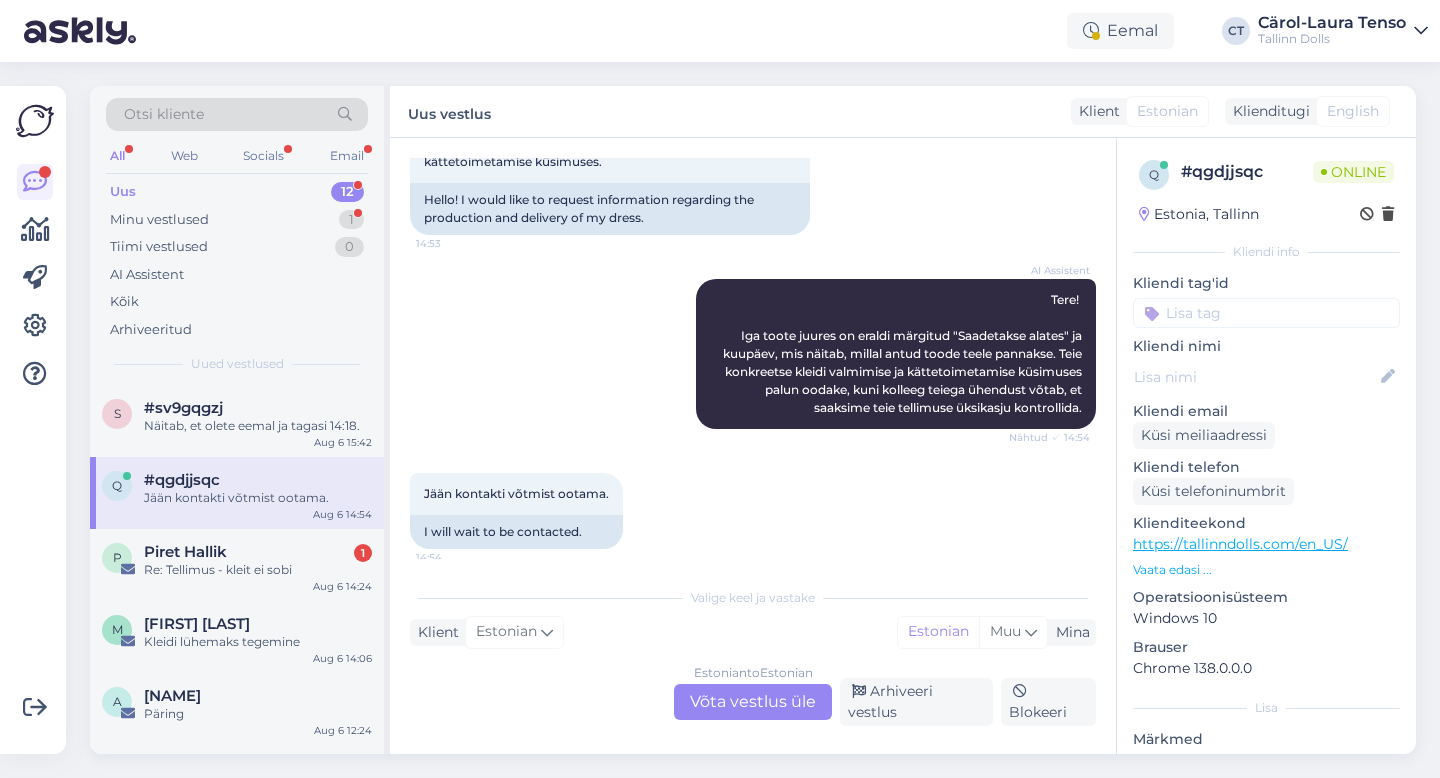 click on "Estonian  to  Estonian Võta vestlus üle" at bounding box center (753, 702) 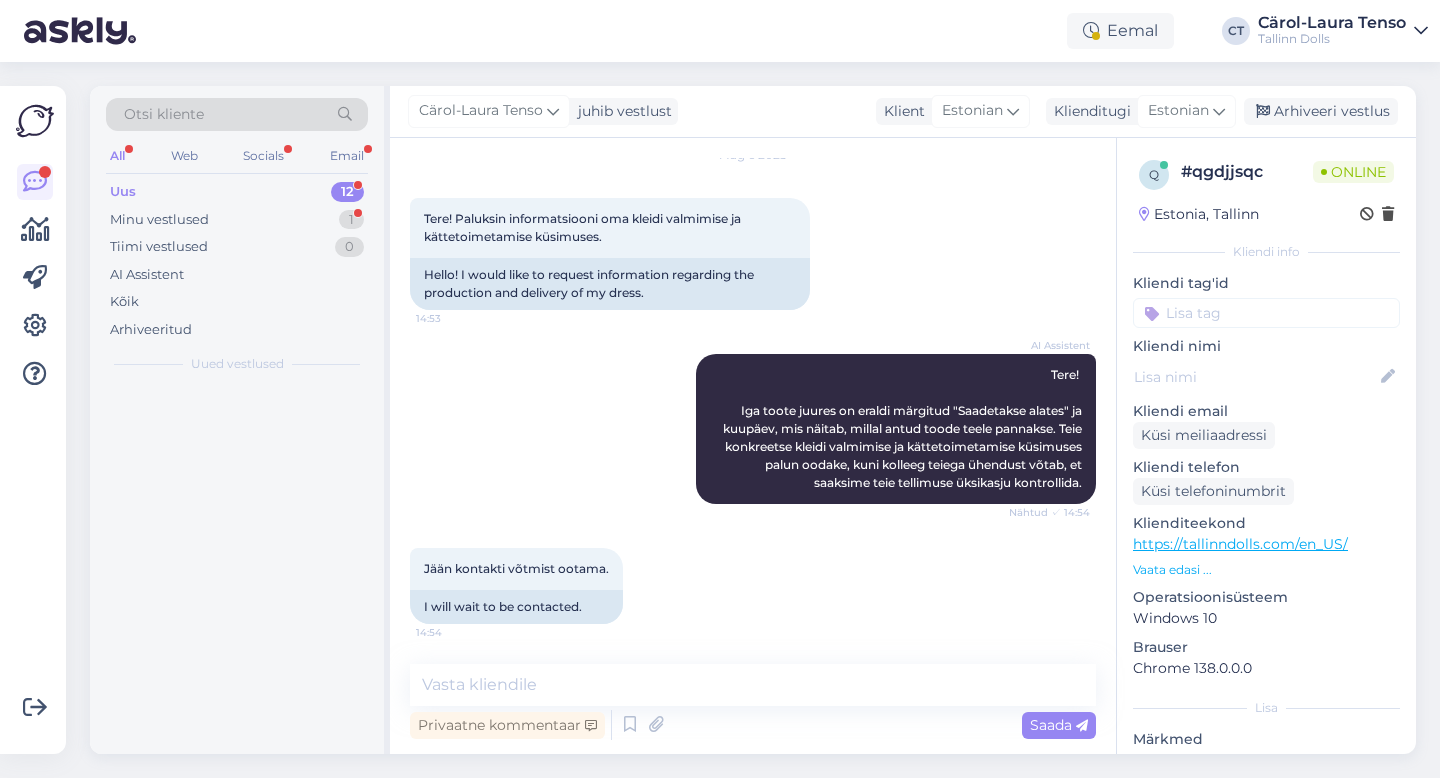 scroll, scrollTop: 66, scrollLeft: 0, axis: vertical 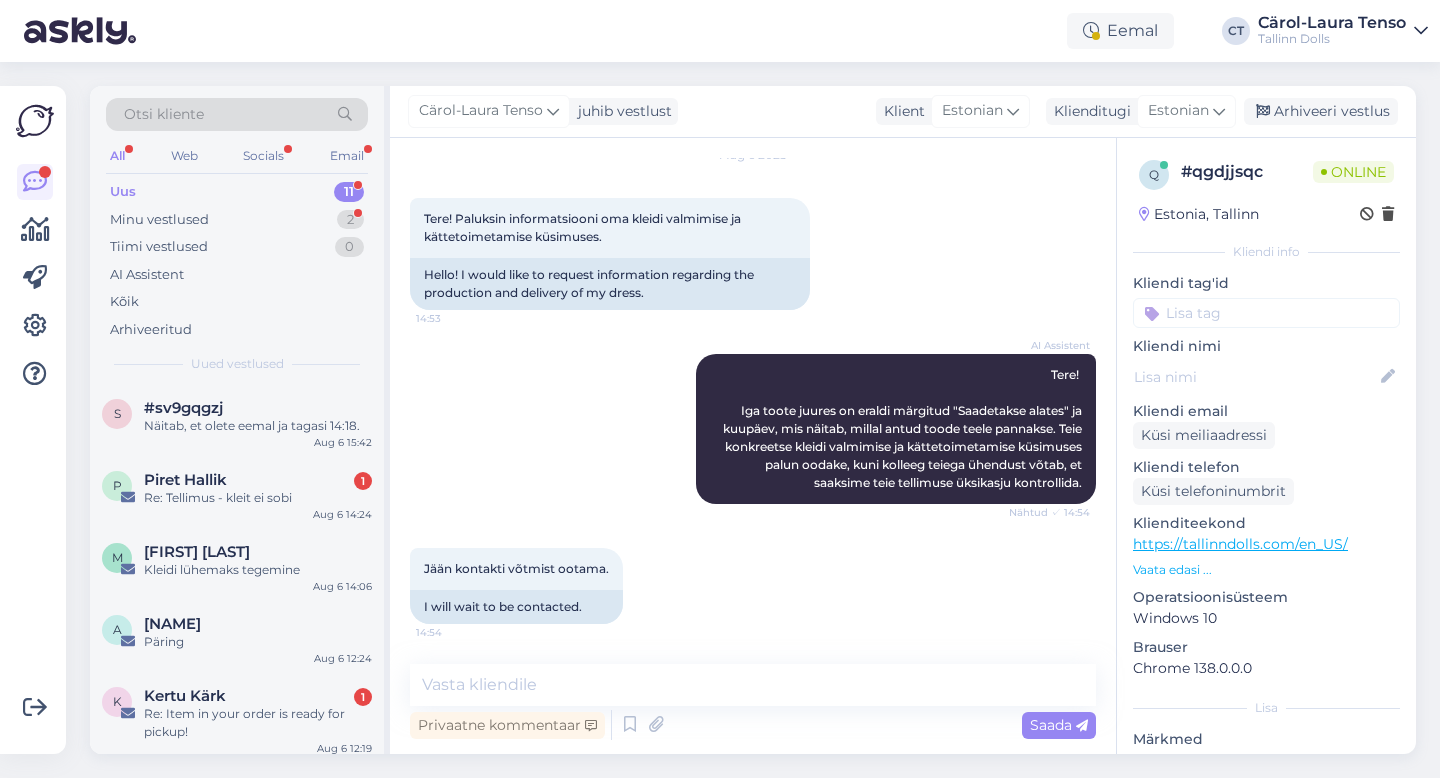 click on "Privaatne kommentaar Saada" at bounding box center (753, 725) 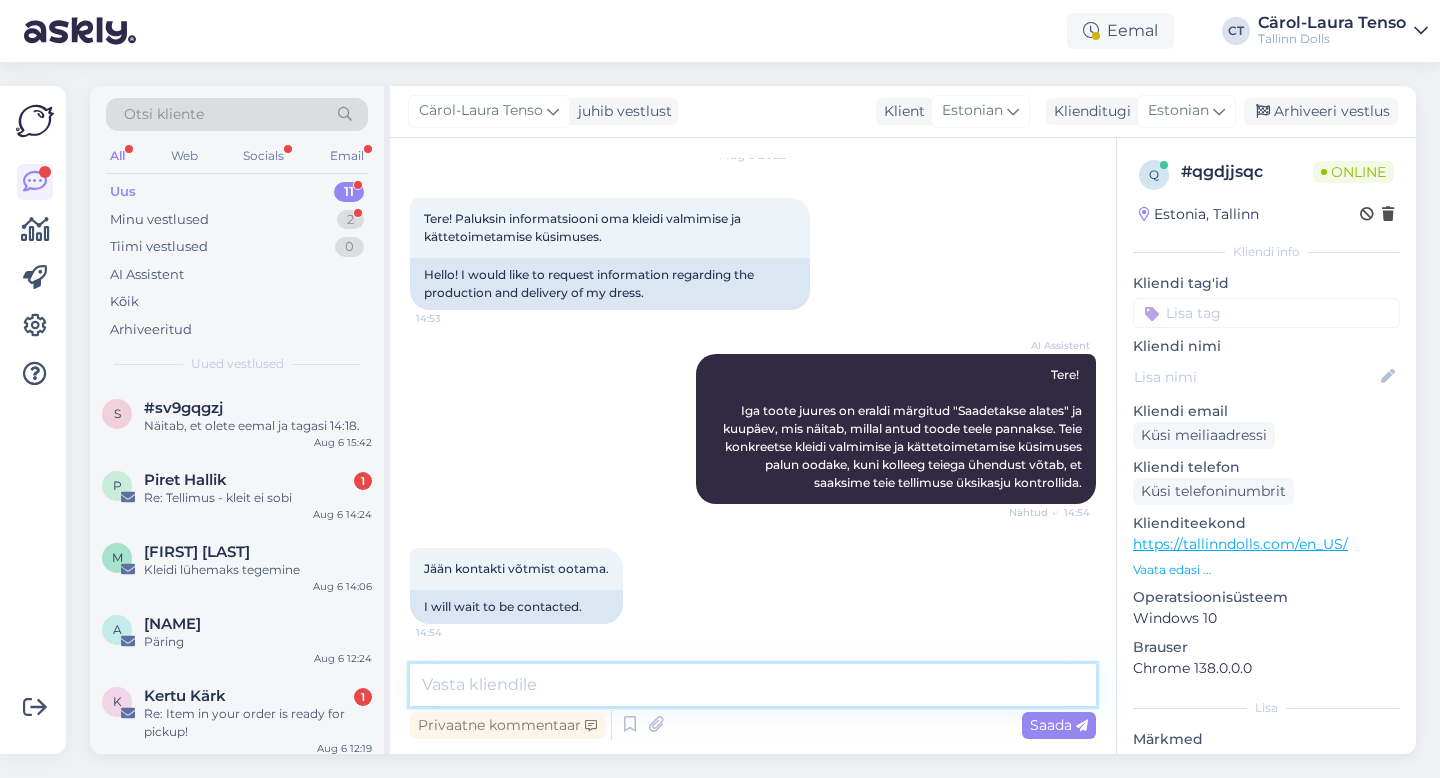 click at bounding box center [753, 685] 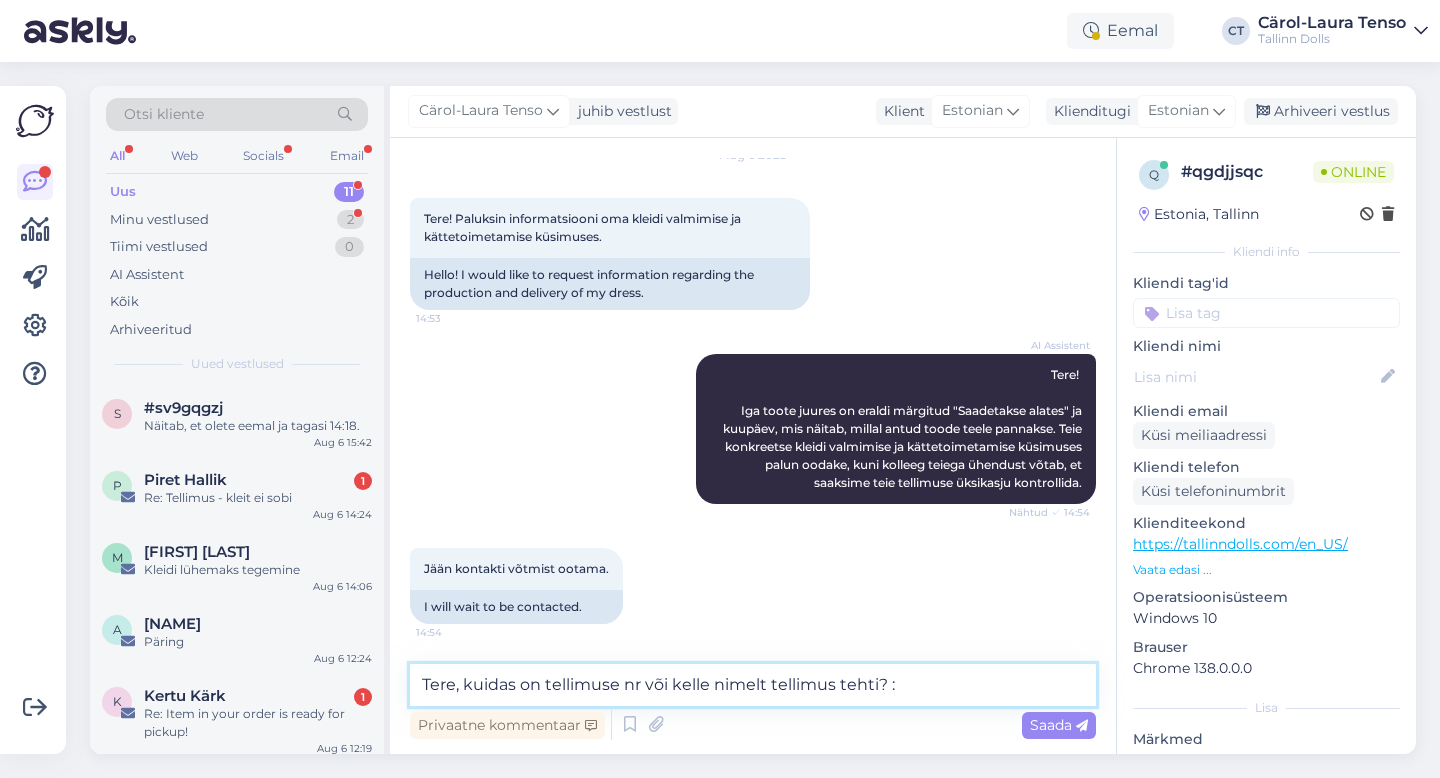 type on "Tere, kuidas on tellimuse nr või kelle nimelt tellimus tehti? :)" 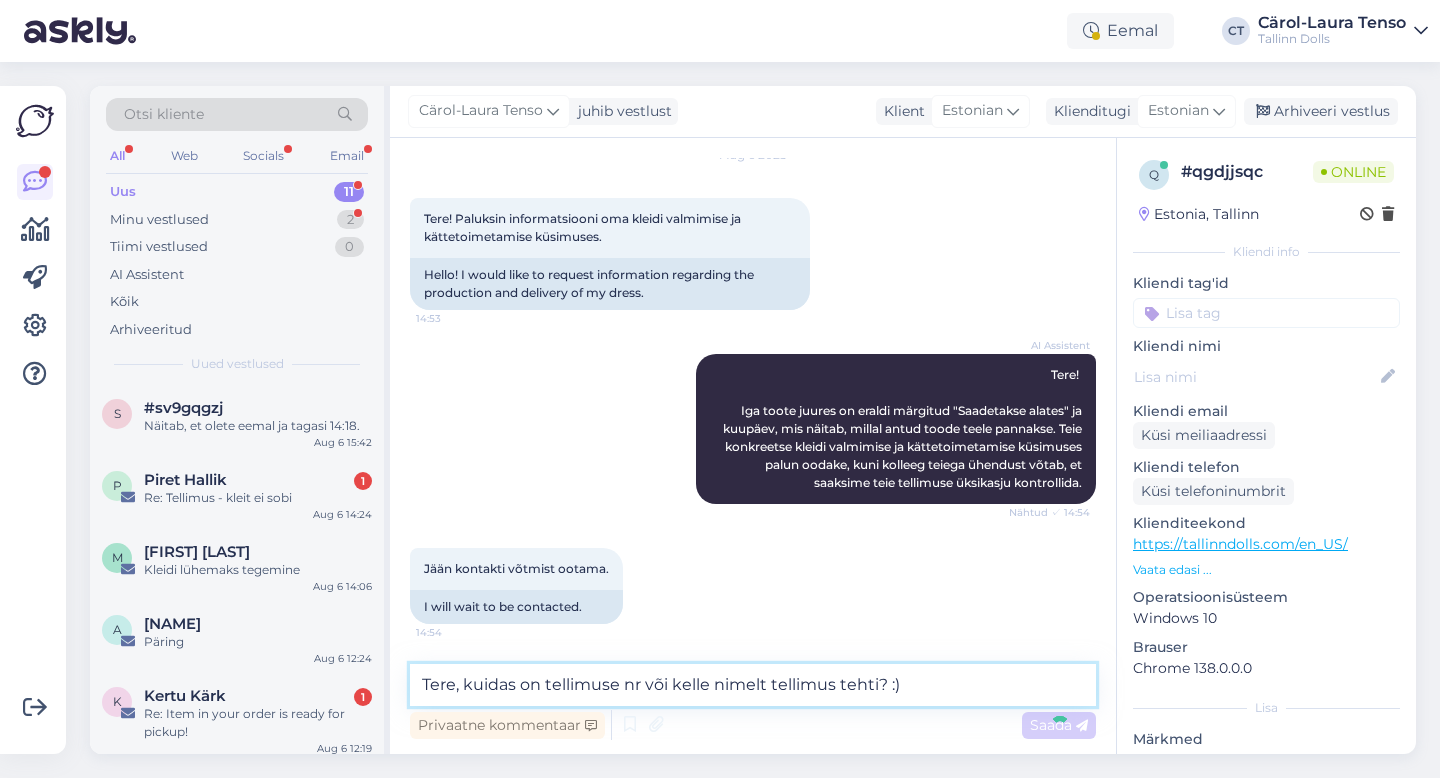type 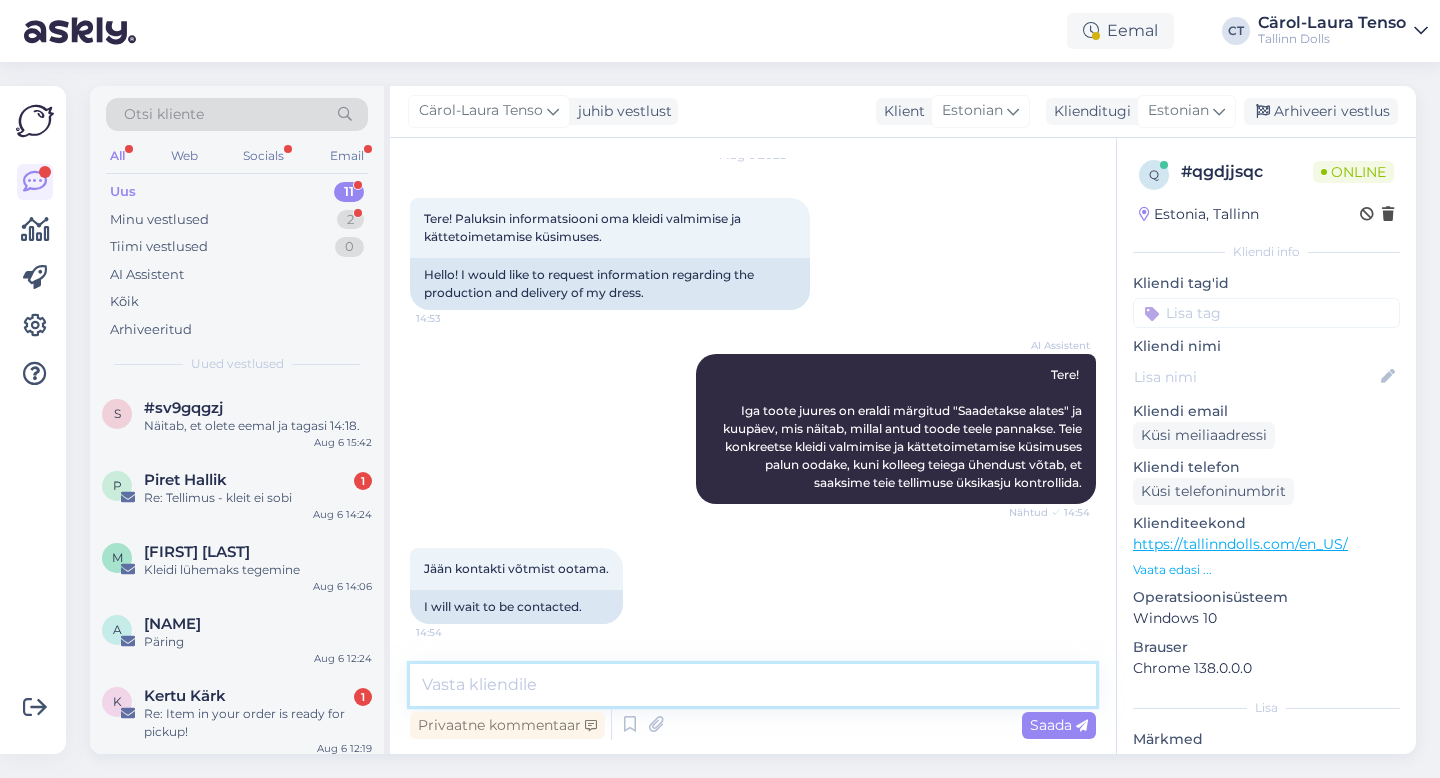 scroll, scrollTop: 152, scrollLeft: 0, axis: vertical 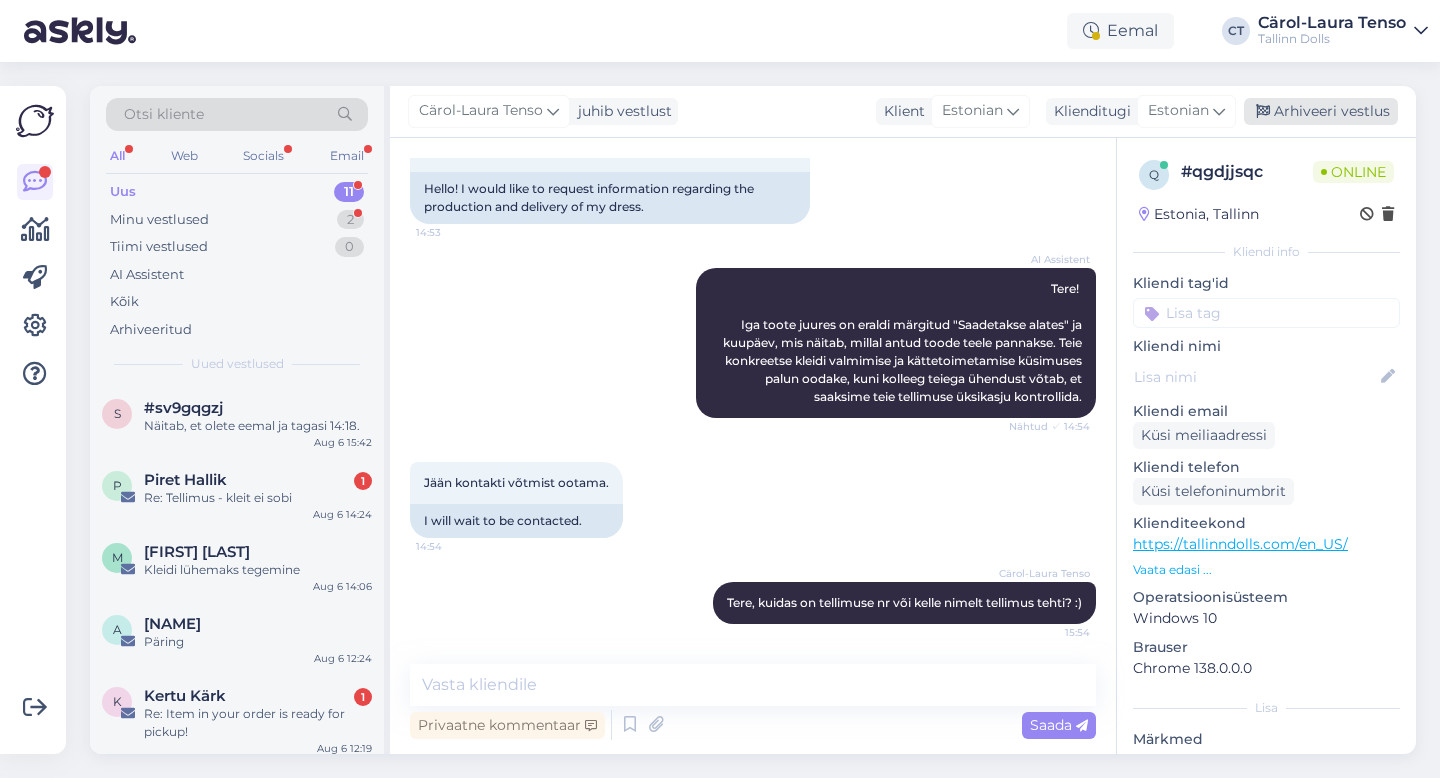 click on "Arhiveeri vestlus" at bounding box center (1321, 111) 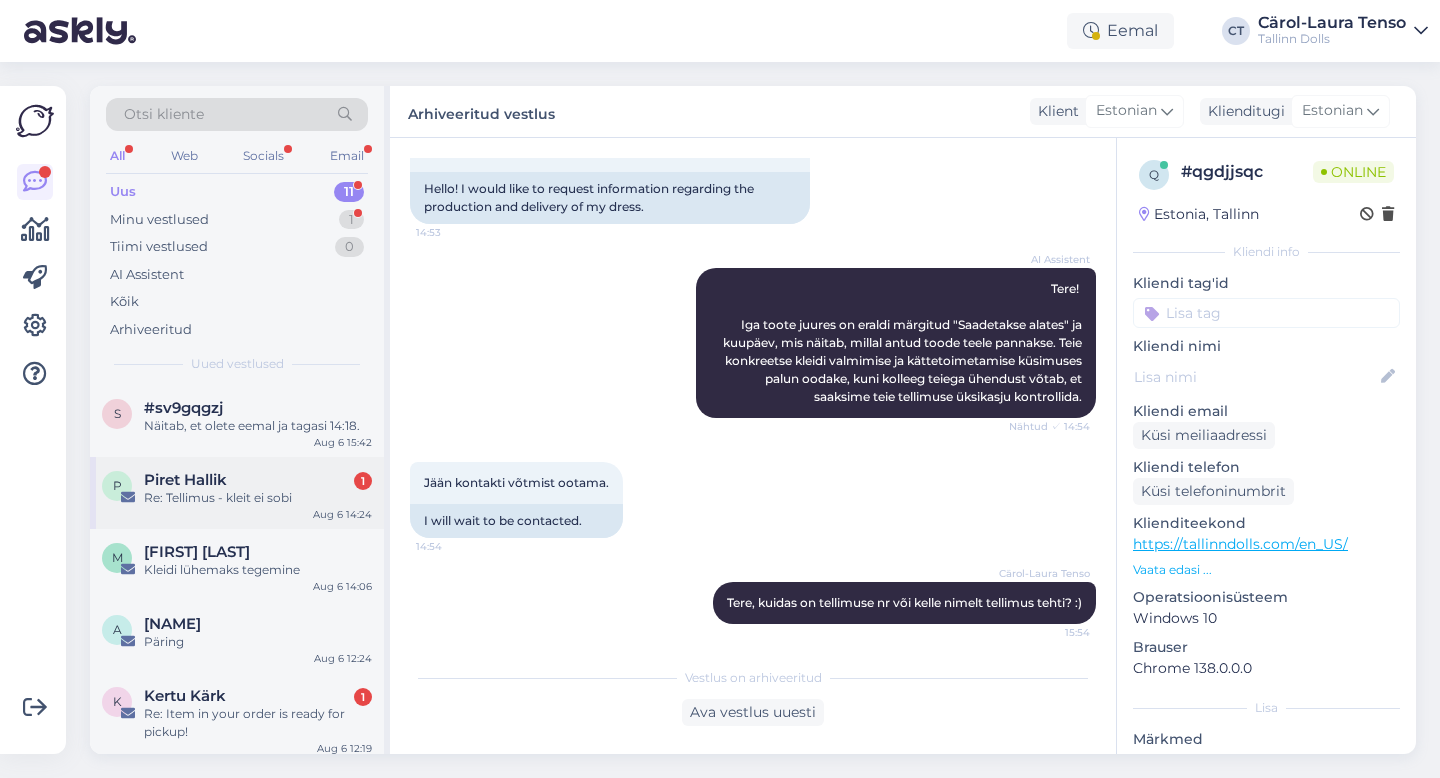 click on "P Piret Hallik 1 Re: Tellimus - kleit ei sobi [MONTH] [DAY] [TIME]" at bounding box center (237, 493) 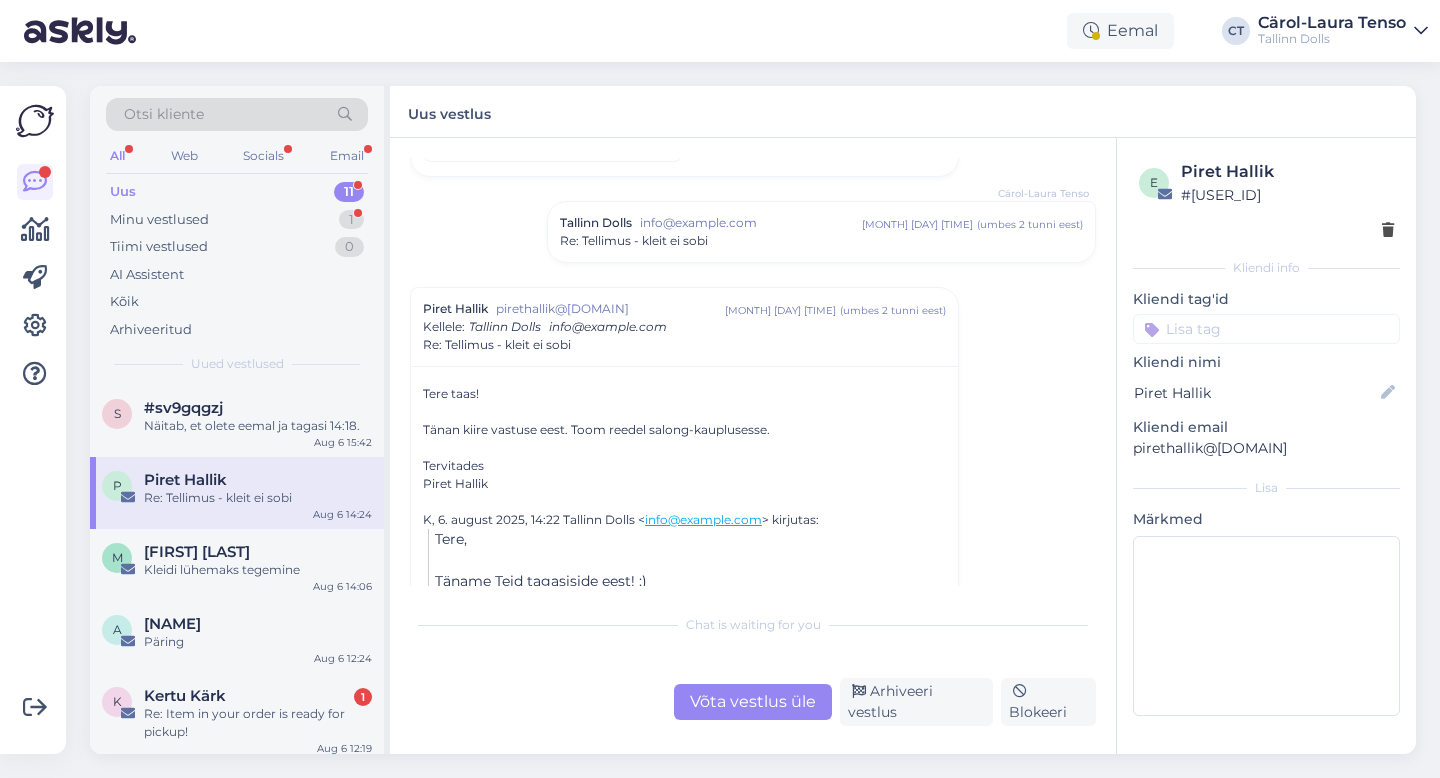 scroll, scrollTop: 118, scrollLeft: 0, axis: vertical 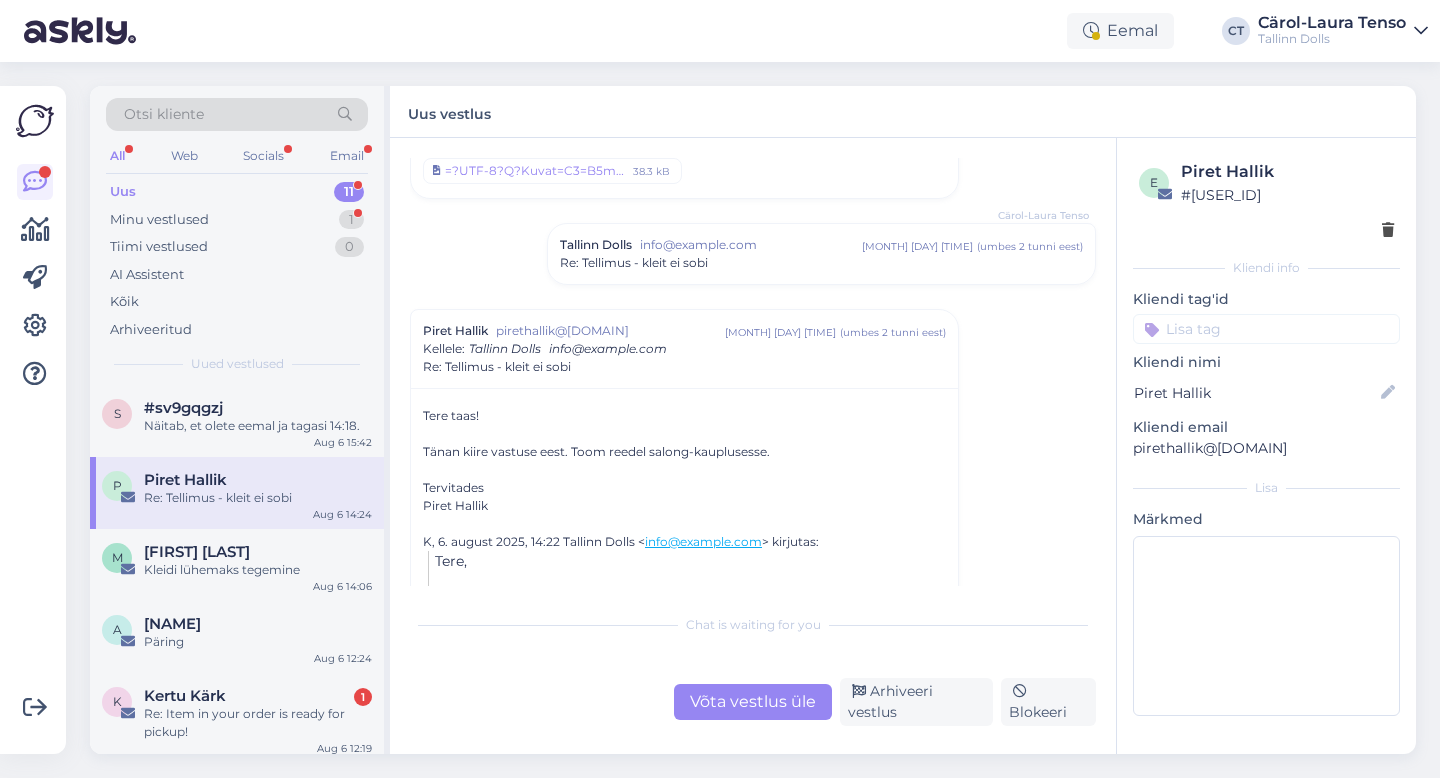 click on "Tallinn Dolls info@[DOMAIN] [MONTH] 6 14:22 ( umbes 2 tunni eest ) Re: Tellimus - kleit ei sobi" at bounding box center (821, 254) 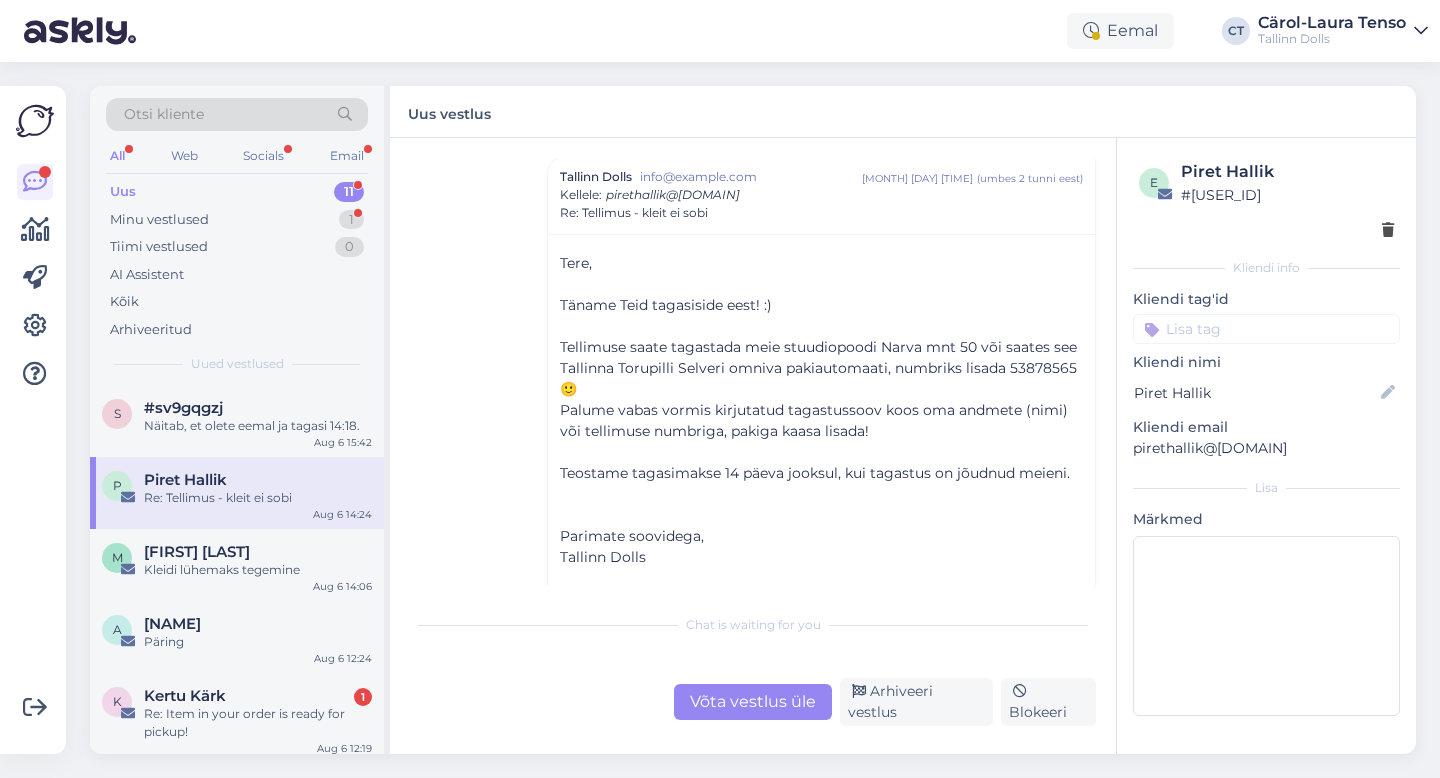 scroll, scrollTop: 202, scrollLeft: 0, axis: vertical 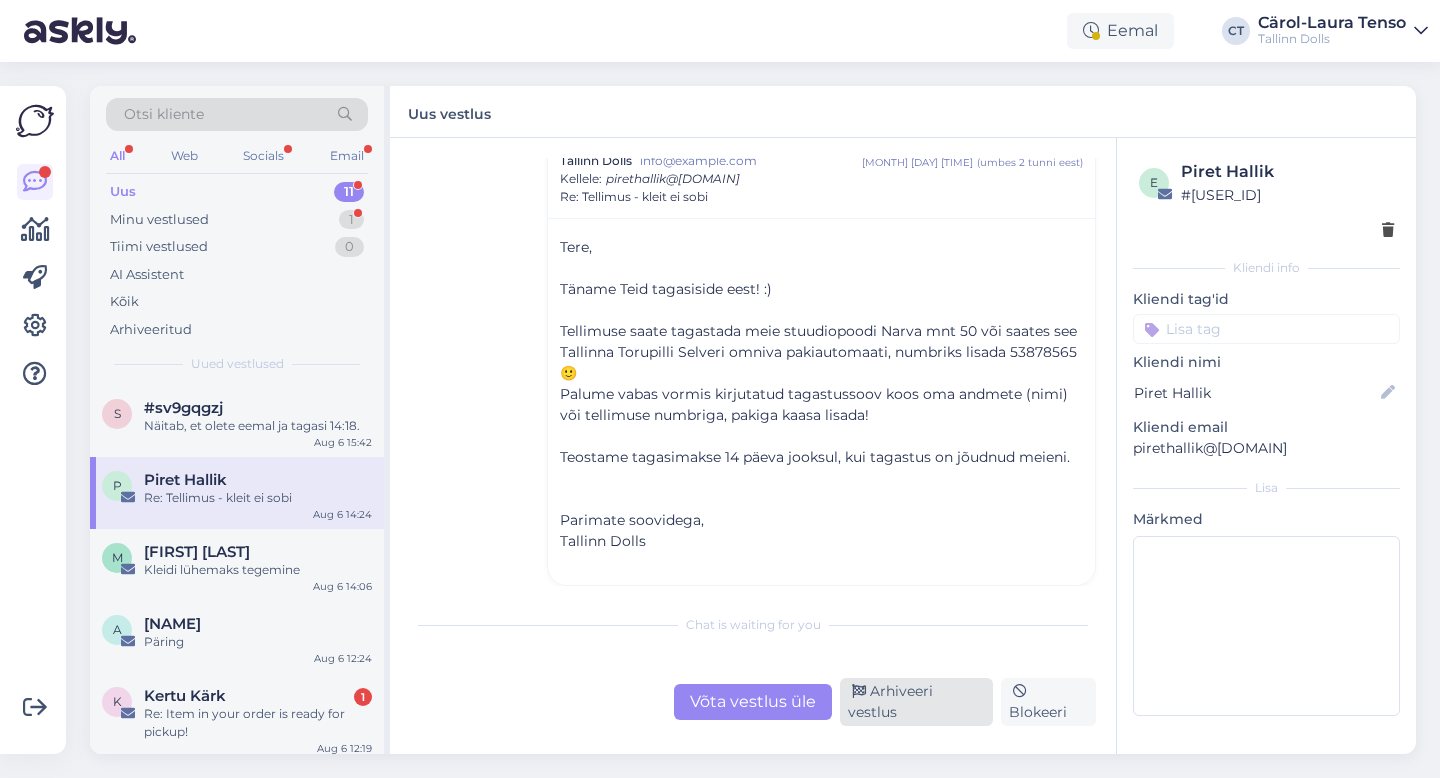 click on "Arhiveeri vestlus" at bounding box center (916, 702) 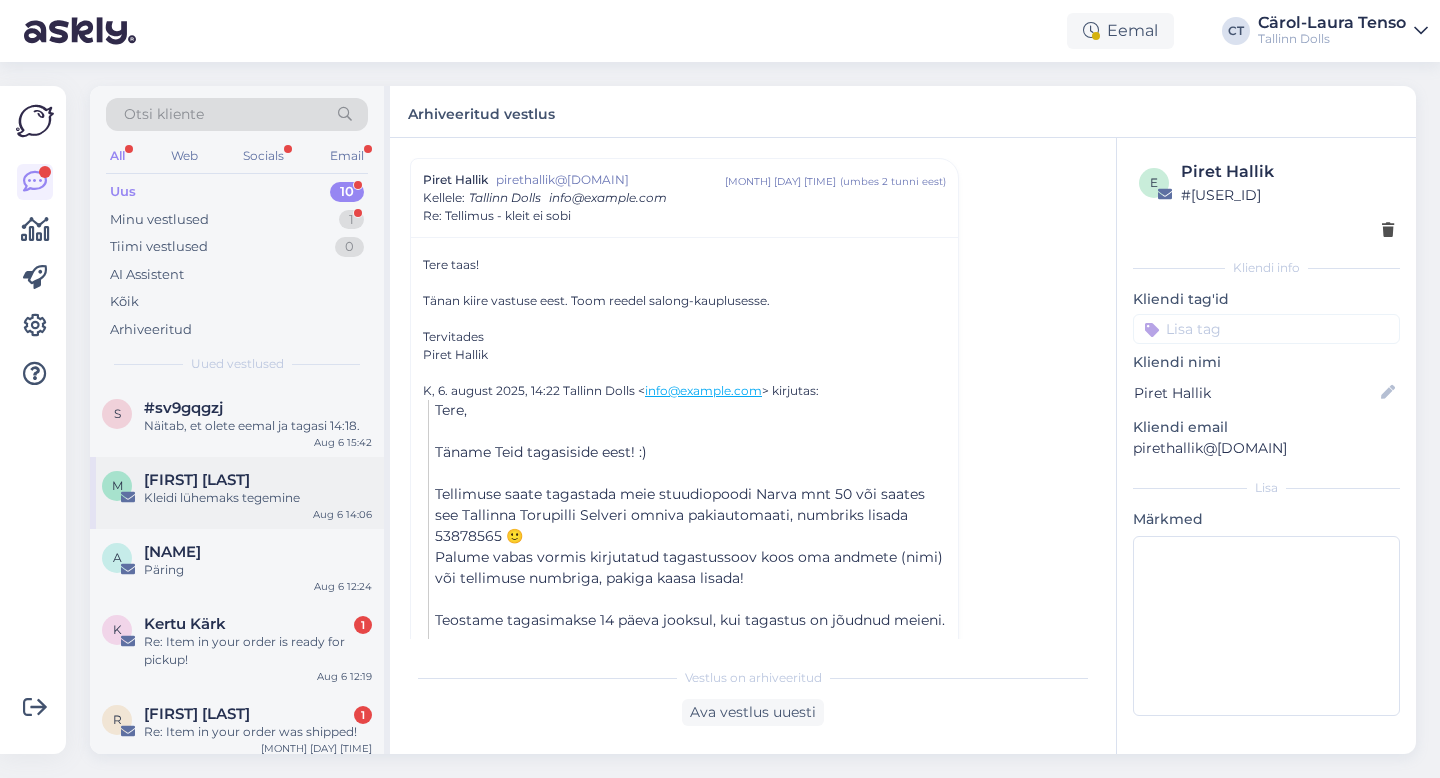 click on "Kleidi lühemaks tegemine" at bounding box center (258, 498) 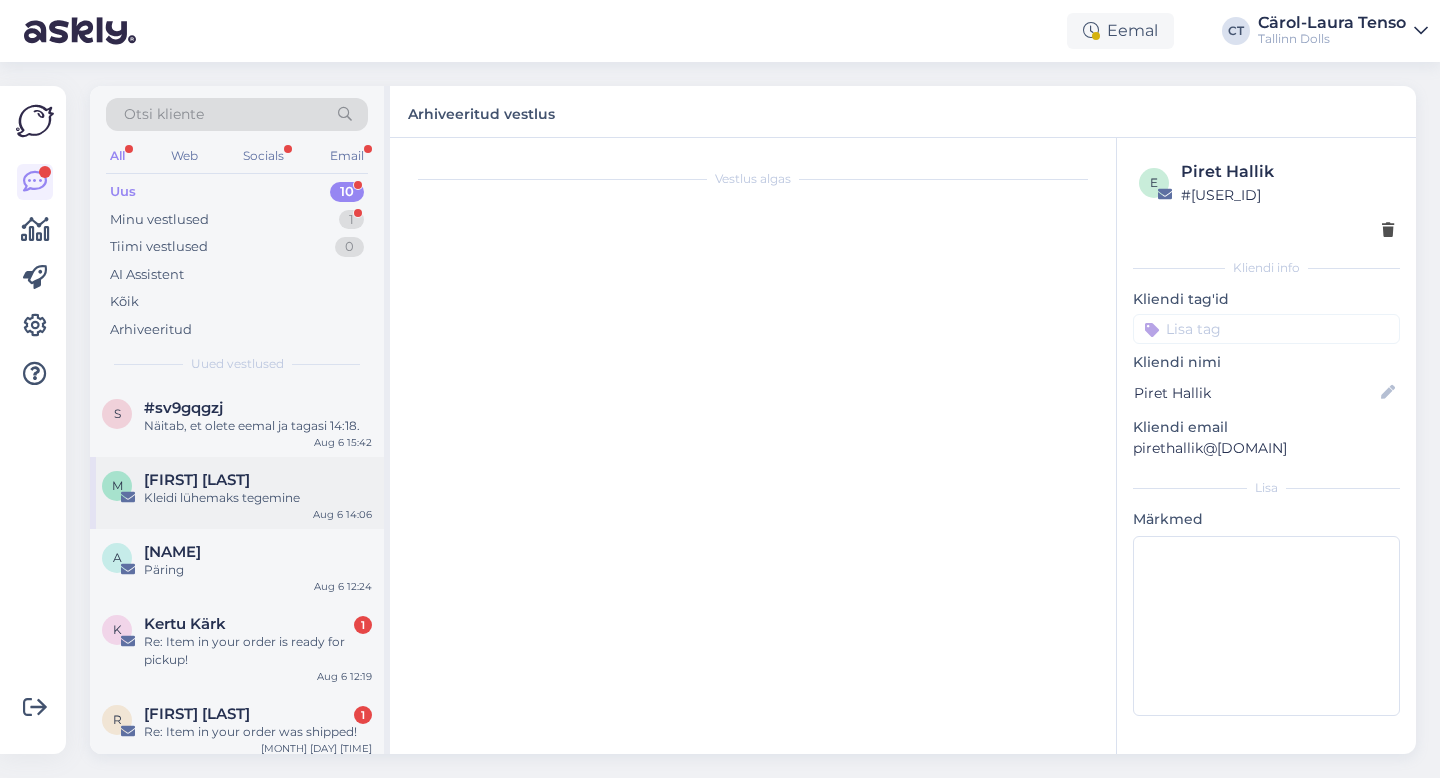 scroll, scrollTop: 925, scrollLeft: 0, axis: vertical 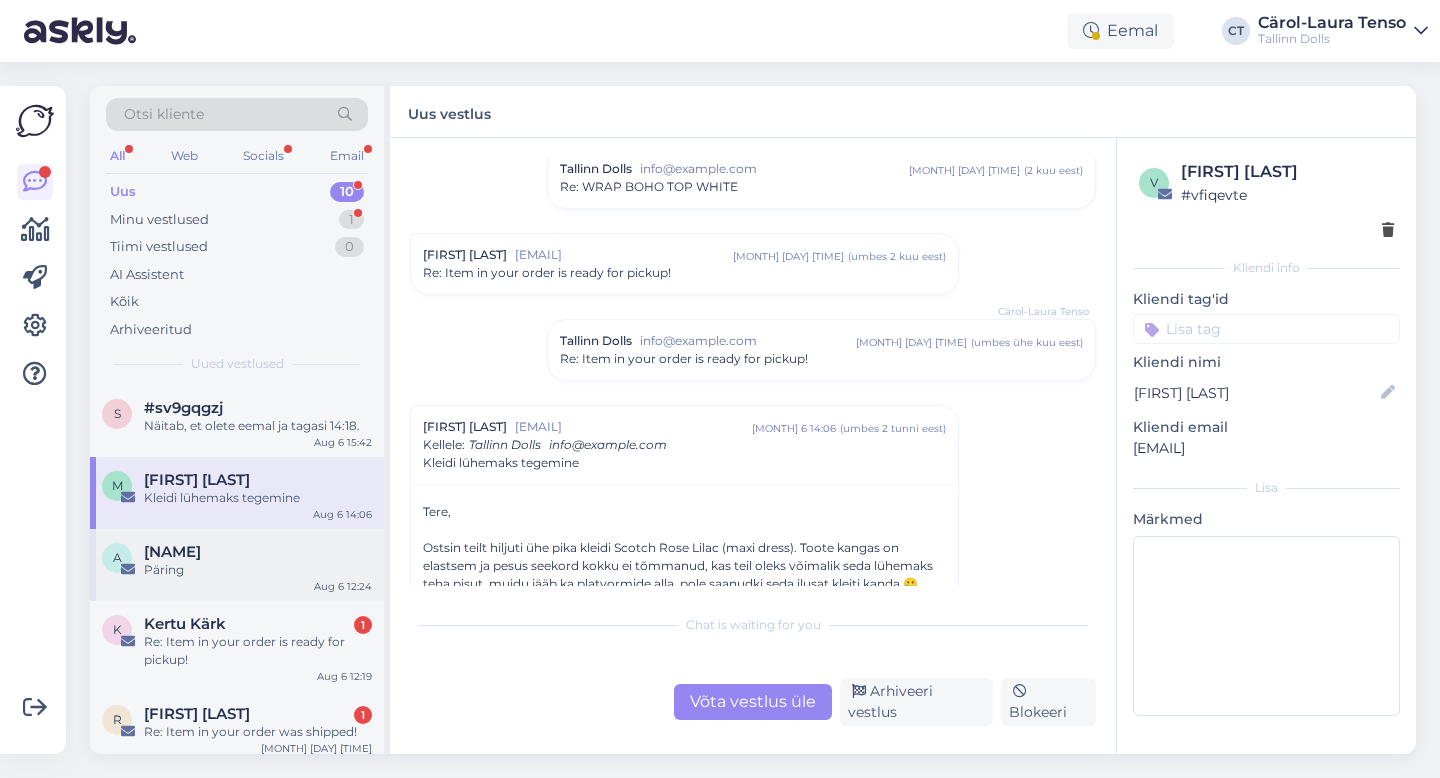 click on "Päring" at bounding box center [258, 570] 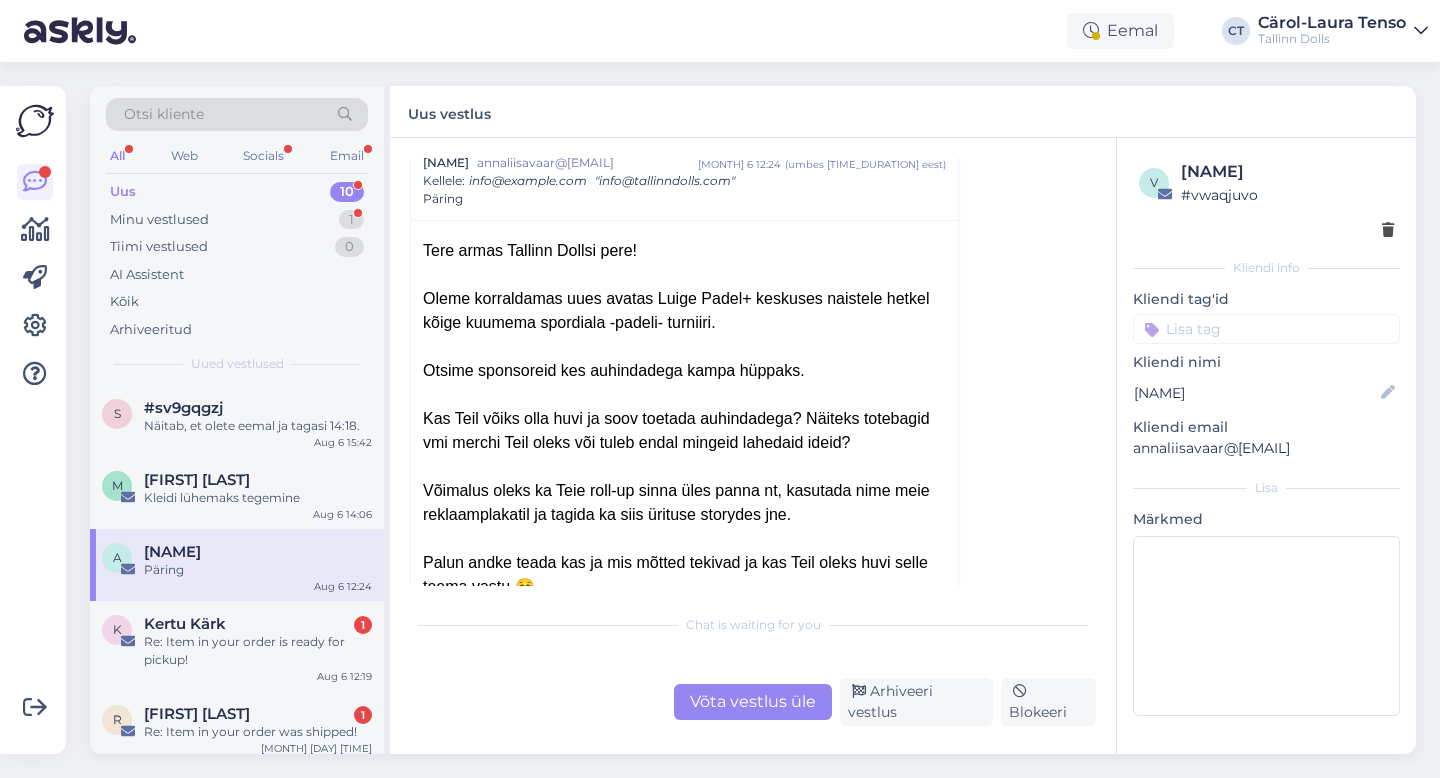 scroll, scrollTop: 77, scrollLeft: 0, axis: vertical 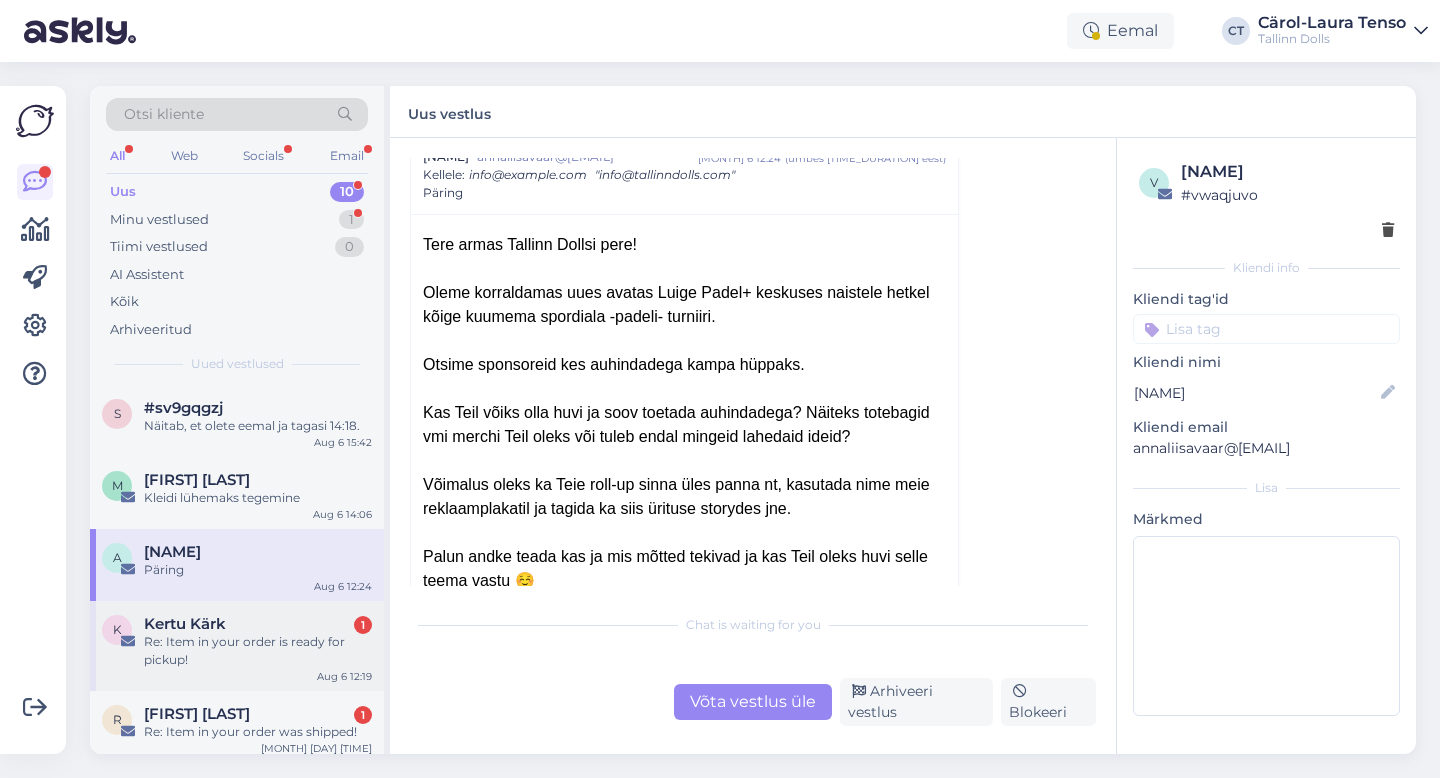 click on "K Kertu Kärk 1 Re: Item in your order is ready for pickup! Aug 6 12:19" at bounding box center [237, 646] 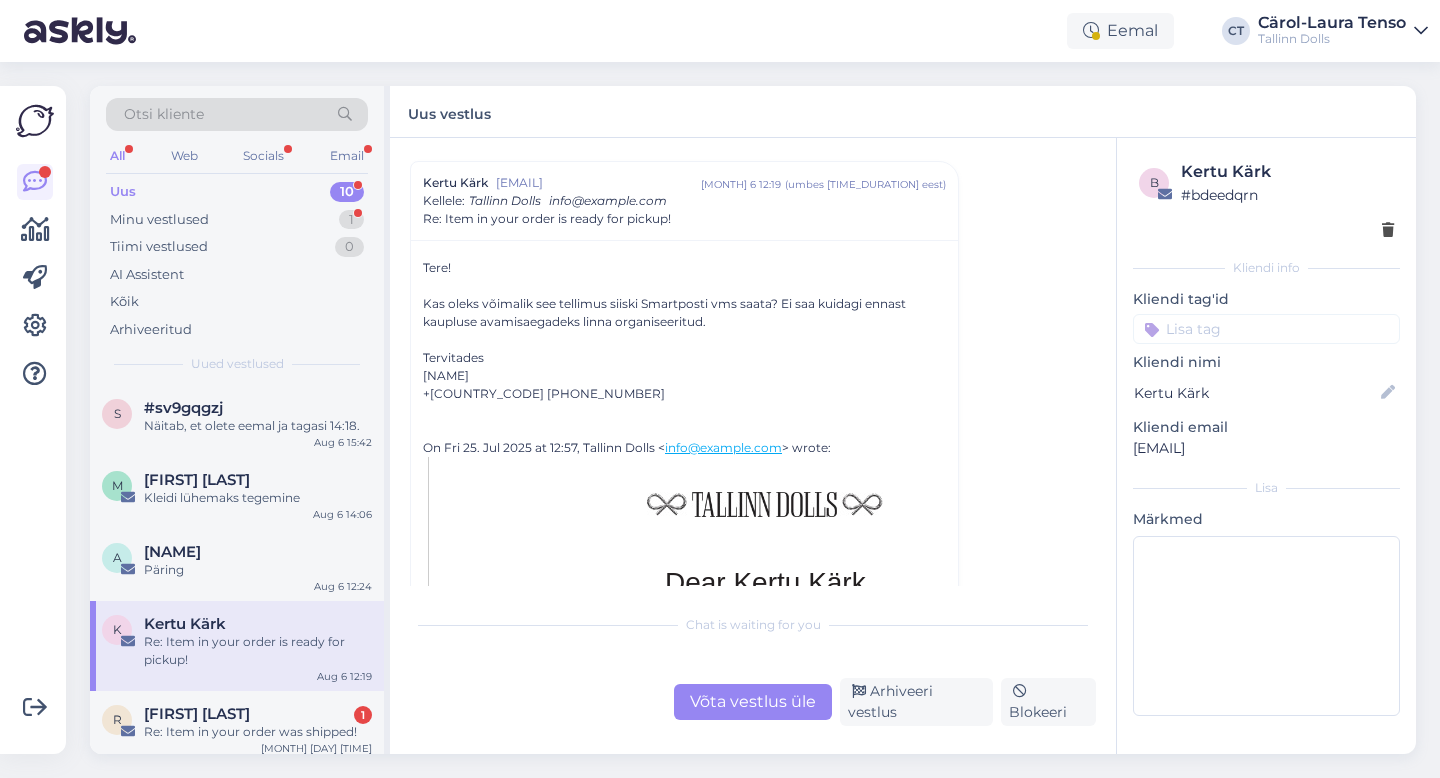 scroll, scrollTop: 53, scrollLeft: 0, axis: vertical 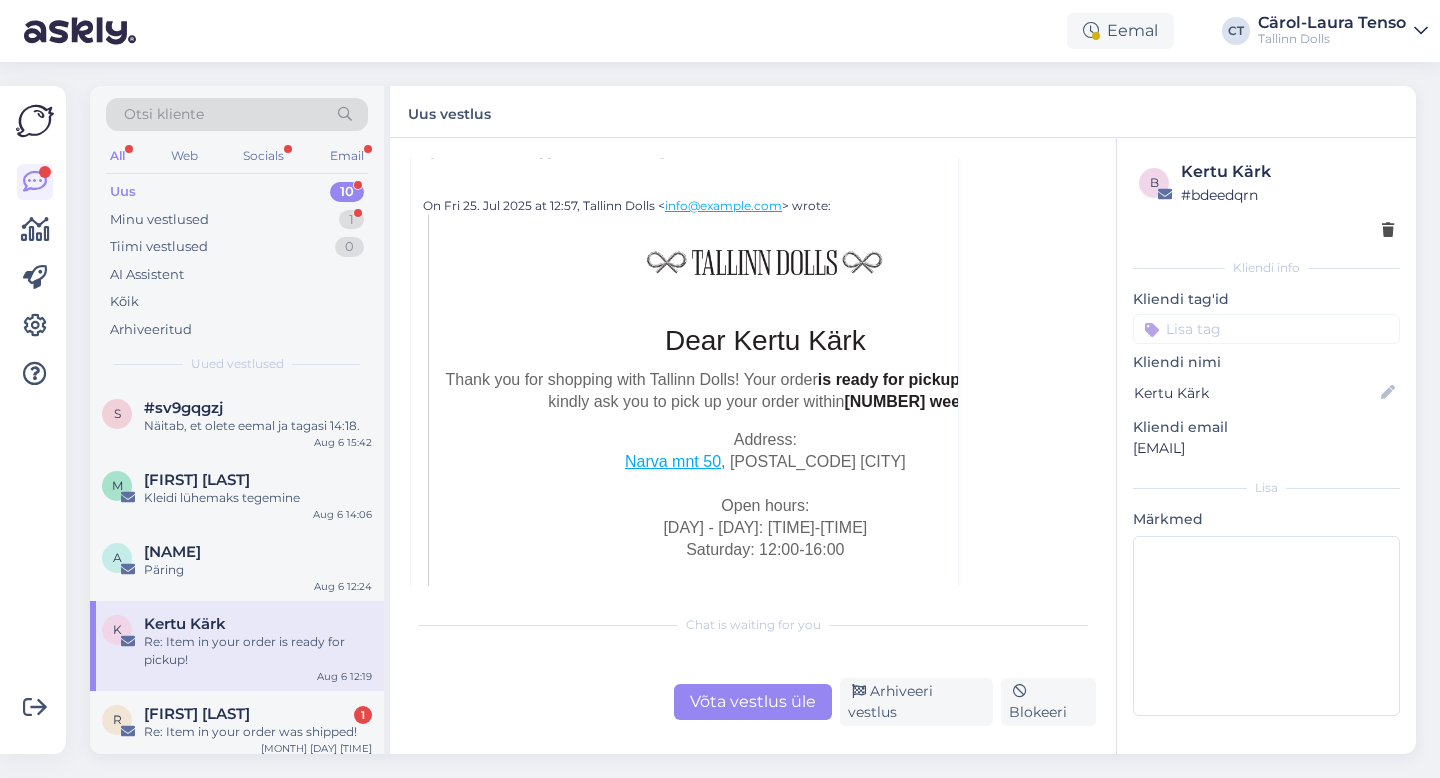 click on "Võta vestlus üle" at bounding box center (753, 702) 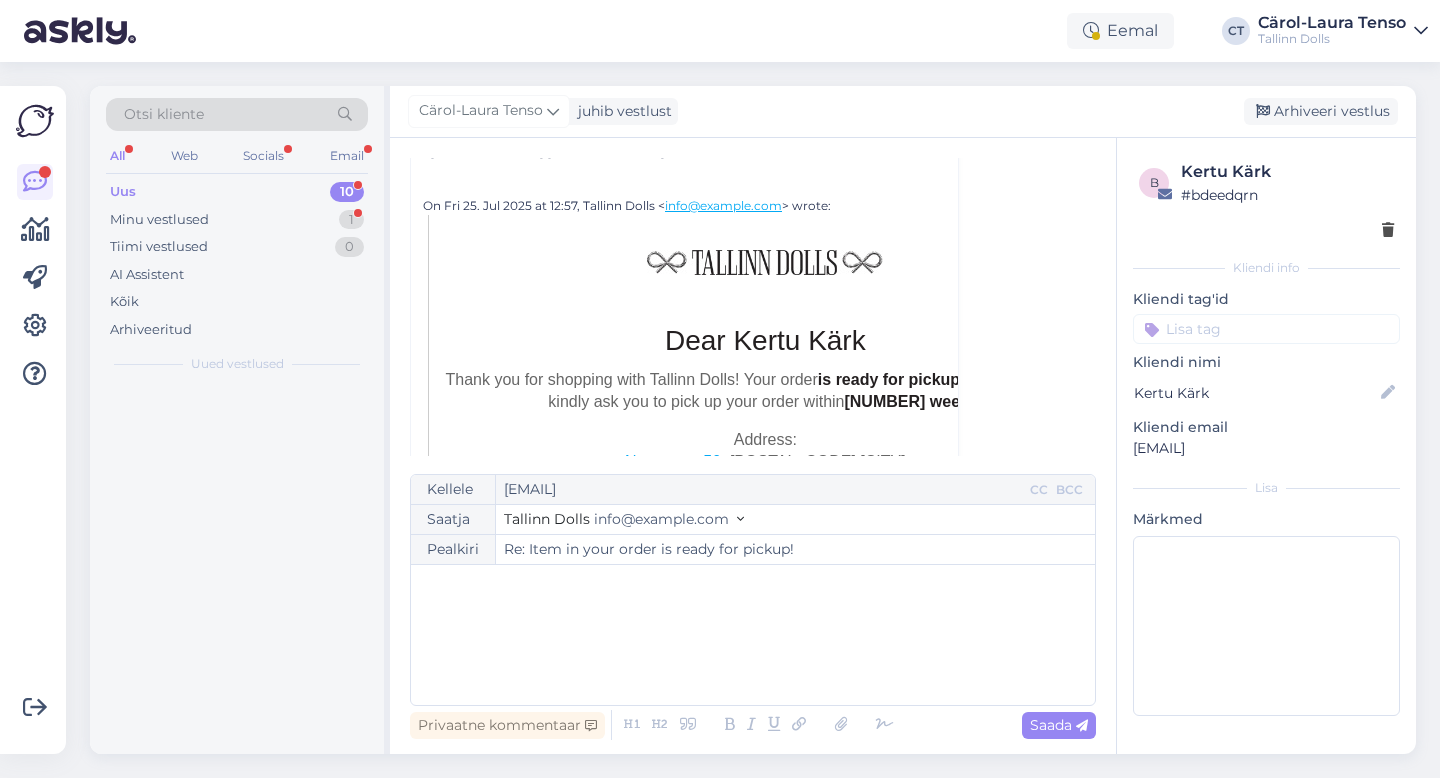 scroll, scrollTop: 54, scrollLeft: 0, axis: vertical 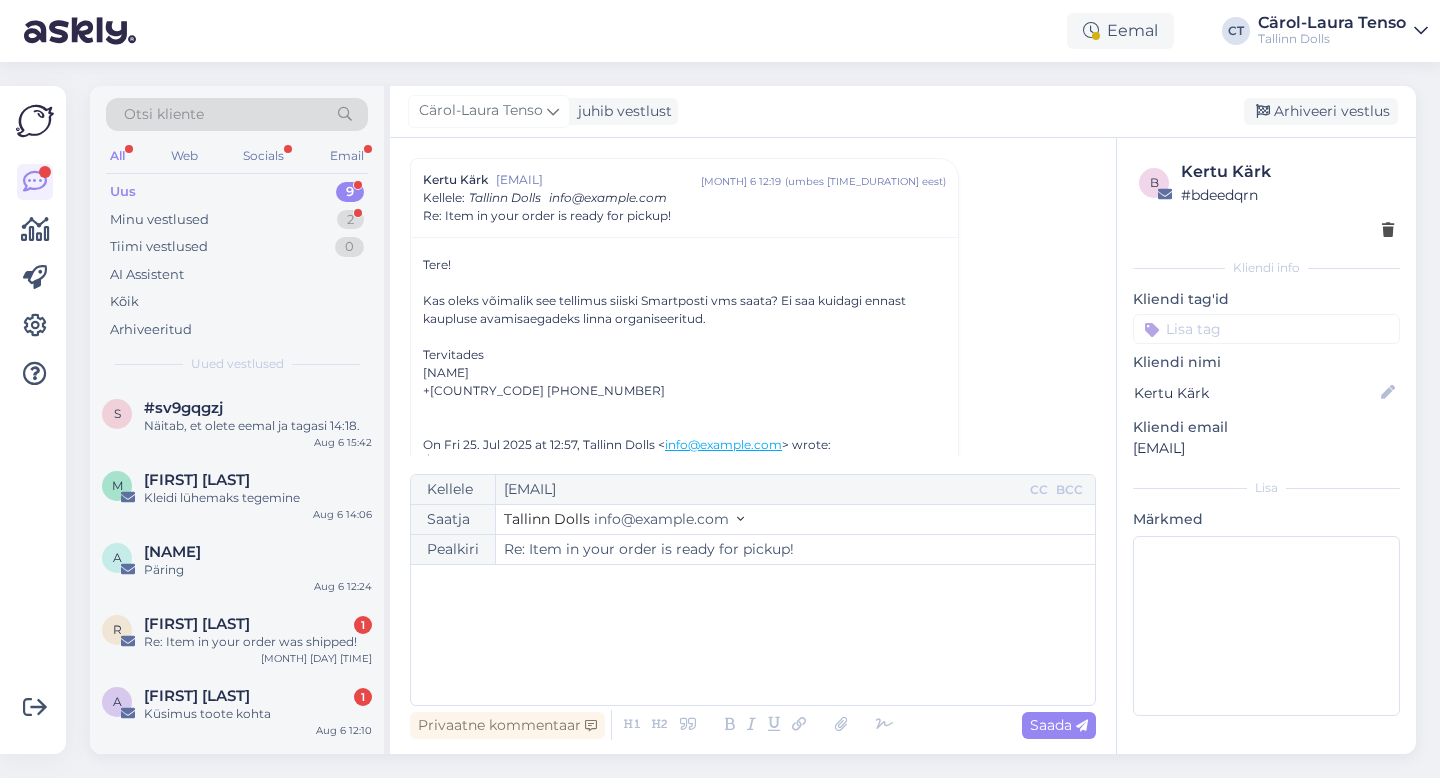 click on "﻿" at bounding box center [753, 635] 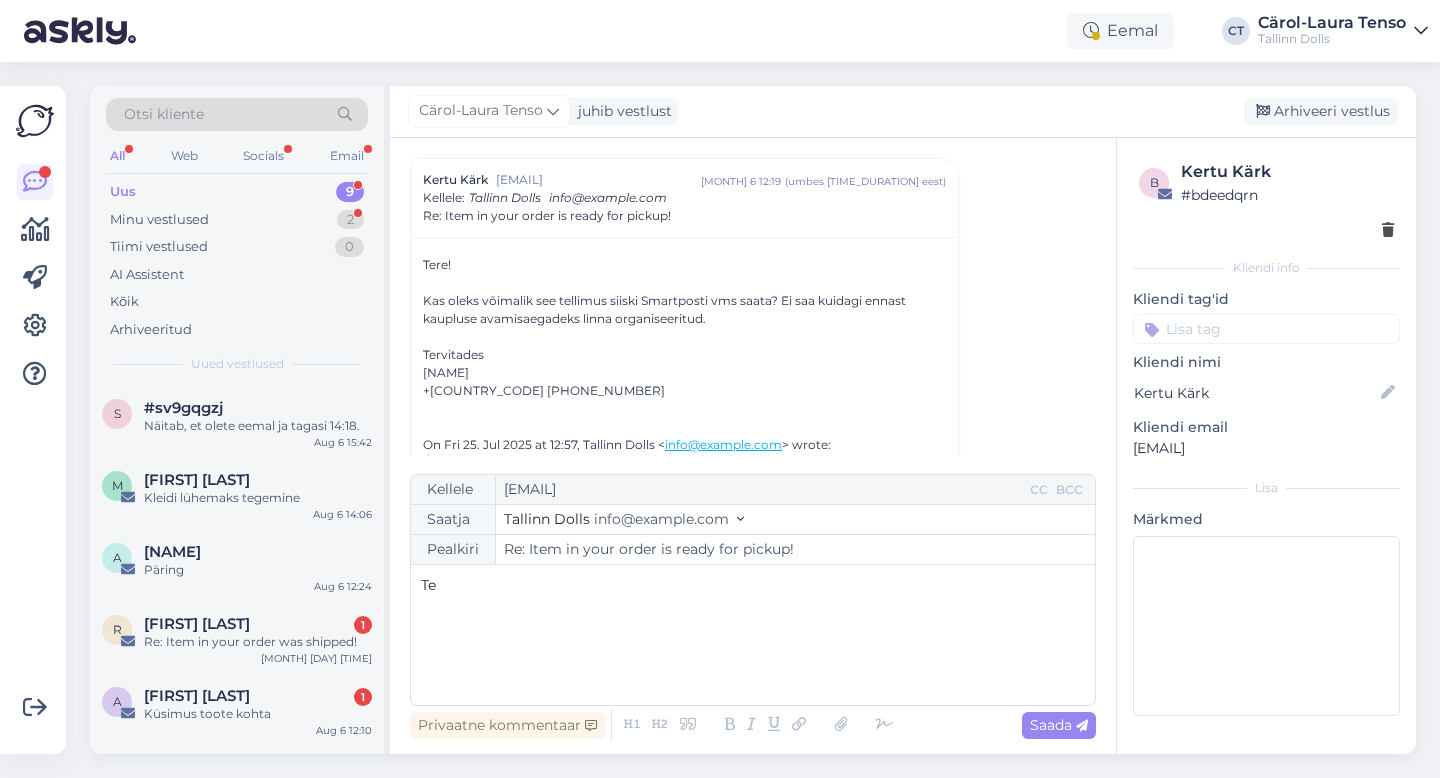 type 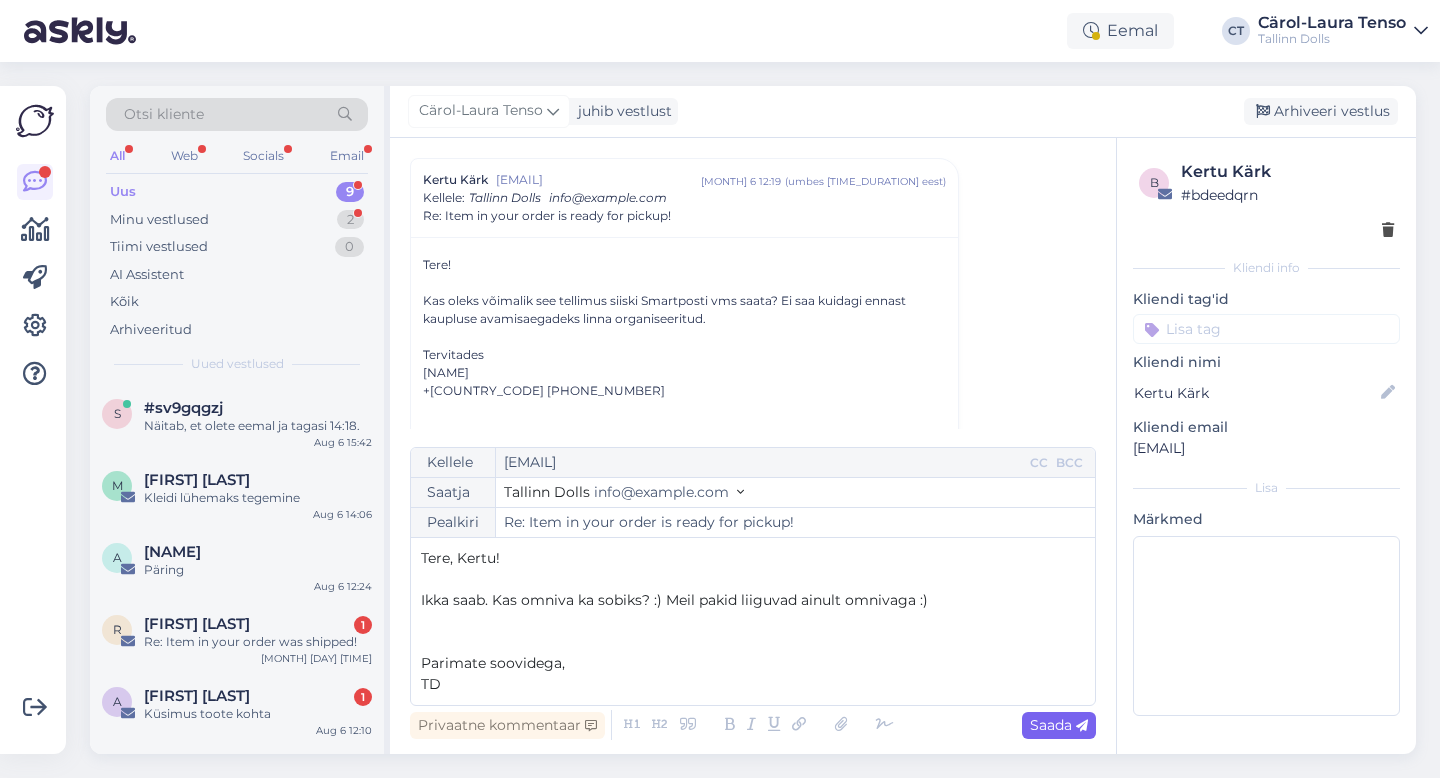 click on "Saada" at bounding box center [1059, 725] 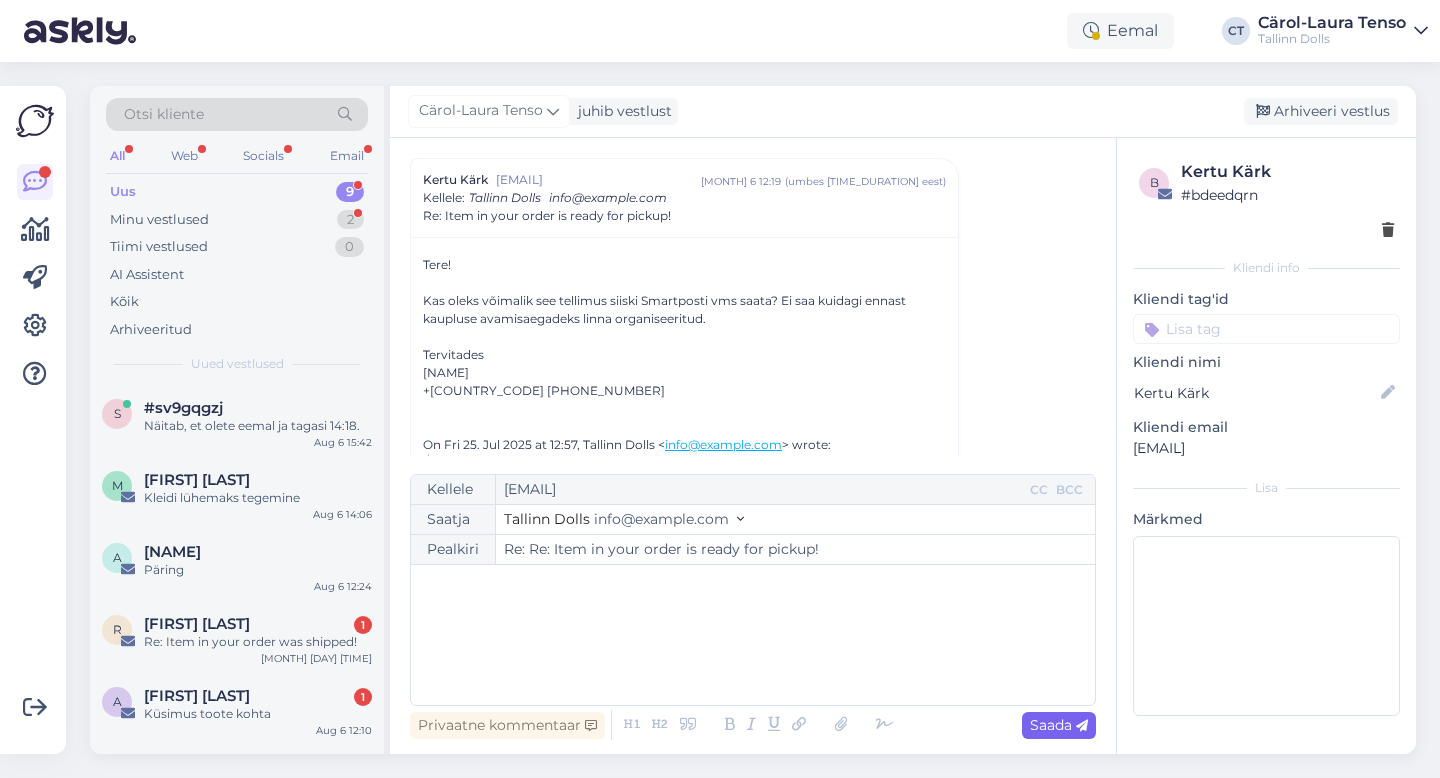 type on "Re: Item in your order is ready for pickup!" 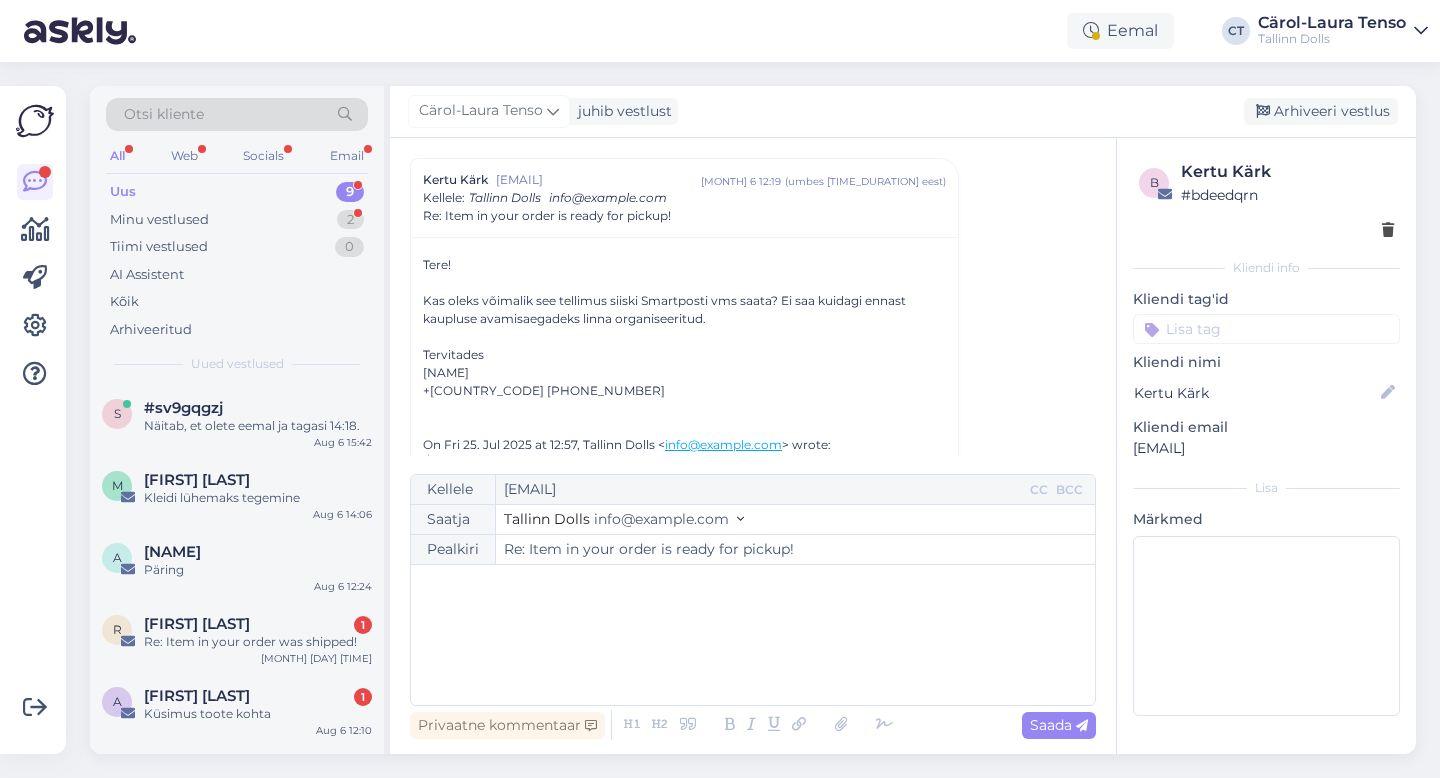 scroll, scrollTop: 1379, scrollLeft: 0, axis: vertical 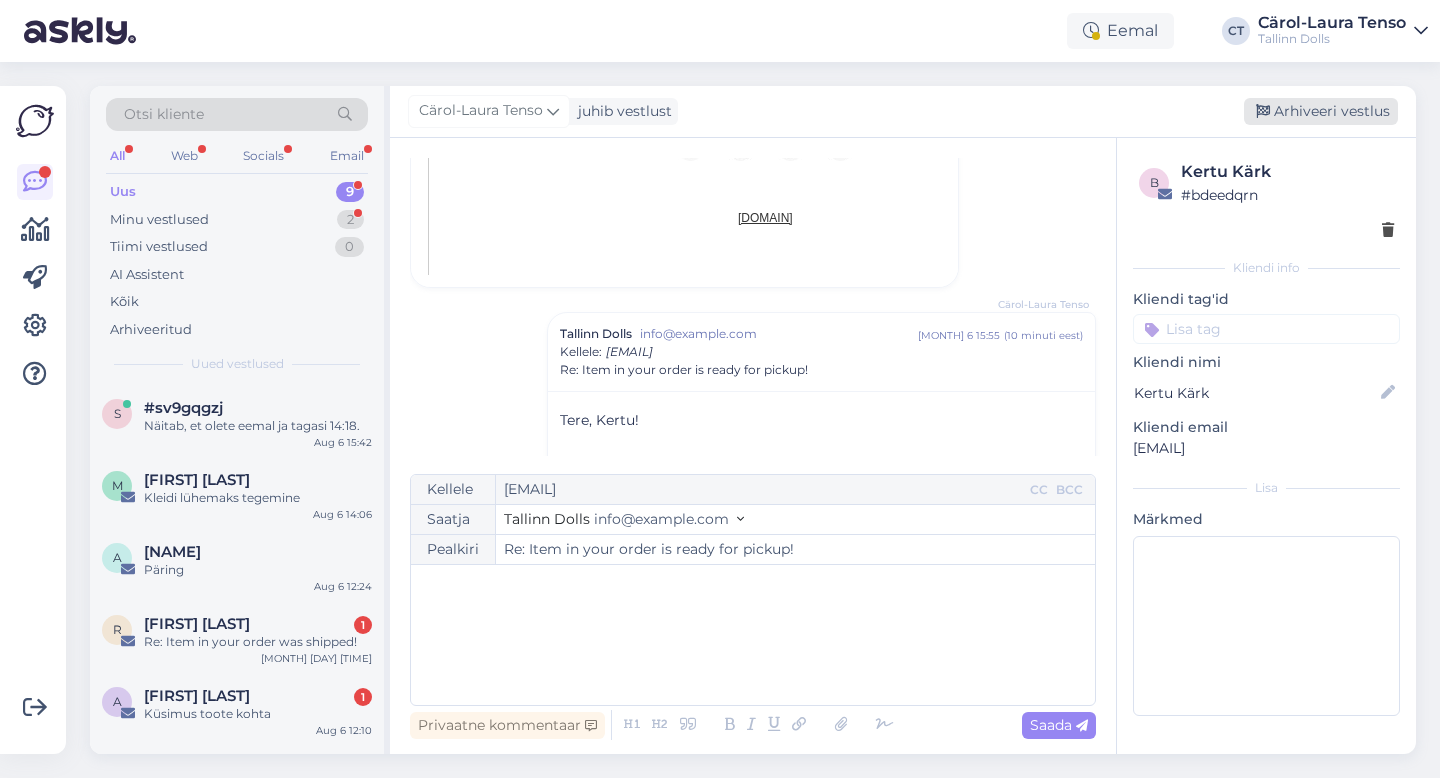 click on "Arhiveeri vestlus" at bounding box center (1321, 111) 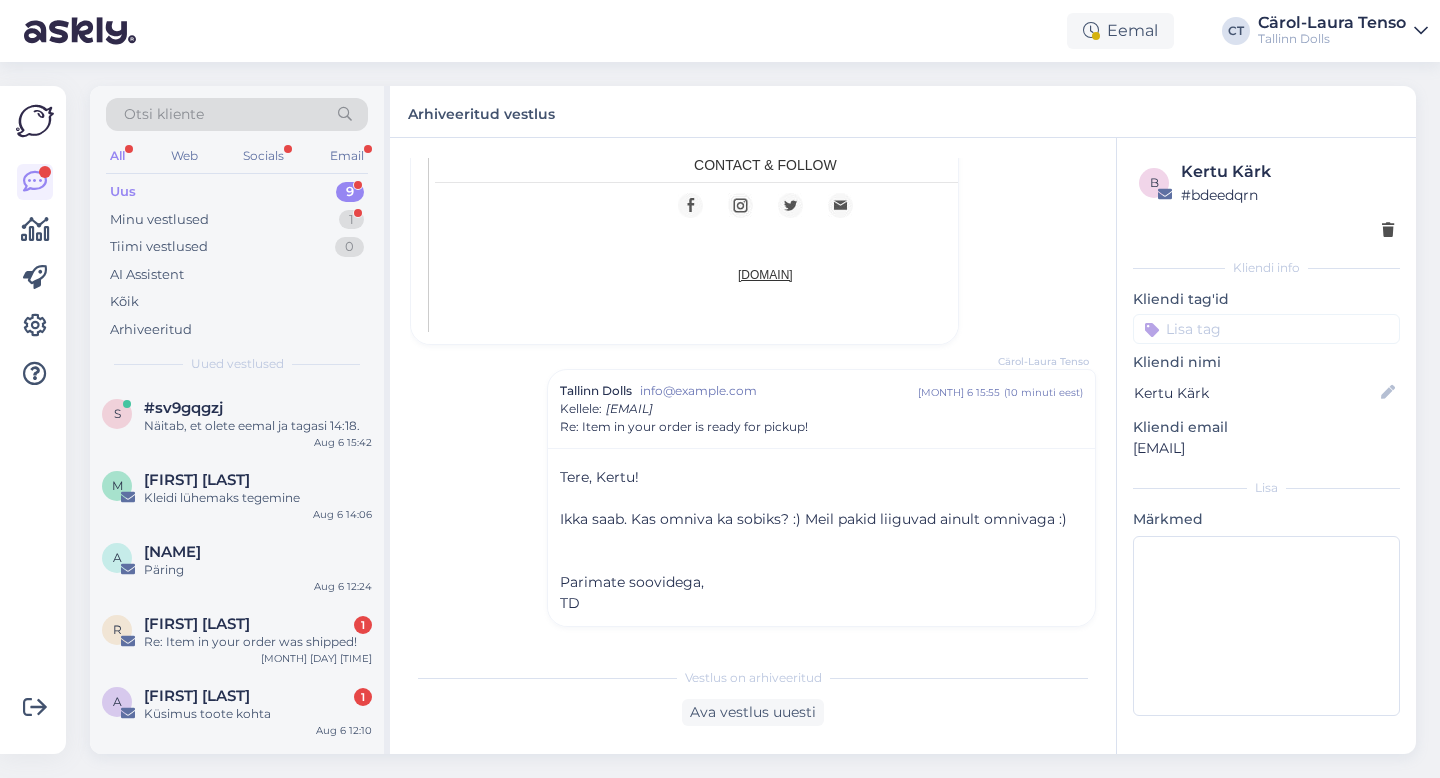 click on "[FIRST] [LAST] Päring [MONTH] [DAY] [TIME]" at bounding box center (237, 565) 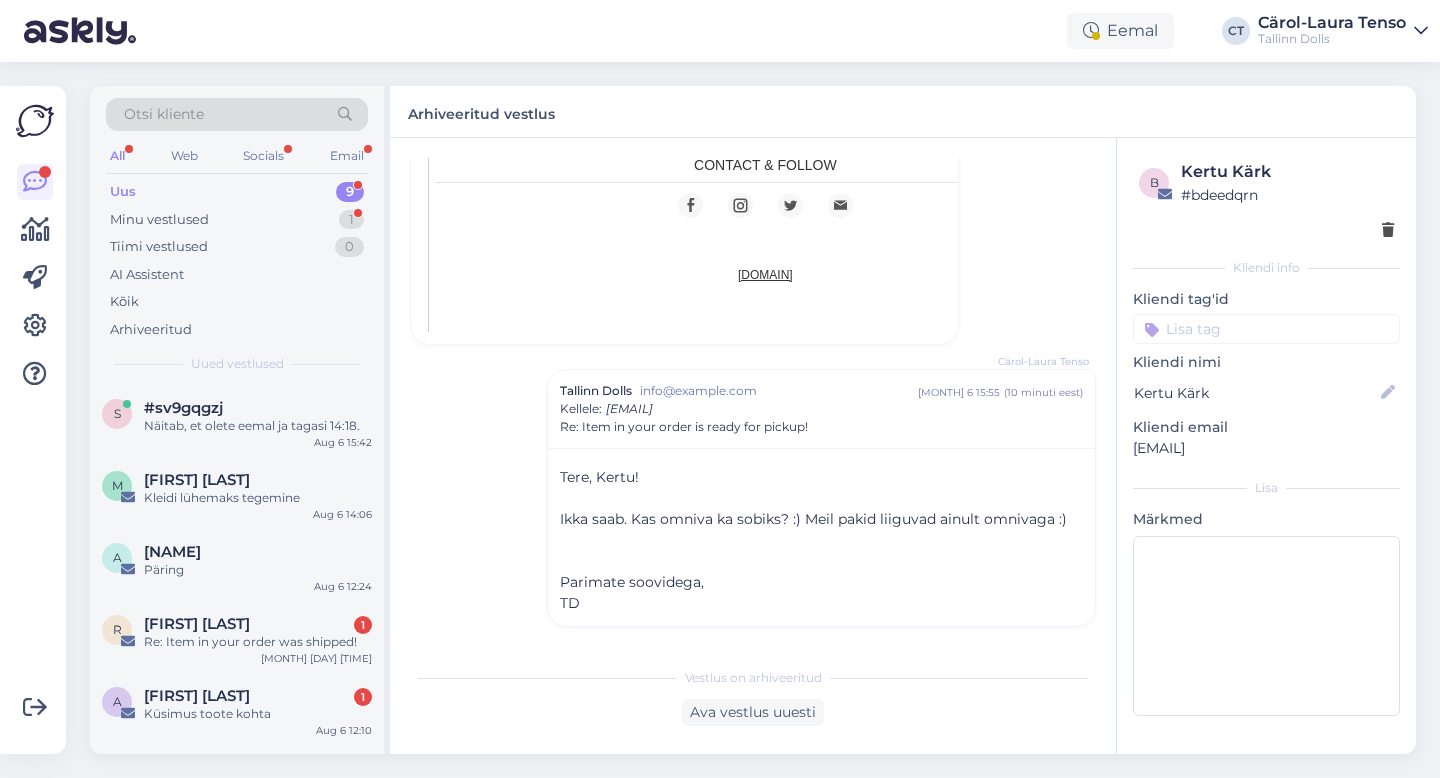 scroll, scrollTop: 54, scrollLeft: 0, axis: vertical 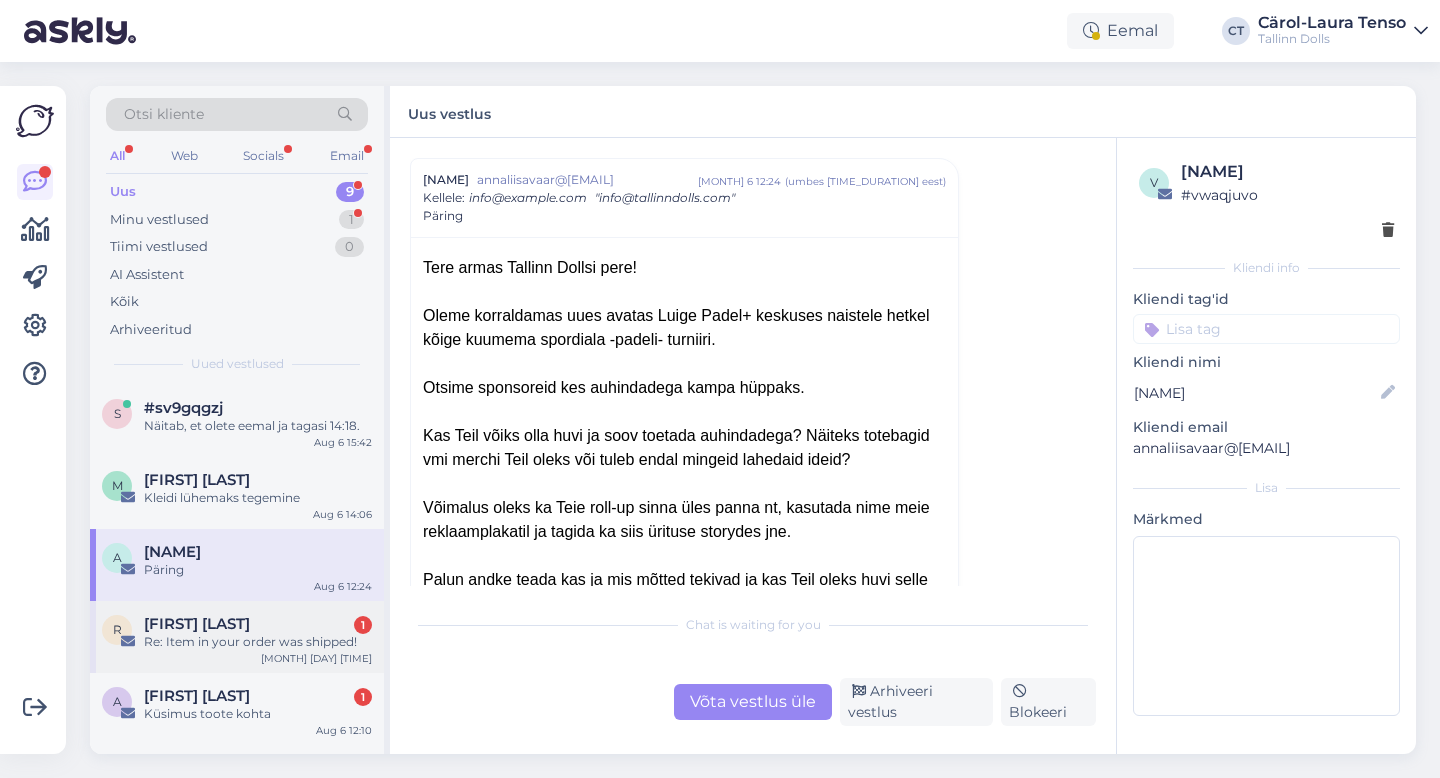 click on "[FIRST] [LAST] 1" at bounding box center (258, 624) 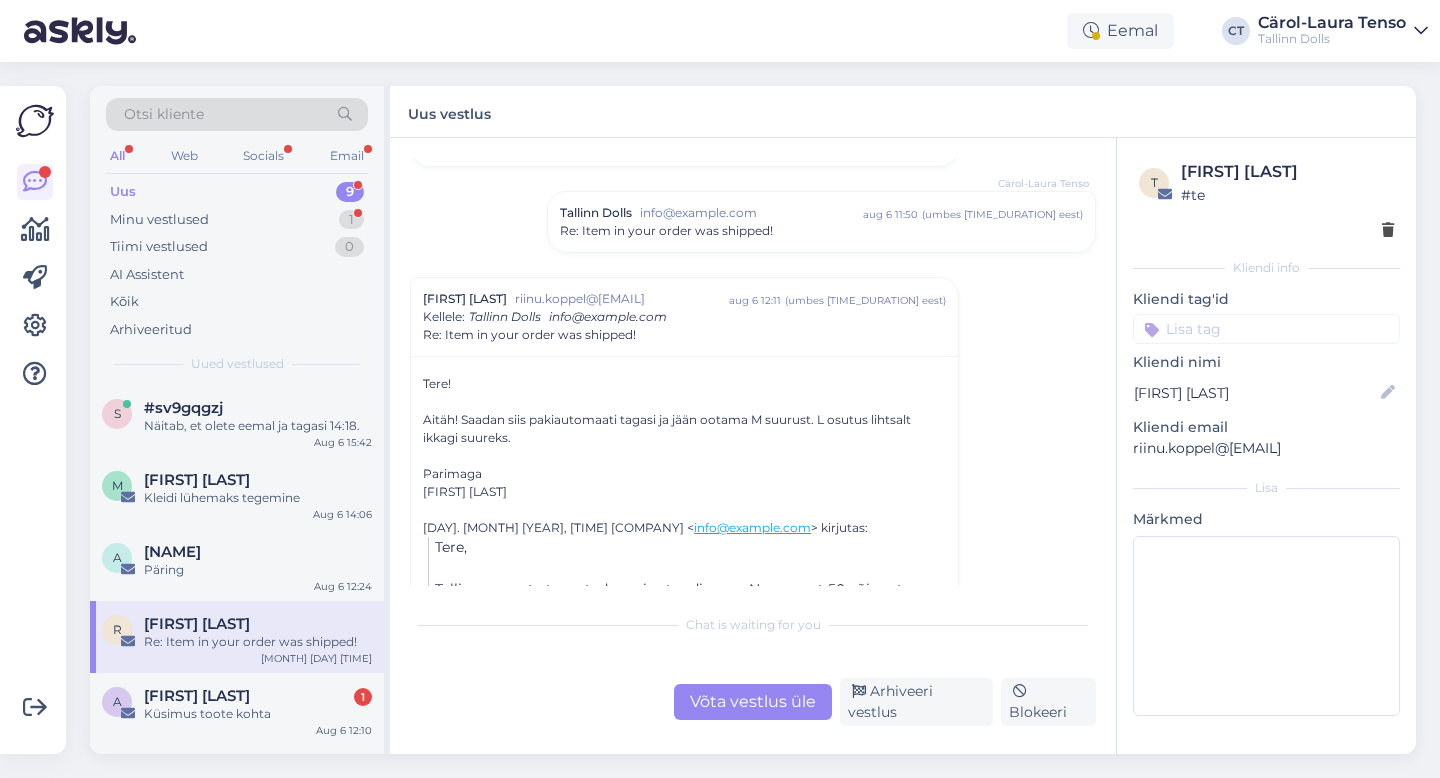 scroll, scrollTop: 539, scrollLeft: 0, axis: vertical 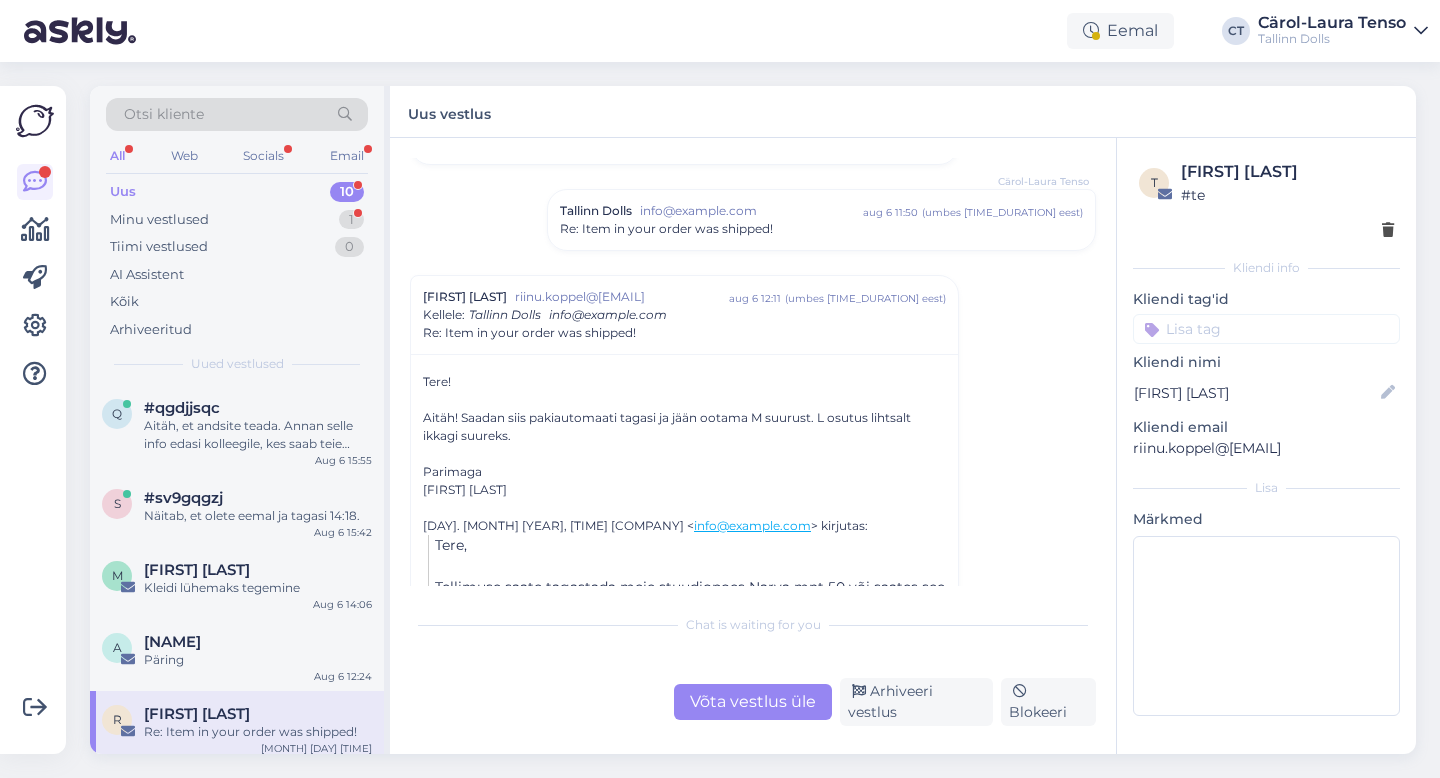 click on "Võta vestlus üle" at bounding box center [753, 702] 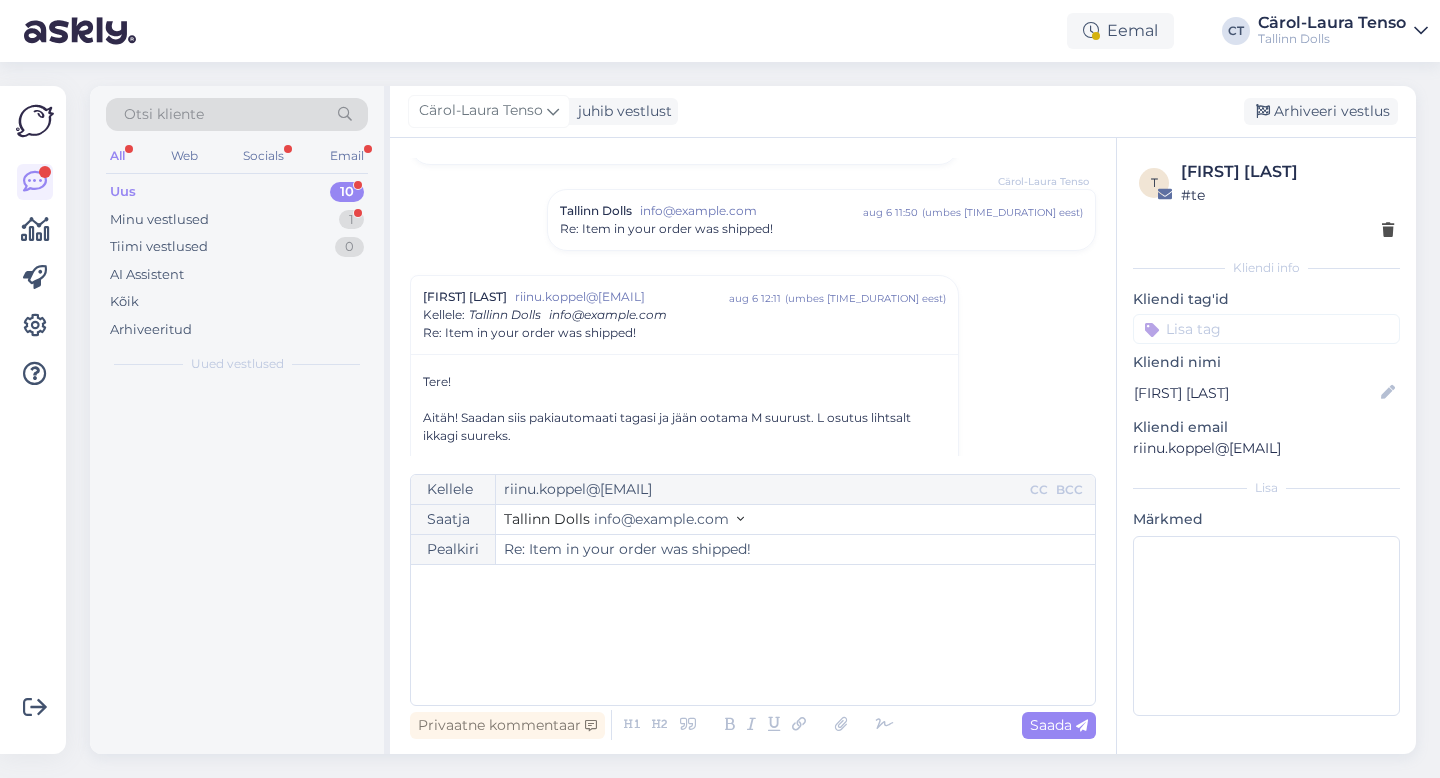 scroll, scrollTop: 656, scrollLeft: 0, axis: vertical 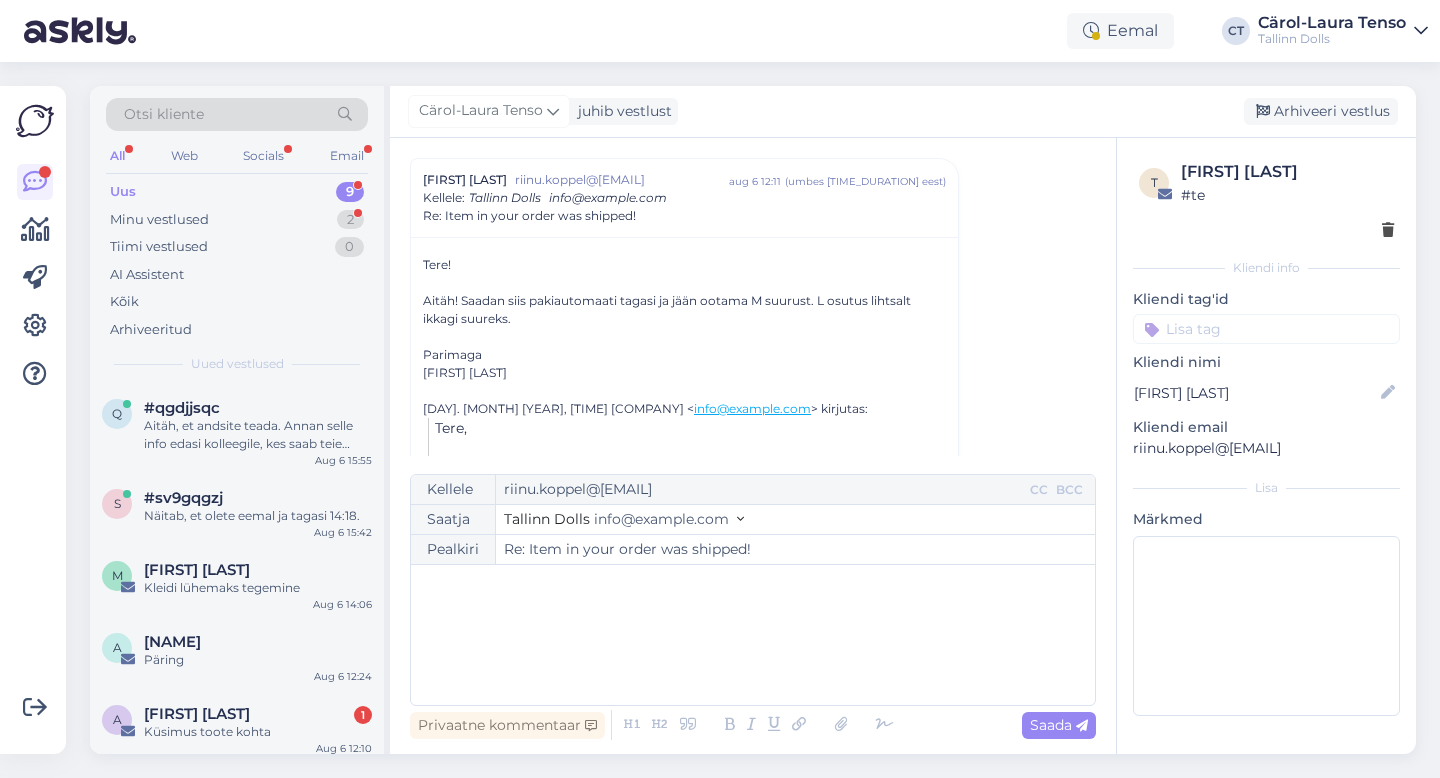 click on "﻿" at bounding box center (753, 635) 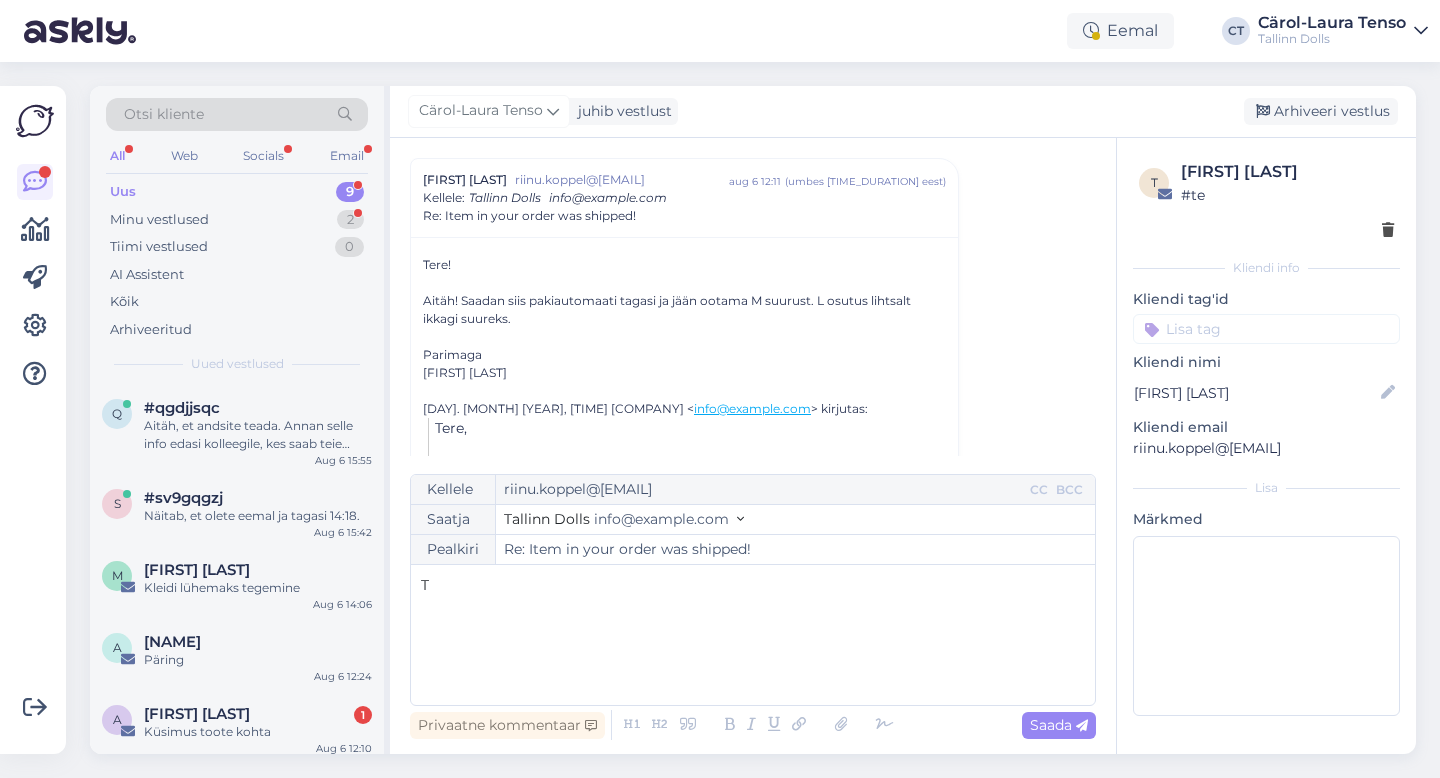 type 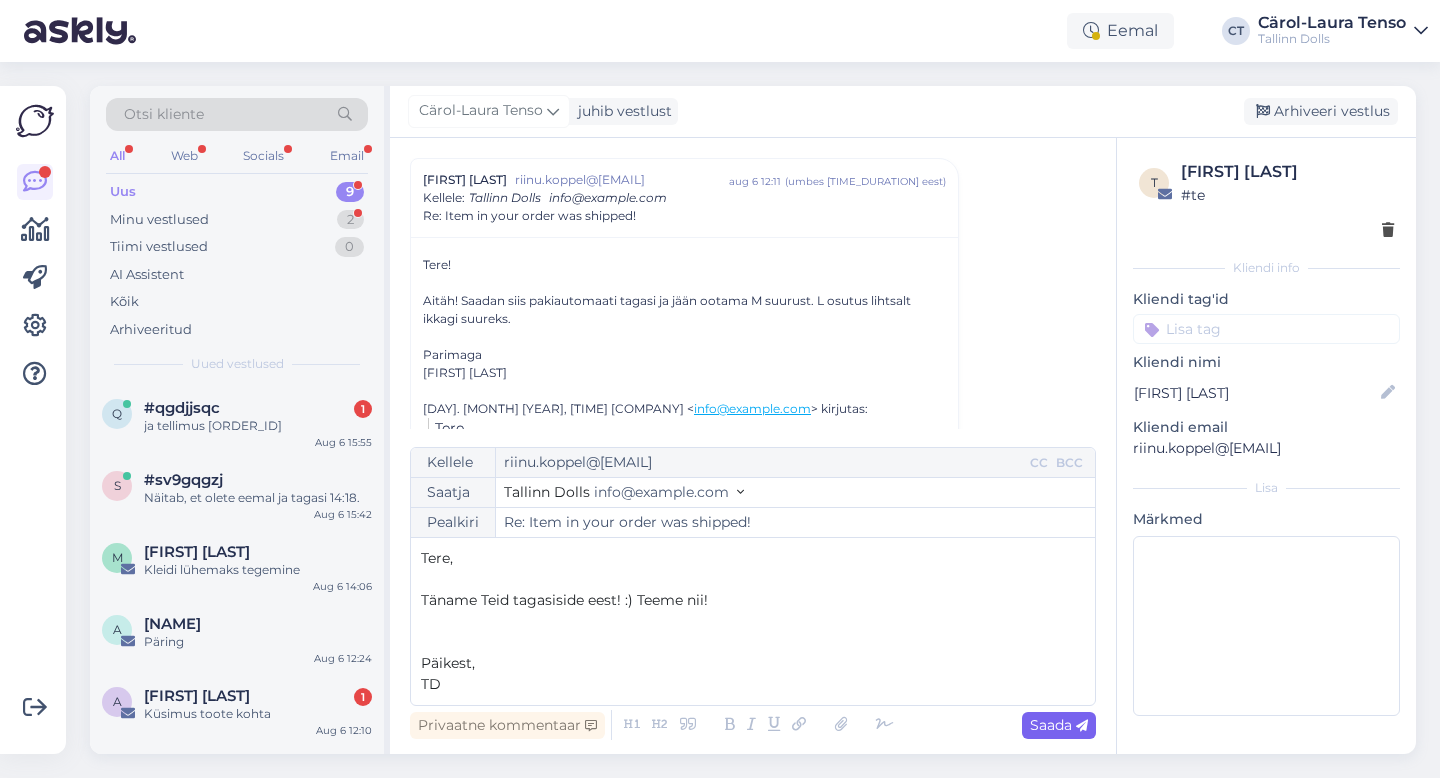 click on "Saada" at bounding box center (1059, 725) 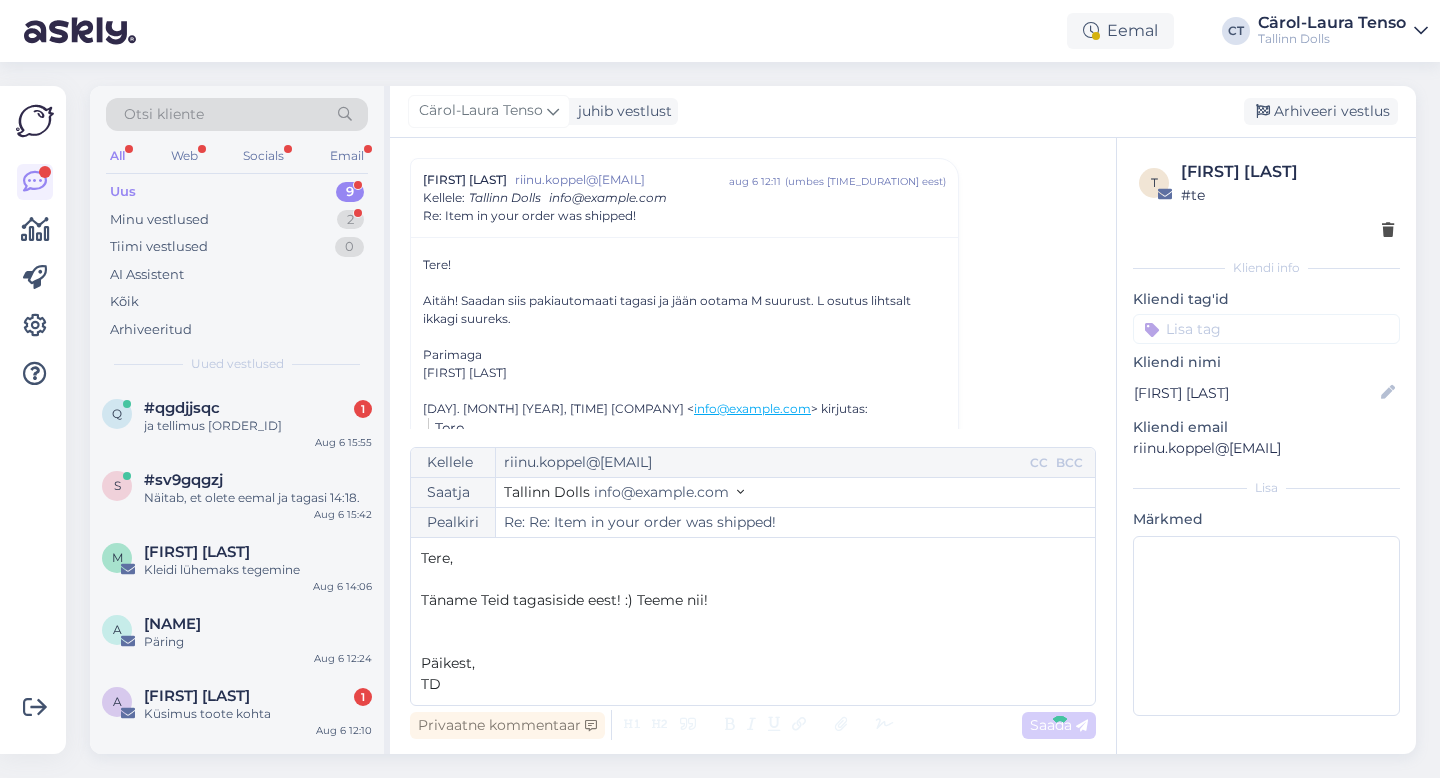 type on "Re: Item in your order was shipped!" 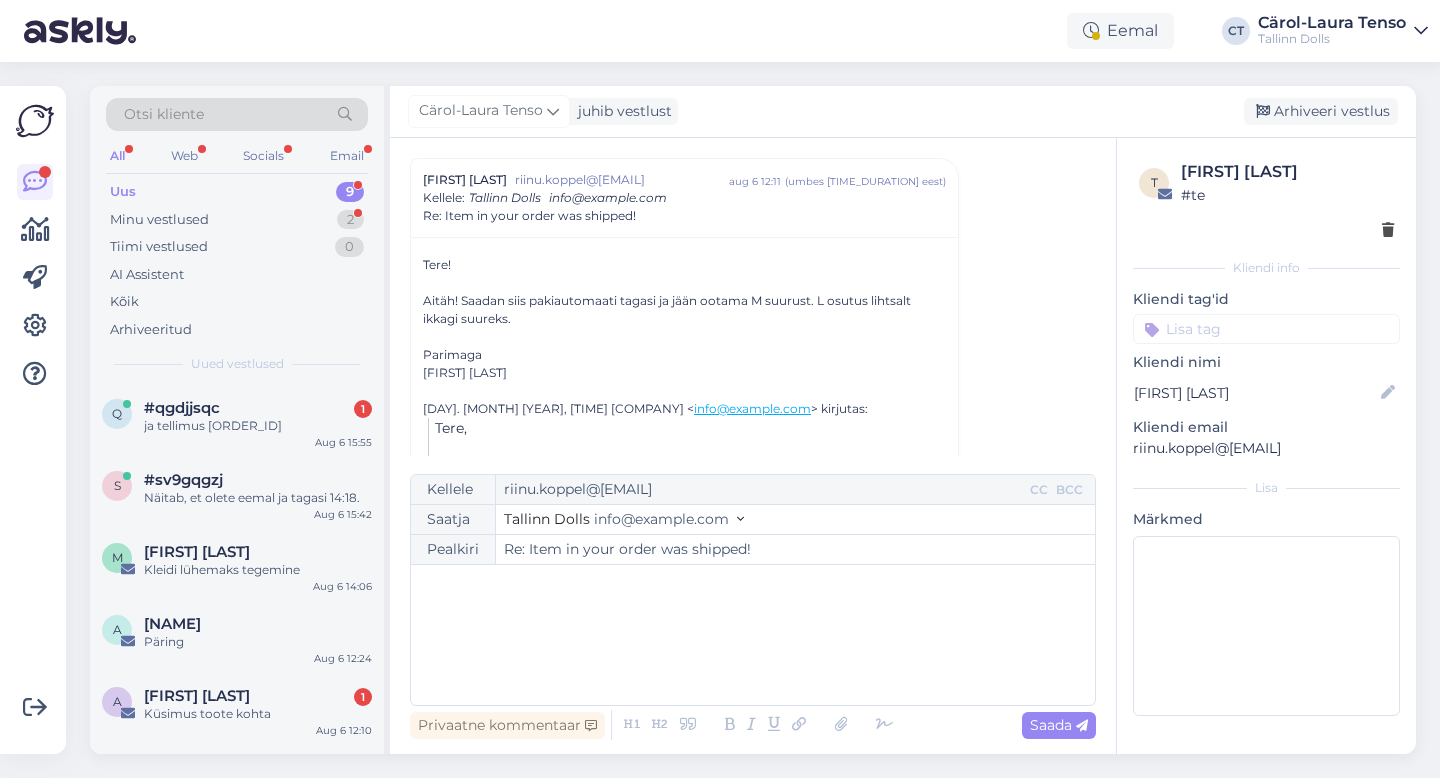 scroll, scrollTop: 1093, scrollLeft: 0, axis: vertical 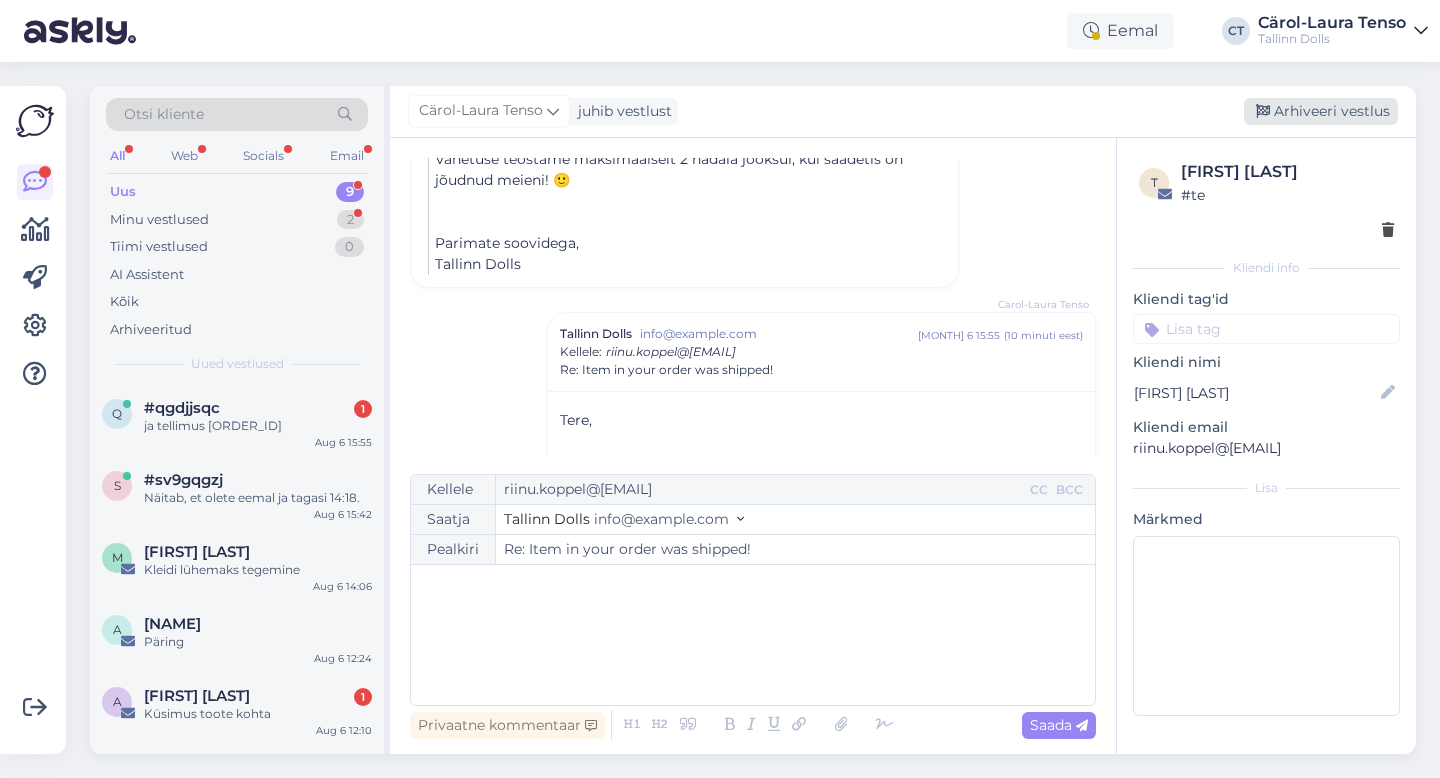 click on "Arhiveeri vestlus" at bounding box center [1321, 111] 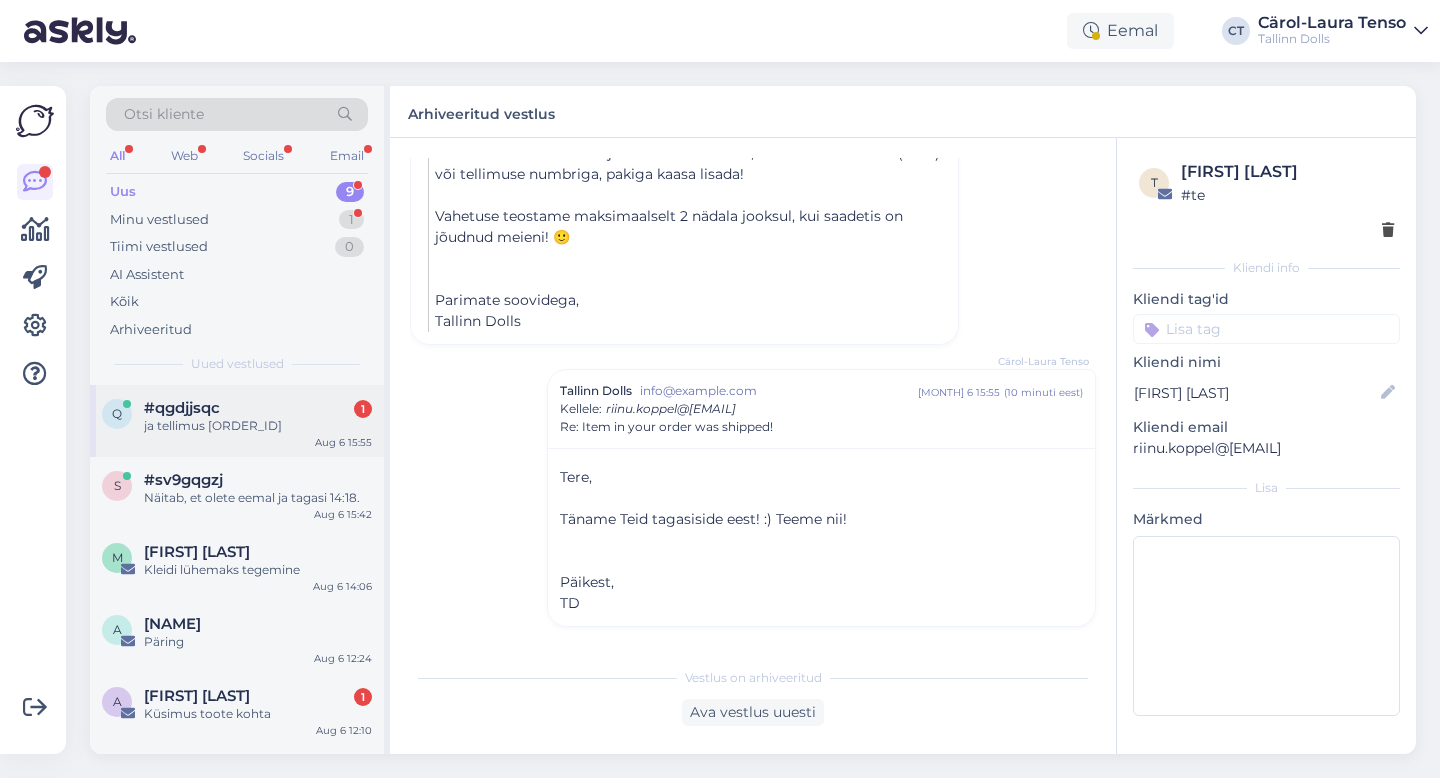 click on "ja tellimus [ORDER_ID]" at bounding box center [258, 426] 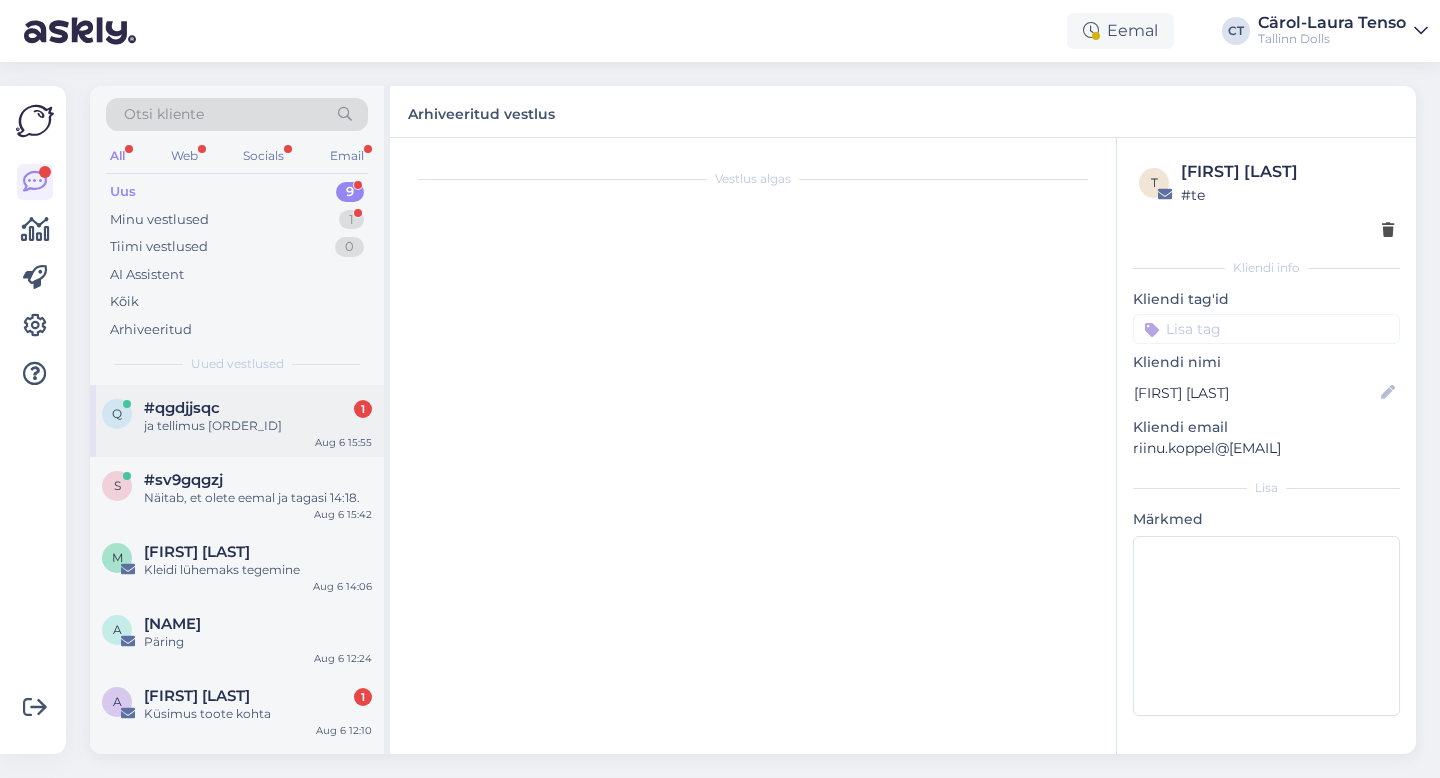 scroll, scrollTop: 795, scrollLeft: 0, axis: vertical 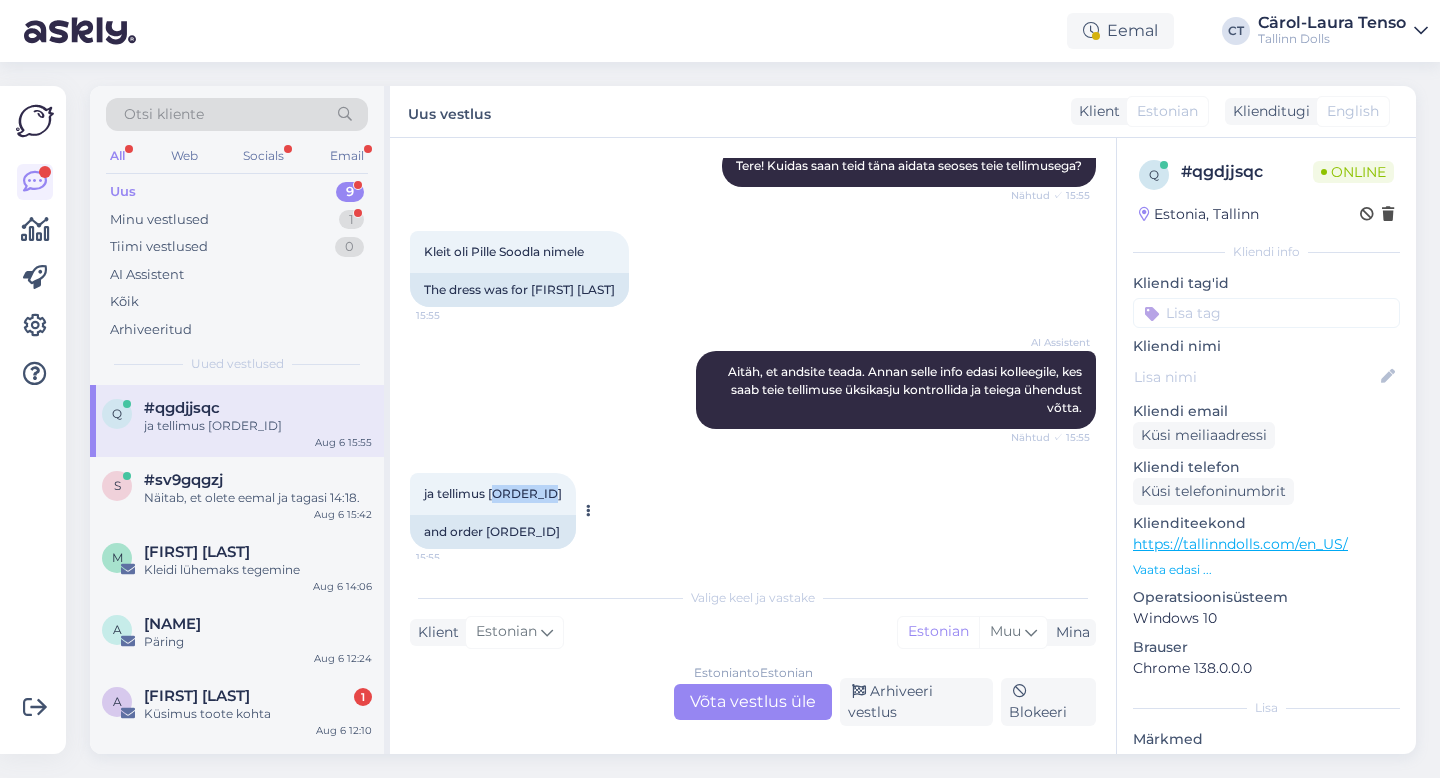 drag, startPoint x: 554, startPoint y: 499, endPoint x: 497, endPoint y: 497, distance: 57.035076 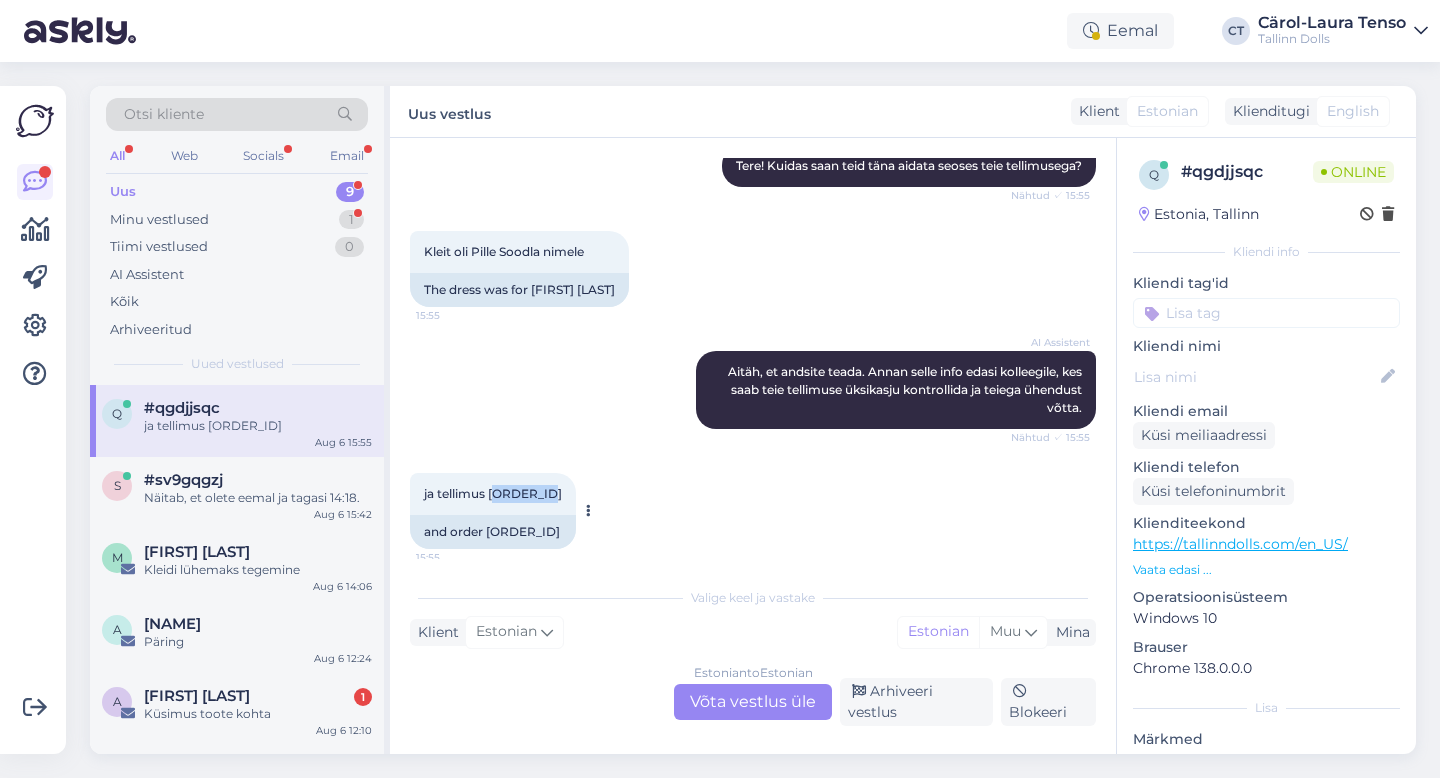 click on "ja tellimus 000122381 15:55" at bounding box center [493, 494] 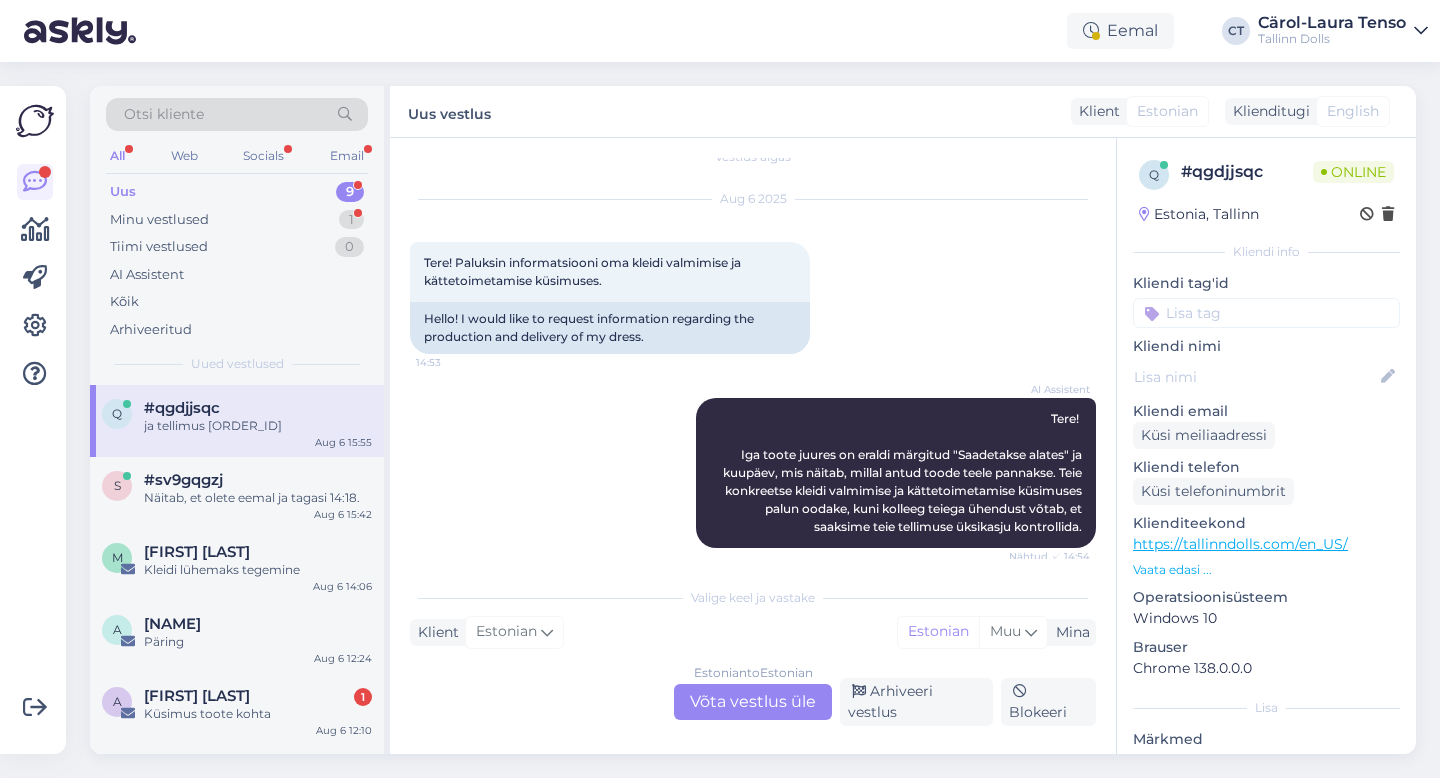 scroll, scrollTop: 0, scrollLeft: 0, axis: both 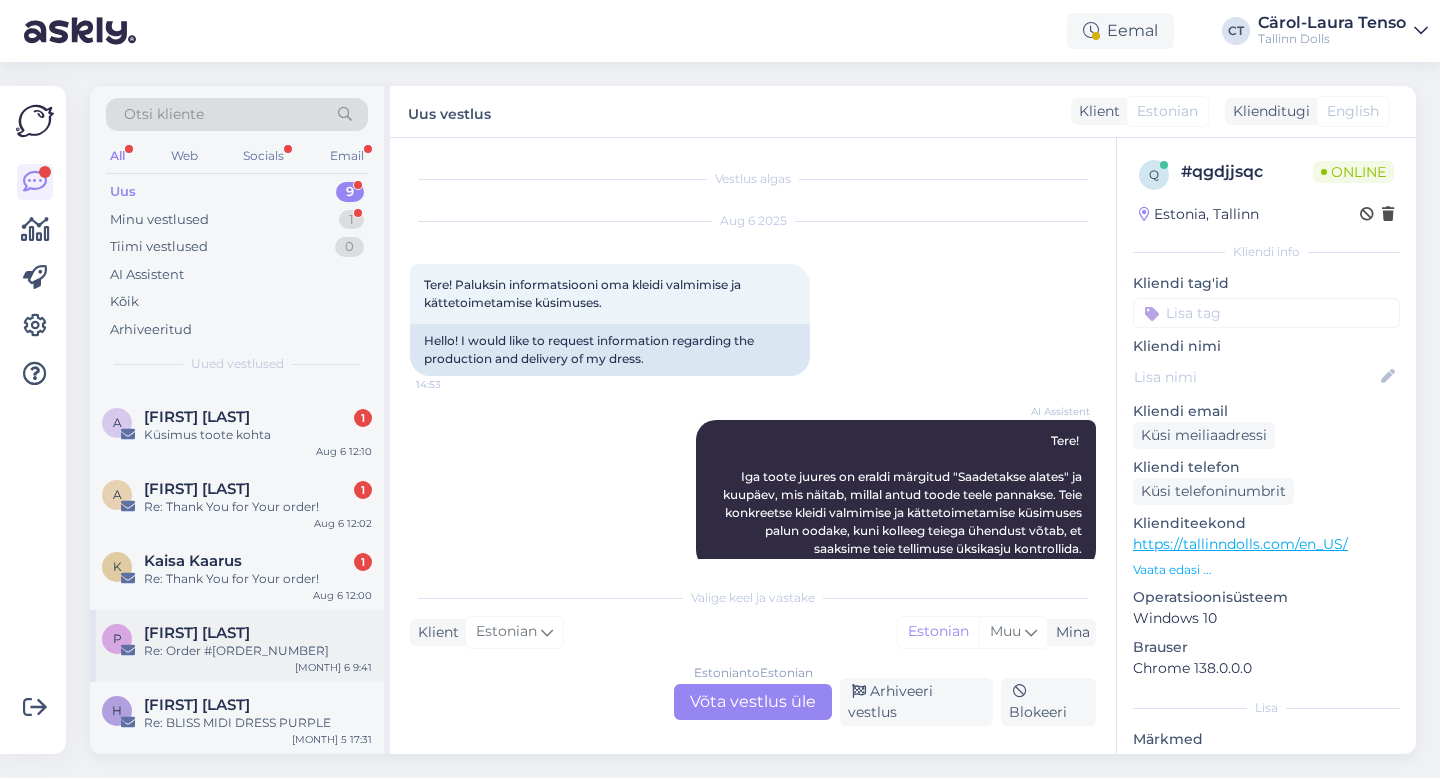 click on "[FIRST] [LAST]" at bounding box center [197, 633] 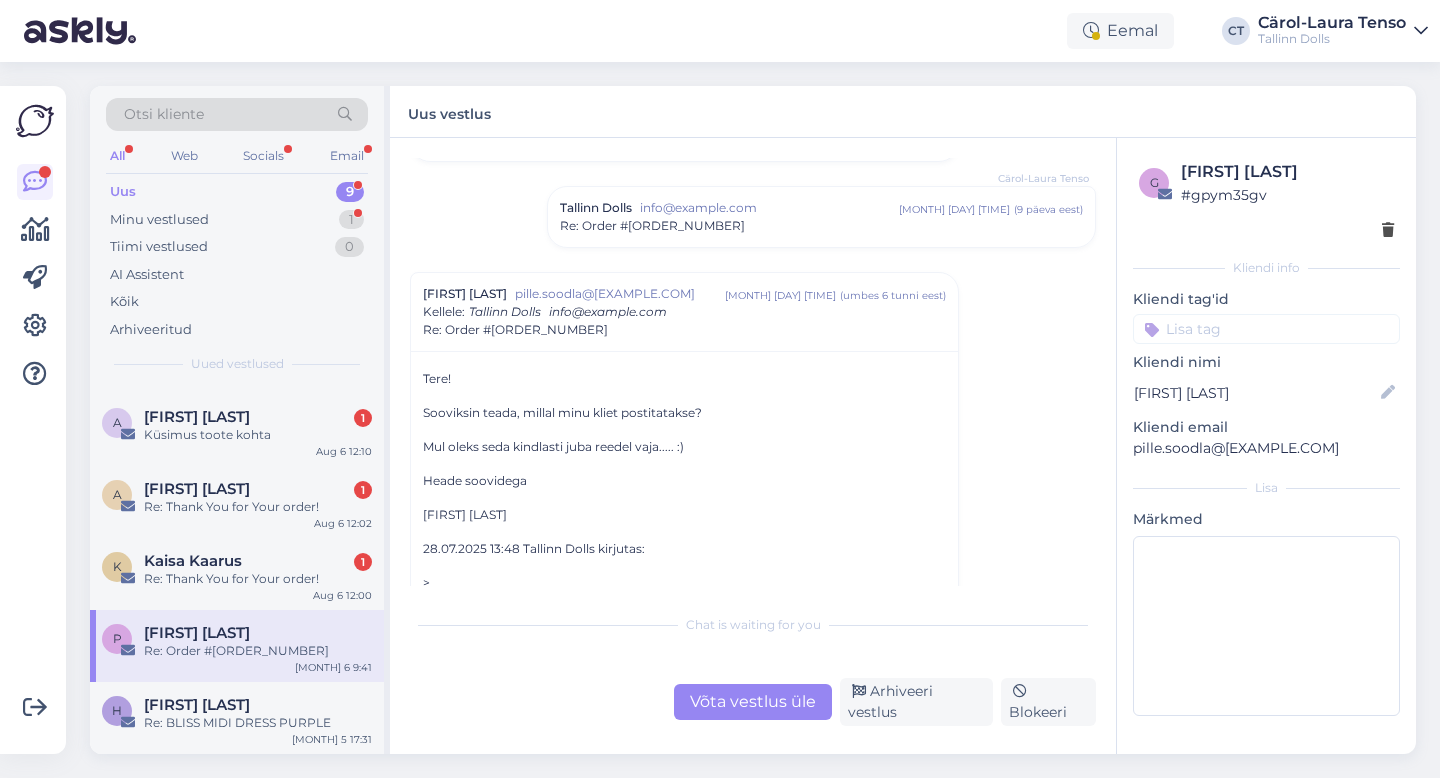 scroll, scrollTop: 133, scrollLeft: 0, axis: vertical 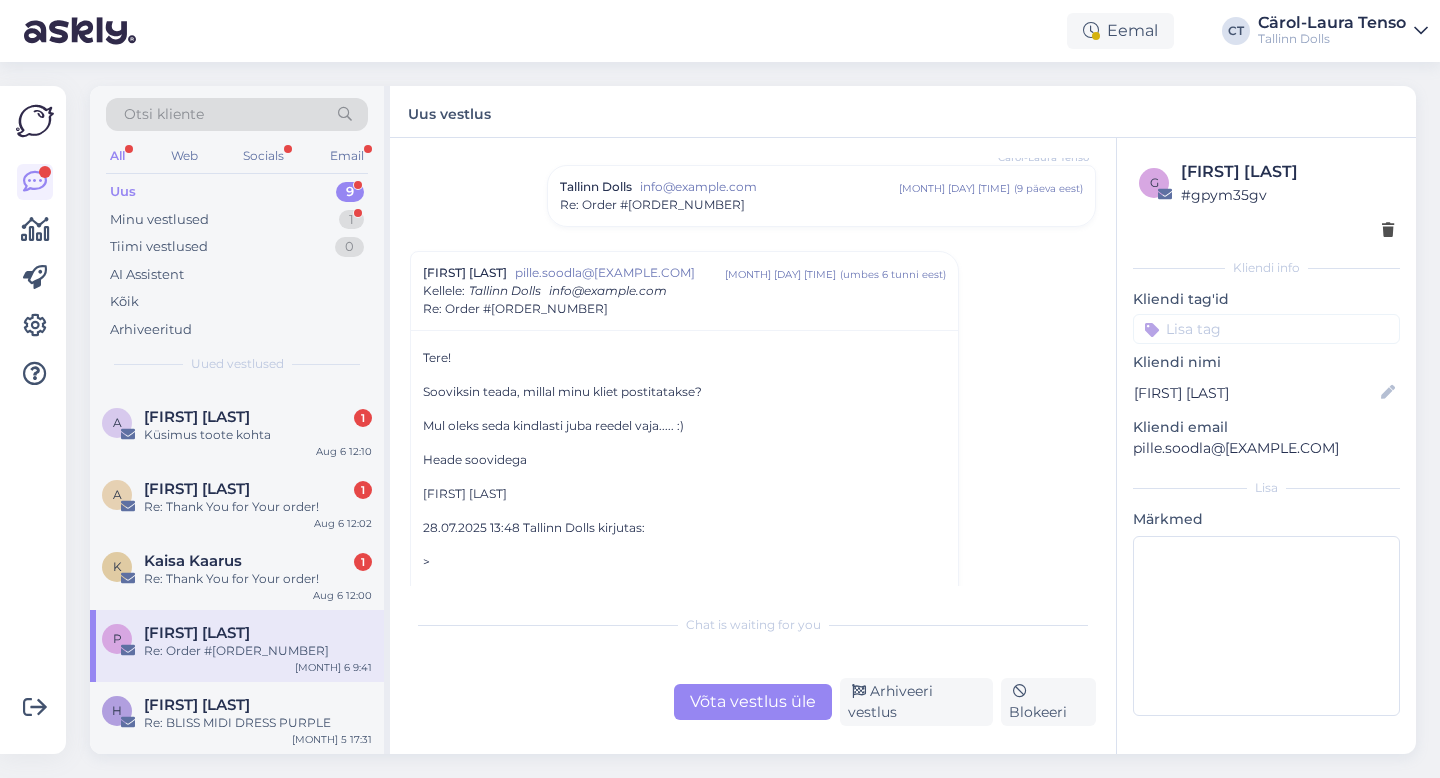 click on "Võta vestlus üle" at bounding box center [753, 702] 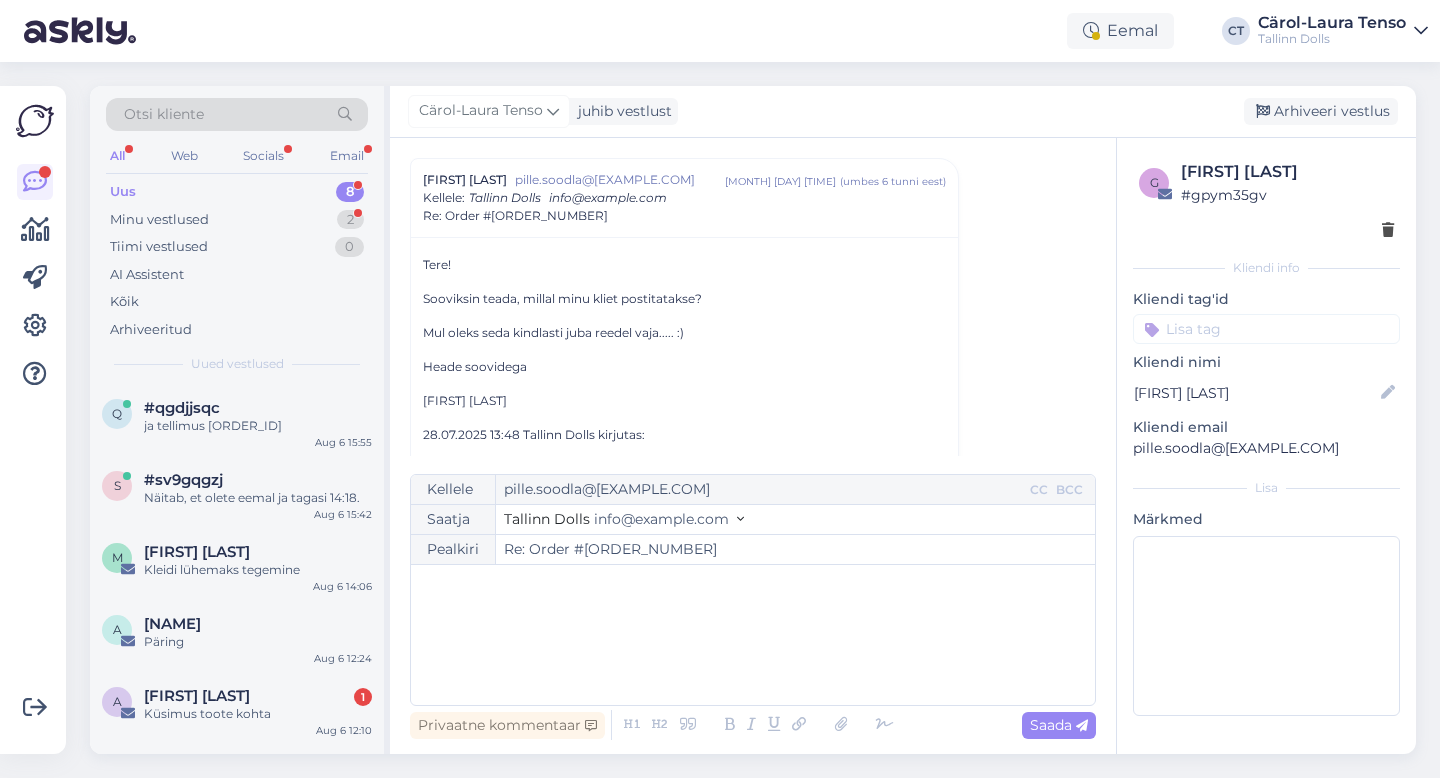 click on "﻿" at bounding box center (753, 635) 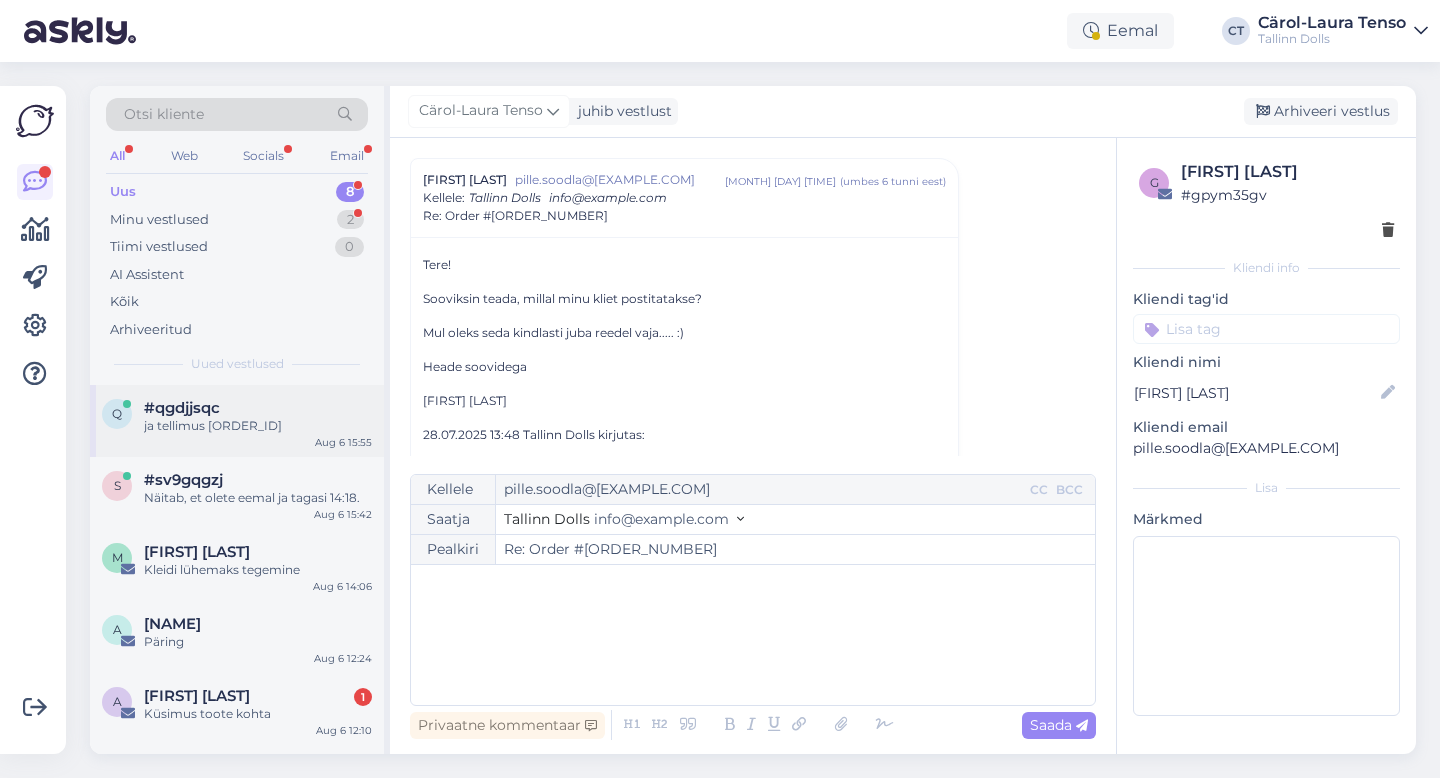 click on "ja tellimus [ORDER_ID]" at bounding box center (258, 426) 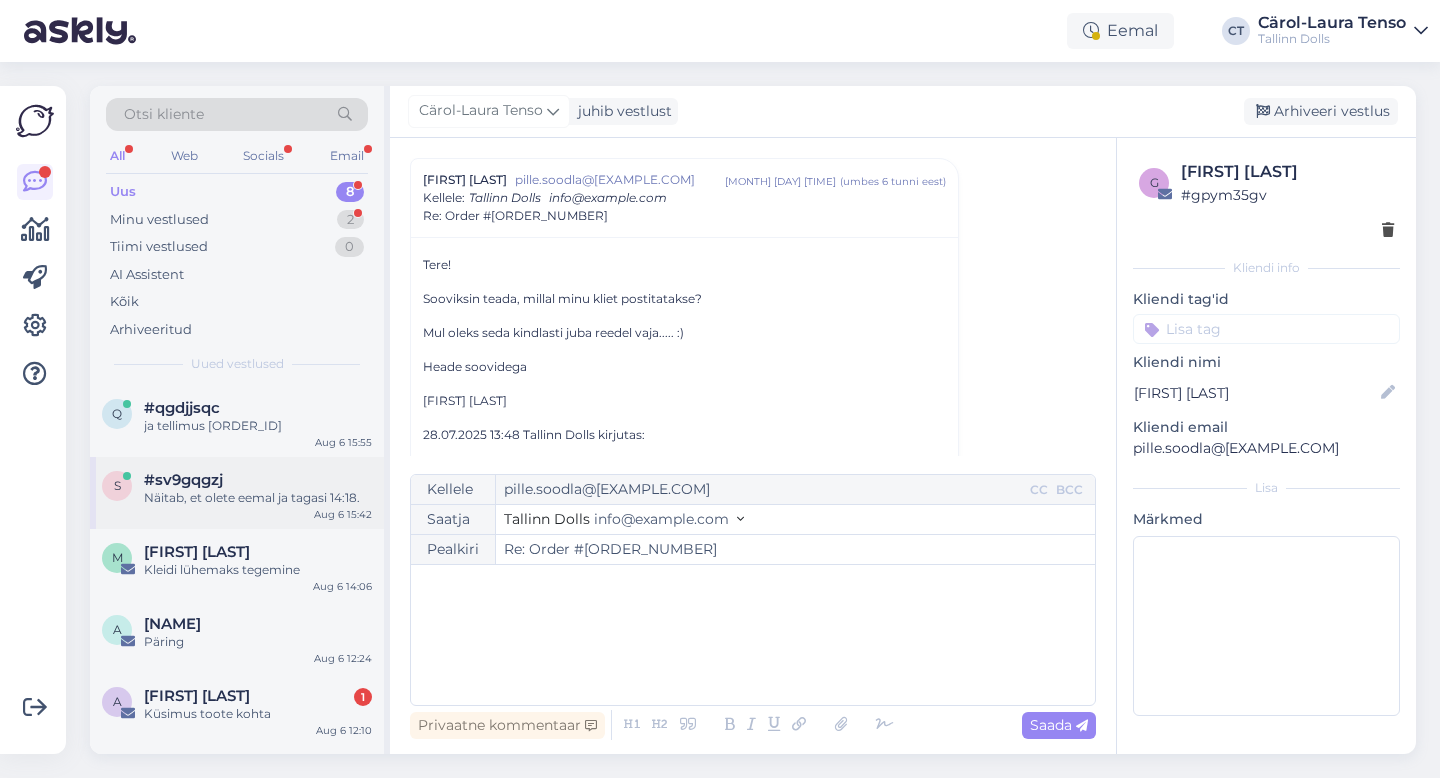 scroll, scrollTop: 795, scrollLeft: 0, axis: vertical 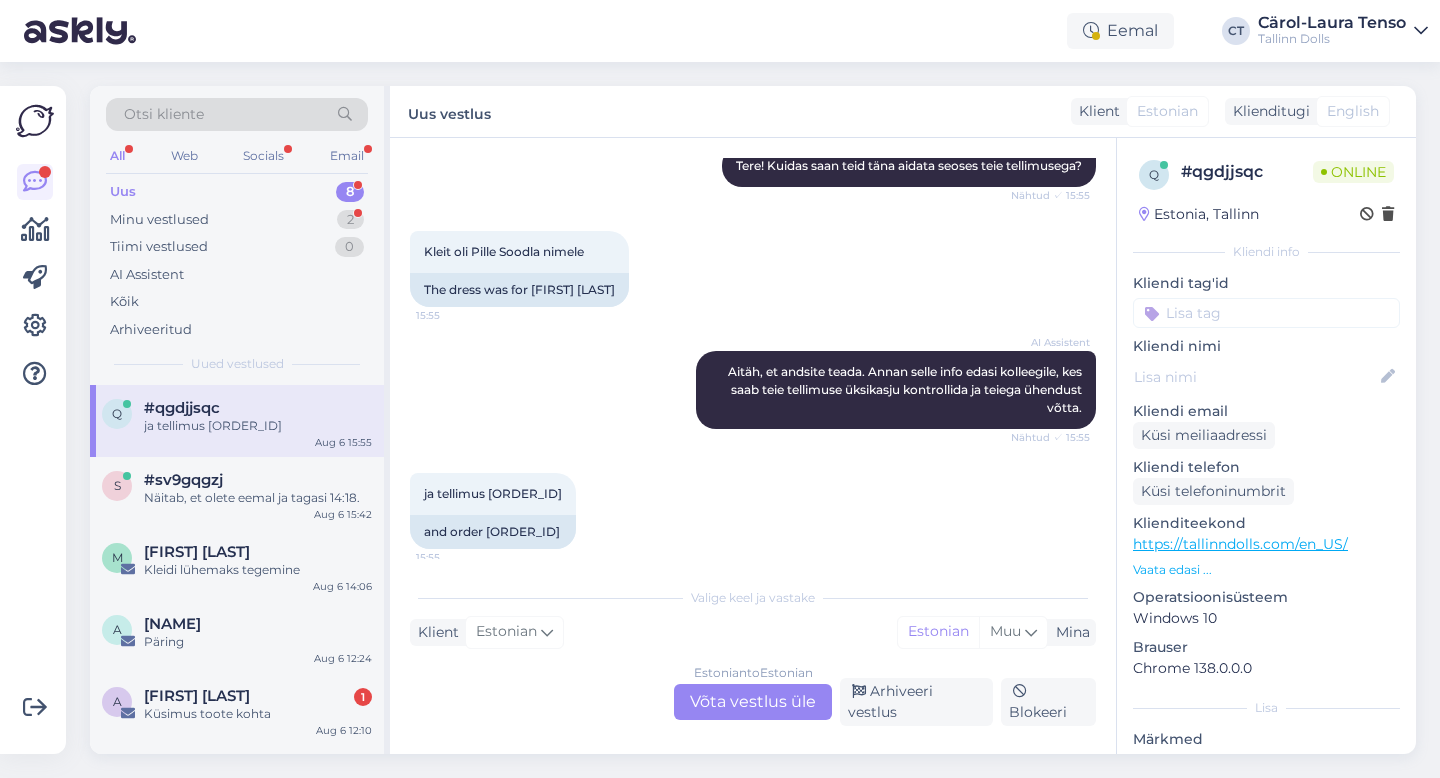 click on "Estonian  to  Estonian Võta vestlus üle" at bounding box center (753, 702) 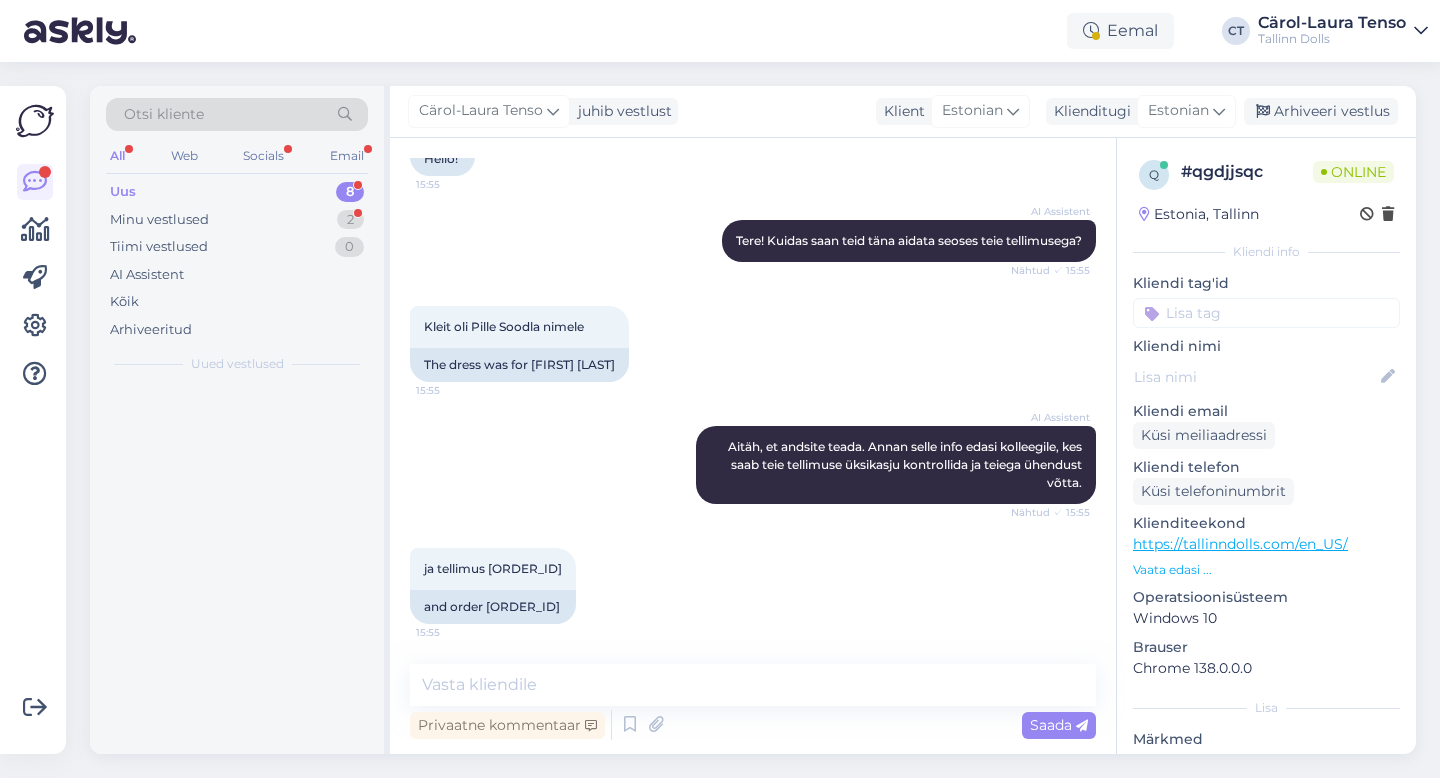 scroll, scrollTop: 720, scrollLeft: 0, axis: vertical 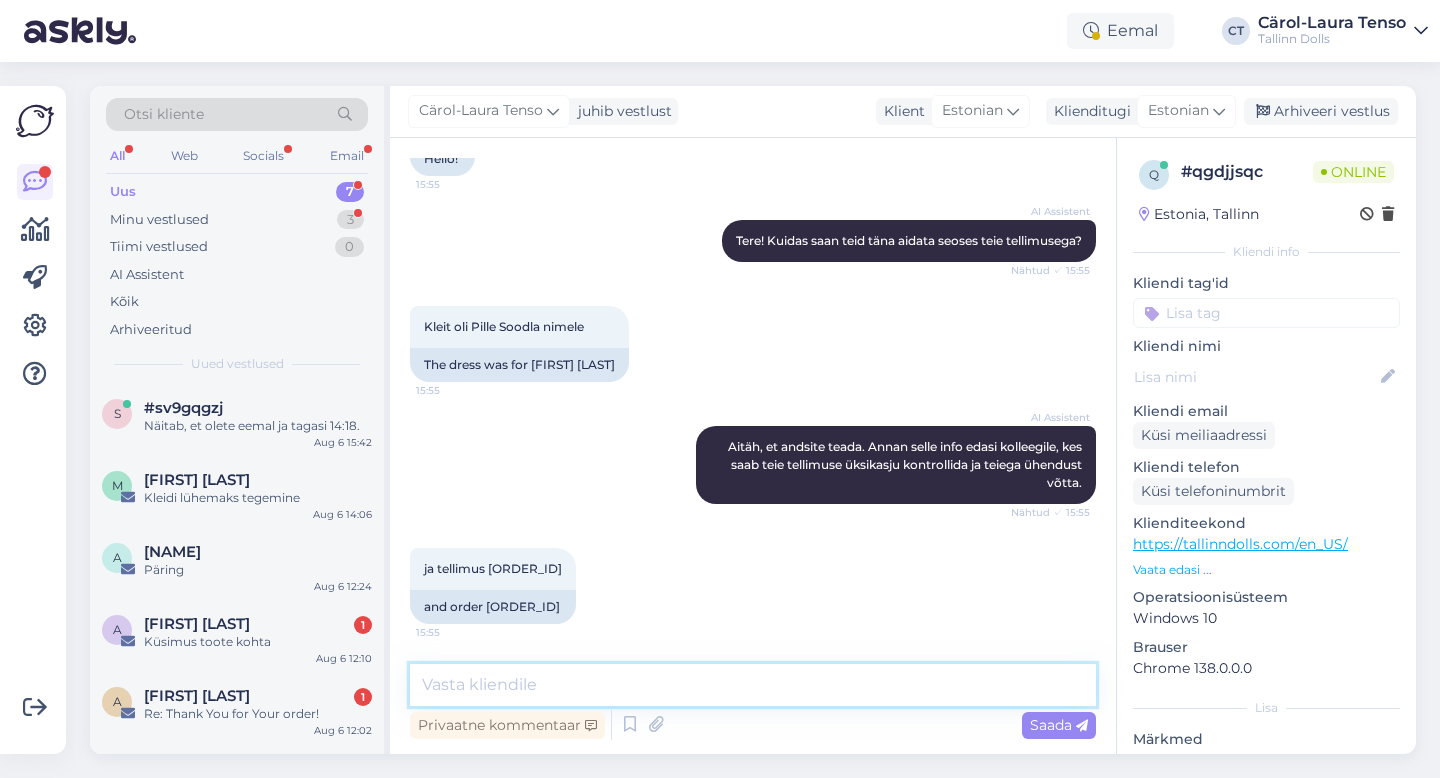 click at bounding box center [753, 685] 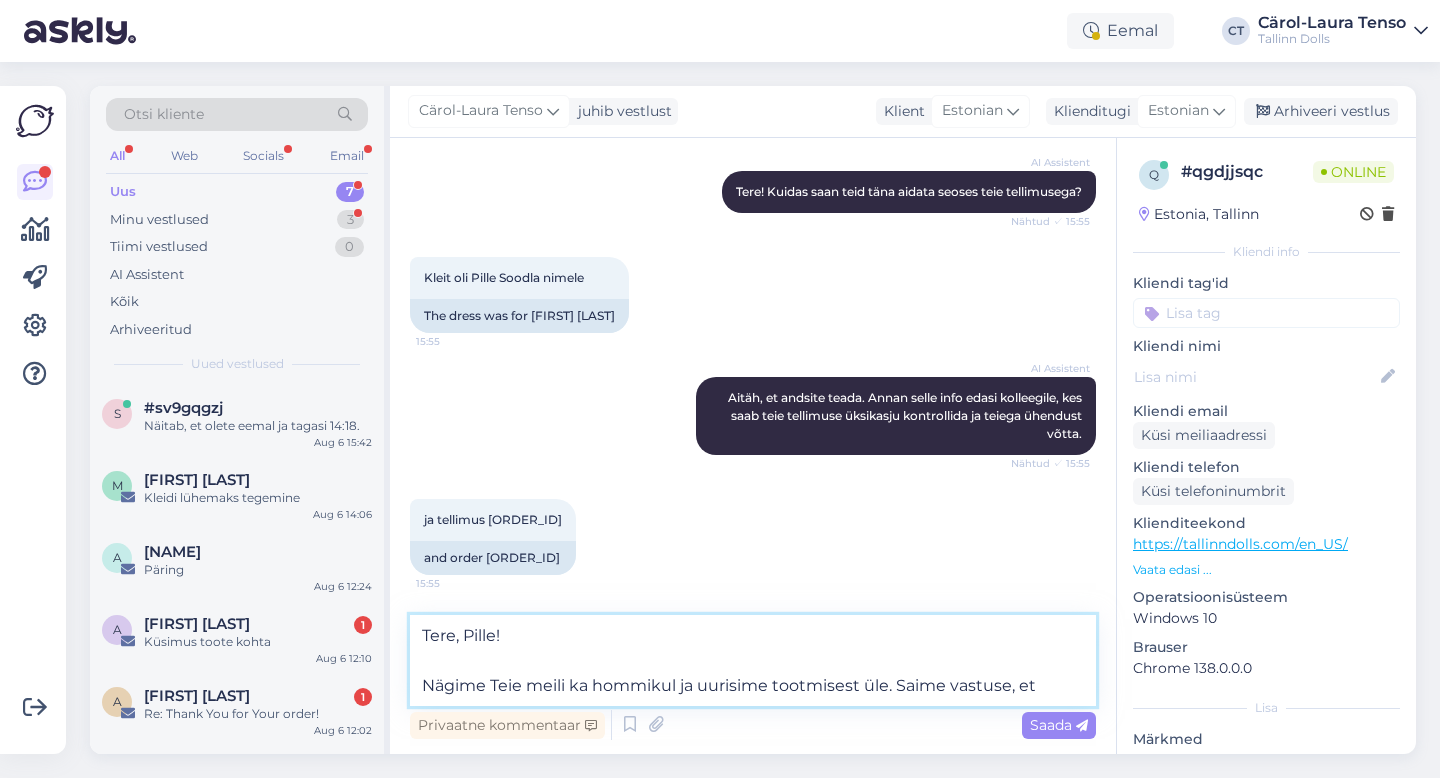 scroll, scrollTop: 794, scrollLeft: 0, axis: vertical 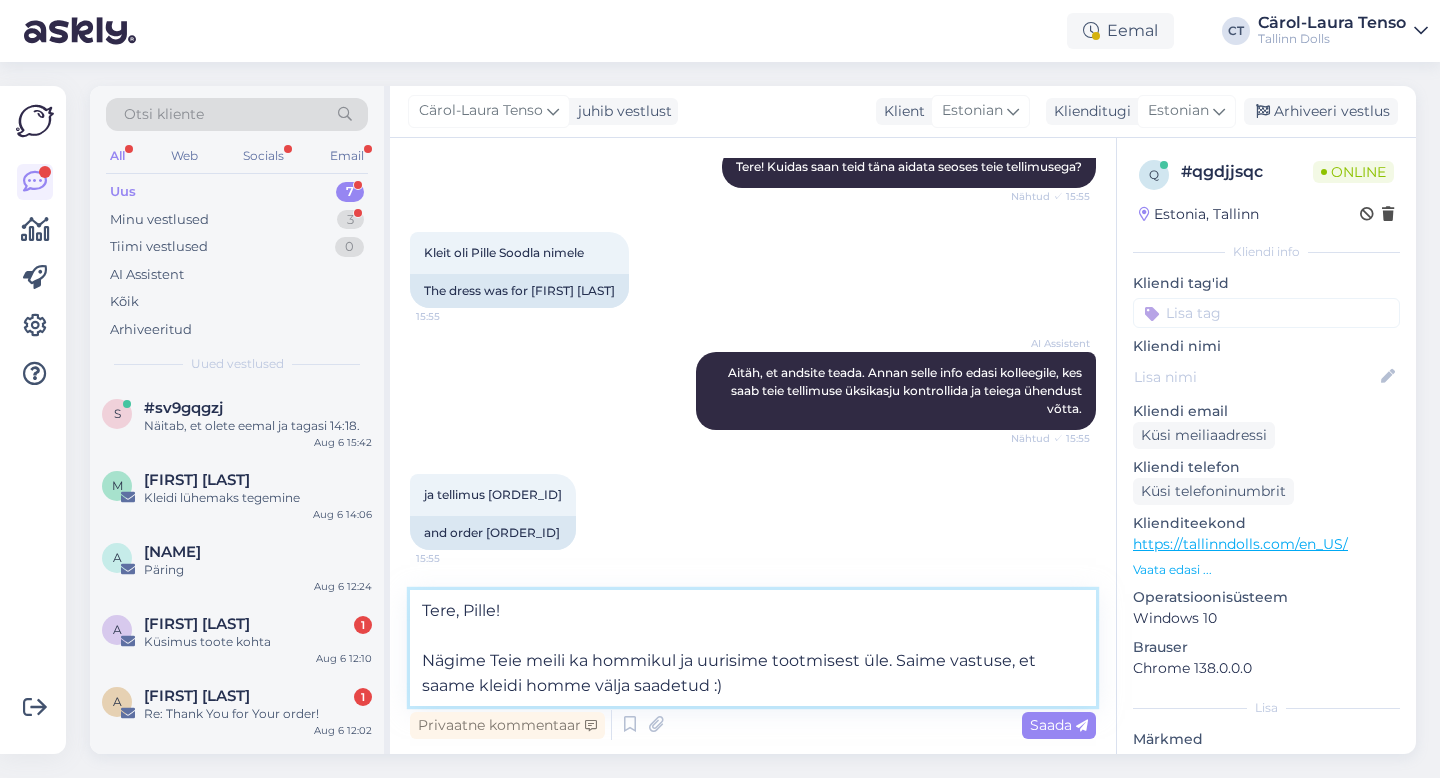 type on "Tere, Pille!
Nägime Teie meili ka hommikul ja uurisime tootmisest üle. Saime vastuse, et saame kleidi homme välja saadetud :)" 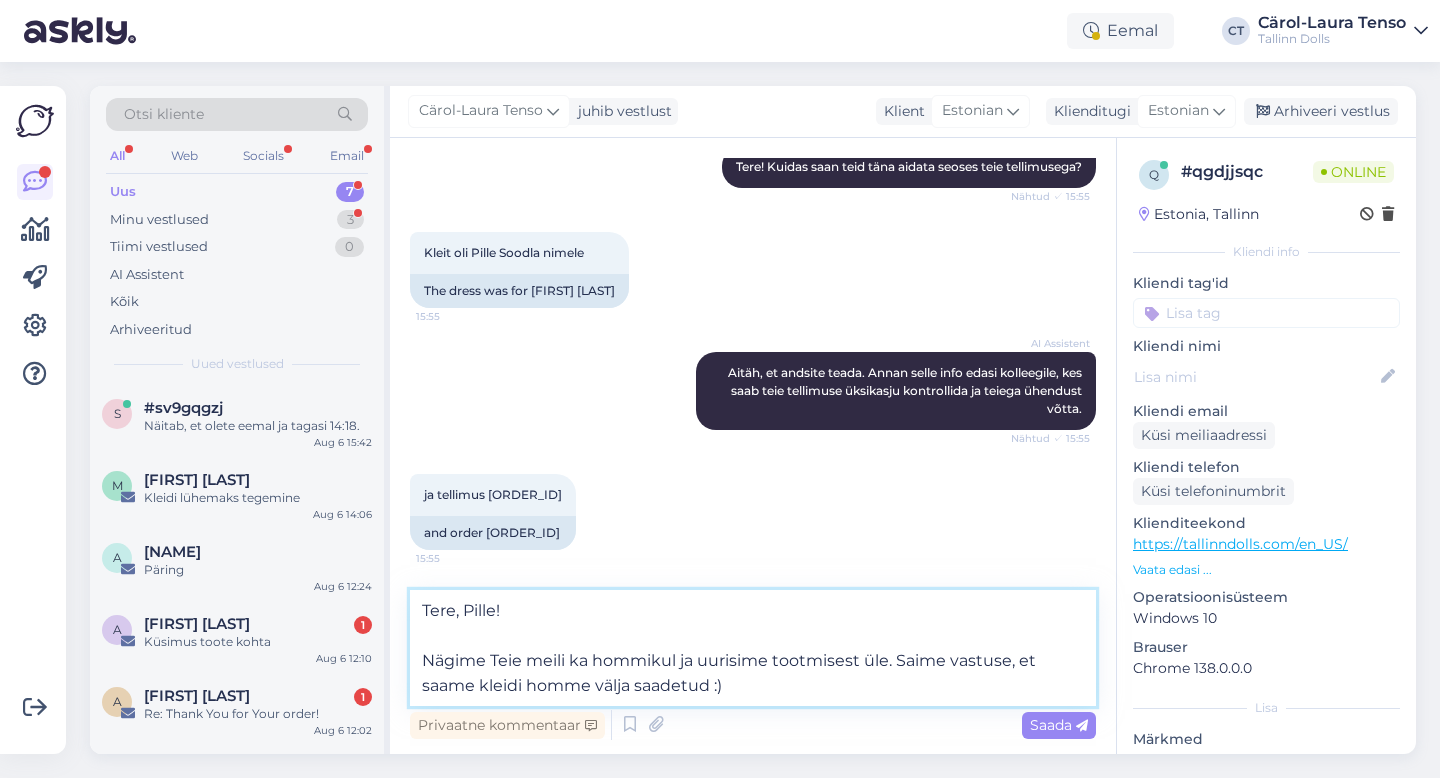 type 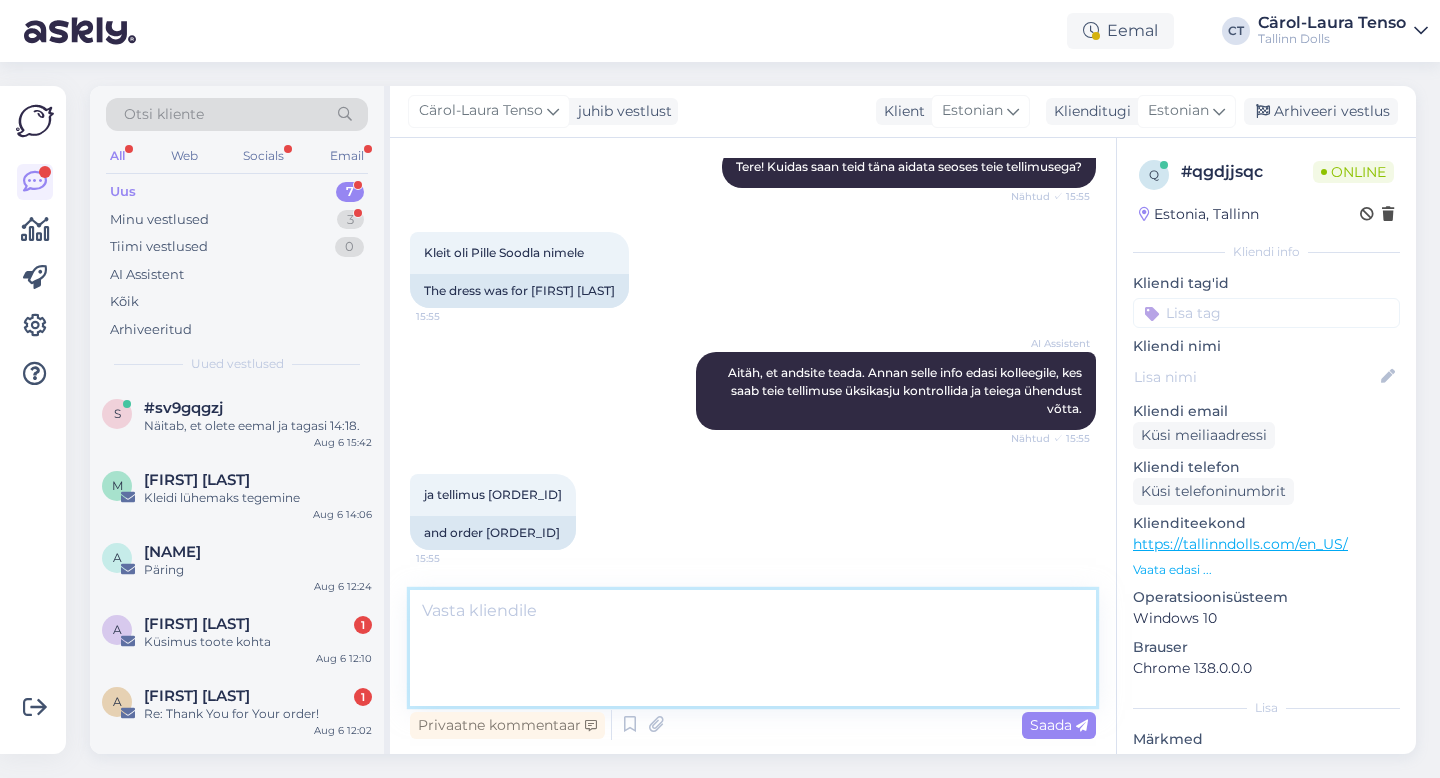scroll, scrollTop: 860, scrollLeft: 0, axis: vertical 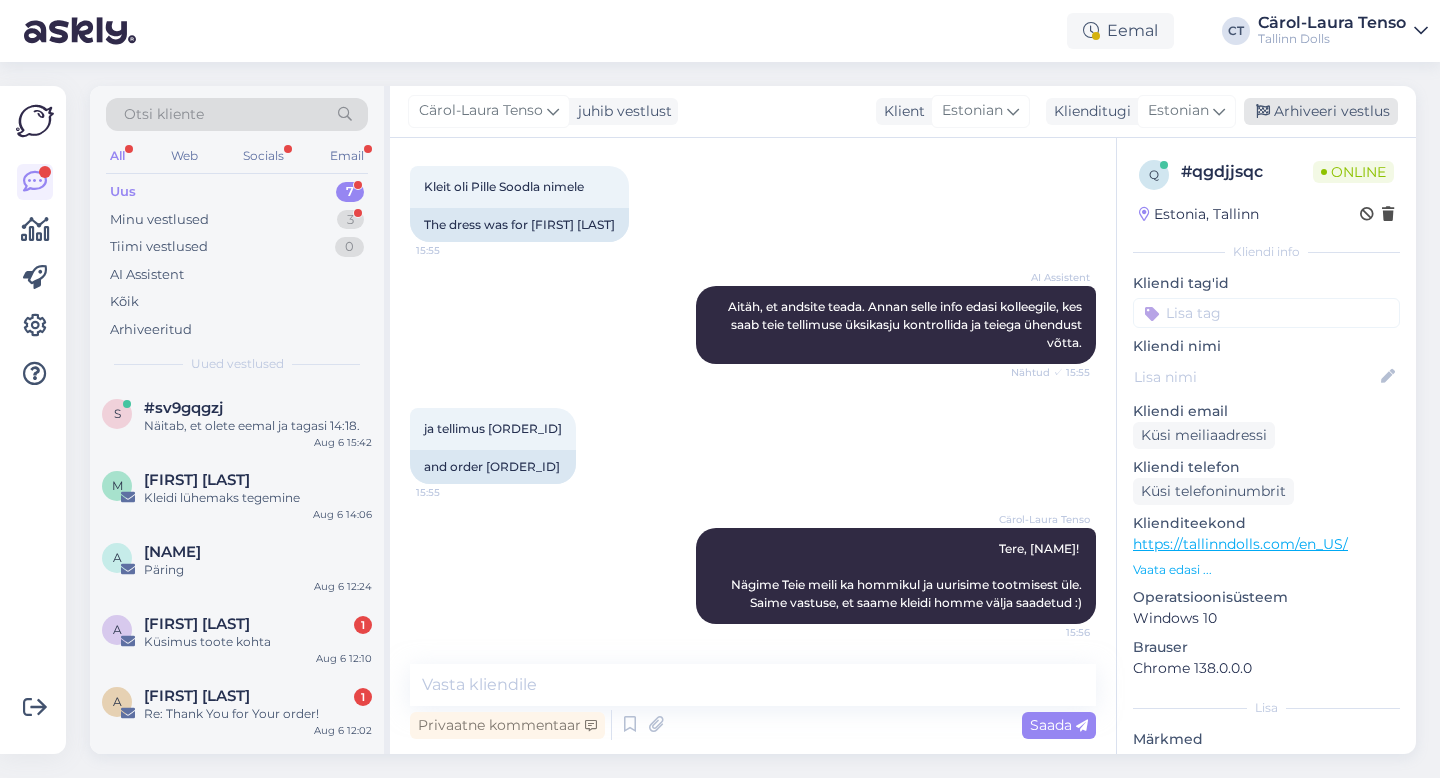 click on "Arhiveeri vestlus" at bounding box center (1321, 111) 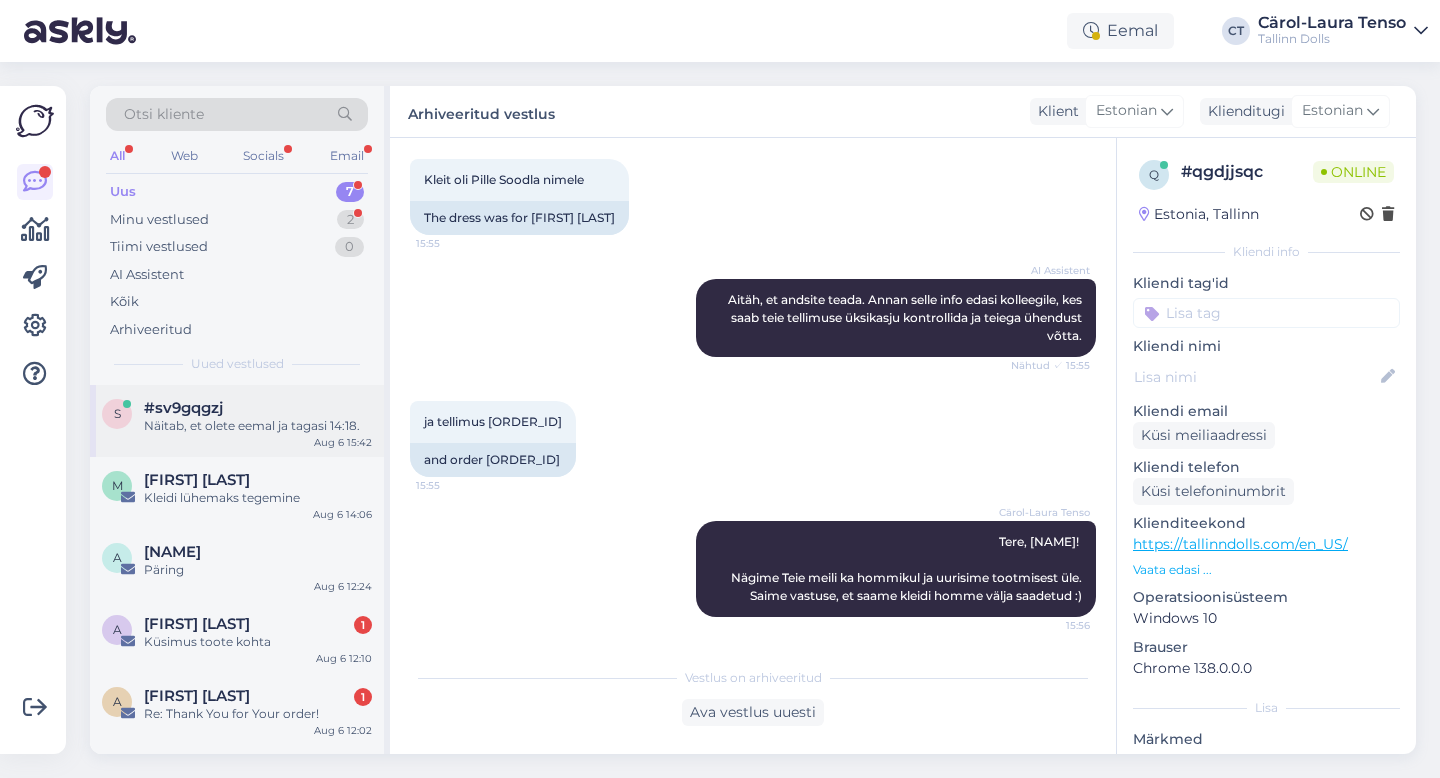 click on "#sv9gqgzj" at bounding box center [258, 408] 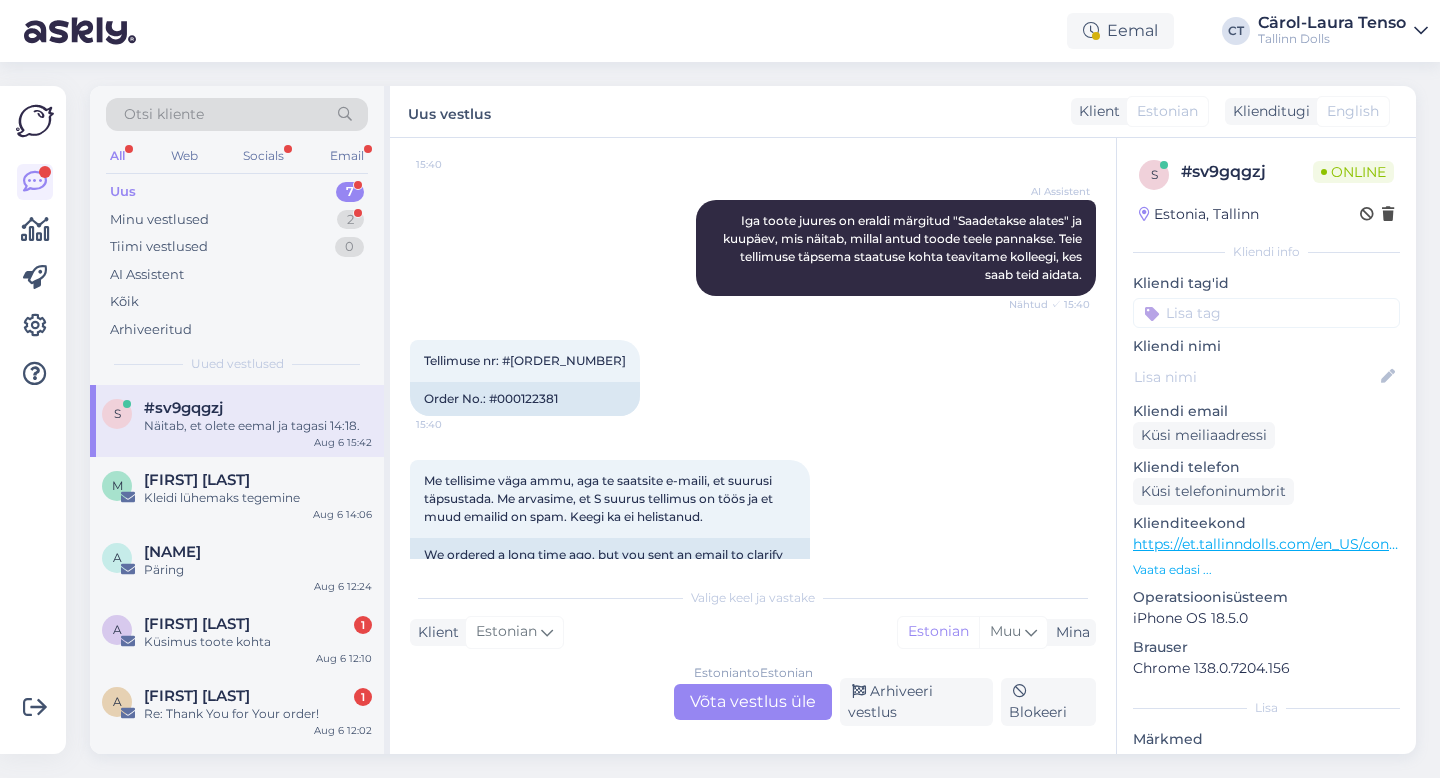scroll, scrollTop: 513, scrollLeft: 0, axis: vertical 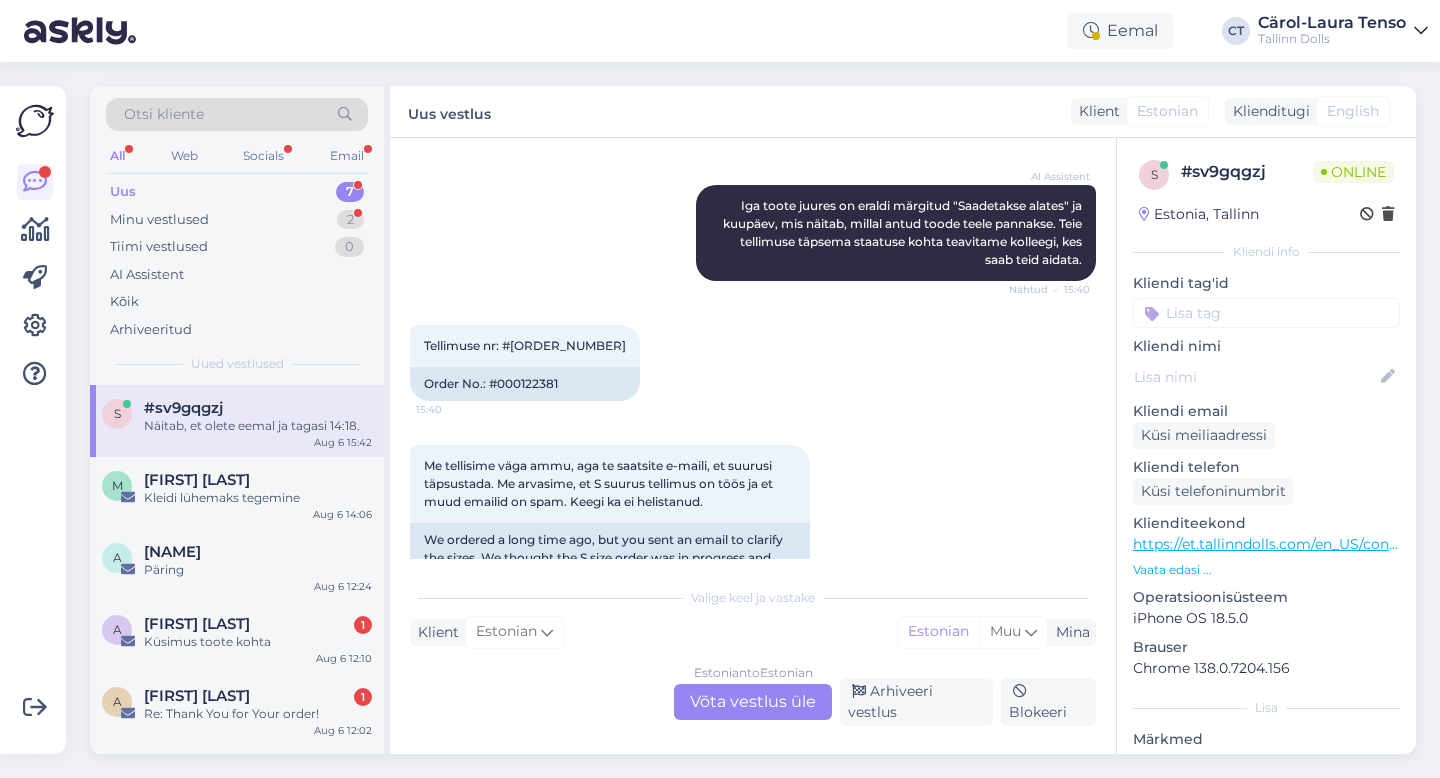 click on "Estonian  to  Estonian Võta vestlus üle" at bounding box center [753, 702] 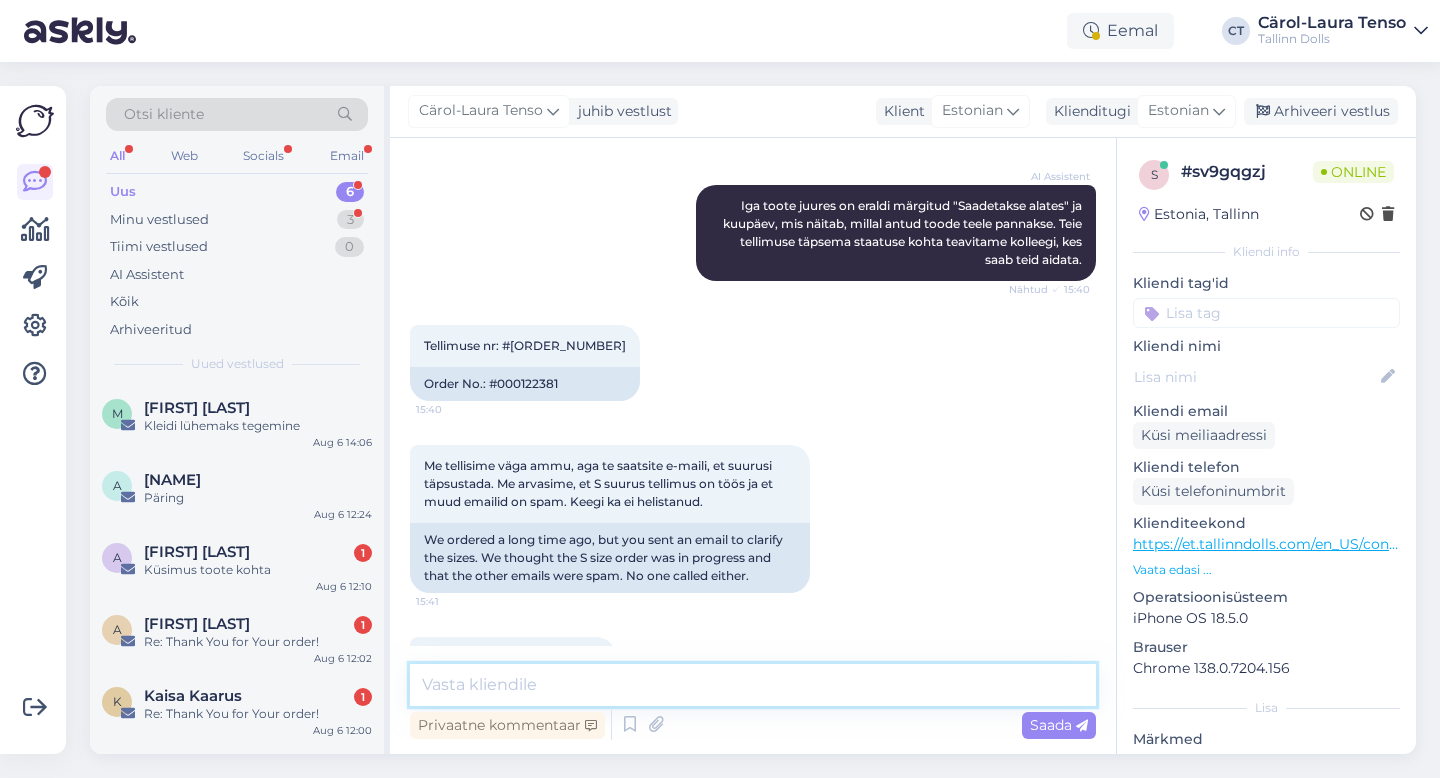 click at bounding box center [753, 685] 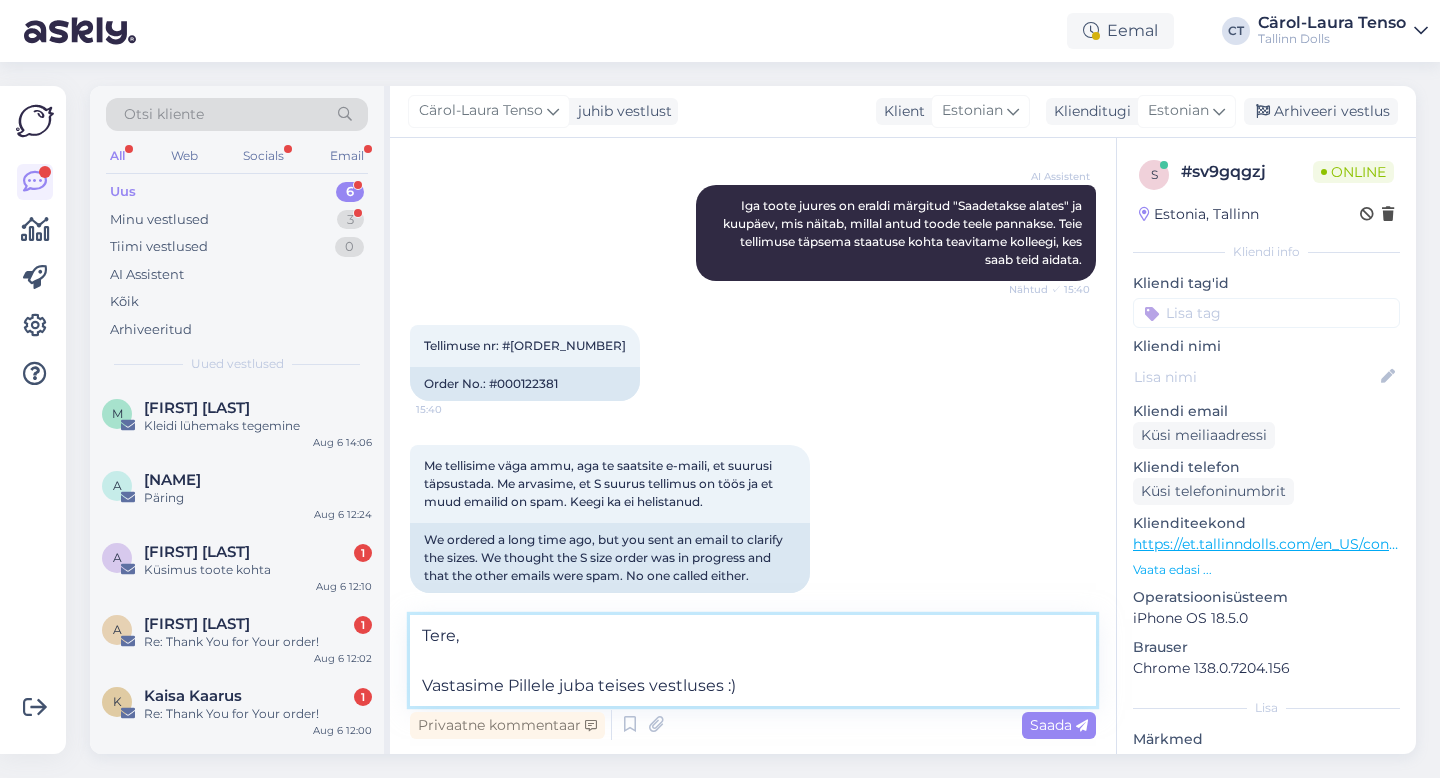 type on "Tere,
Vastasime Pillele juba teises vestluses :)" 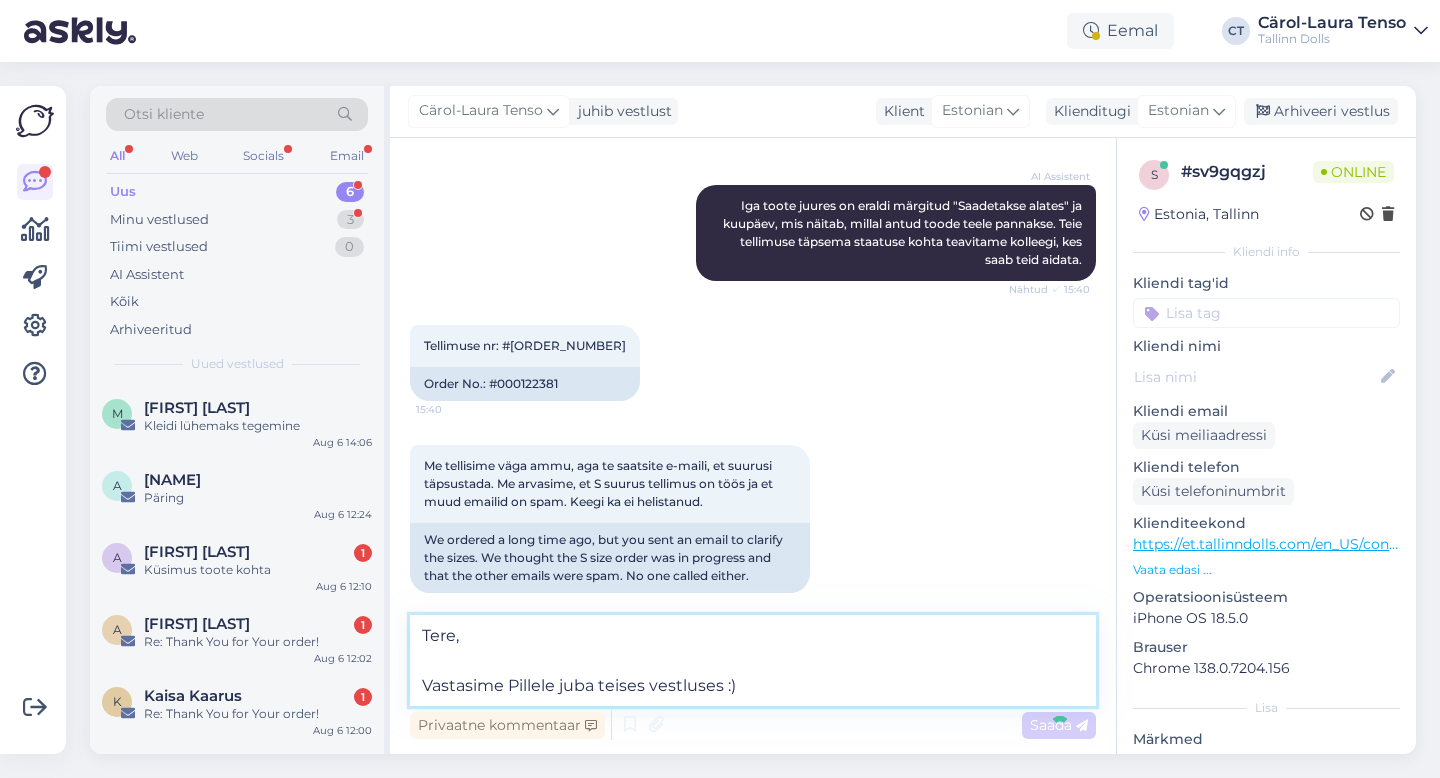 type 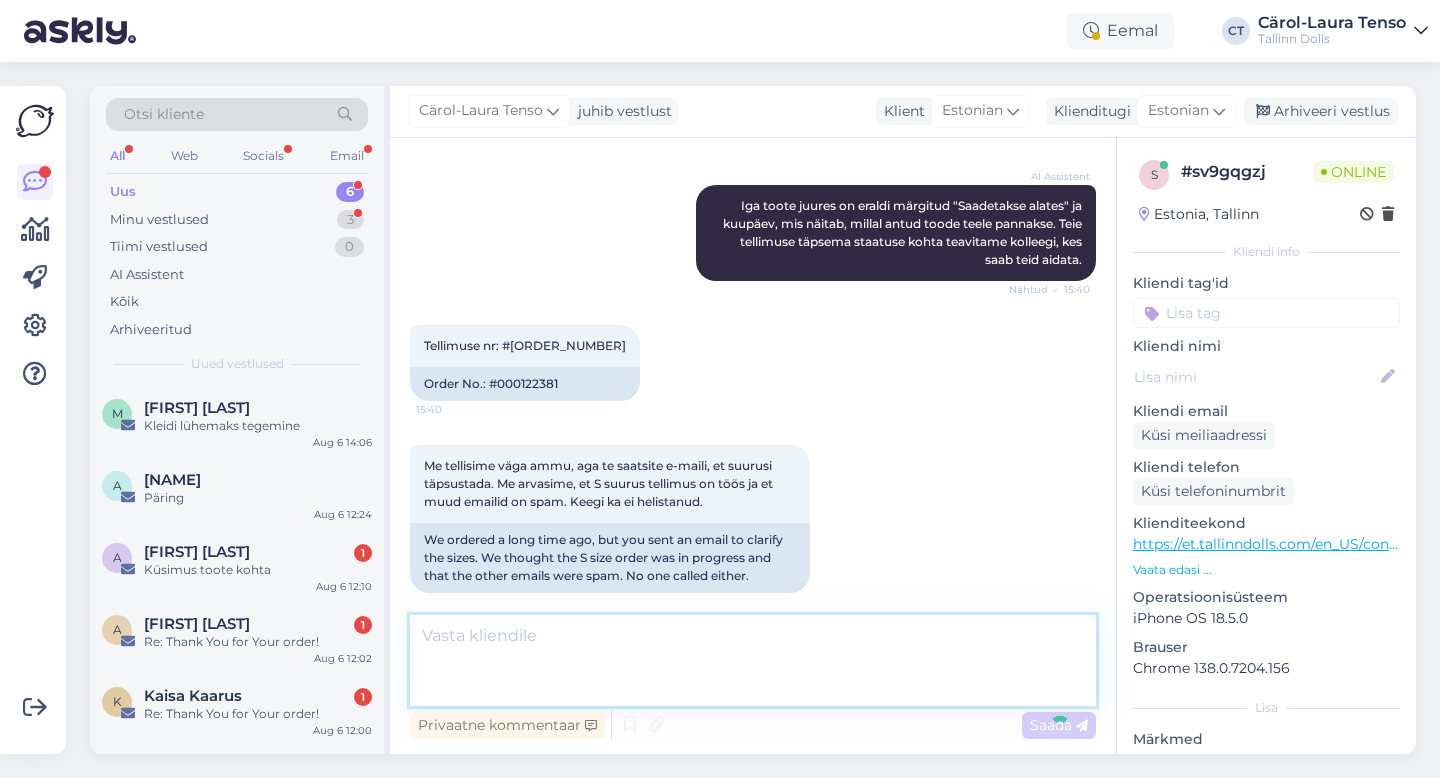 scroll, scrollTop: 1204, scrollLeft: 0, axis: vertical 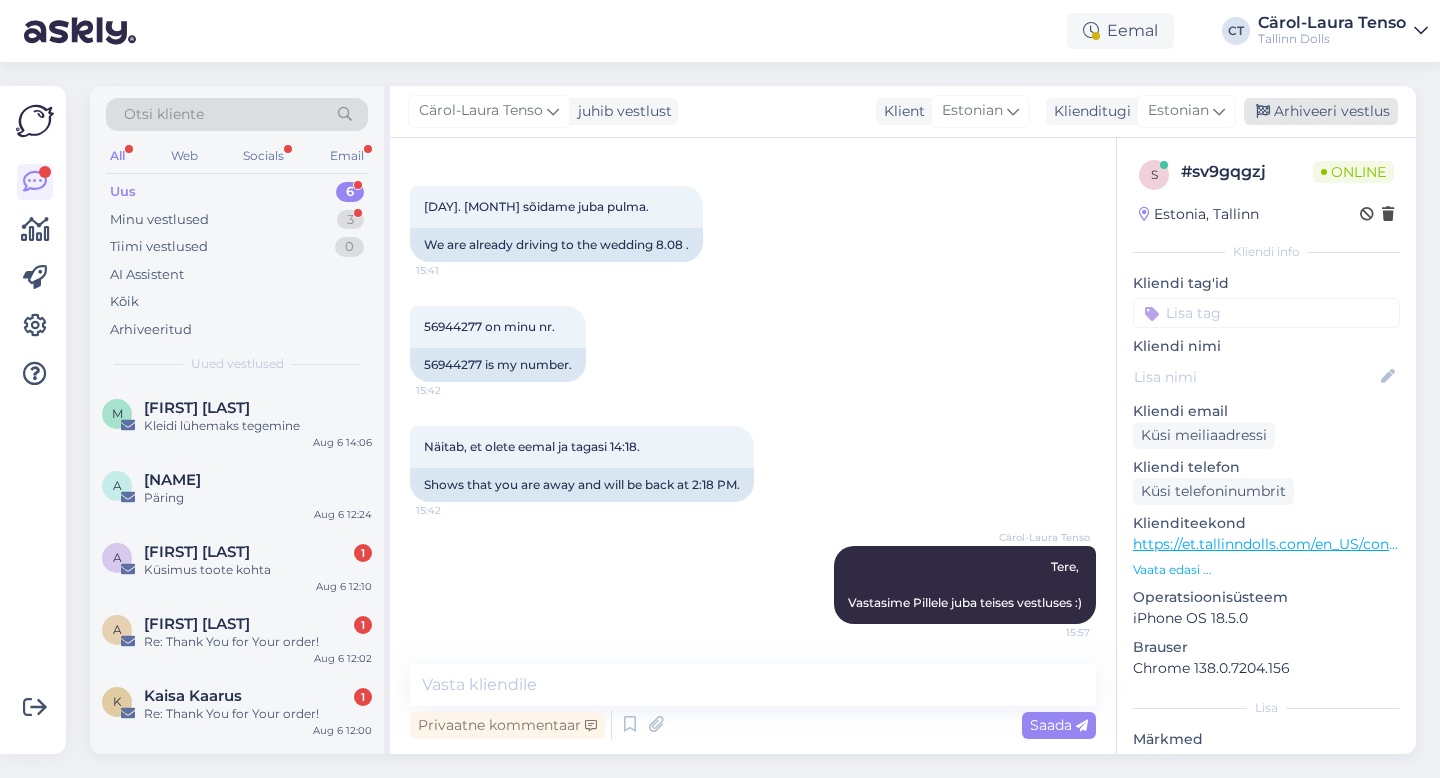 click on "Arhiveeri vestlus" at bounding box center (1321, 111) 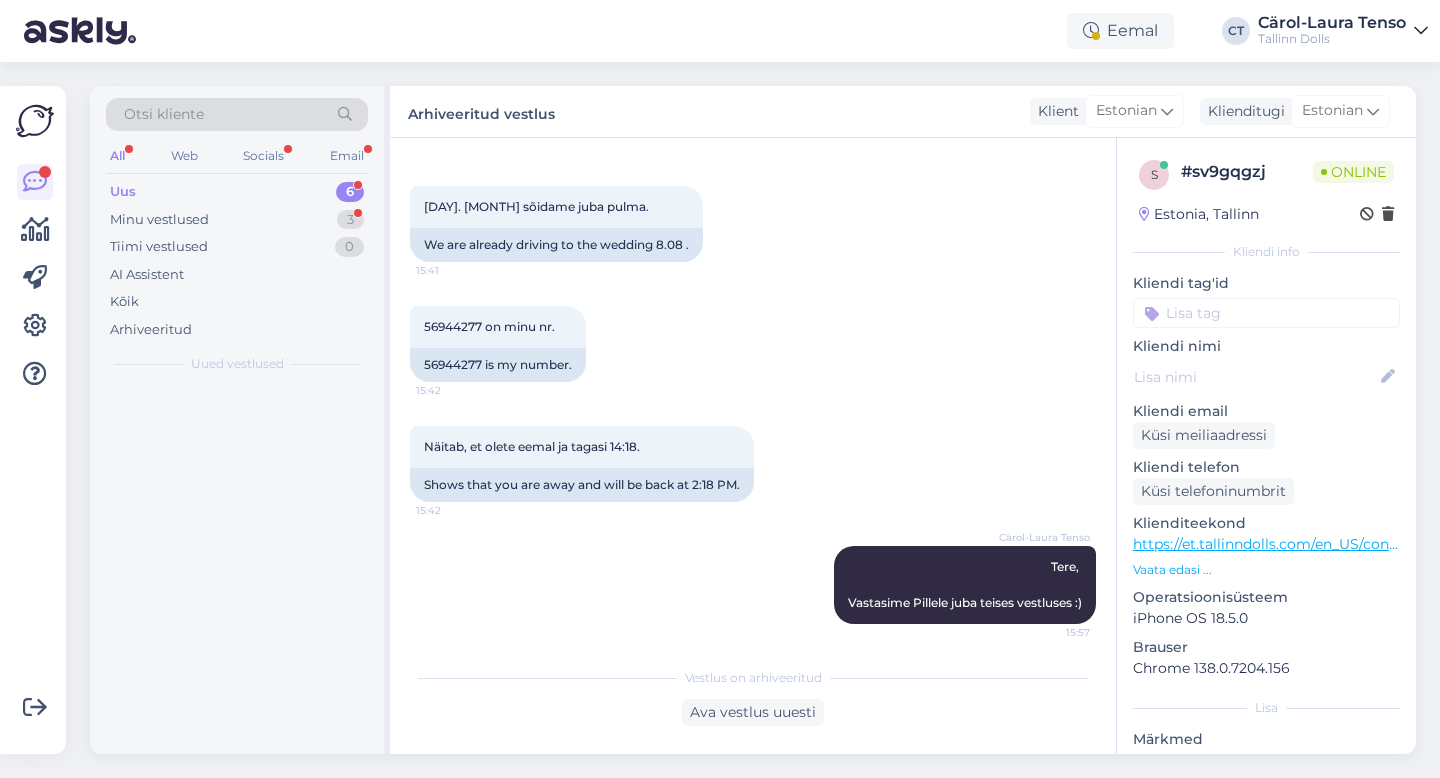 scroll, scrollTop: 1211, scrollLeft: 0, axis: vertical 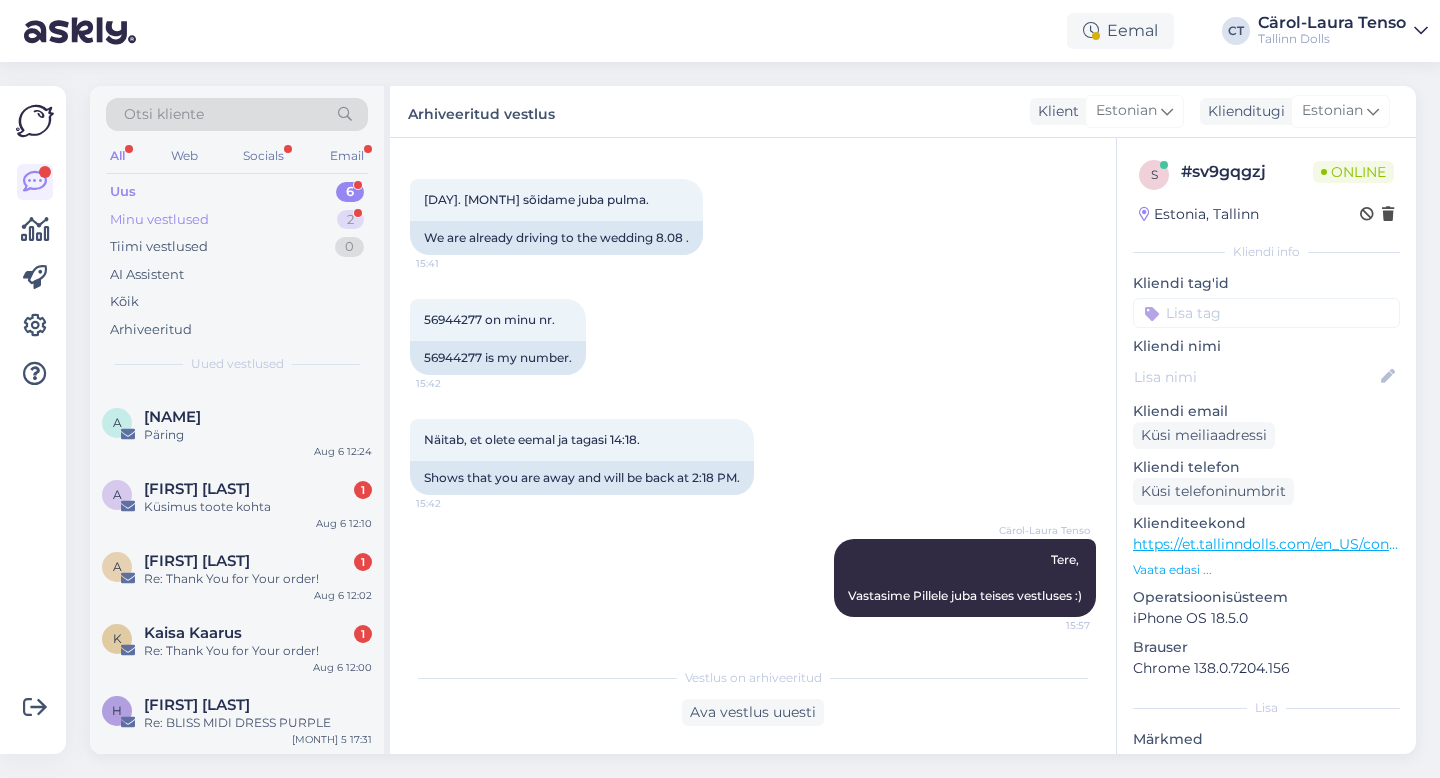 click on "Minu vestlused" at bounding box center [159, 220] 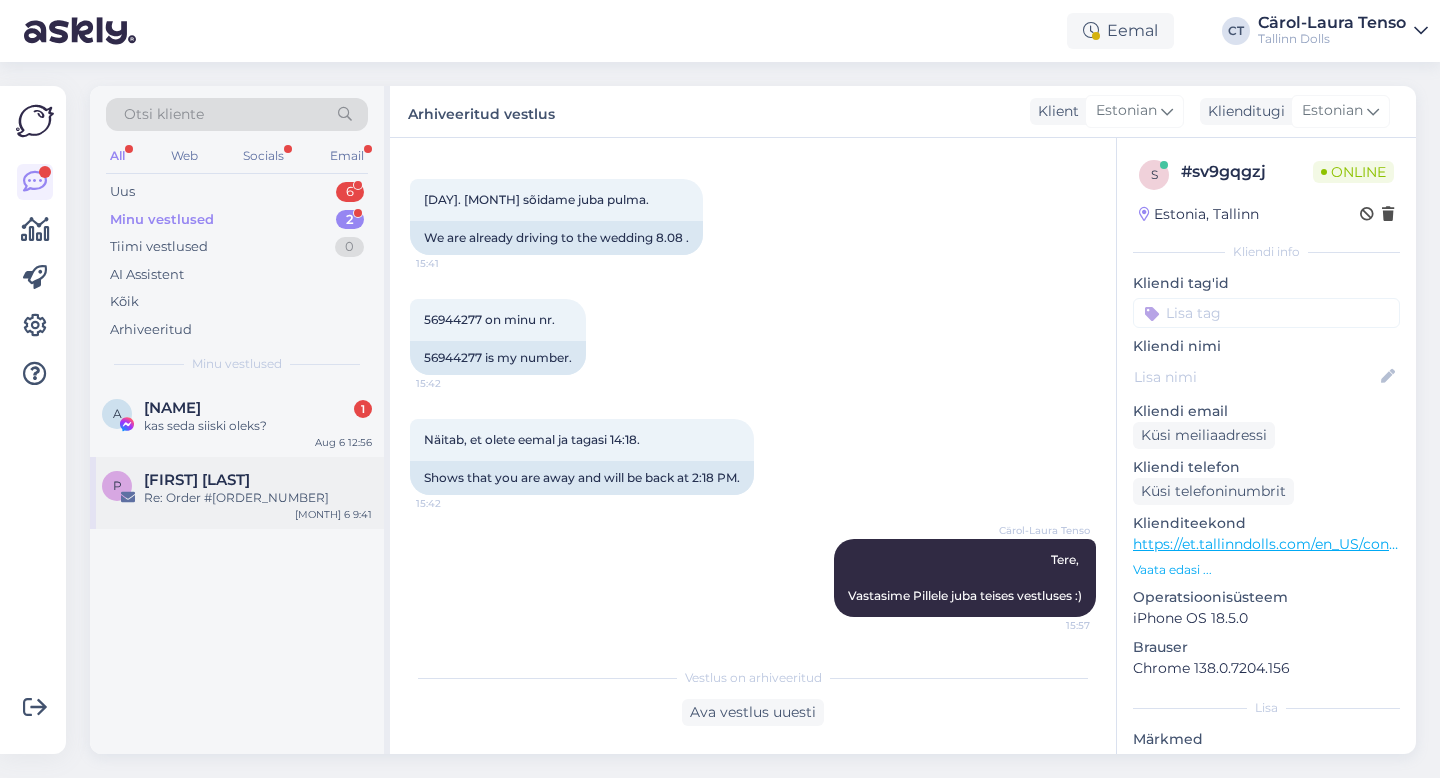 click on "Re: Order #[ORDER_NUMBER]" at bounding box center (258, 498) 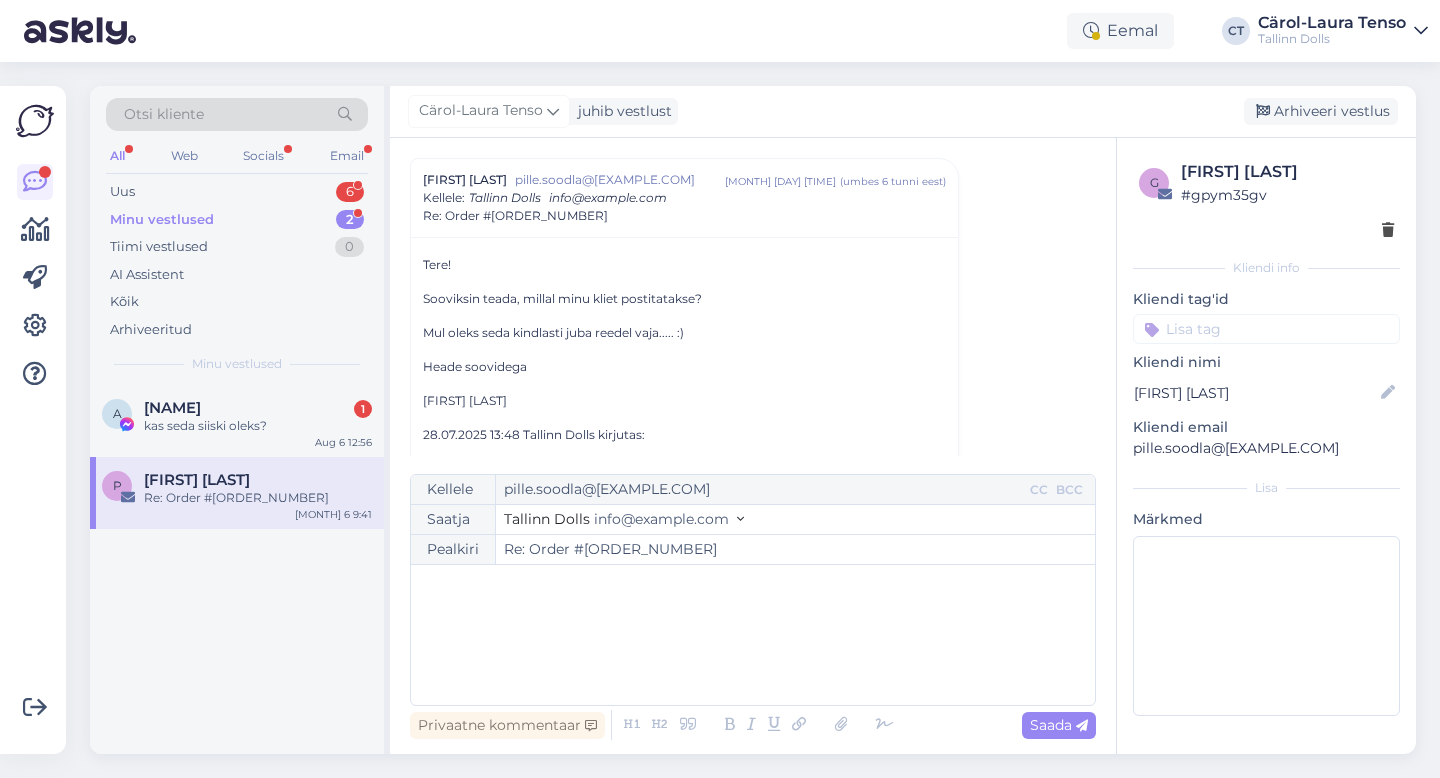 click on "﻿" at bounding box center [753, 635] 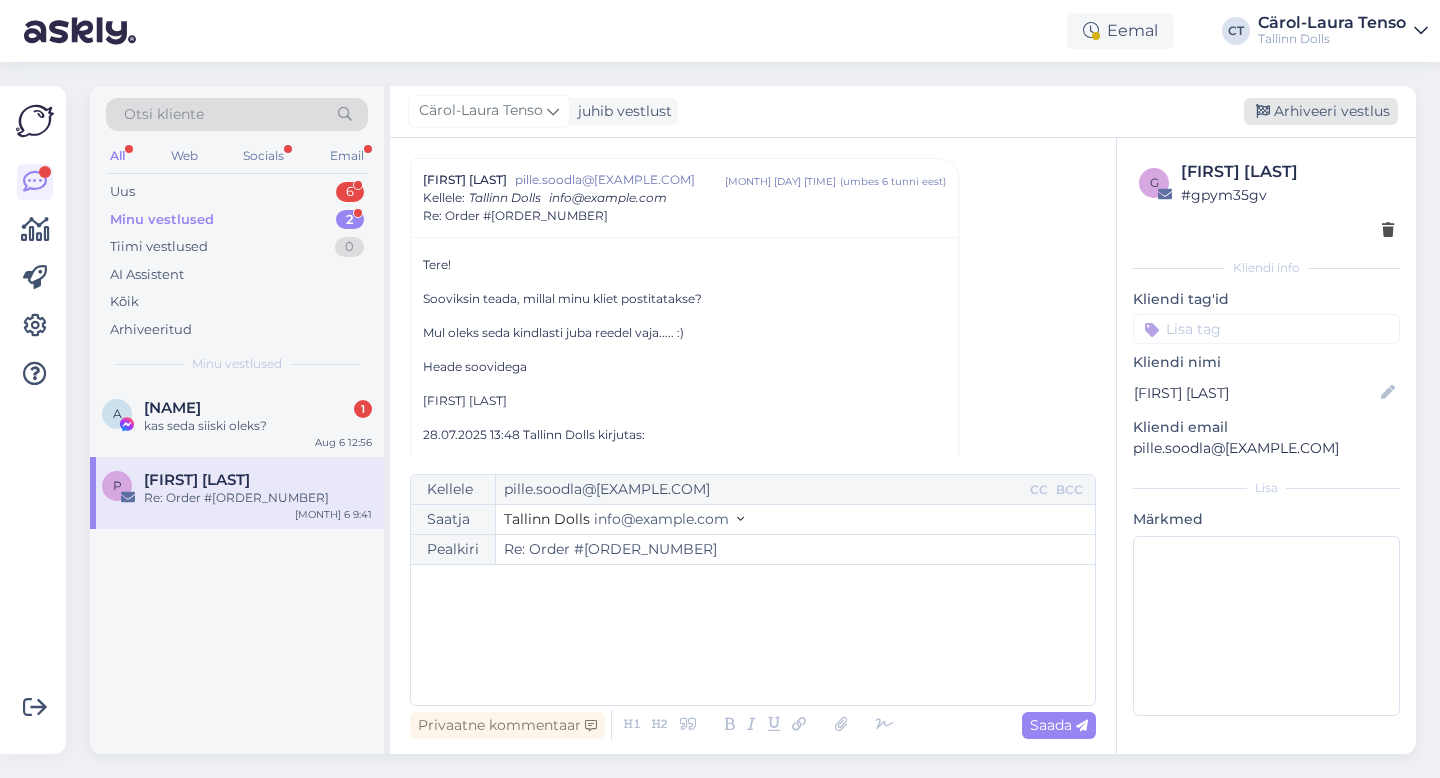 click on "Arhiveeri vestlus" at bounding box center [1321, 111] 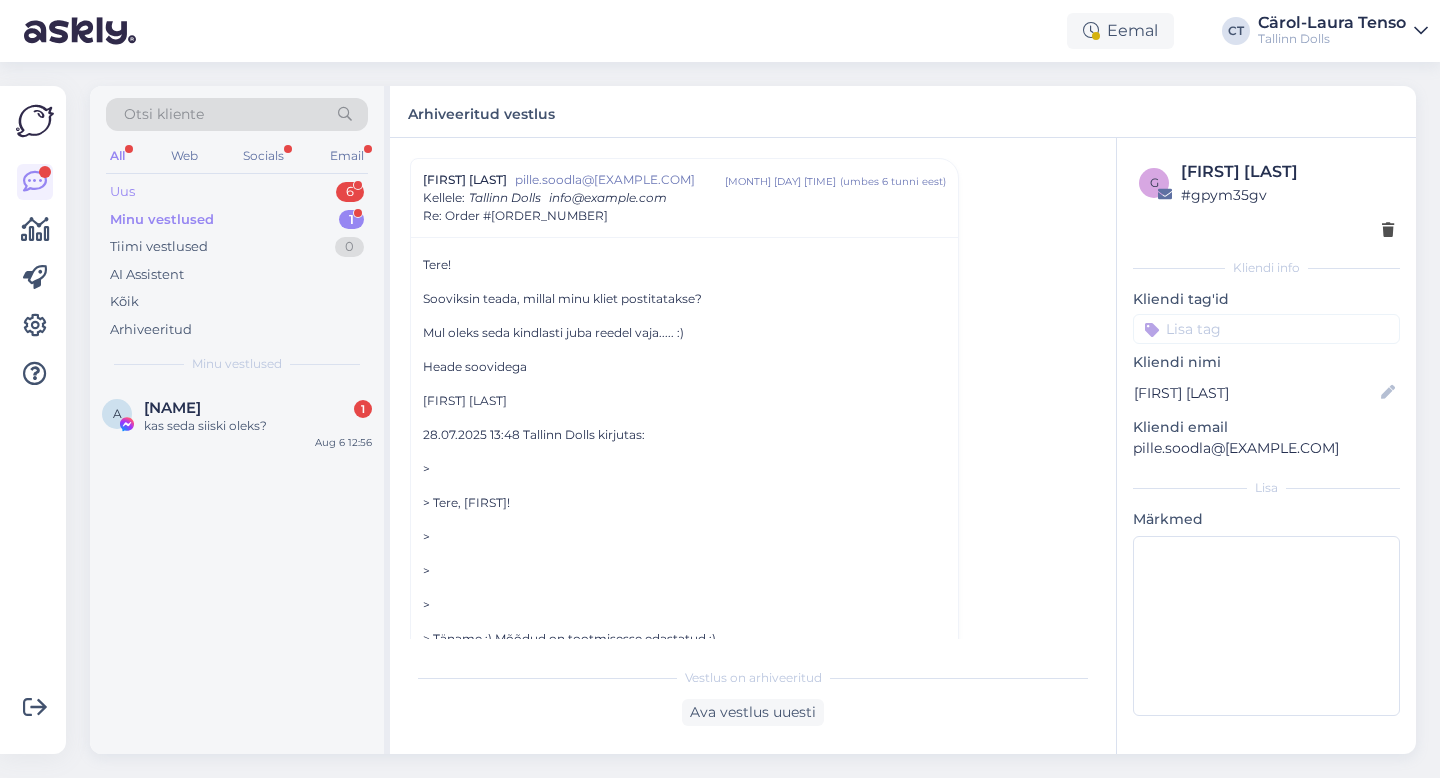 click on "Uus 6" at bounding box center [237, 192] 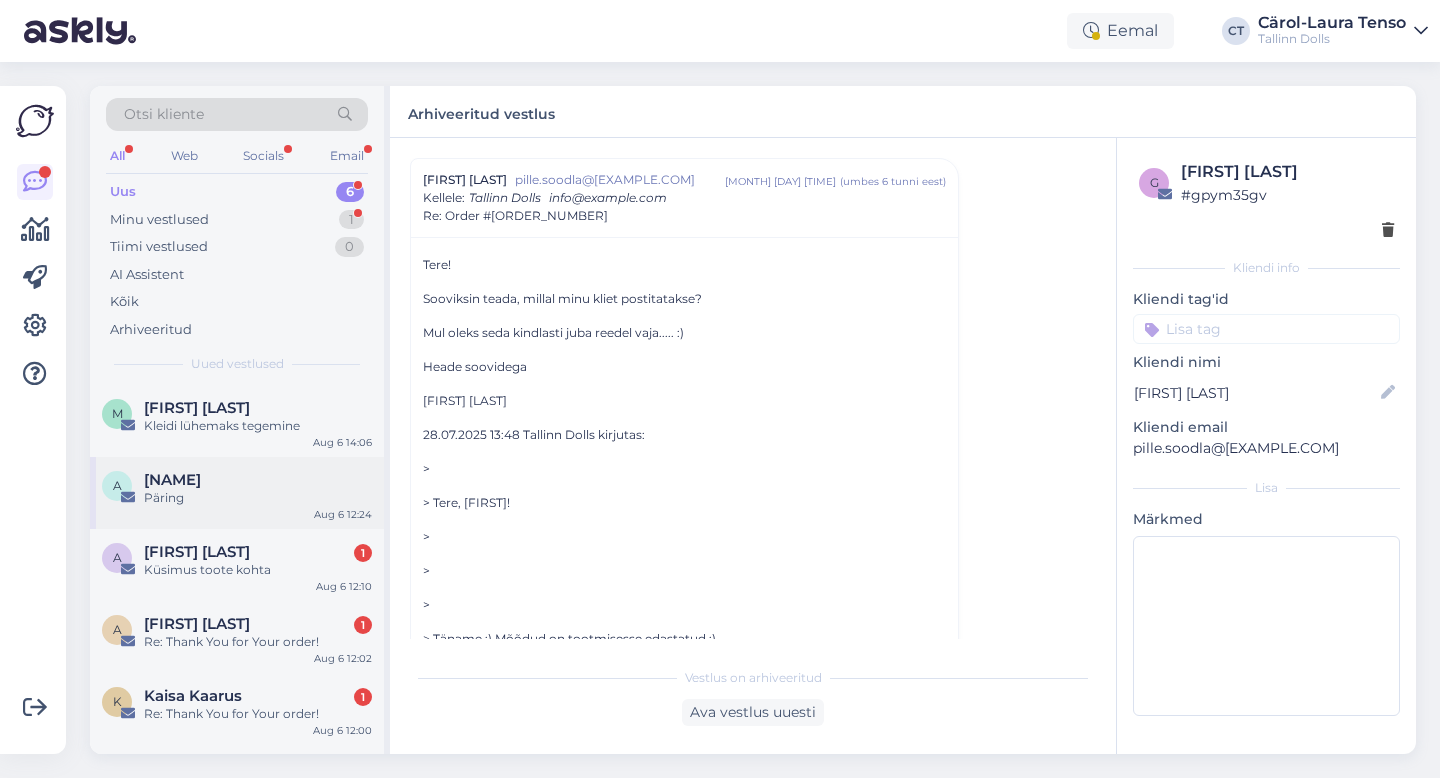 scroll, scrollTop: 63, scrollLeft: 0, axis: vertical 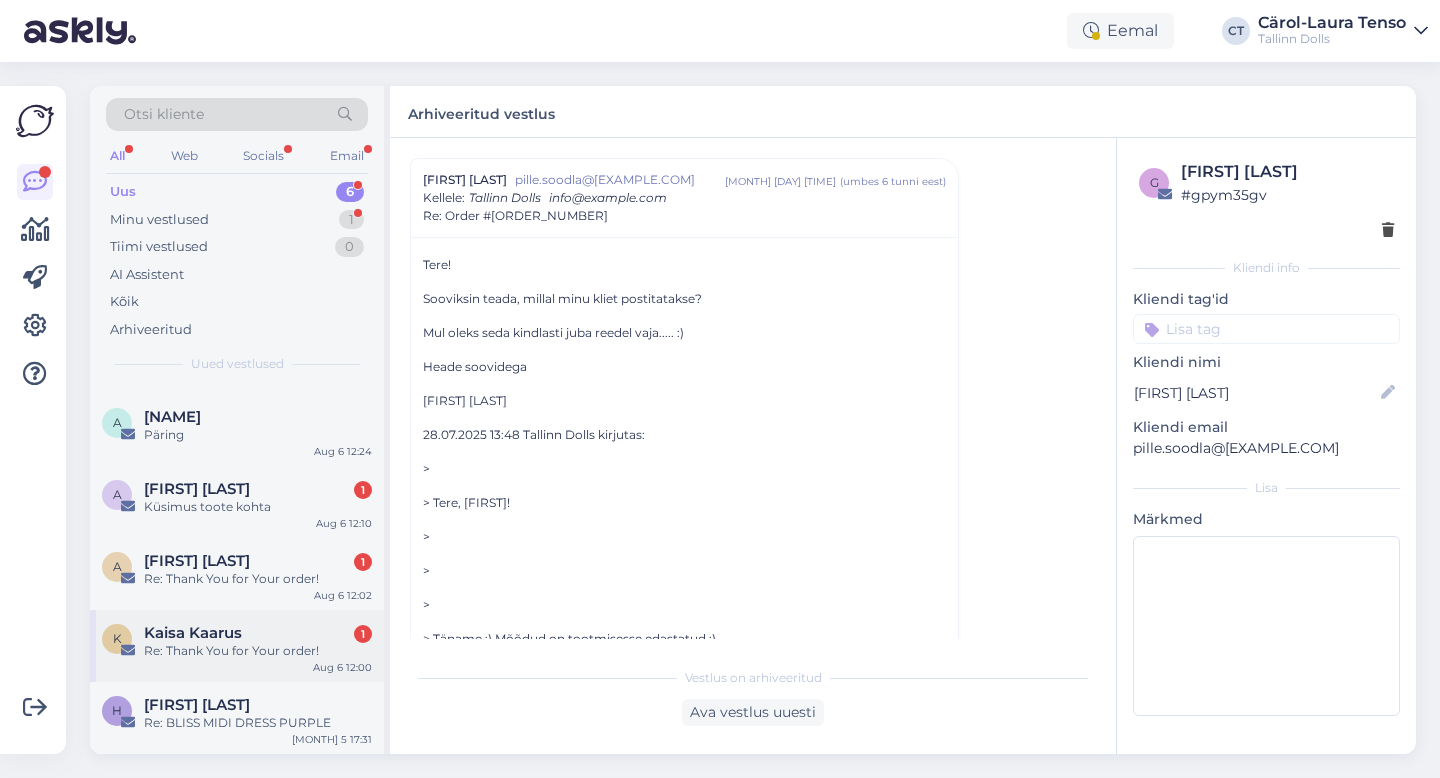 click on "K [FIRST] [LAST] 1 Re: Thank You for Your order! [DATE] [TIME]" at bounding box center [237, 646] 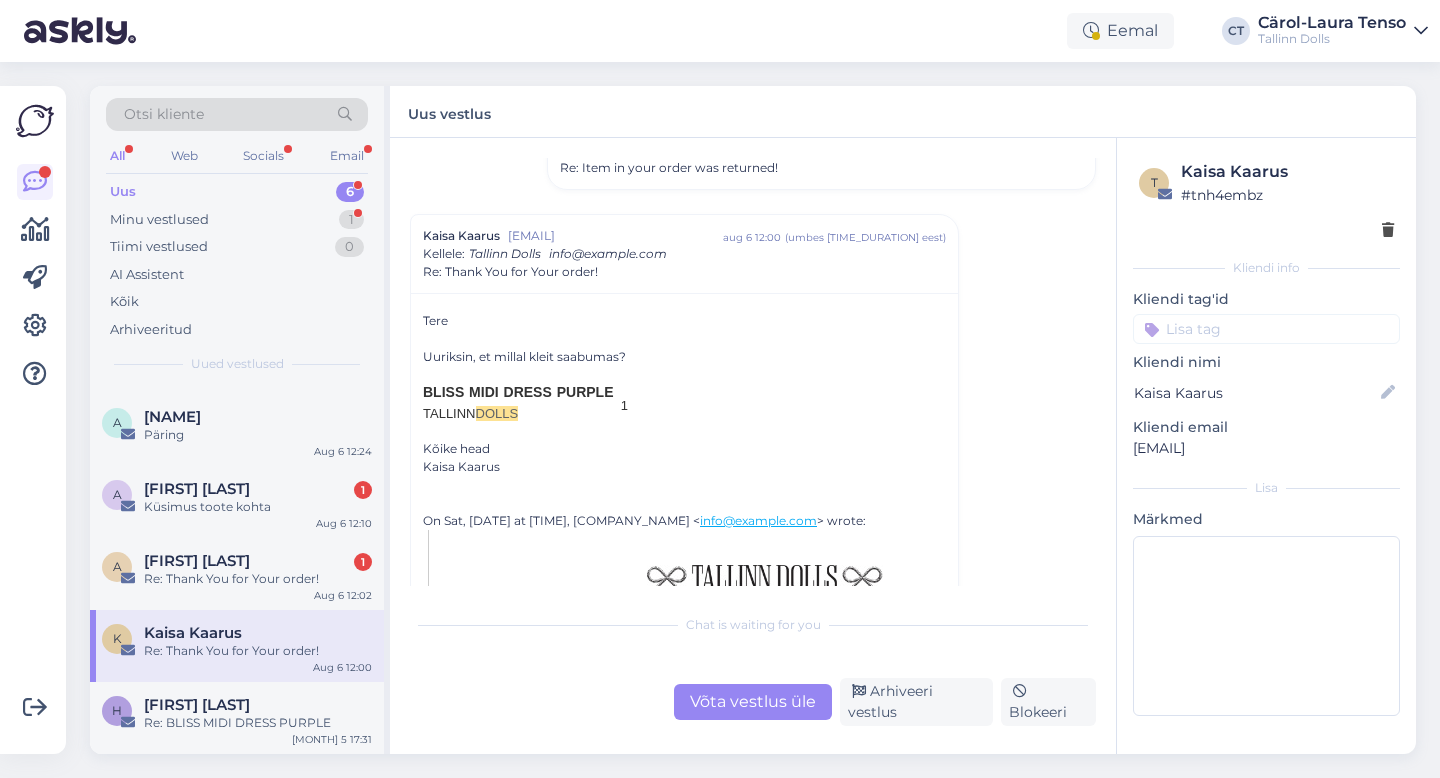 scroll, scrollTop: 705, scrollLeft: 0, axis: vertical 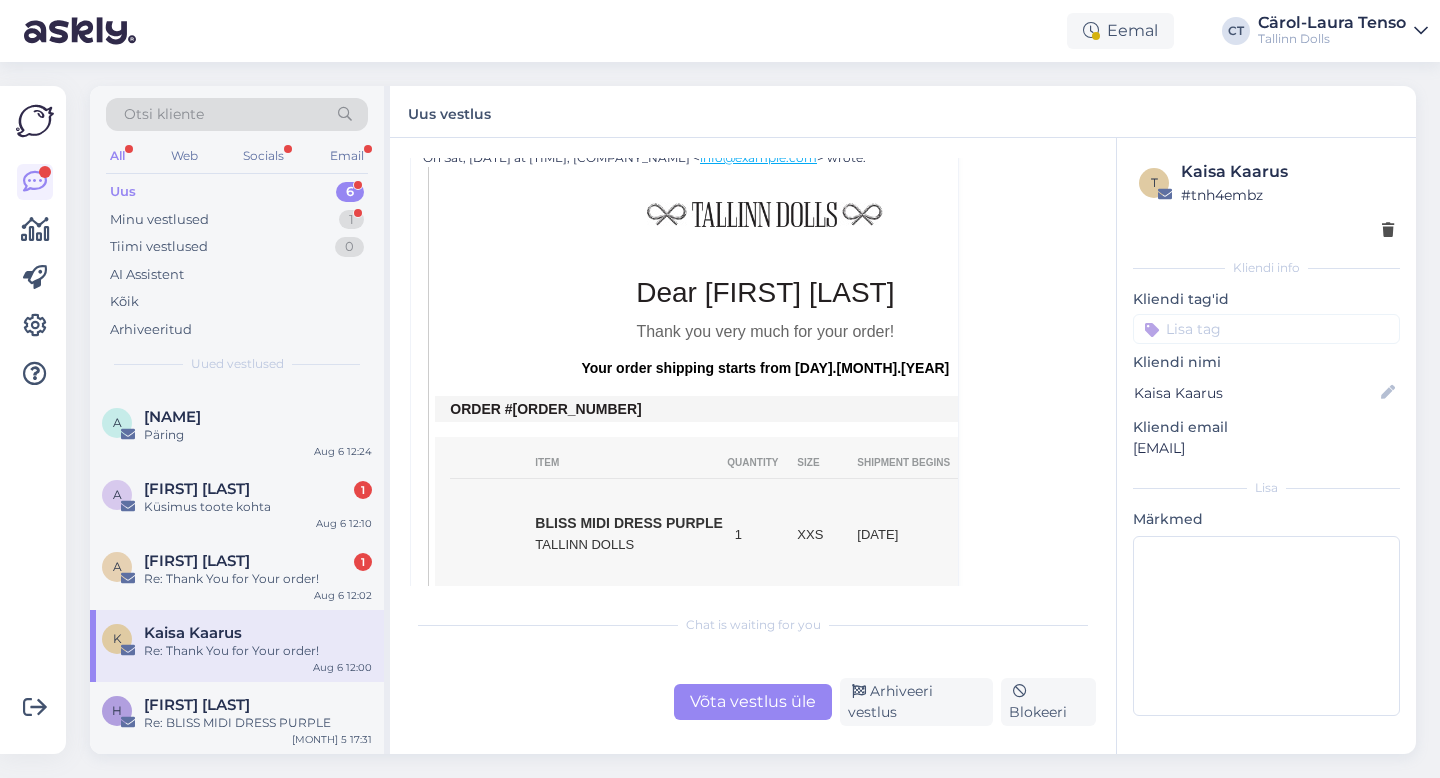 drag, startPoint x: 592, startPoint y: 413, endPoint x: 530, endPoint y: 408, distance: 62.201286 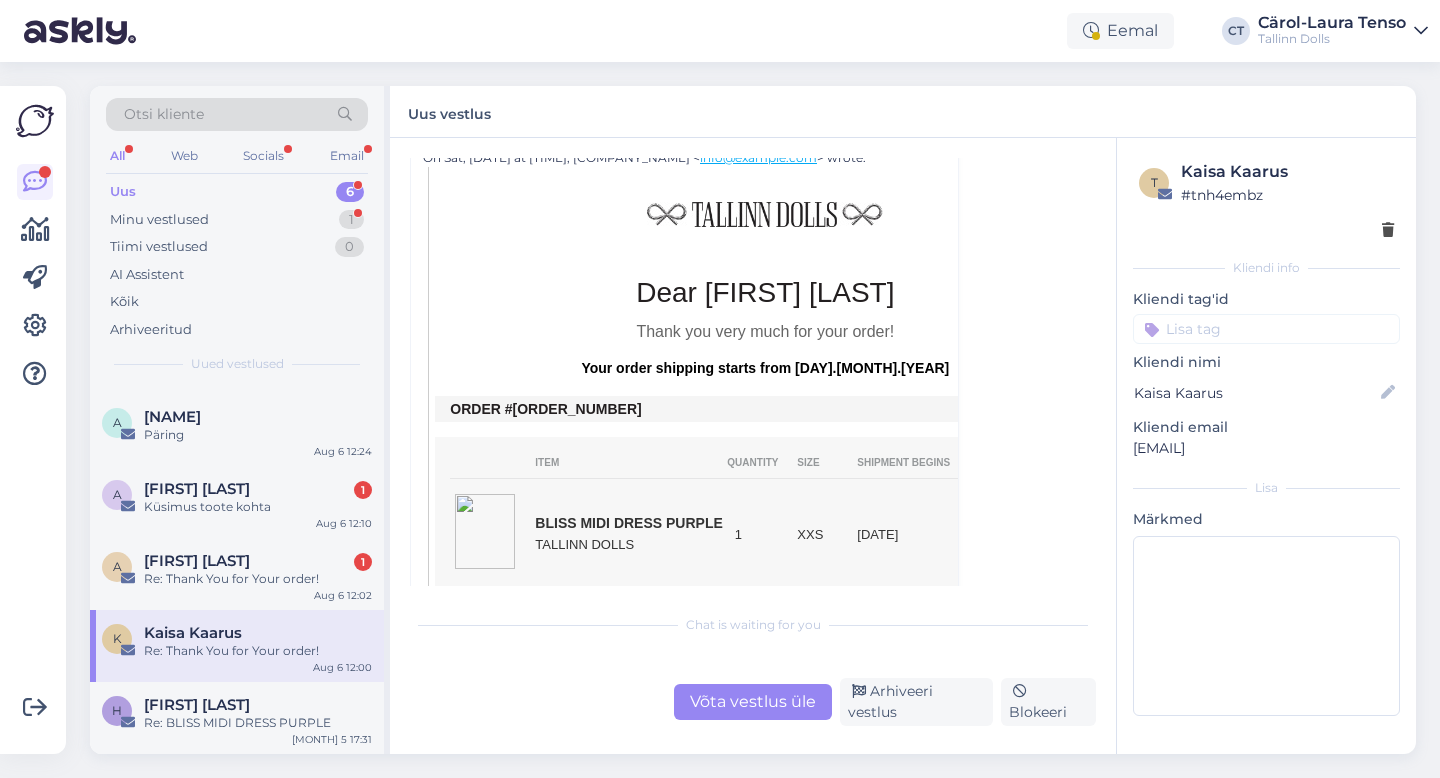 click on "ORDER #[ORDER_NUMBER]" at bounding box center [765, 409] 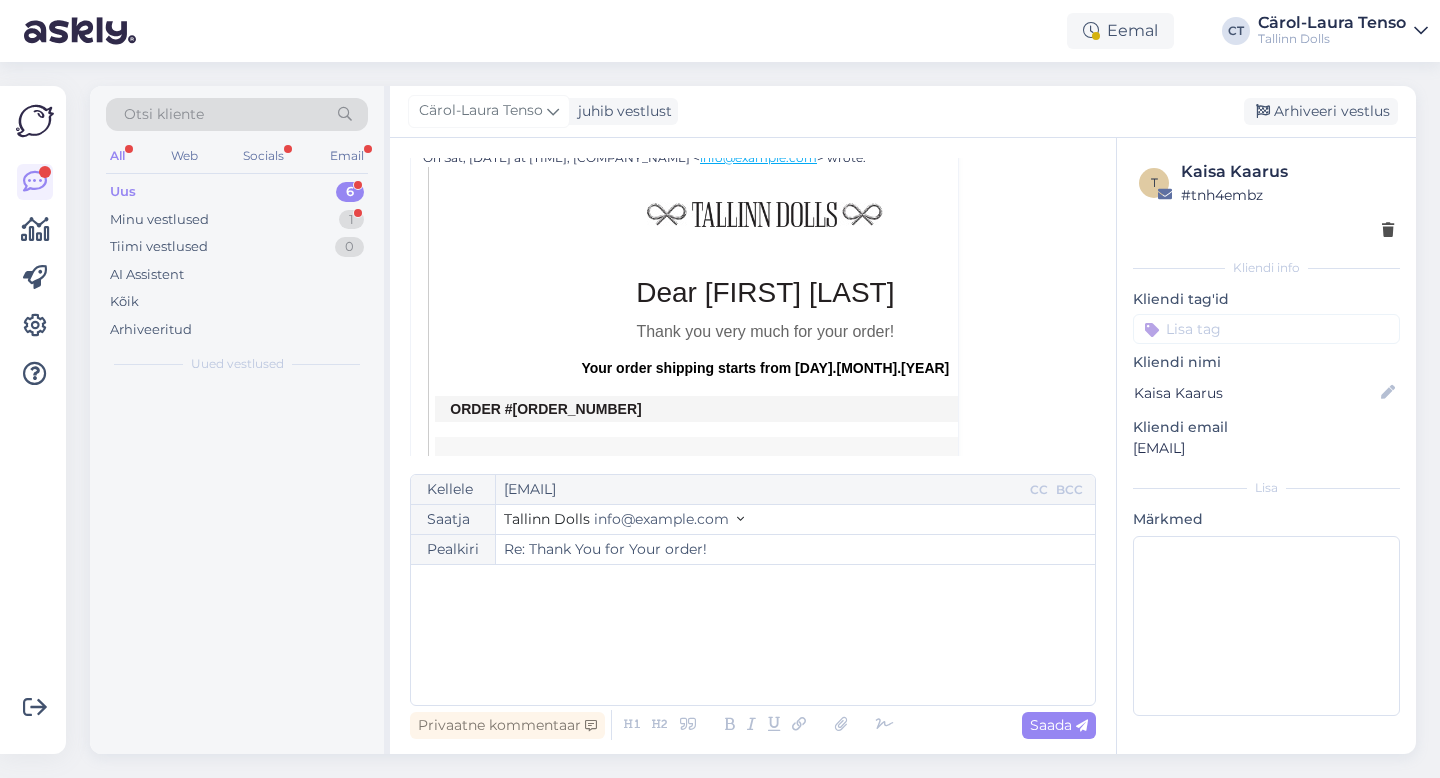 scroll, scrollTop: 398, scrollLeft: 0, axis: vertical 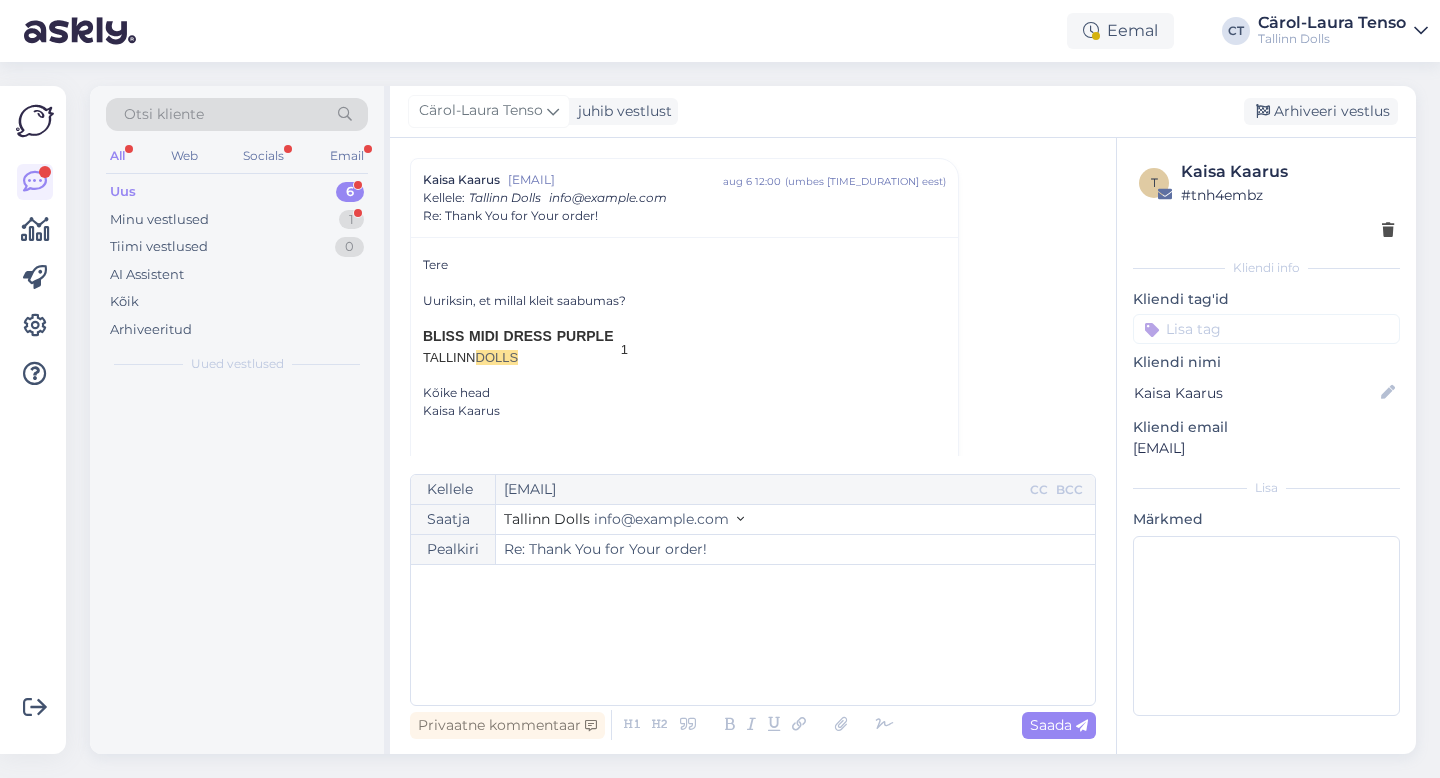 click on "﻿" at bounding box center (753, 635) 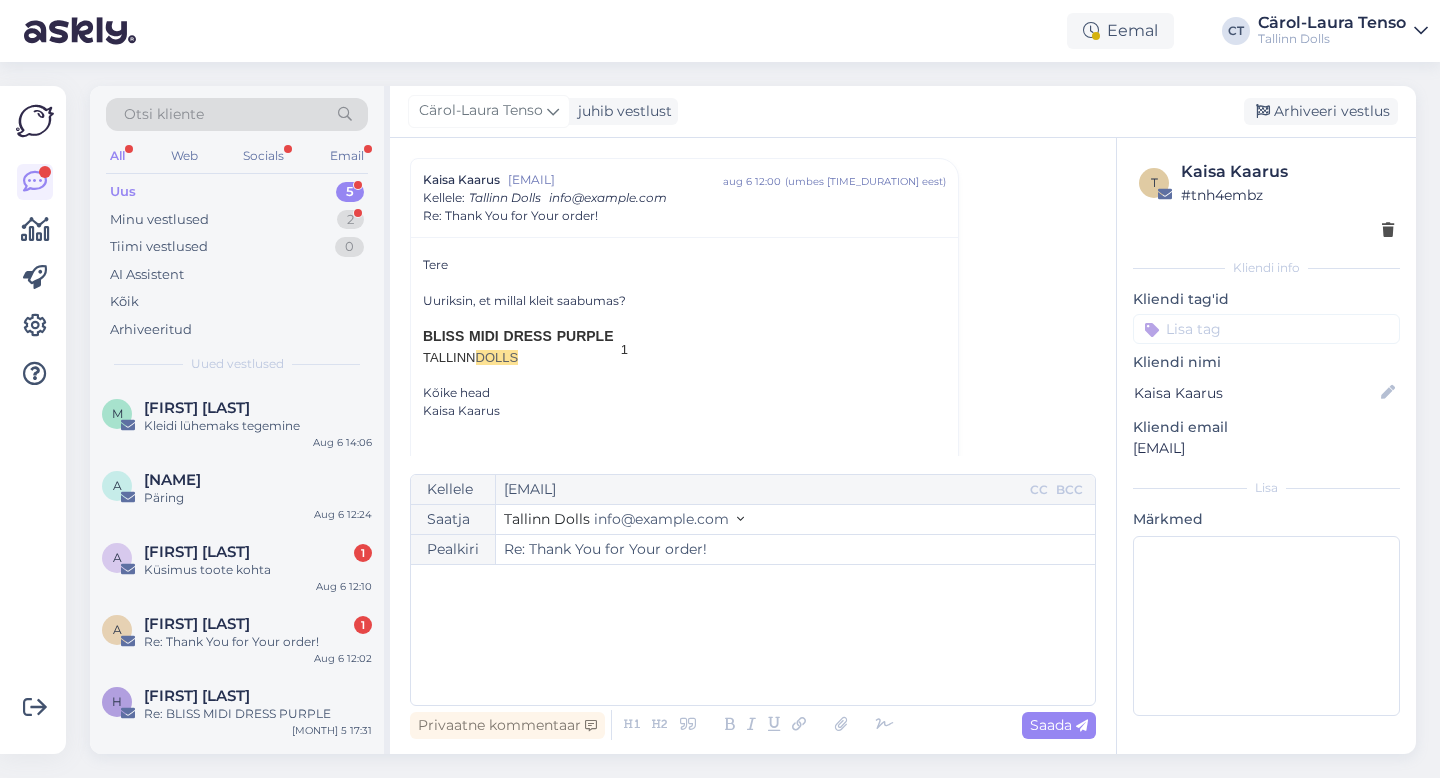 click on "﻿" at bounding box center [753, 635] 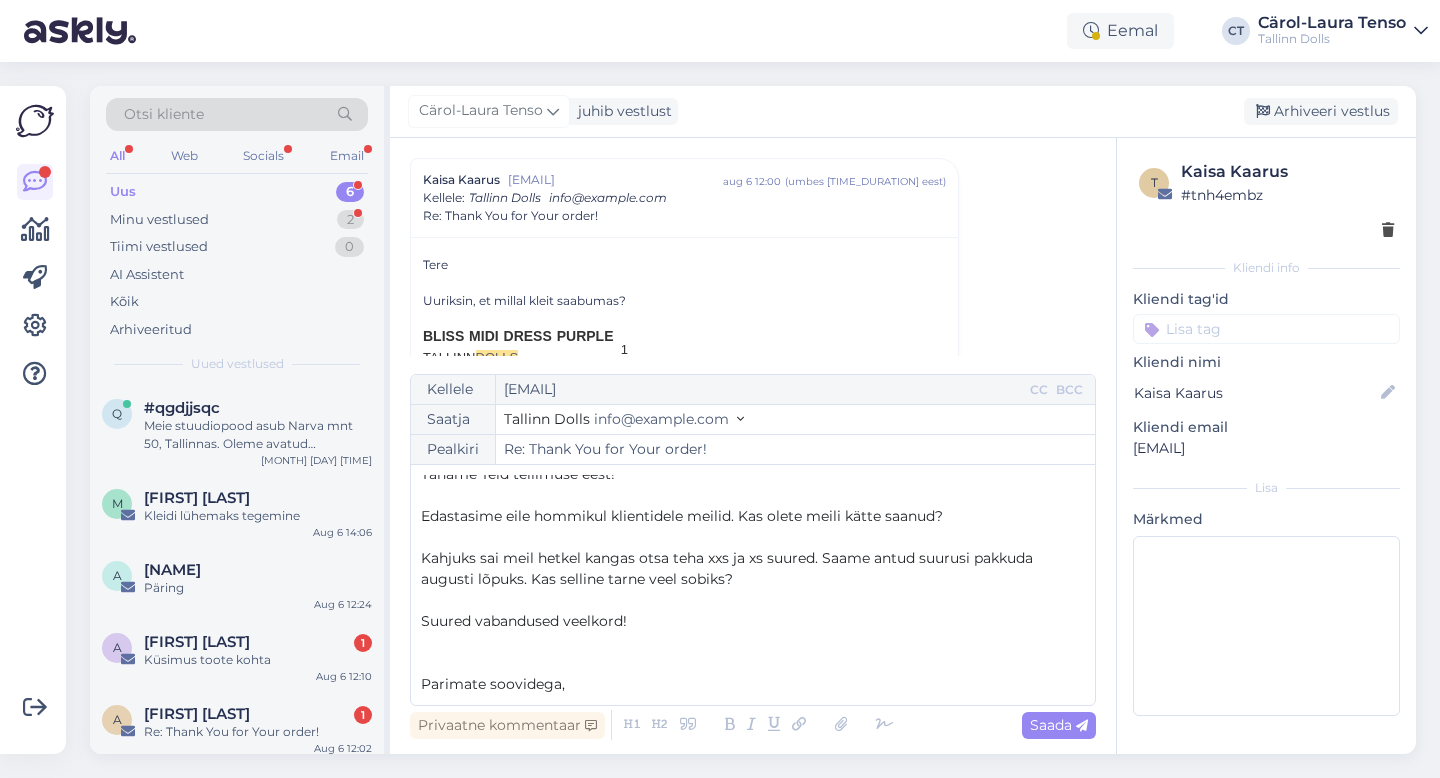 scroll, scrollTop: 74, scrollLeft: 0, axis: vertical 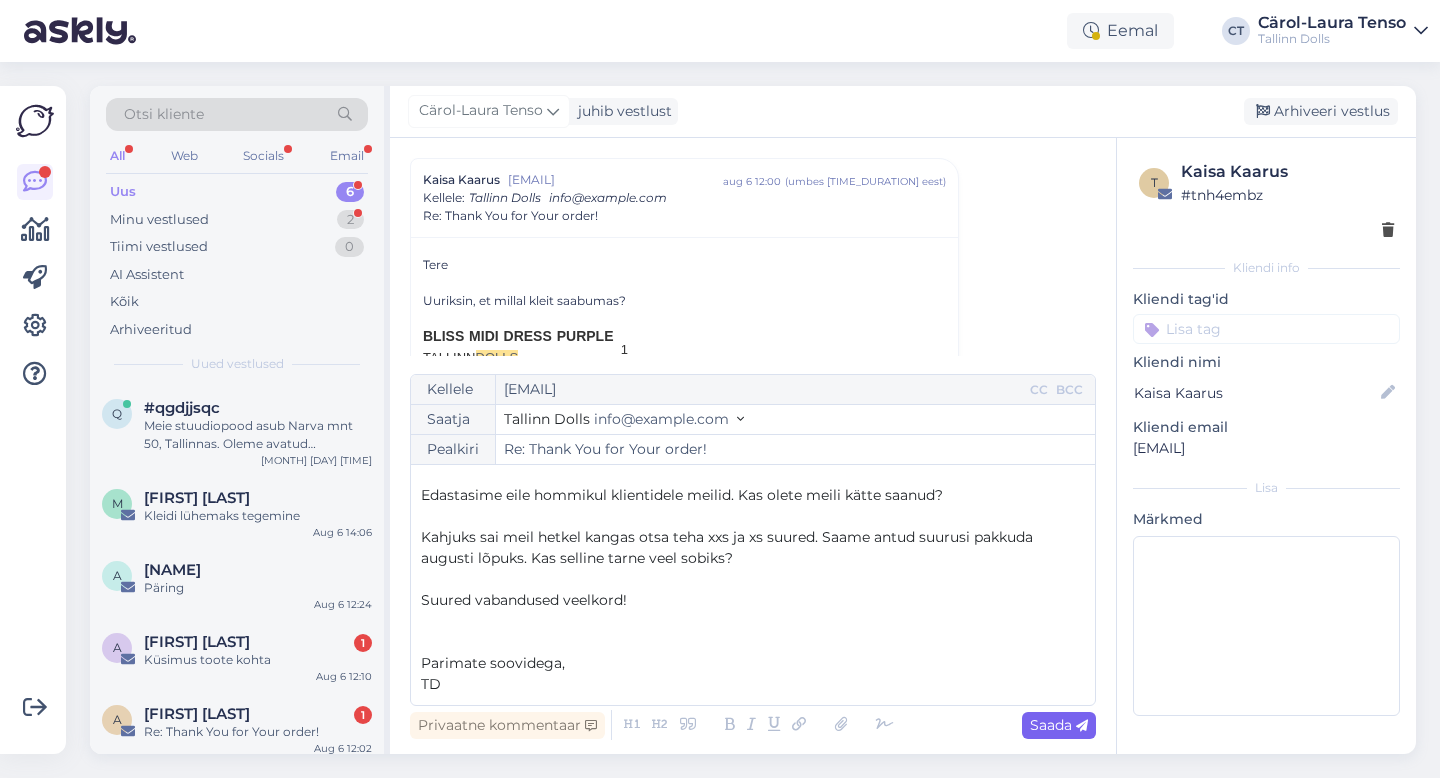 click on "Saada" at bounding box center [1059, 725] 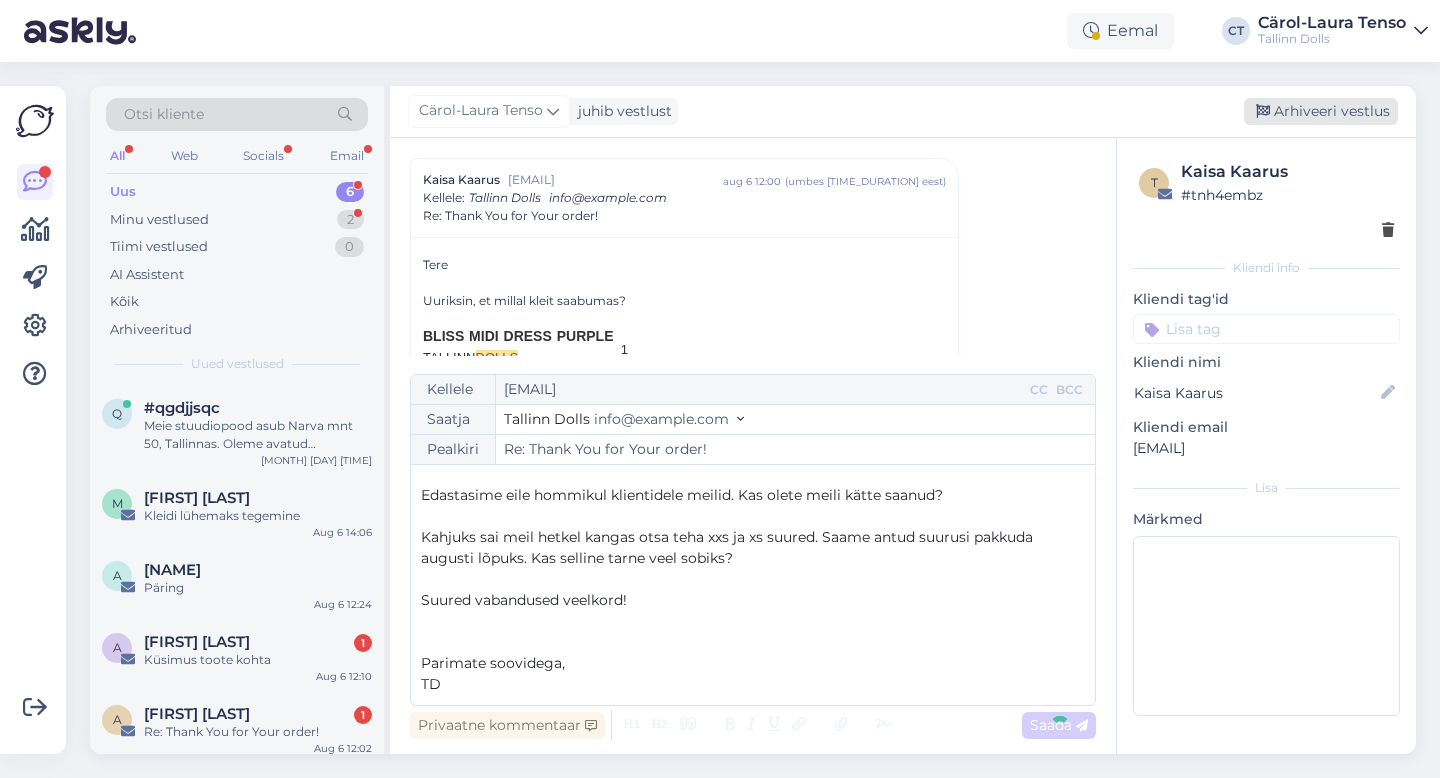 type on "Re: Re: Thank You for Your order!" 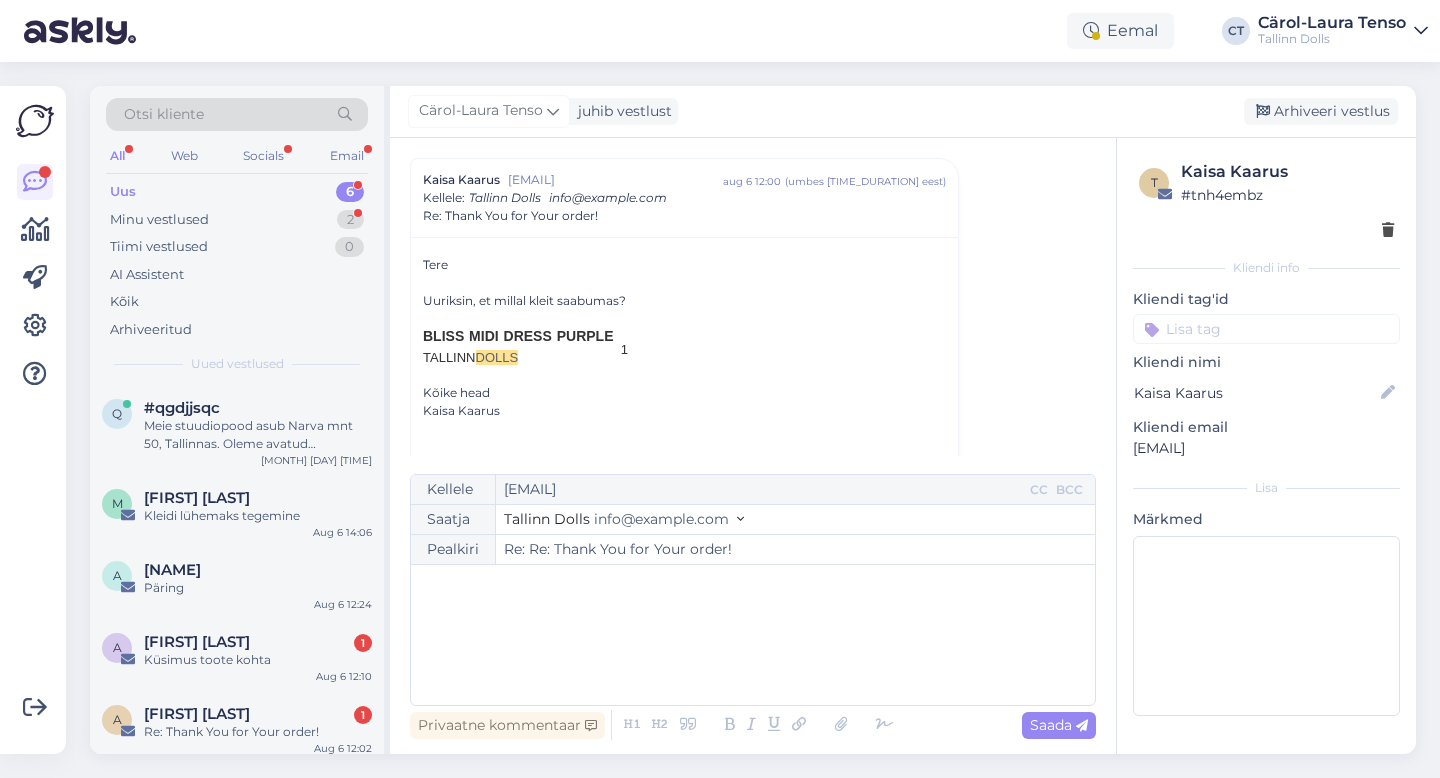 scroll, scrollTop: 1849, scrollLeft: 0, axis: vertical 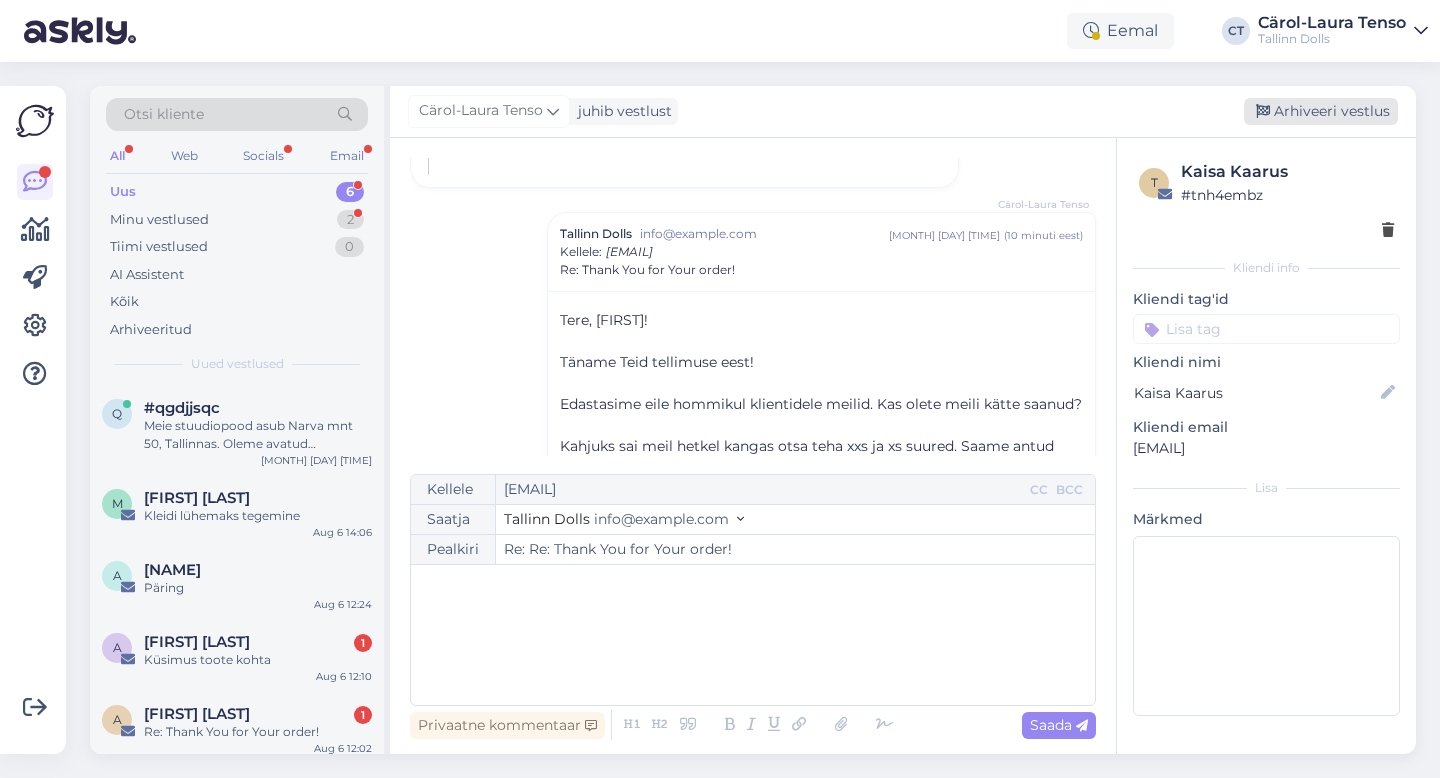 click on "Arhiveeri vestlus" at bounding box center [1321, 111] 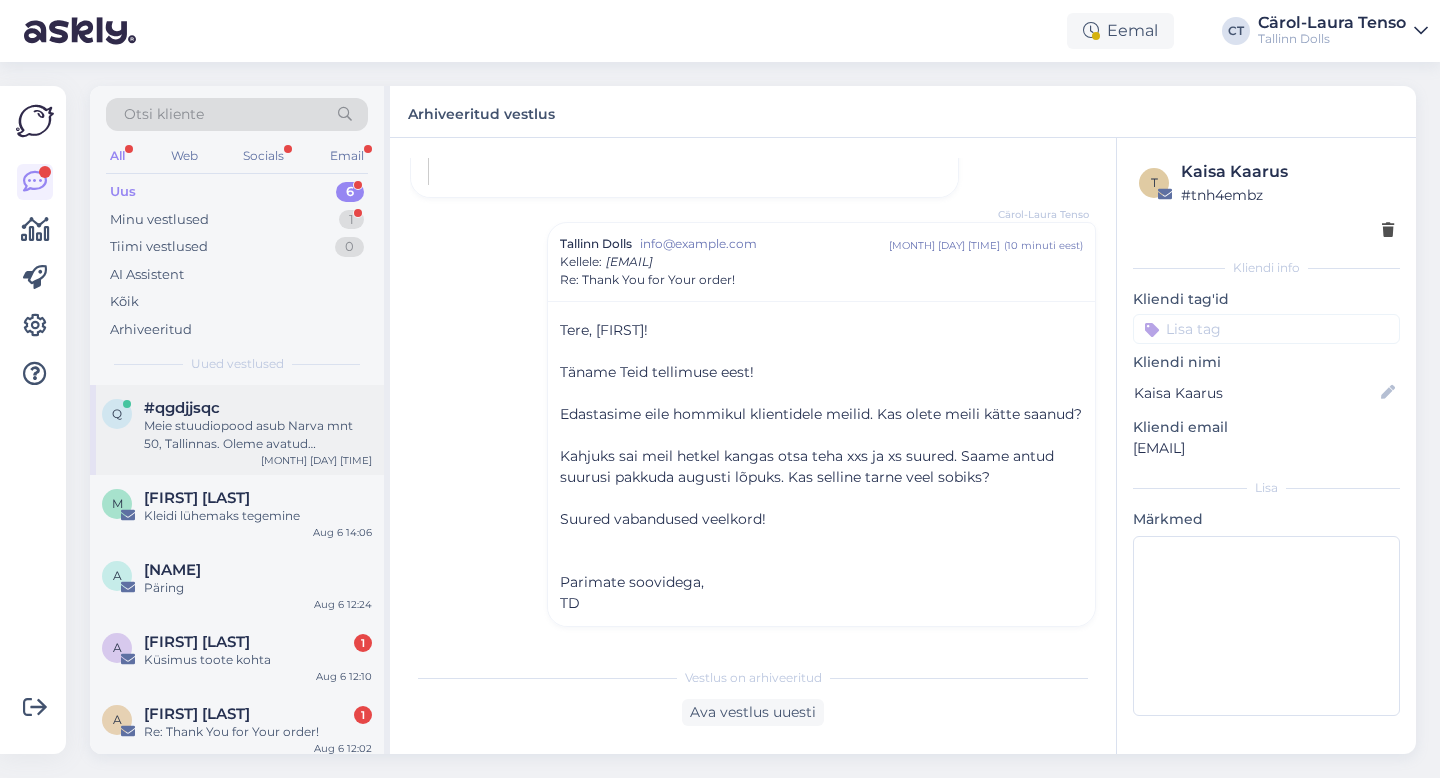 click on "Meie stuudiopood asub Narva mnt 50, Tallinnas. Oleme avatud esmaspäevast reedeni kell 12:00-18:00 ja laupäeval kell 12:00-16:00. Pühapäeval oleme suletud. Annan kolleegile teada teie soovist kleit ise järele tulla, et ta saaks teiega ühendust võtta ja kinnitada, kas see on võimalik." at bounding box center [258, 435] 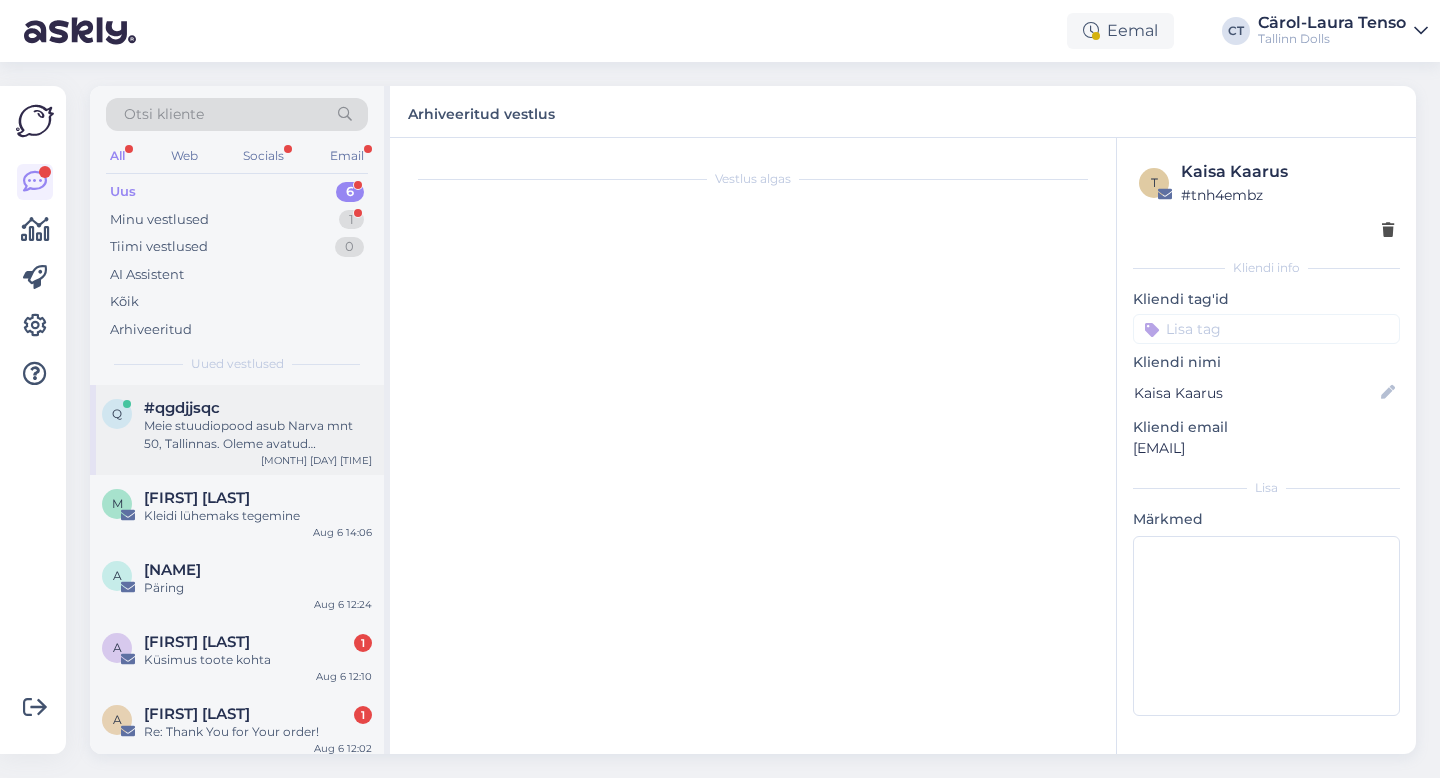 scroll, scrollTop: 1285, scrollLeft: 0, axis: vertical 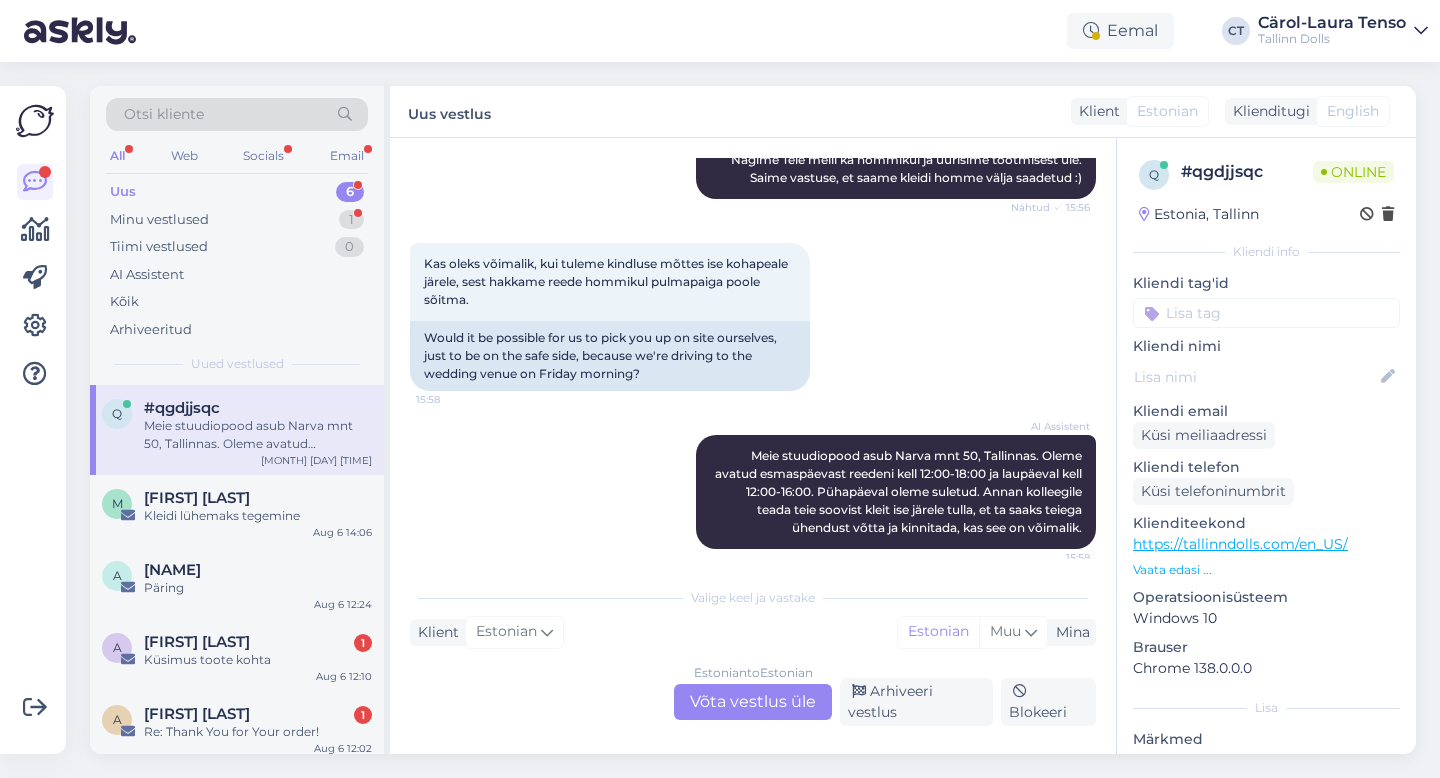 click on "Estonian  to  Estonian Võta vestlus üle" at bounding box center [753, 702] 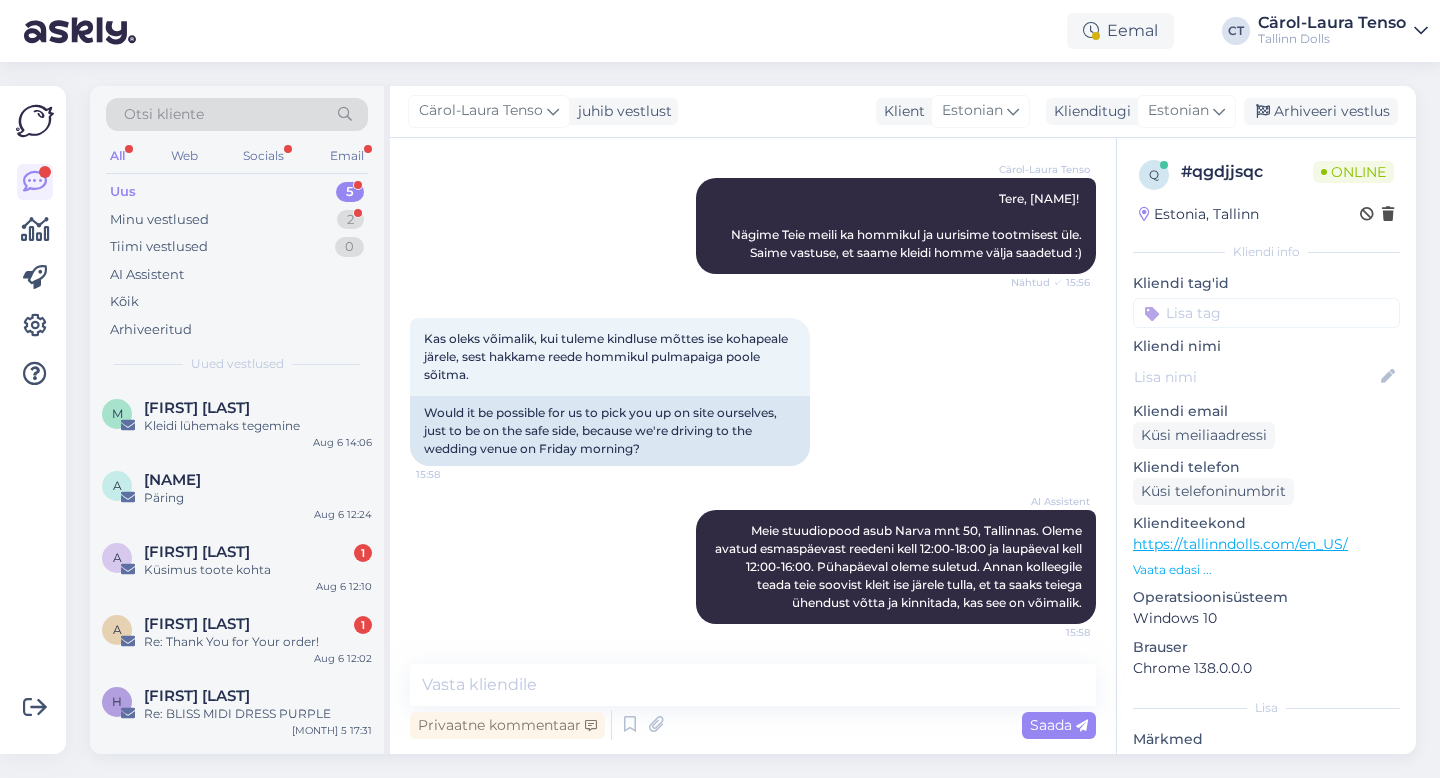 scroll, scrollTop: 1210, scrollLeft: 0, axis: vertical 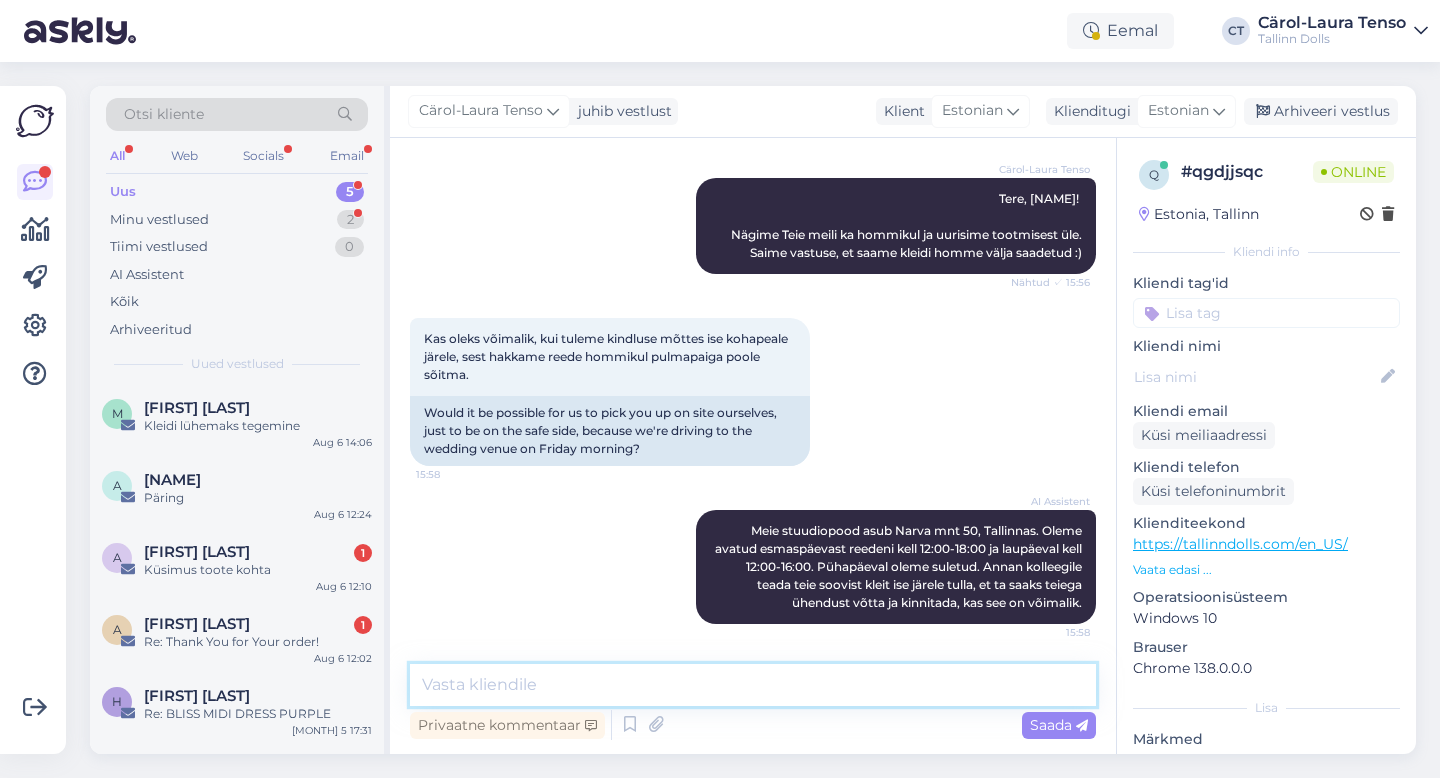 click at bounding box center [753, 685] 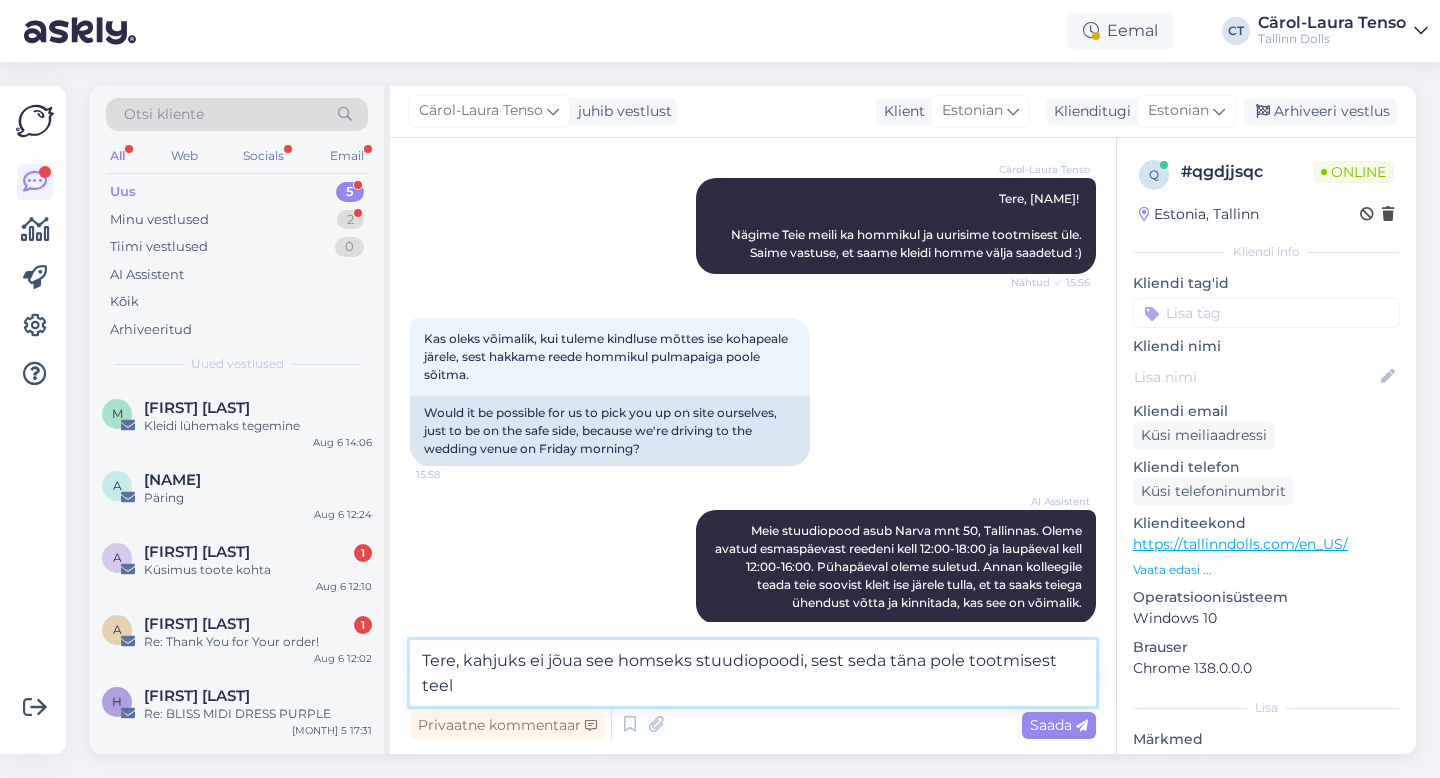 scroll, scrollTop: 1234, scrollLeft: 0, axis: vertical 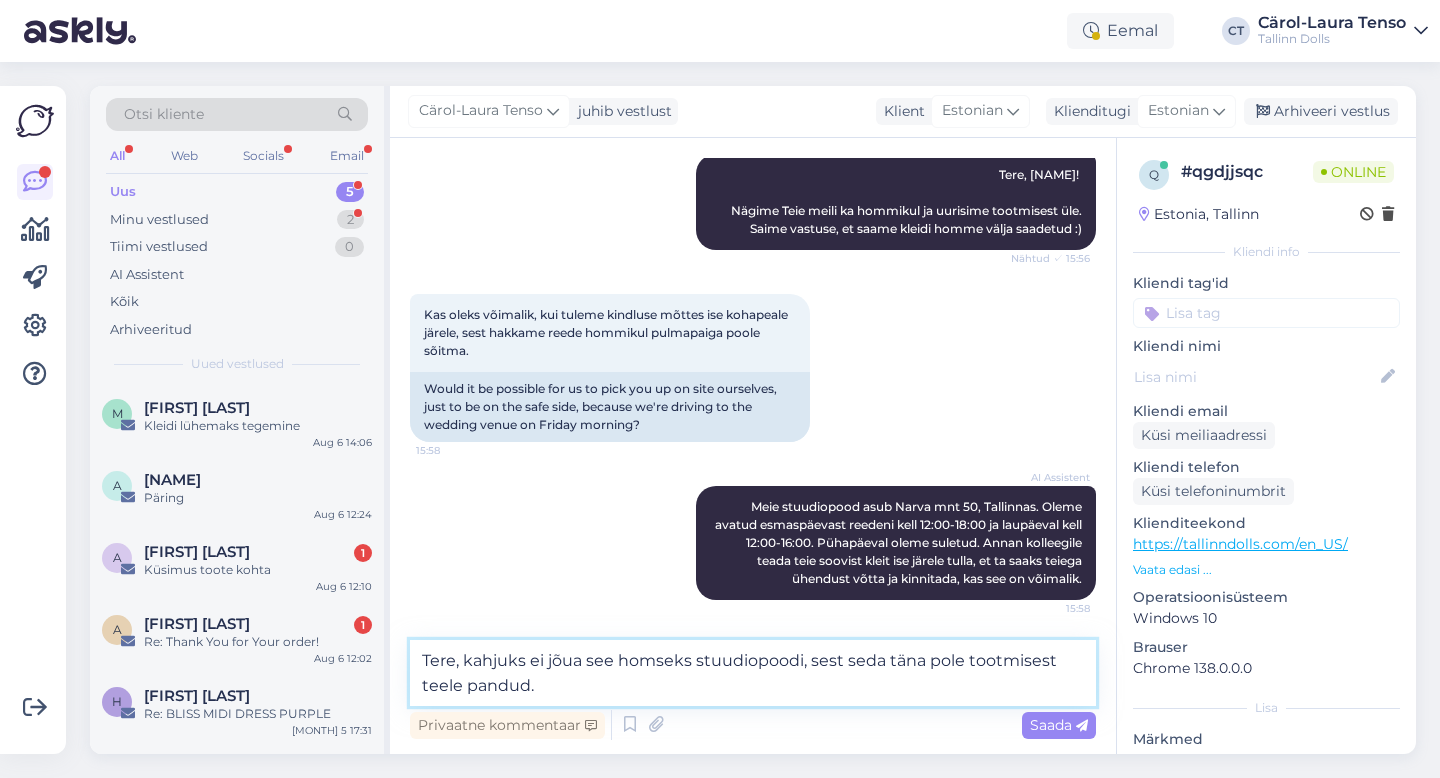 type on "Tere, kahjuks ei jõua see homseks stuudiopoodi, sest seda täna pole tootmisest teele pandud." 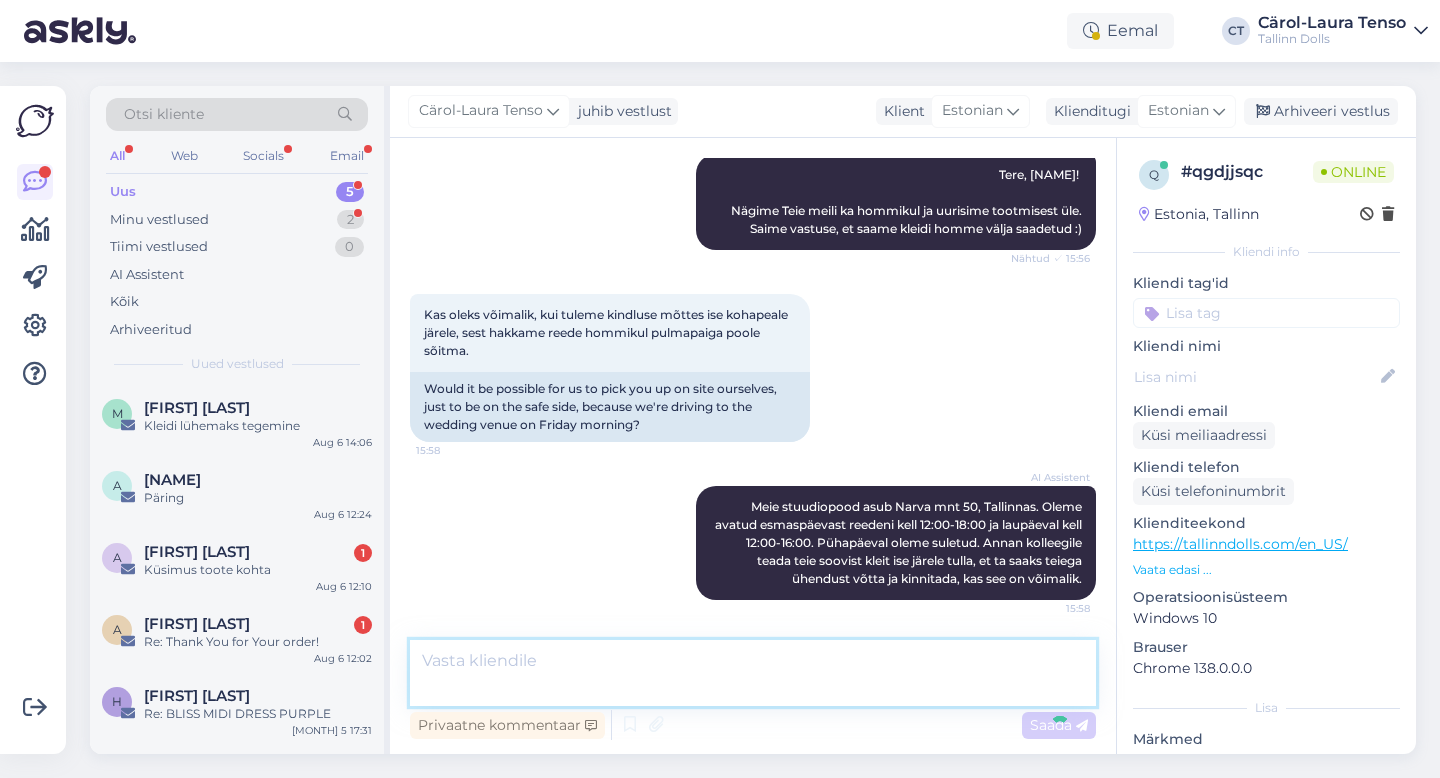 scroll, scrollTop: 1314, scrollLeft: 0, axis: vertical 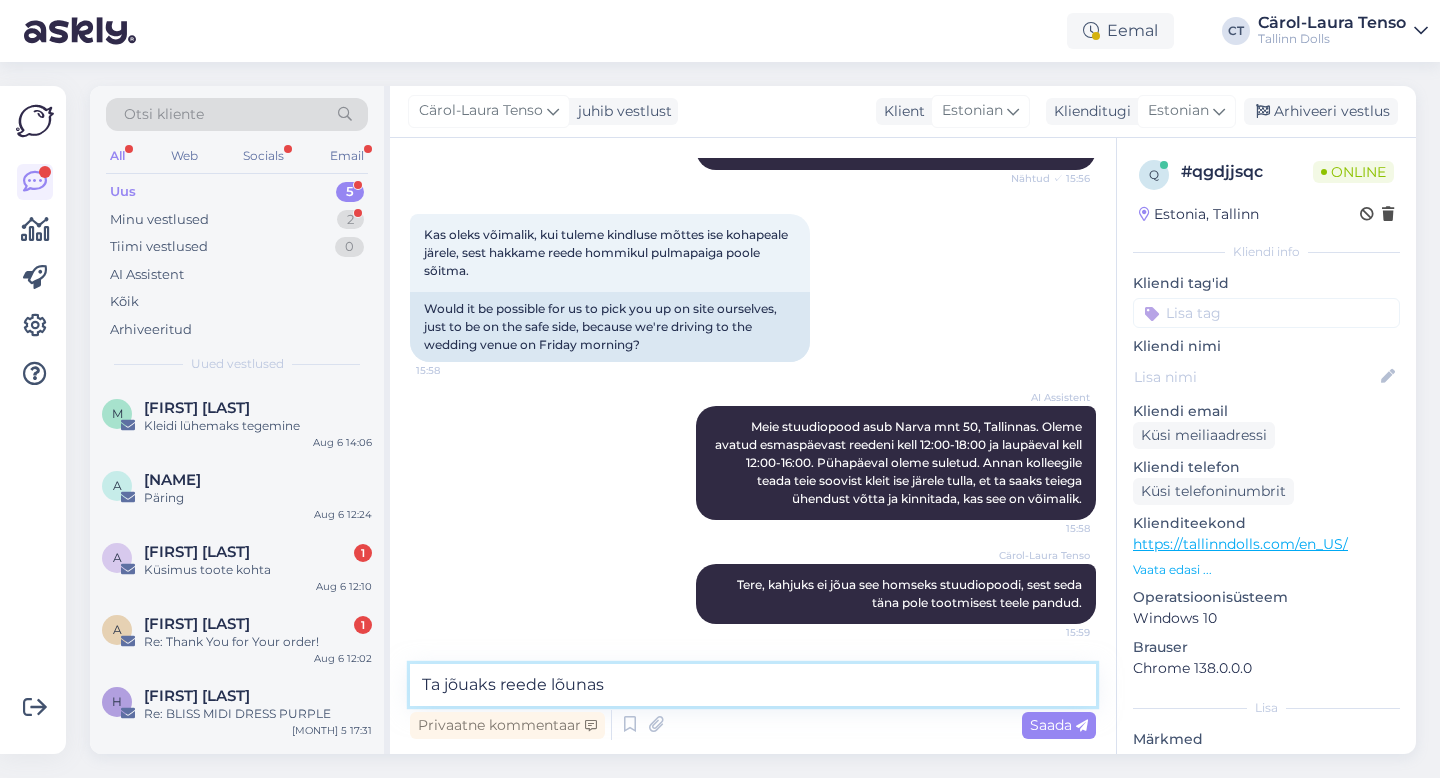 click on "Ta jõuaks reede lõunas" at bounding box center [753, 685] 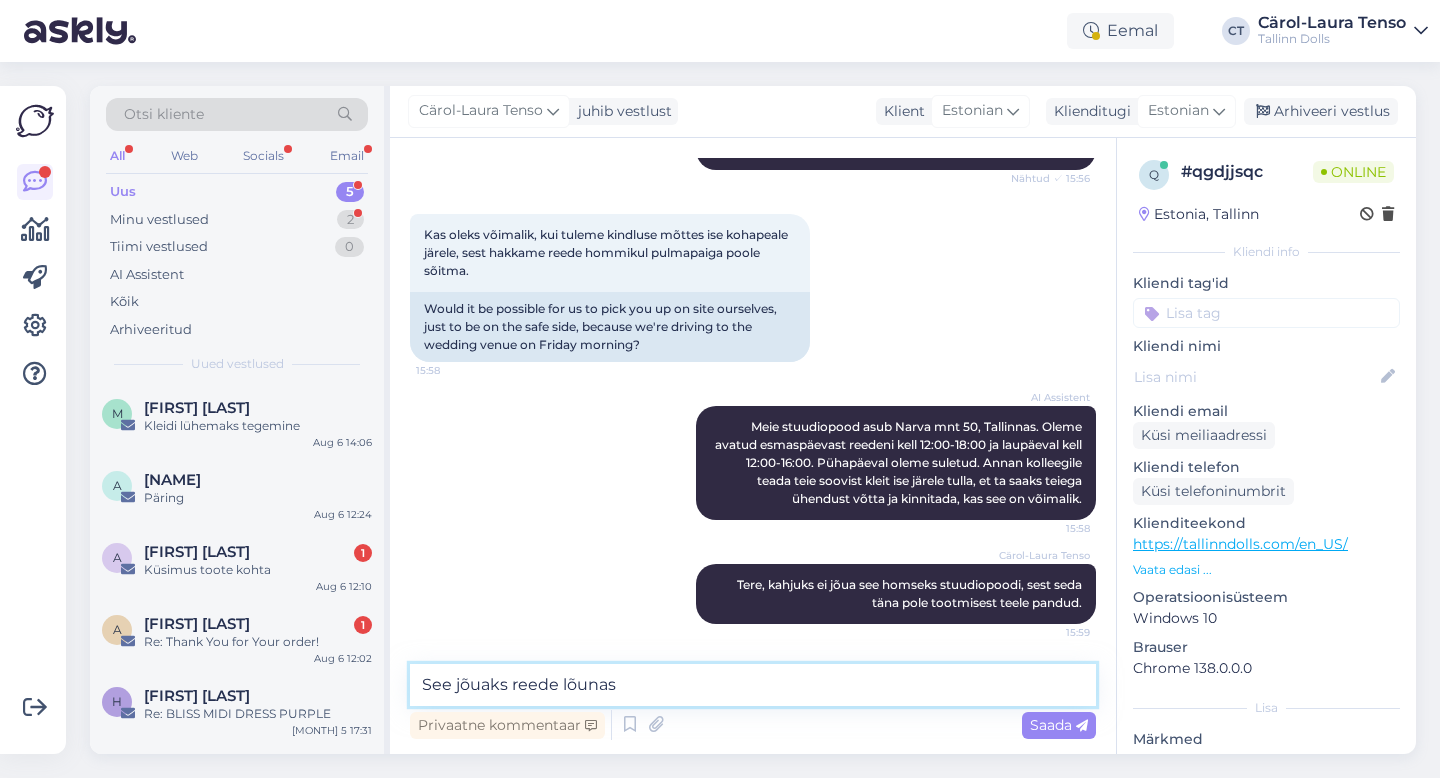 click on "See jõuaks reede lõunas" at bounding box center [753, 685] 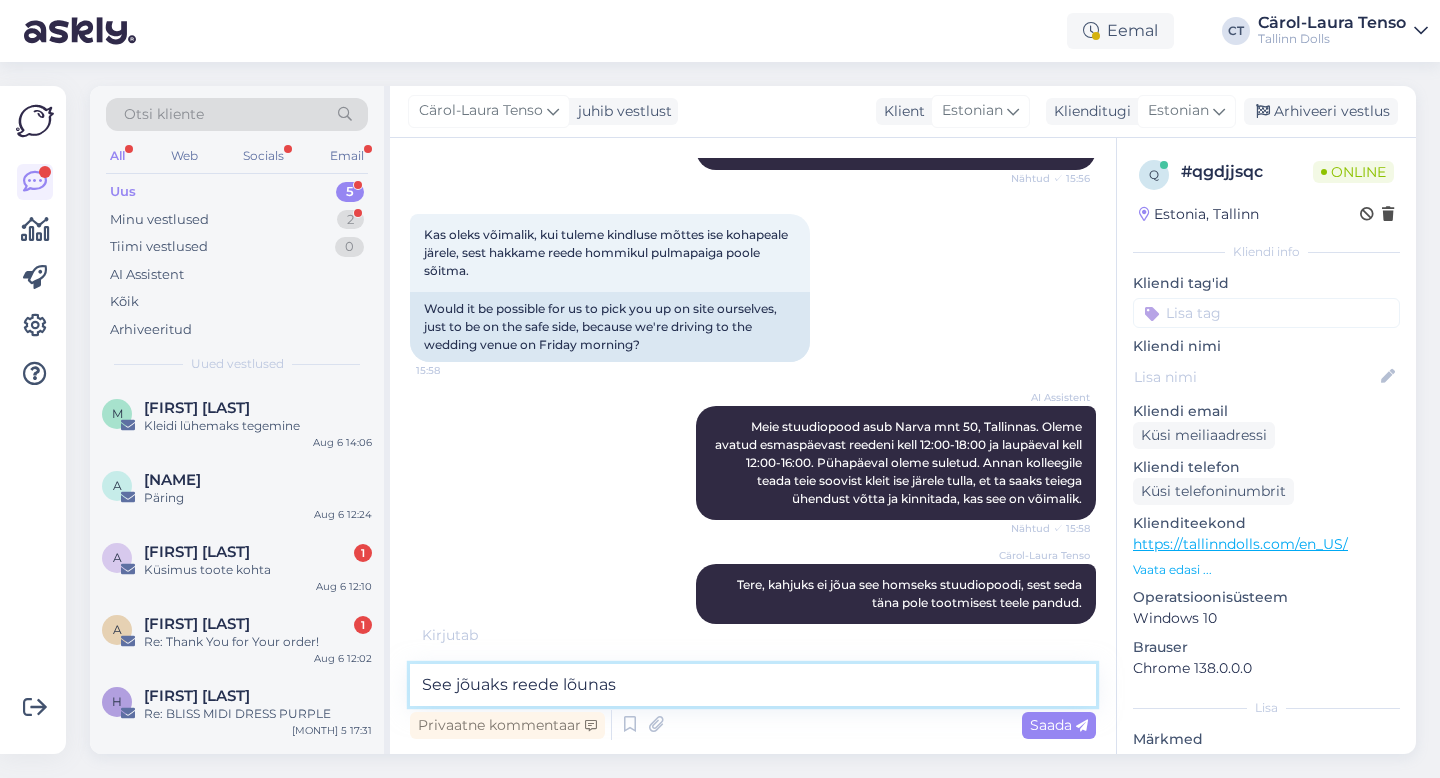 scroll, scrollTop: 1335, scrollLeft: 0, axis: vertical 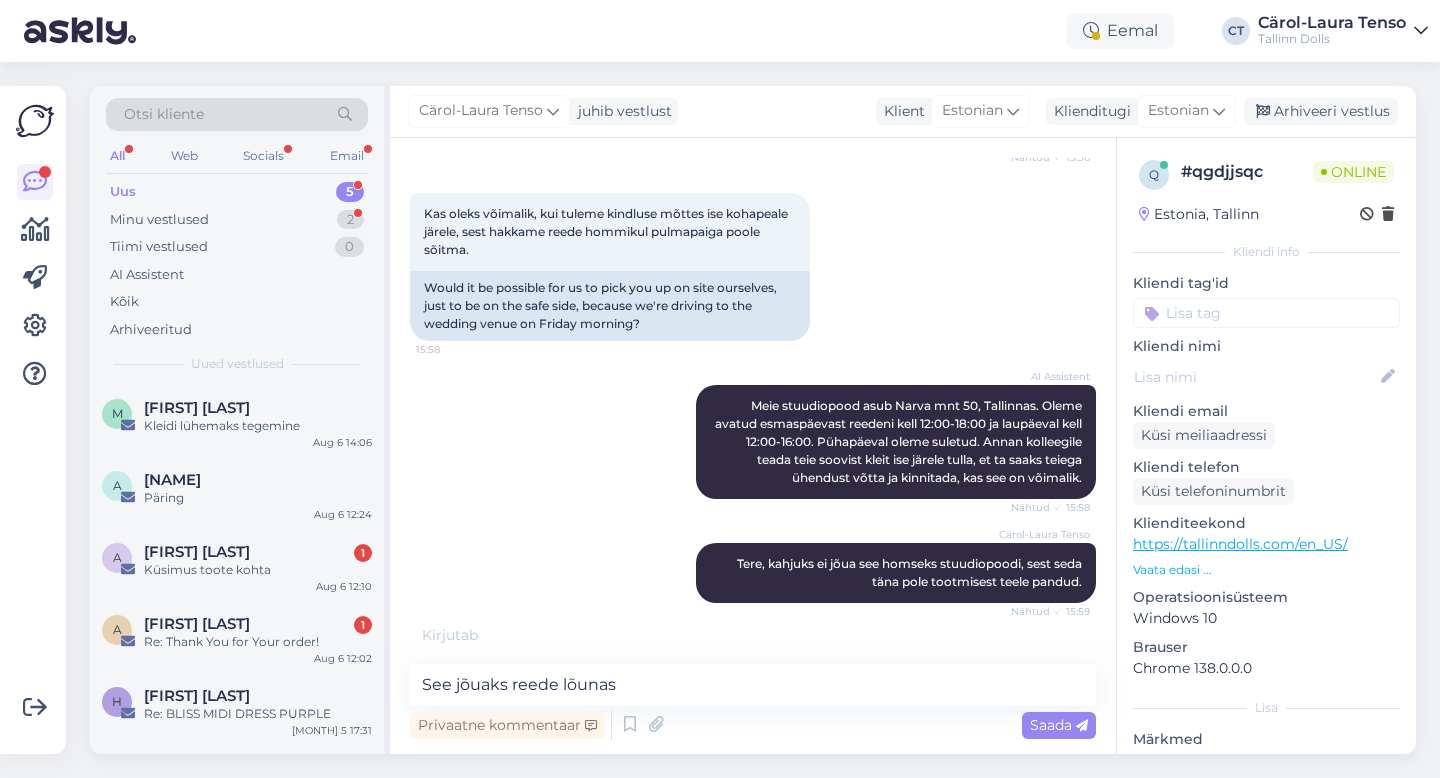 click on "AI Assistent Meie stuudiopood asub Narva mnt 50, [CITY]. Oleme avatud esmaspäevast reedeni kell 12:00-18:00 ja laupäeval kell 12:00-16:00. Pühapäeval oleme suletud. Annan kolleegile teada teie soovist kleit ise järele tulla, et ta saaks teiega ühendust võtta ja kinnitada, kas see on võimalik. Nähtud ✓ 15:58" at bounding box center (753, 442) 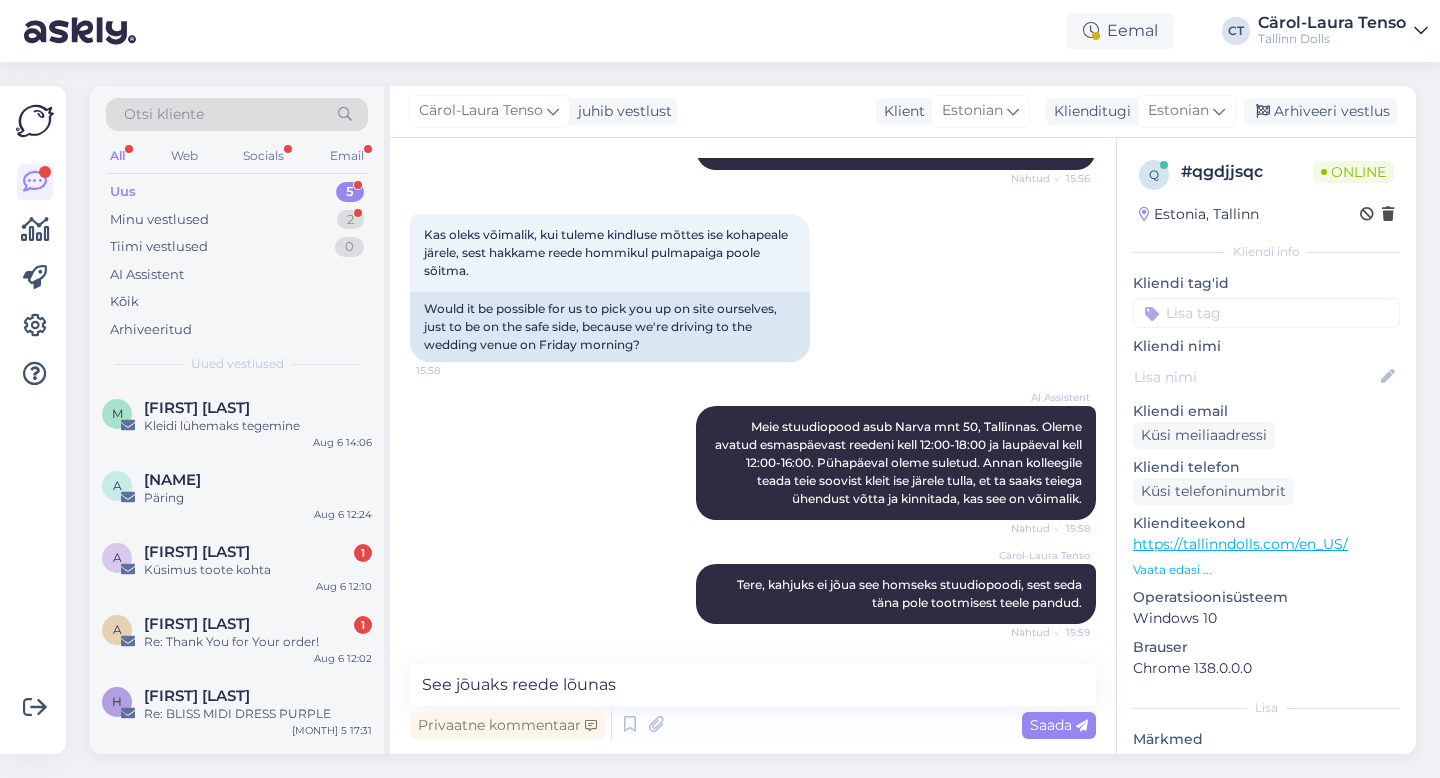 click on "AI Assistent Meie stuudiopood asub Narva mnt 50, [CITY]. Oleme avatud esmaspäevast reedeni kell 12:00-18:00 ja laupäeval kell 12:00-16:00. Pühapäeval oleme suletud. Annan kolleegile teada teie soovist kleit ise järele tulla, et ta saaks teiega ühendust võtta ja kinnitada, kas see on võimalik. Nähtud ✓ 15:58" at bounding box center (753, 463) 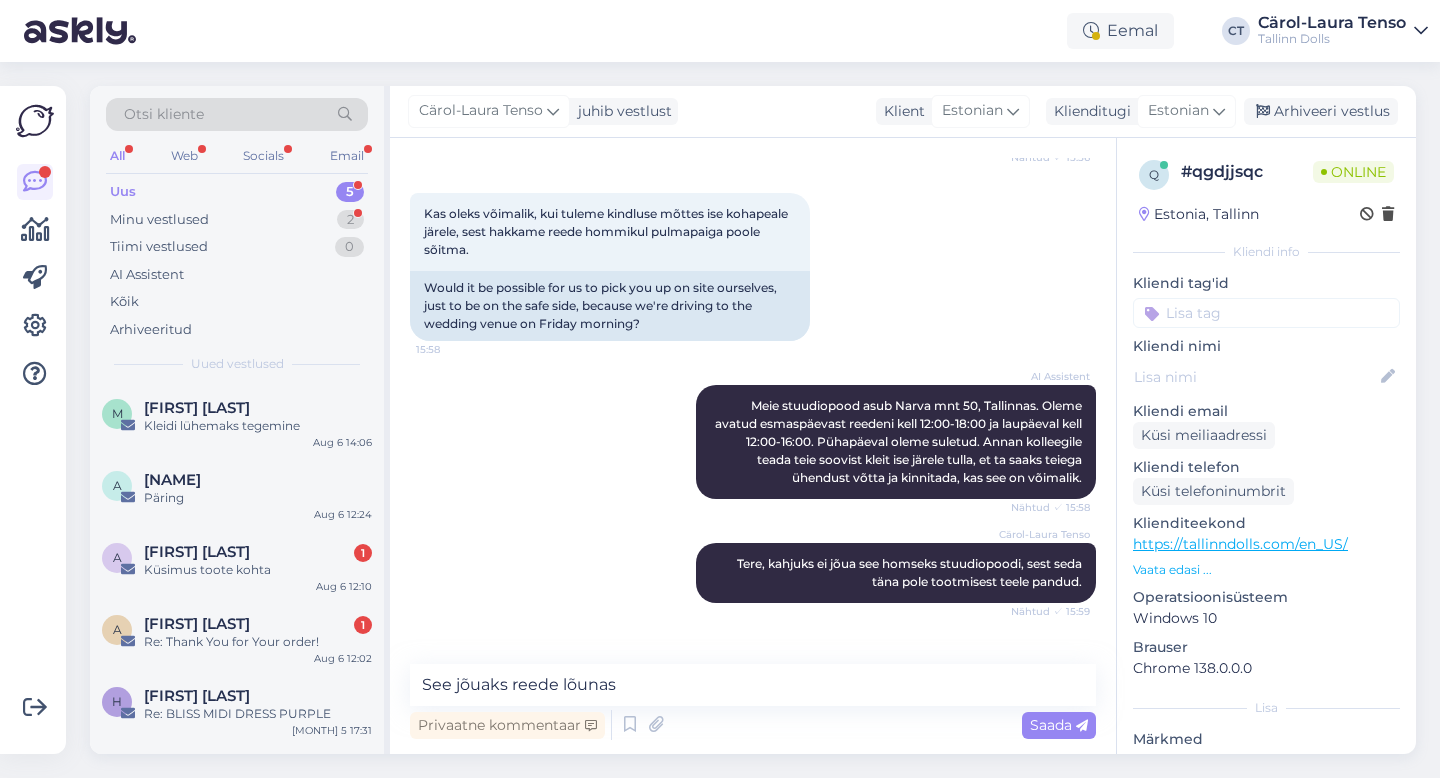 scroll, scrollTop: 1486, scrollLeft: 0, axis: vertical 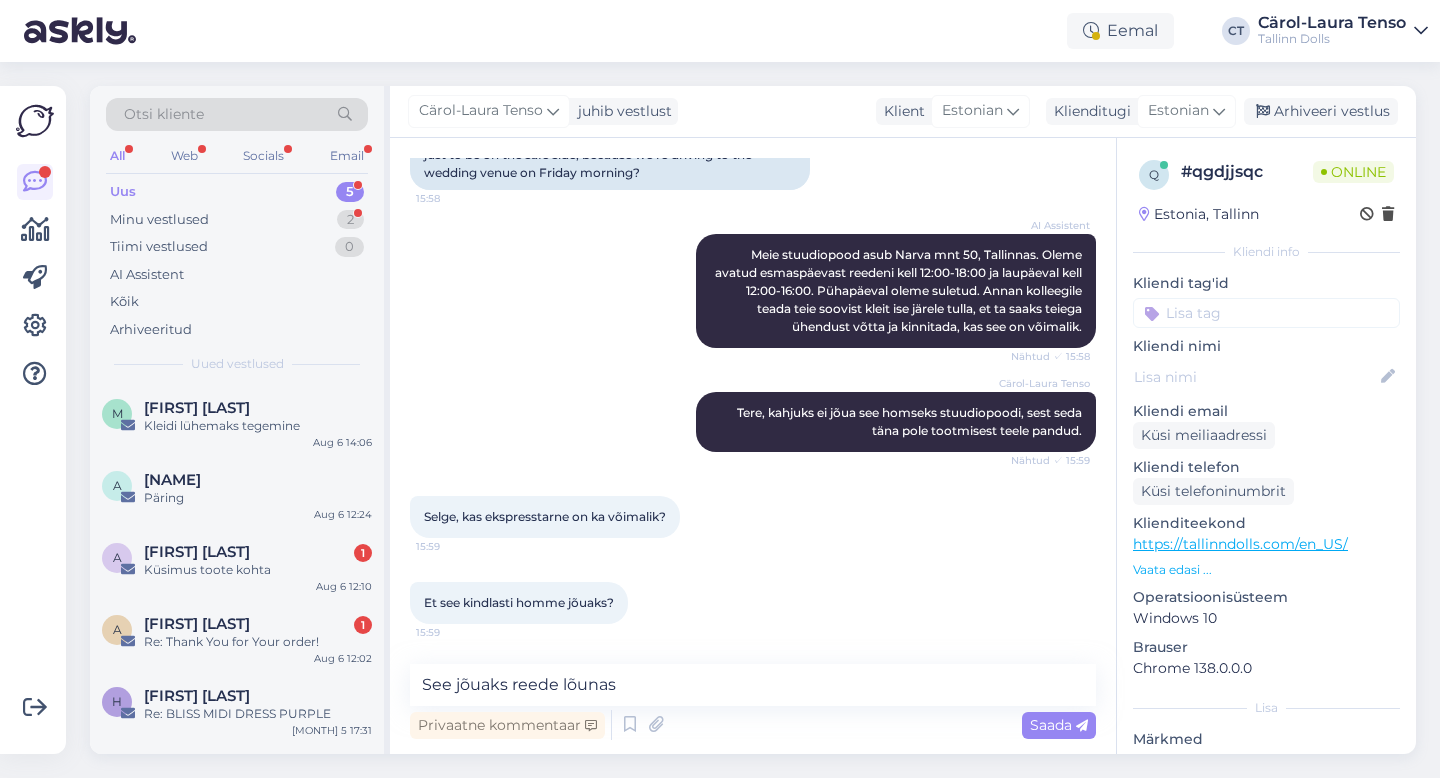 click on "AI Assistent Meie stuudiopood asub Narva mnt 50, [CITY]. Oleme avatud esmaspäevast reedeni kell 12:00-18:00 ja laupäeval kell 12:00-16:00. Pühapäeval oleme suletud. Annan kolleegile teada teie soovist kleit ise järele tulla, et ta saaks teiega ühendust võtta ja kinnitada, kas see on võimalik. Nähtud ✓ 15:58" at bounding box center (753, 291) 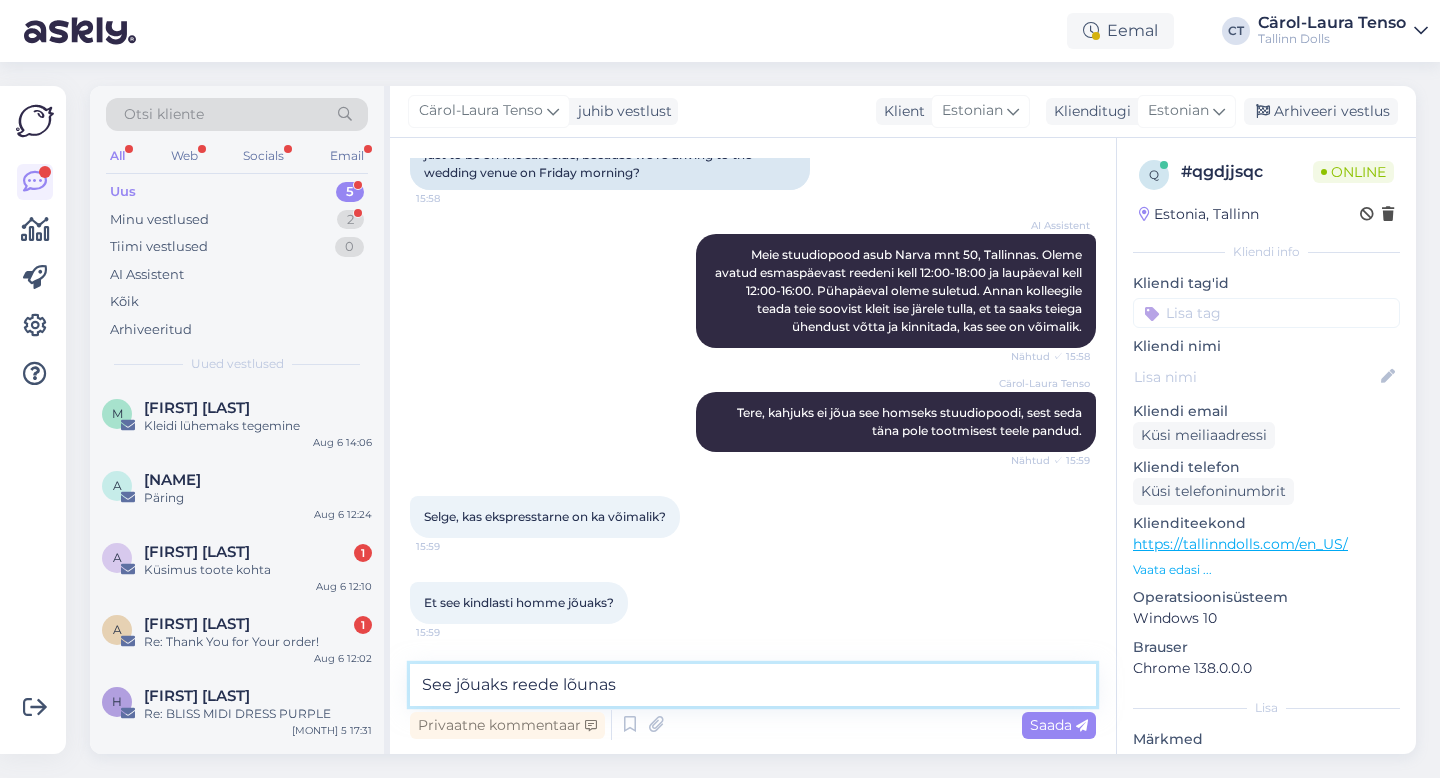 click on "See jõuaks reede lõunas" at bounding box center [753, 685] 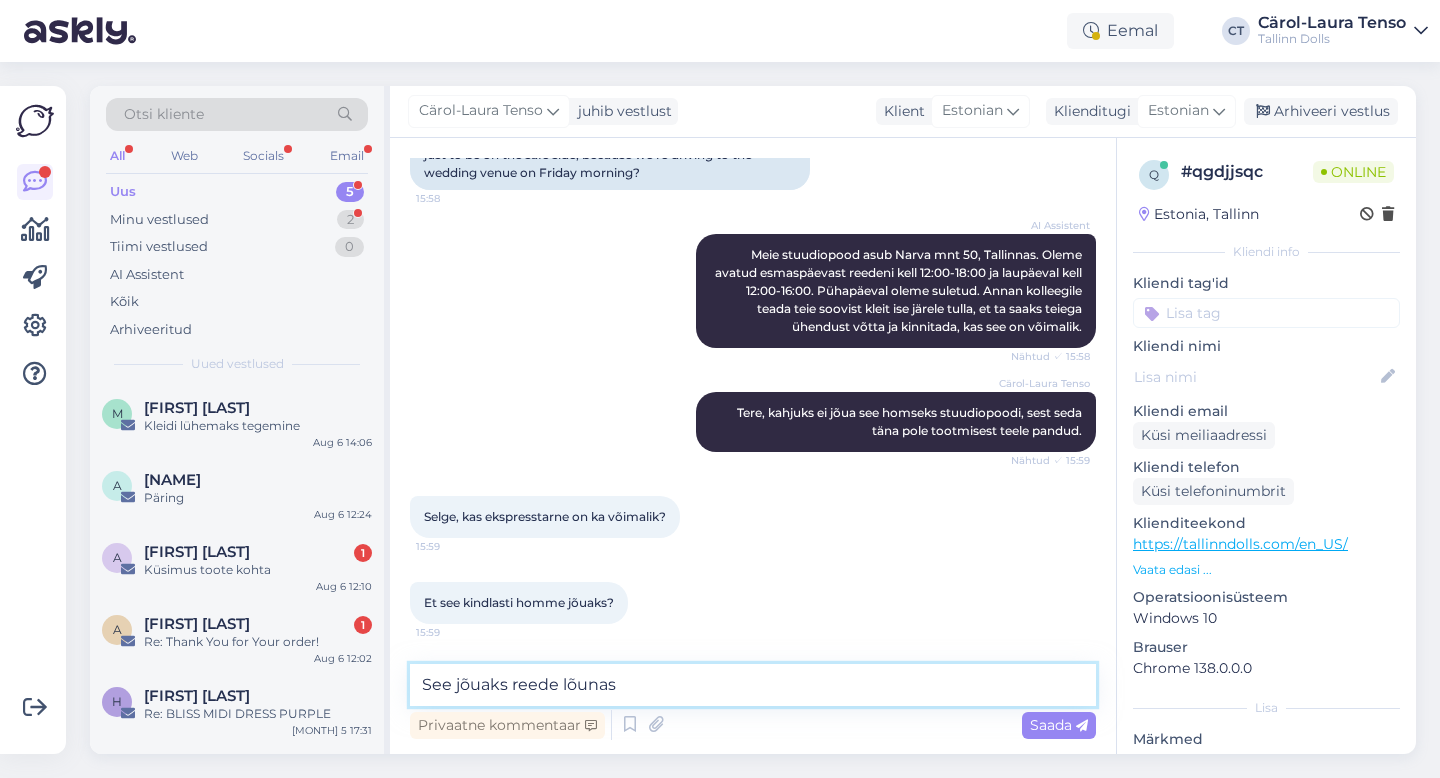 click on "See jõuaks reede lõunas" at bounding box center [753, 685] 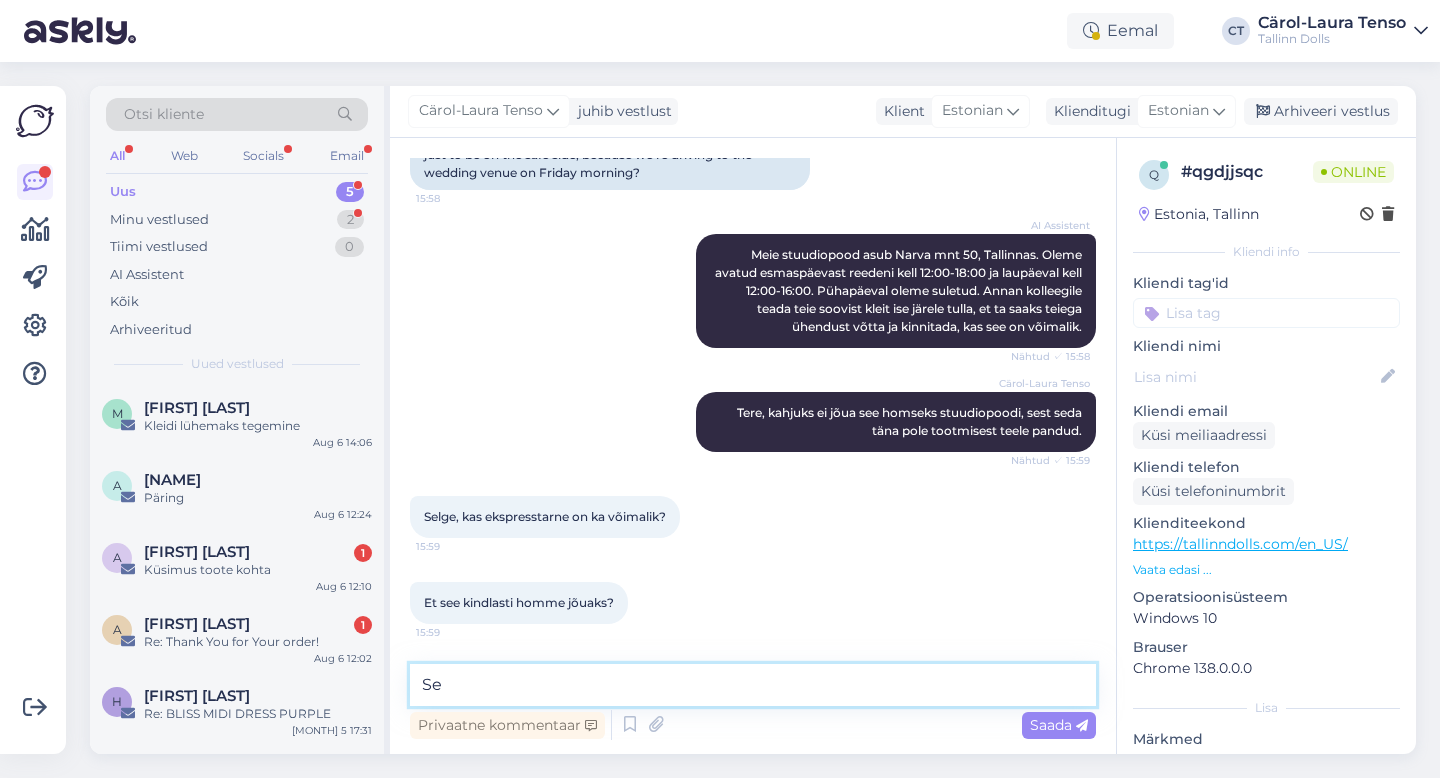 type on "S" 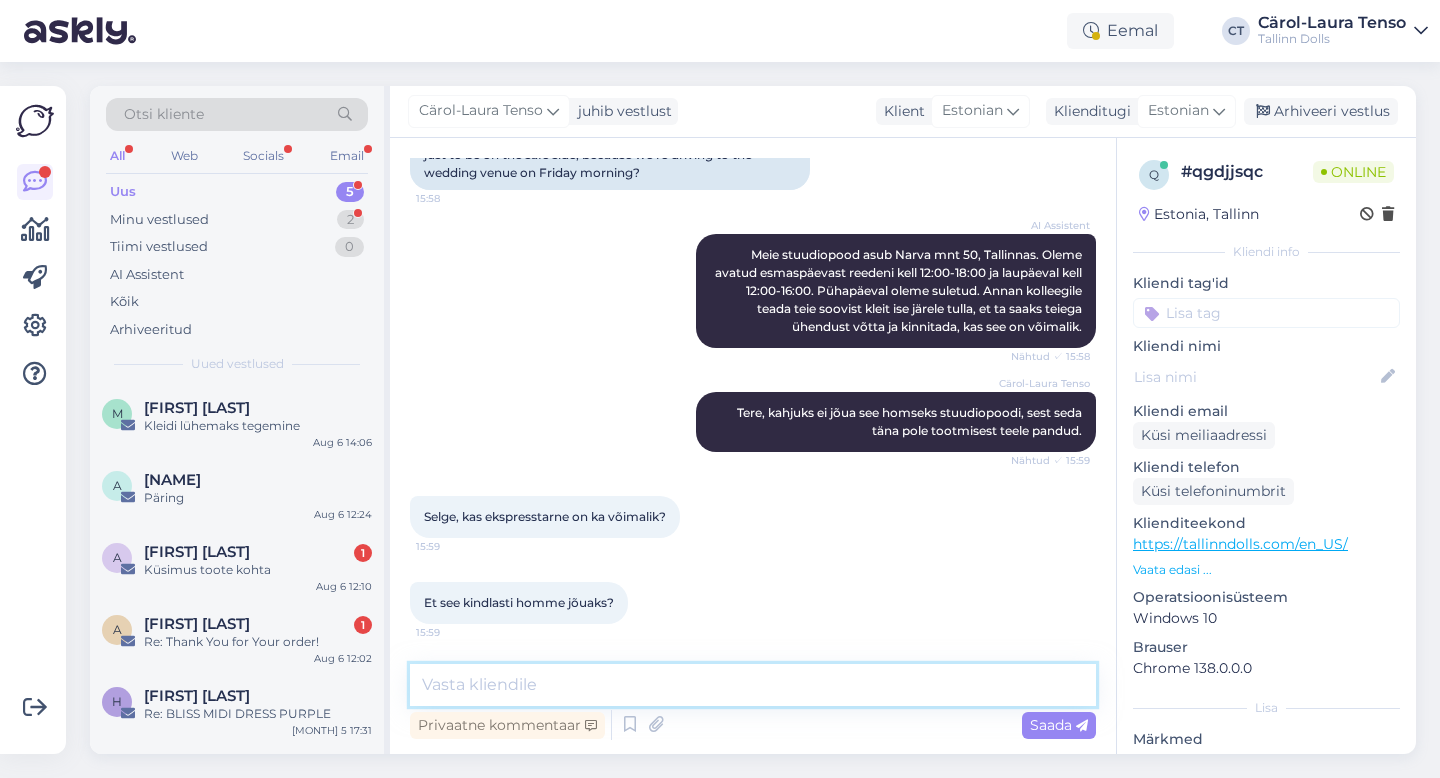 type on "M" 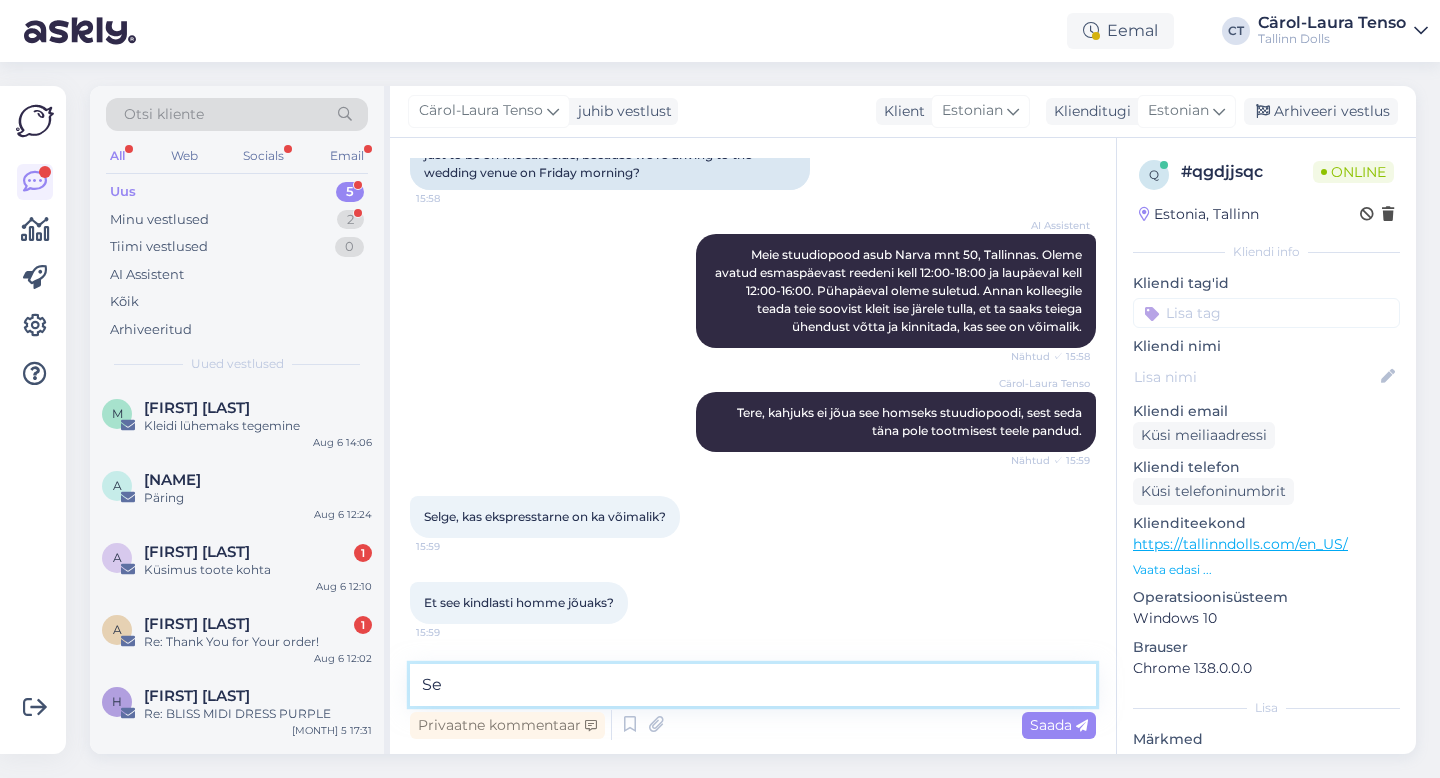 type on "S" 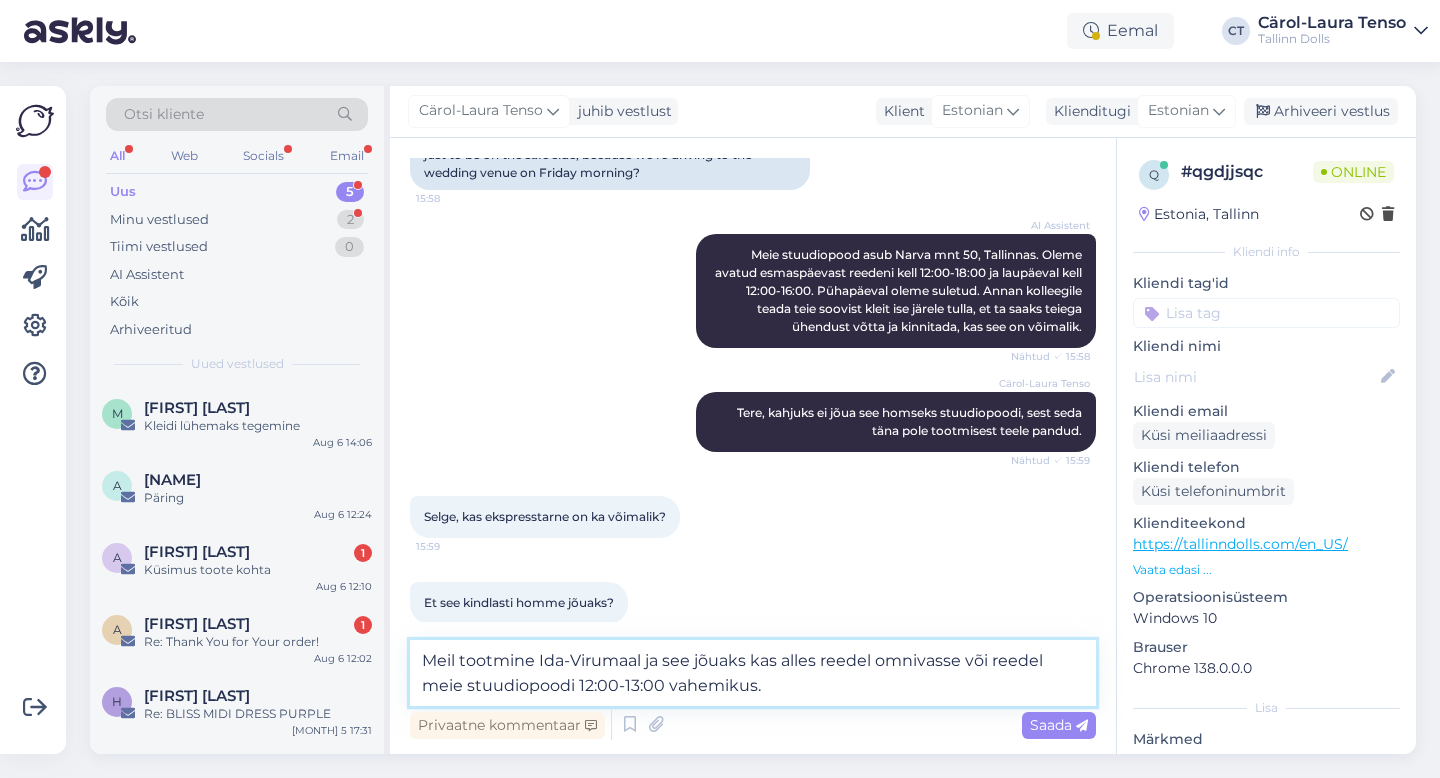 type on "Meil tootmine Ida-Virumaal ja see jõuaks kas alles reedel omnivasse või reedel meie stuudiopoodi 12:00-13:00 vahemikus." 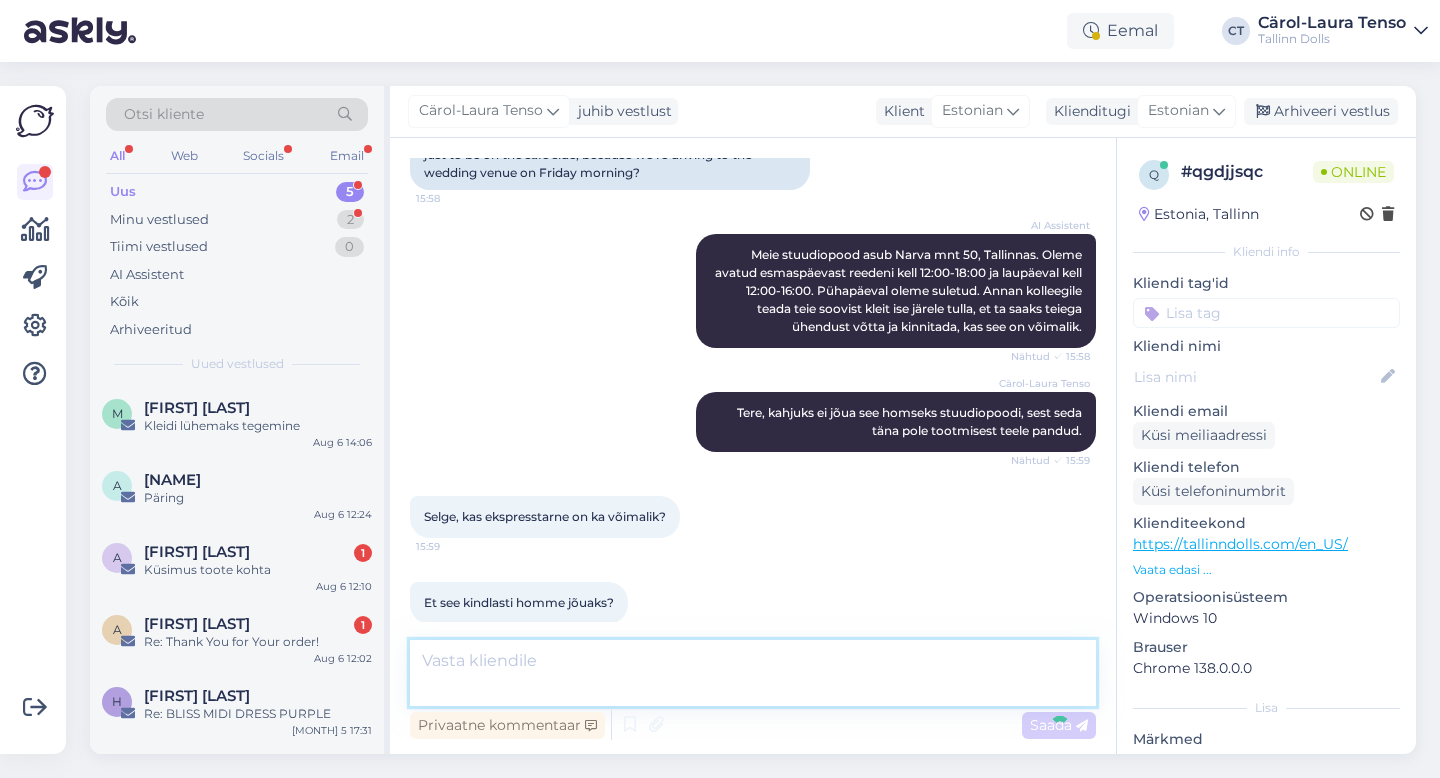 scroll, scrollTop: 1608, scrollLeft: 0, axis: vertical 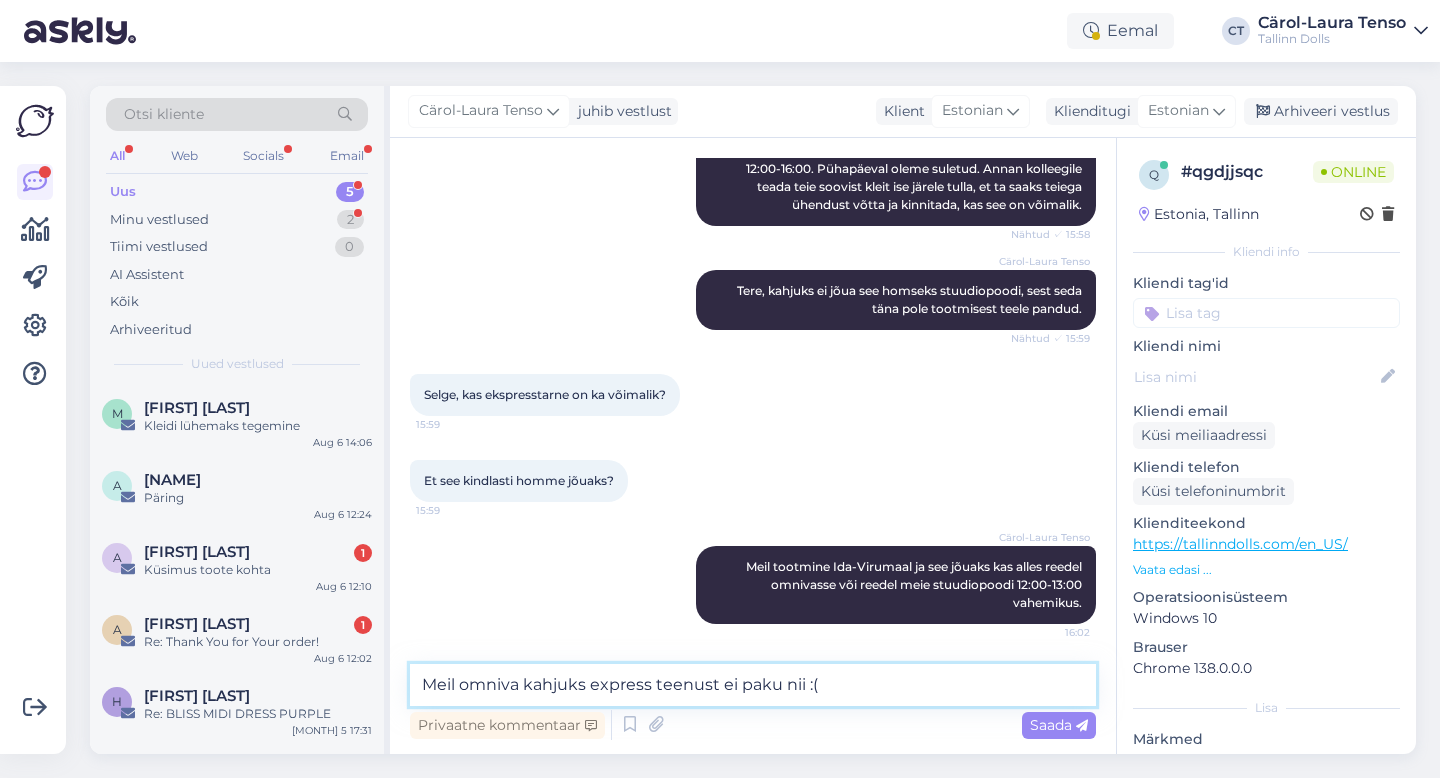 type on "Meil omniva kahjuks express teenust ei paku nii :(" 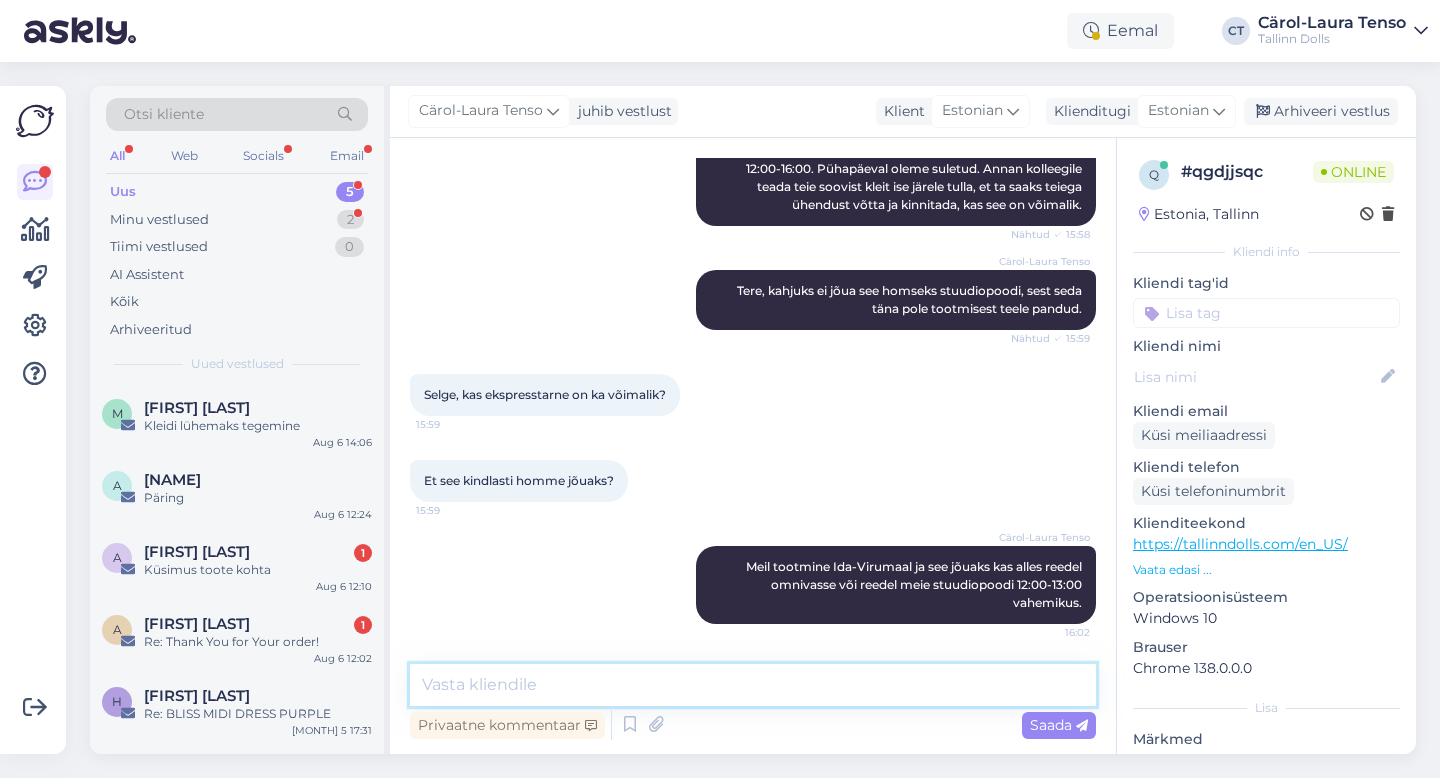 scroll, scrollTop: 1694, scrollLeft: 0, axis: vertical 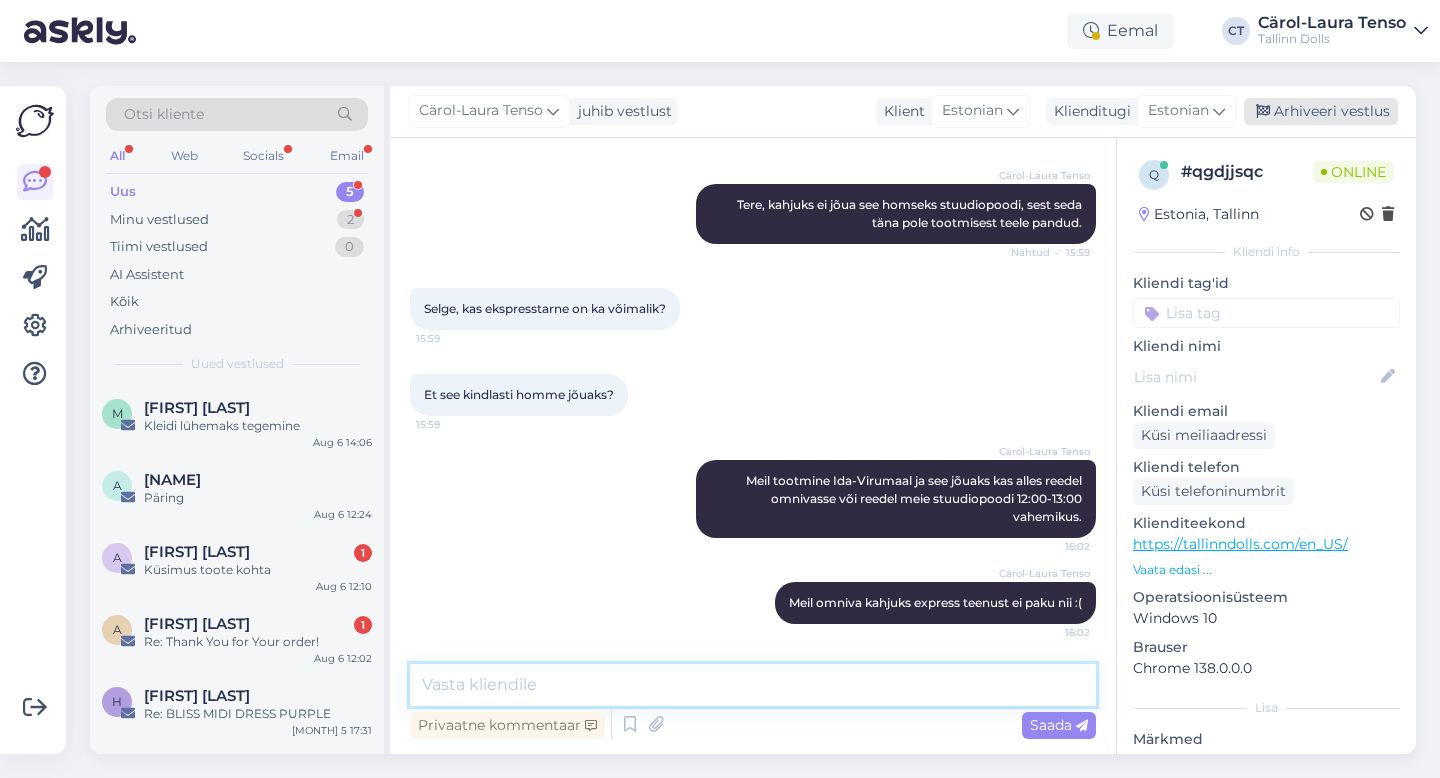 type 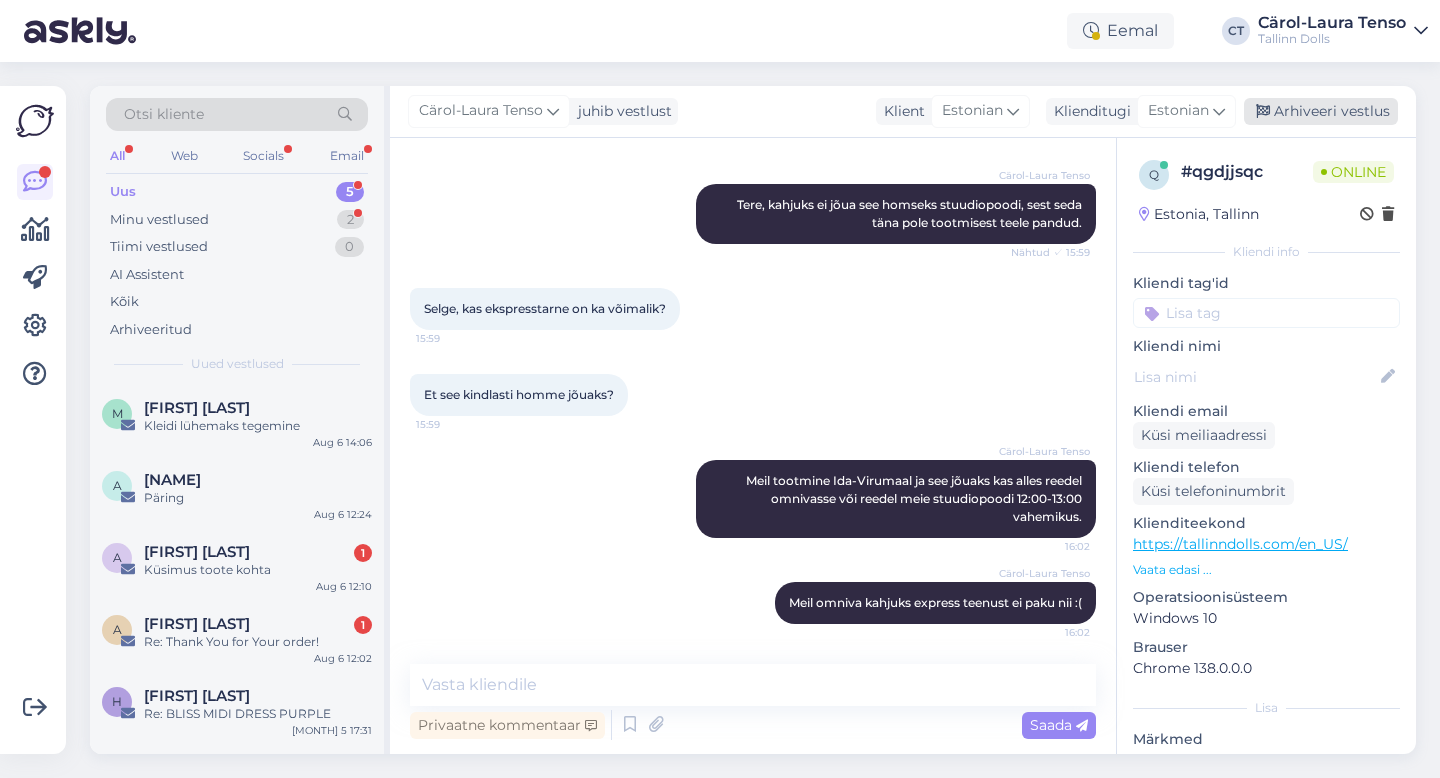 click on "Arhiveeri vestlus" at bounding box center [1321, 111] 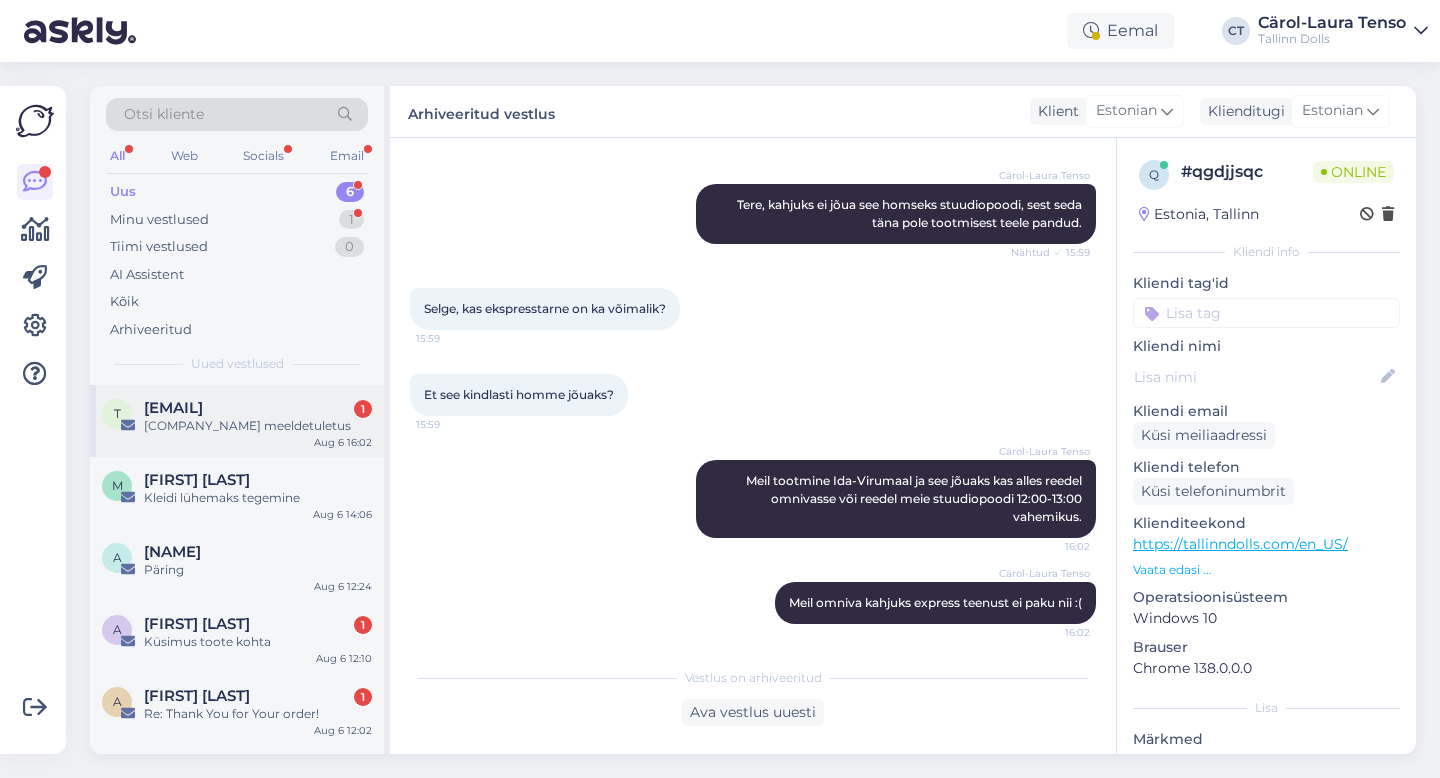 click on "[COMPANY_NAME] meeldetuletus" at bounding box center [258, 426] 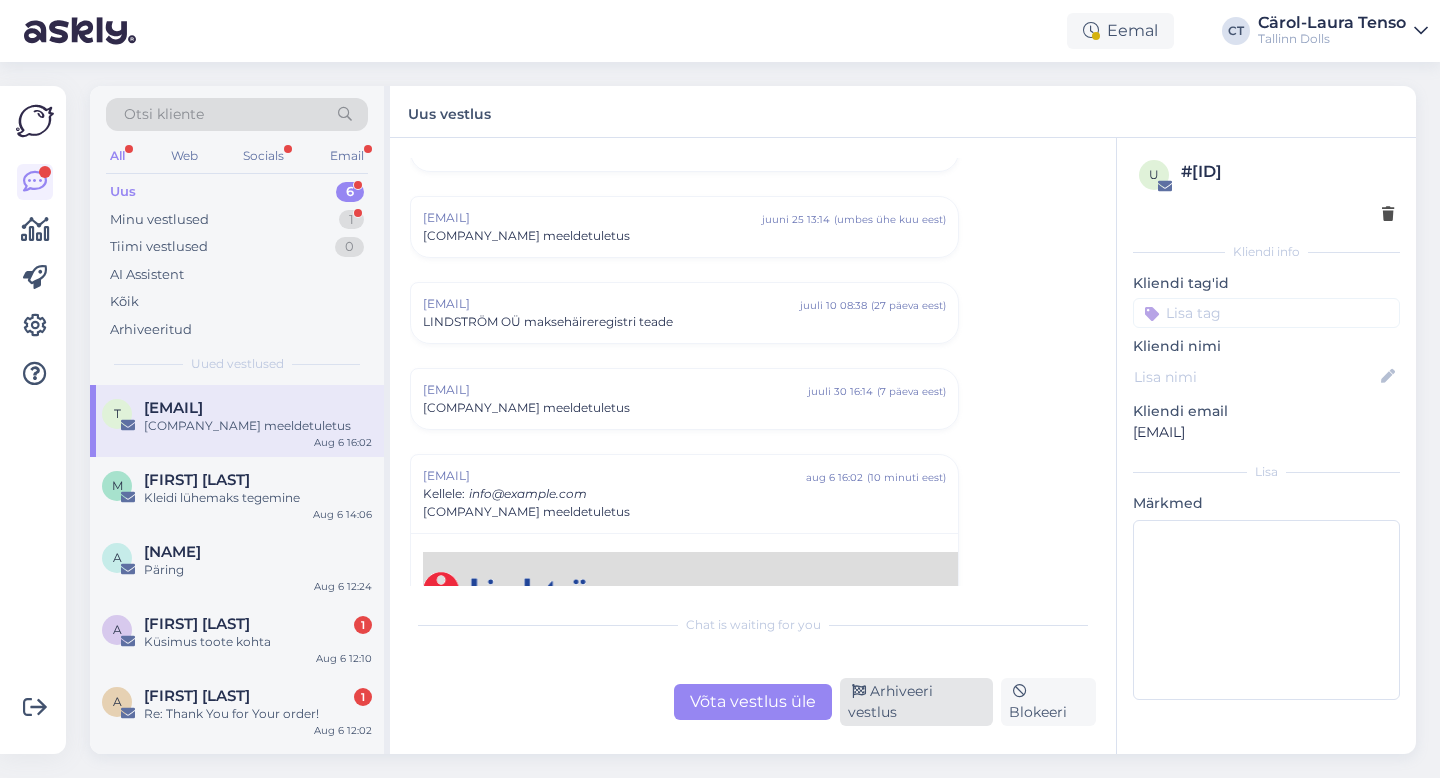 click on "Arhiveeri vestlus" at bounding box center (916, 702) 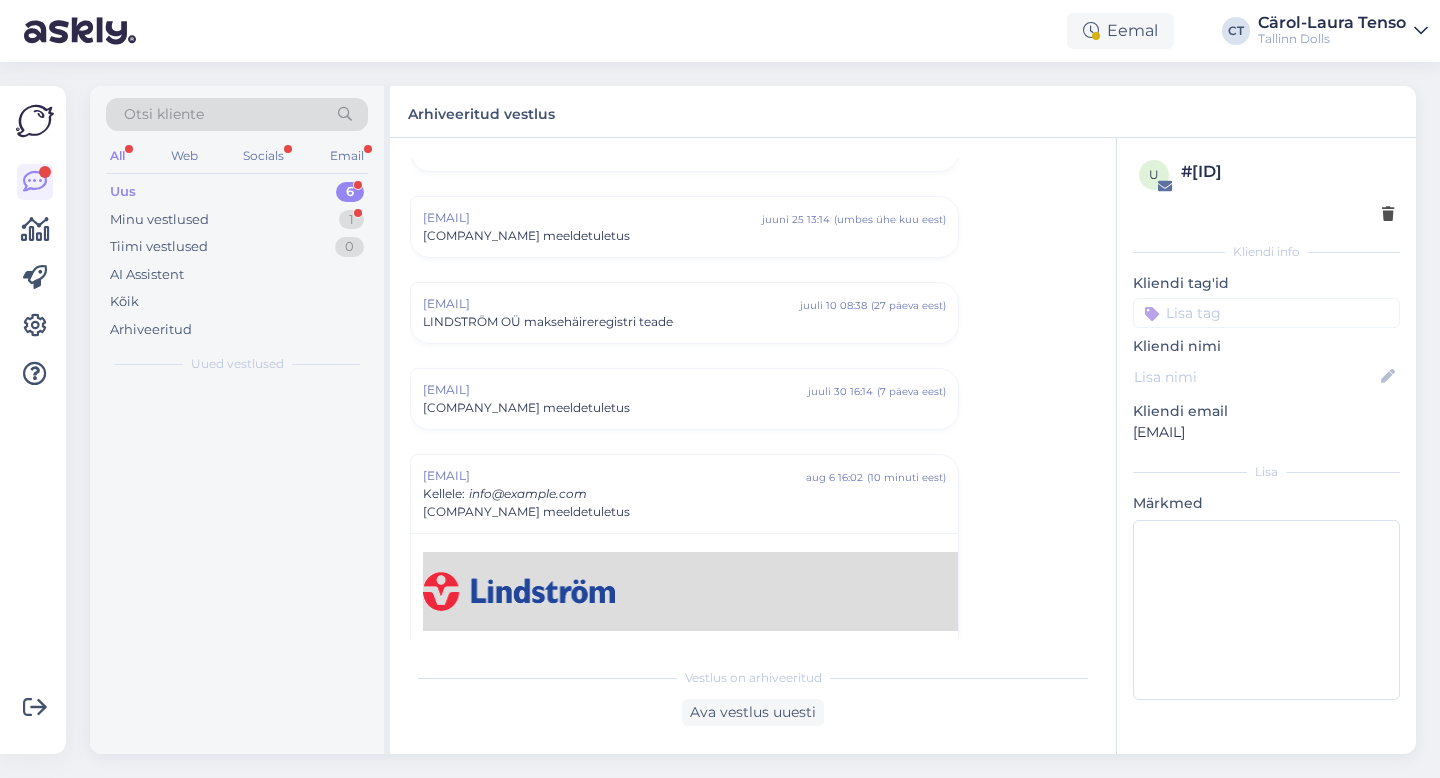 scroll, scrollTop: 1129, scrollLeft: 0, axis: vertical 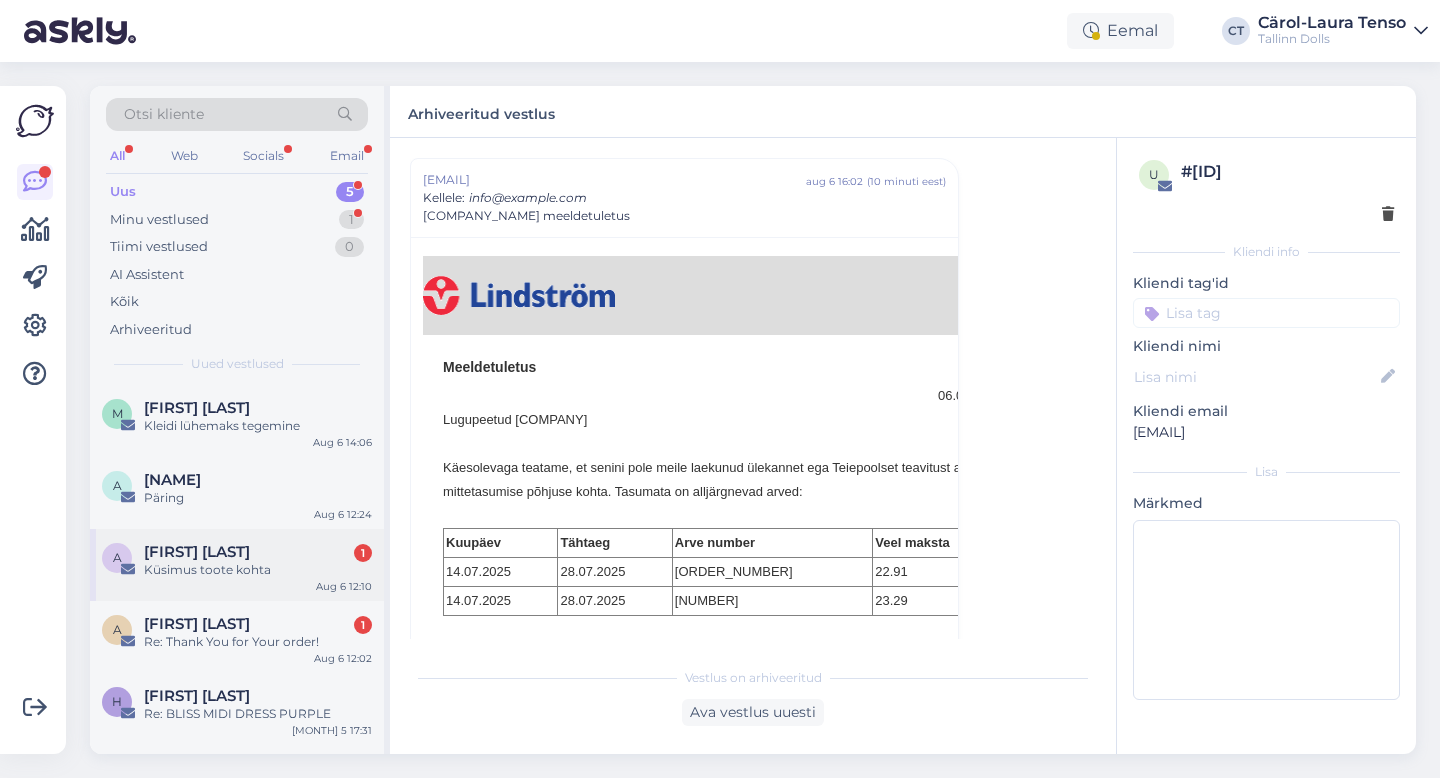click on "Küsimus toote kohta" at bounding box center [258, 570] 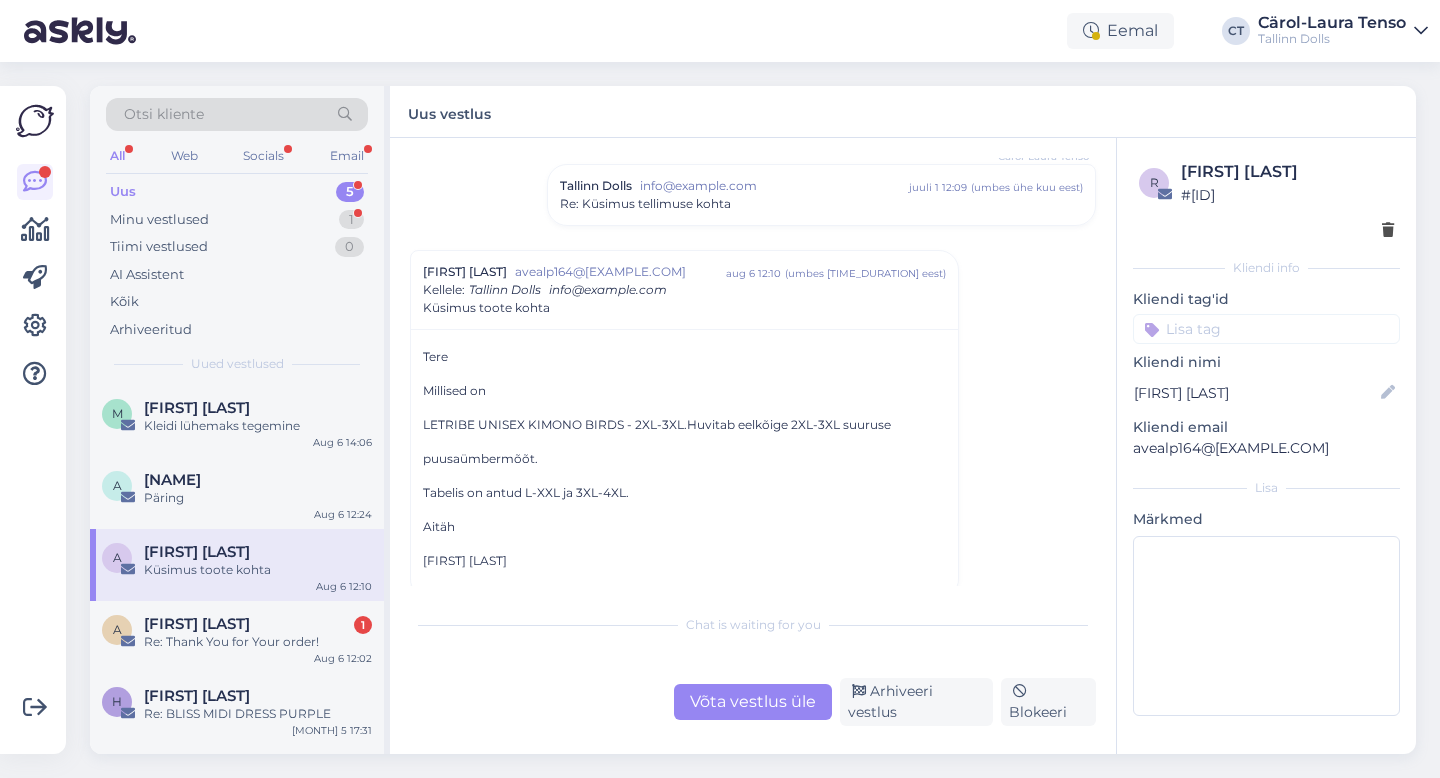 scroll, scrollTop: 1523, scrollLeft: 0, axis: vertical 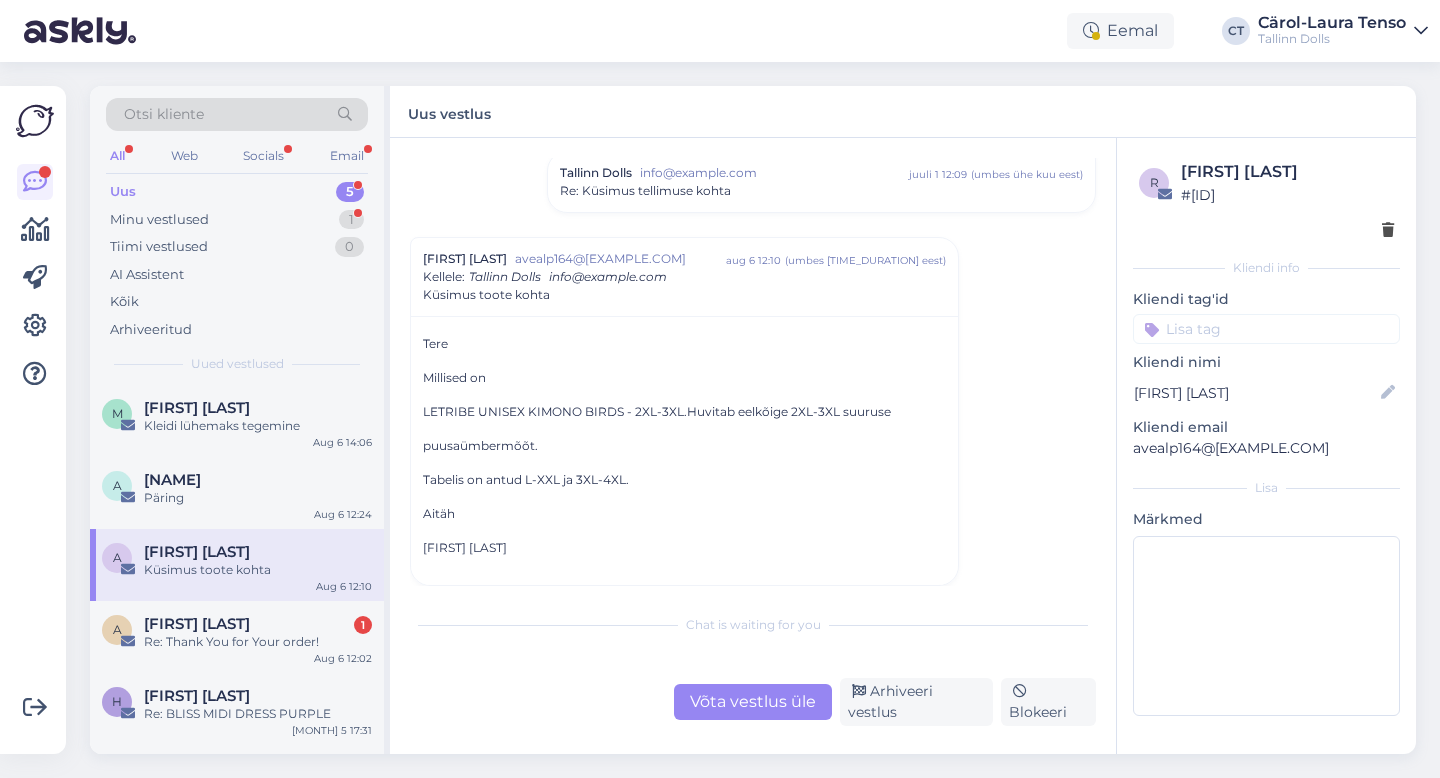 click on "Võta vestlus üle" at bounding box center [753, 702] 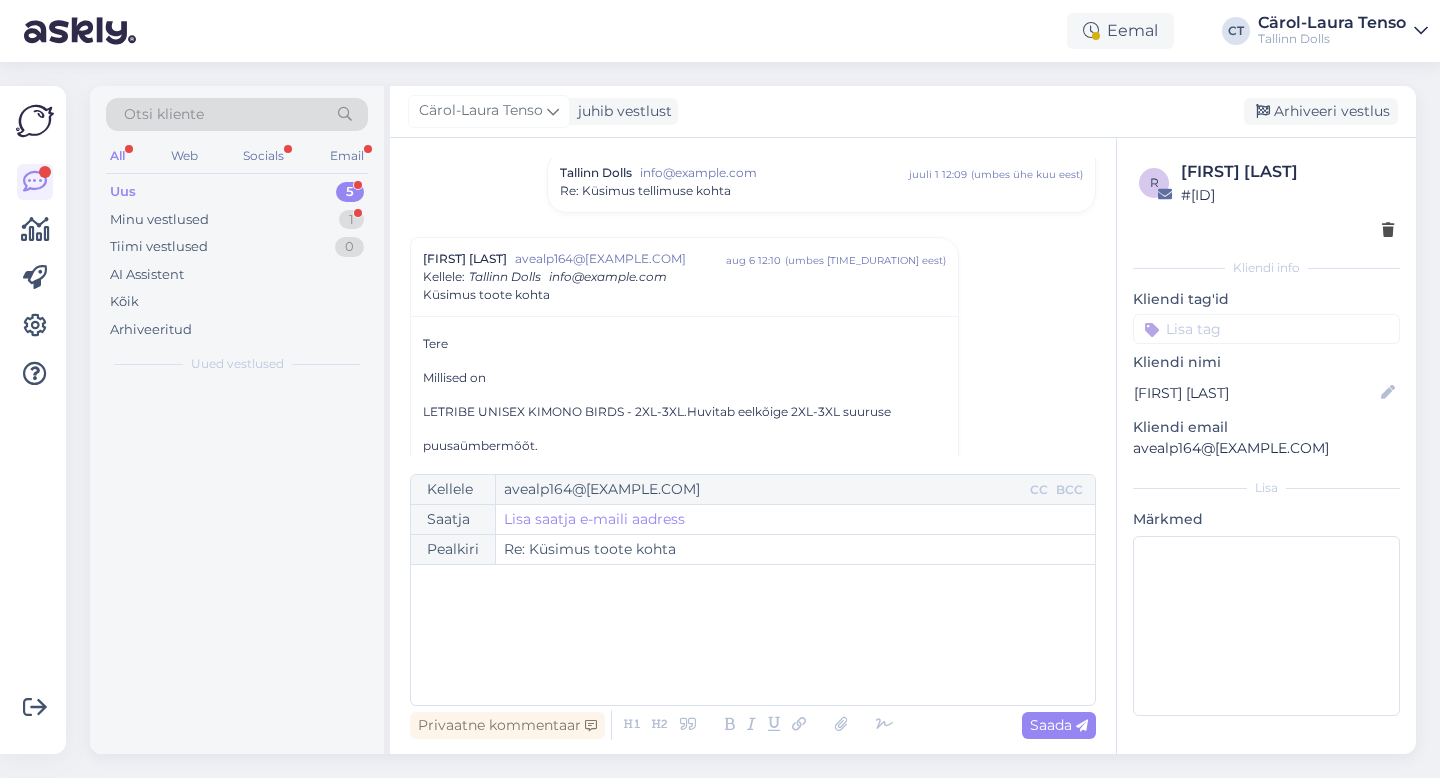 scroll, scrollTop: 1602, scrollLeft: 0, axis: vertical 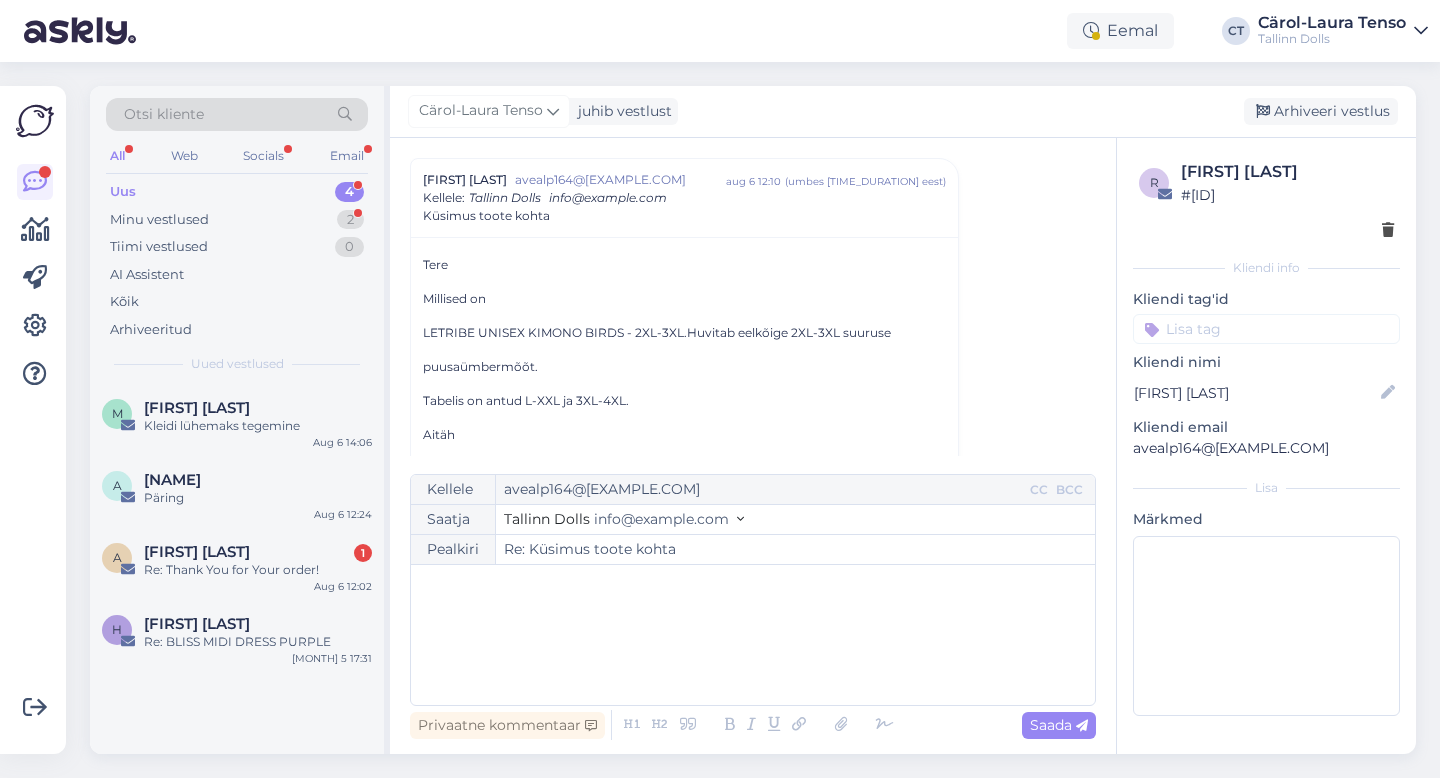 click on "Kellele avealp164@[EXAMPLE.COM] CC BCC Saatja Tallinn Dolls info@[EXAMPLE.COM] Pealkiri Re: Küsimus toote kohta ﻿" at bounding box center (753, 590) 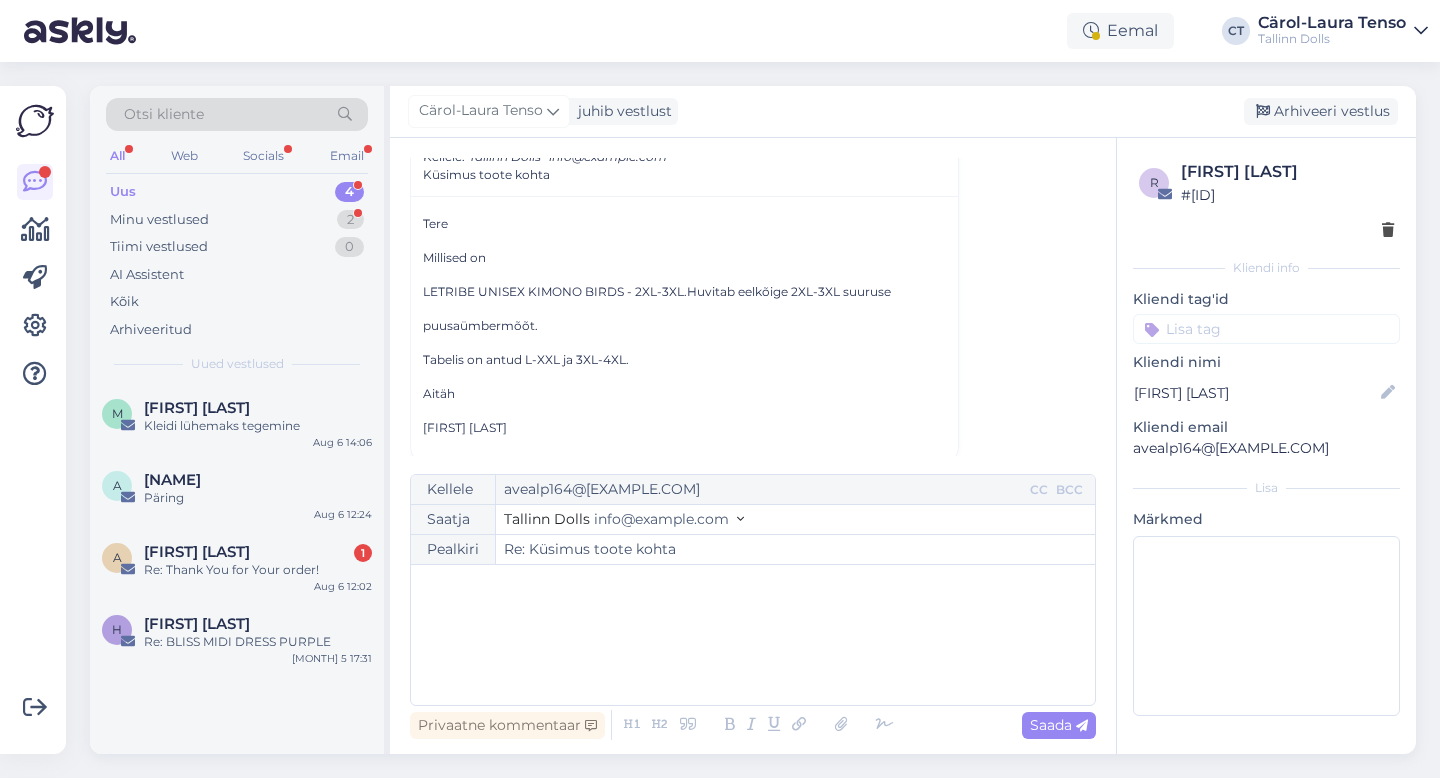 scroll, scrollTop: 1645, scrollLeft: 0, axis: vertical 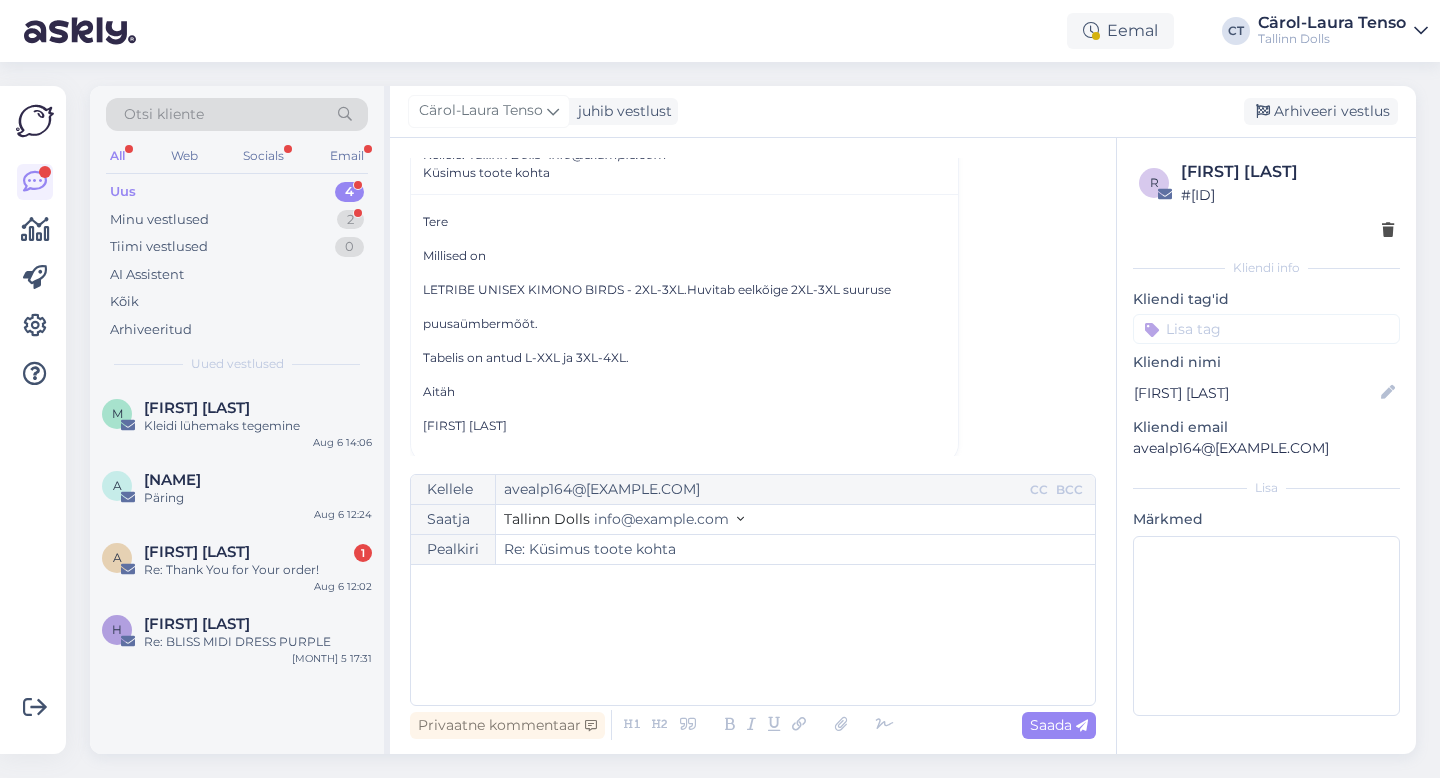 click on "﻿" at bounding box center (753, 635) 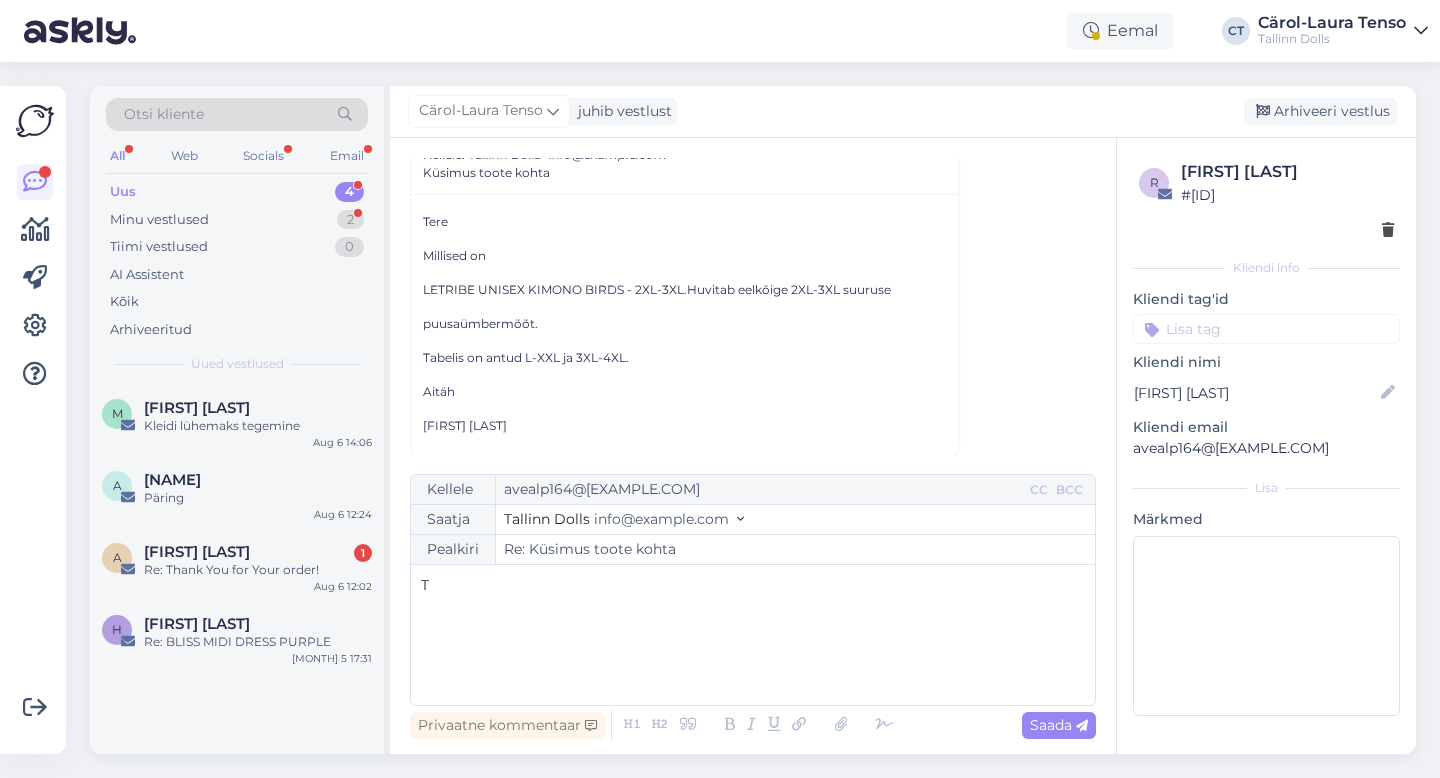 type 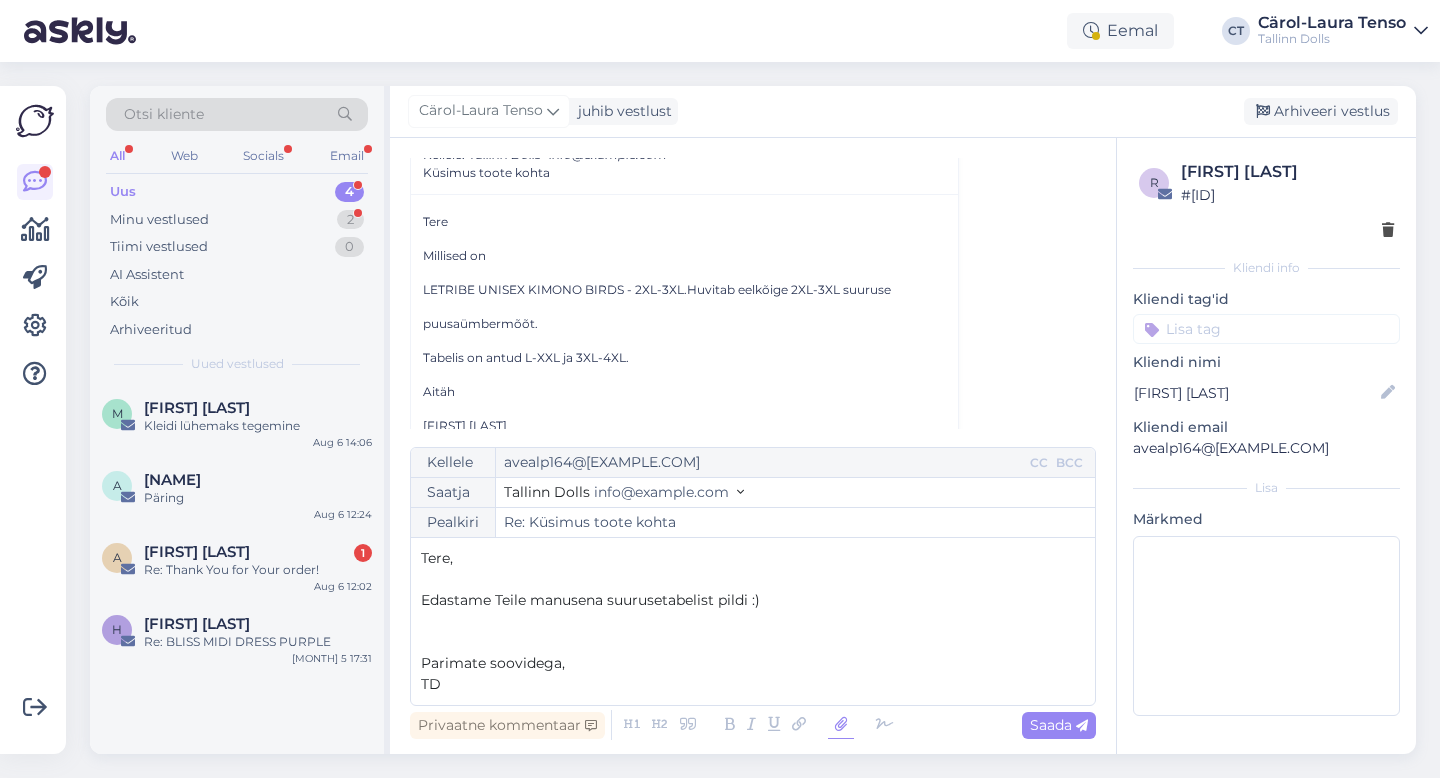 click at bounding box center (841, 725) 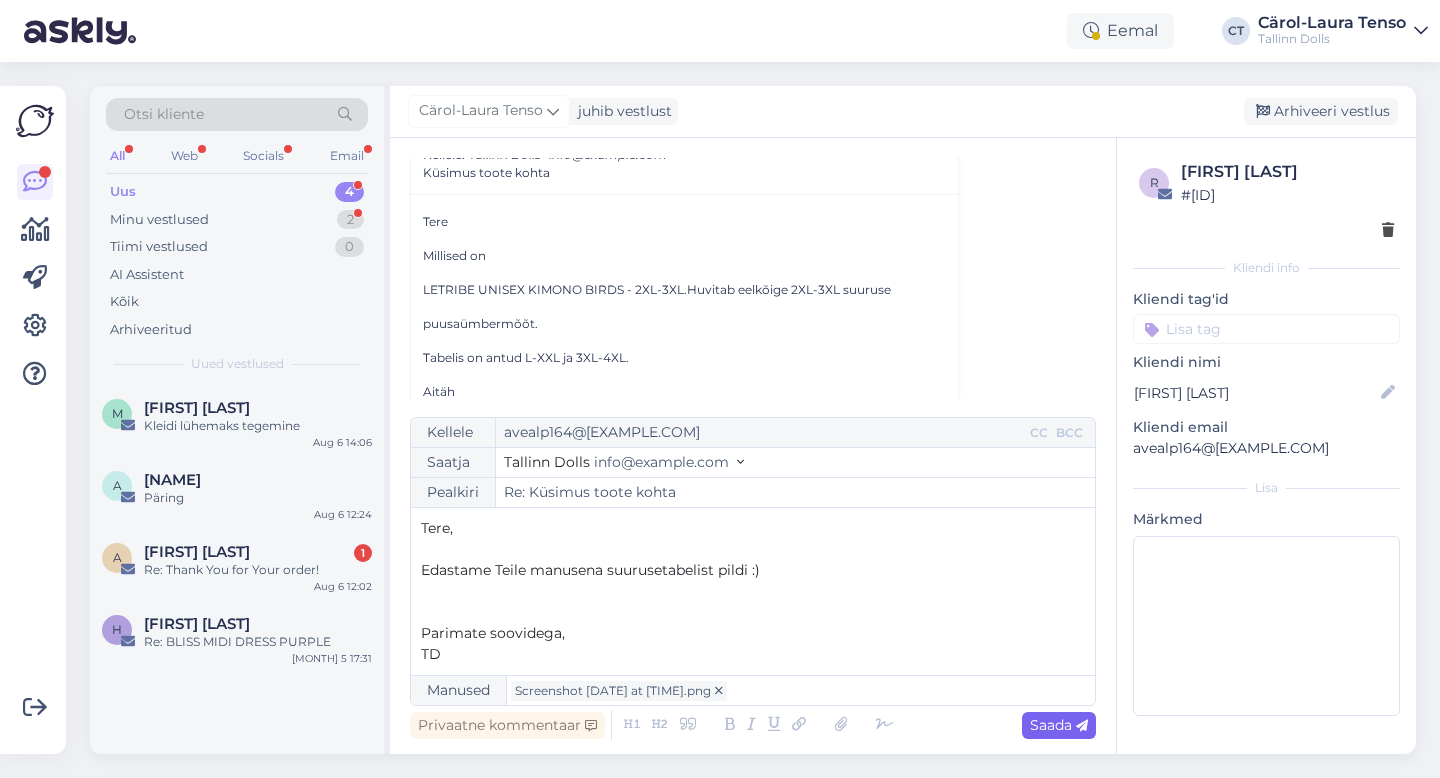 click on "Saada" at bounding box center (1059, 725) 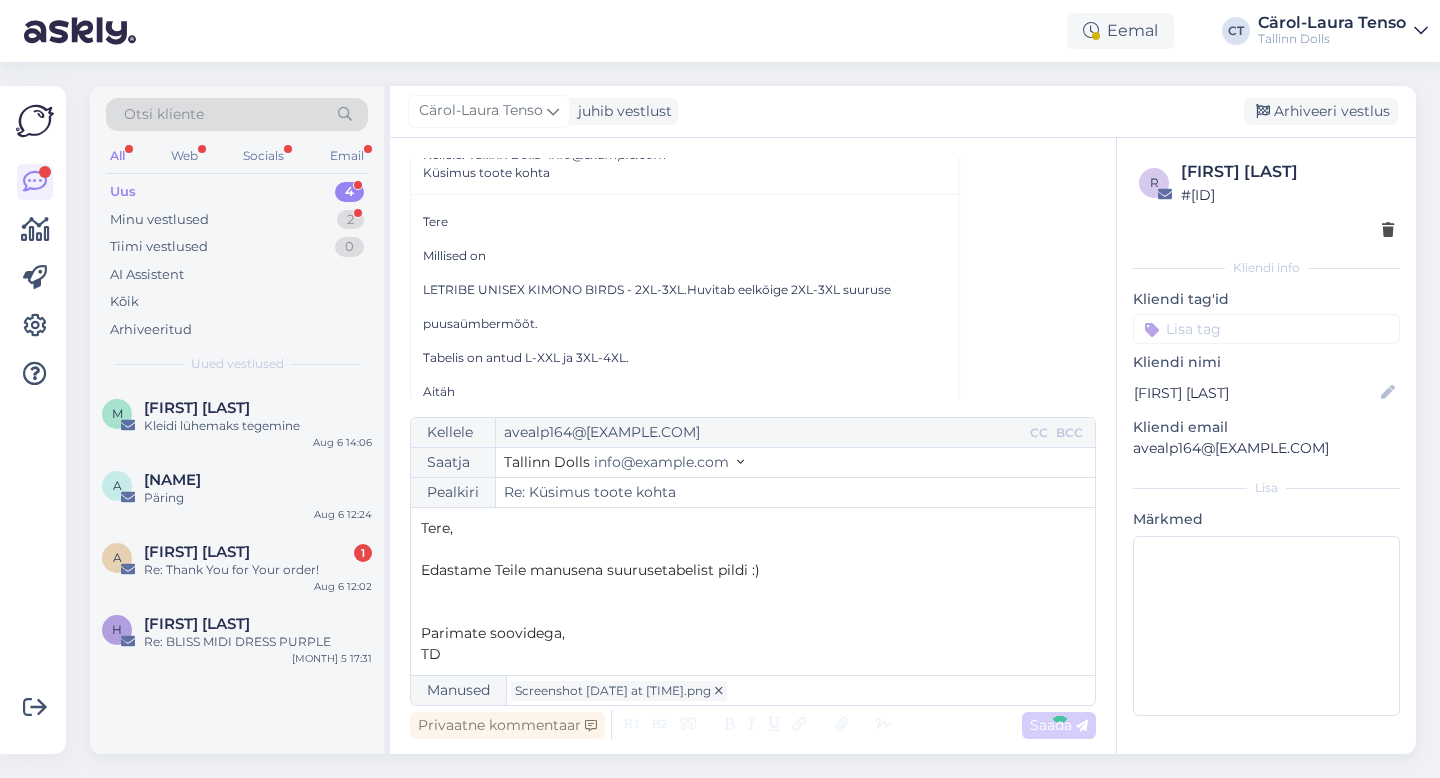 type on "Re: Re: Küsimus toote kohta" 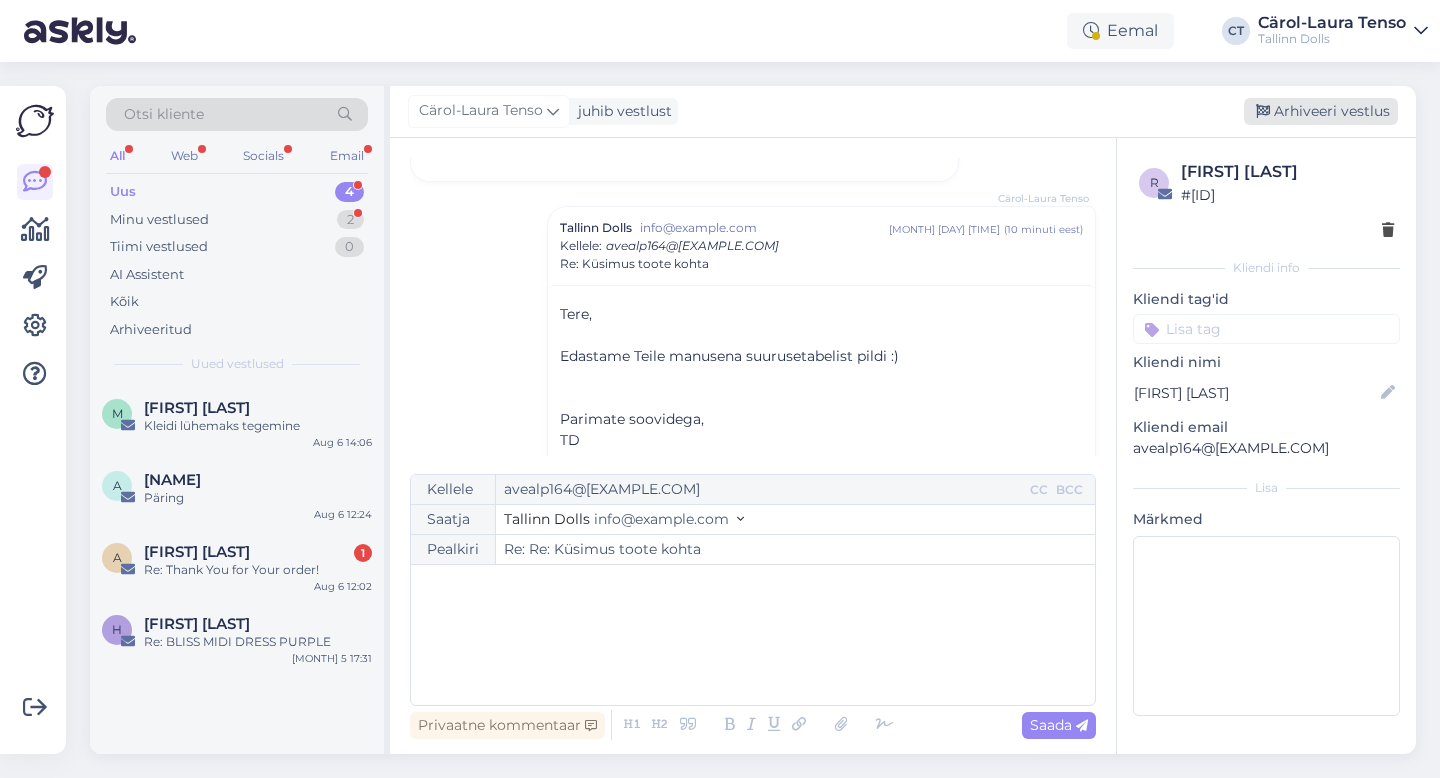 click on "Arhiveeri vestlus" at bounding box center (1321, 111) 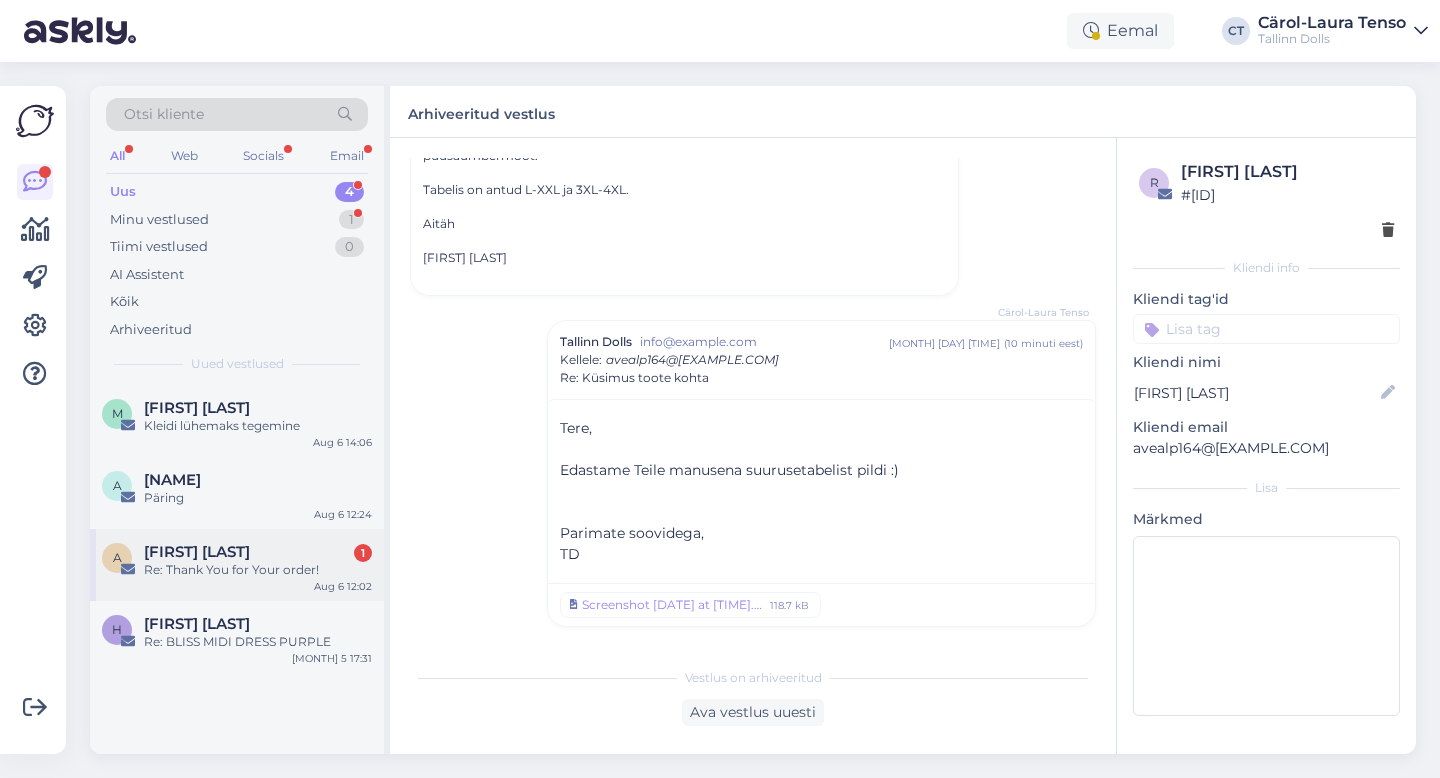 click on "Re: Thank You for Your order!" at bounding box center [258, 570] 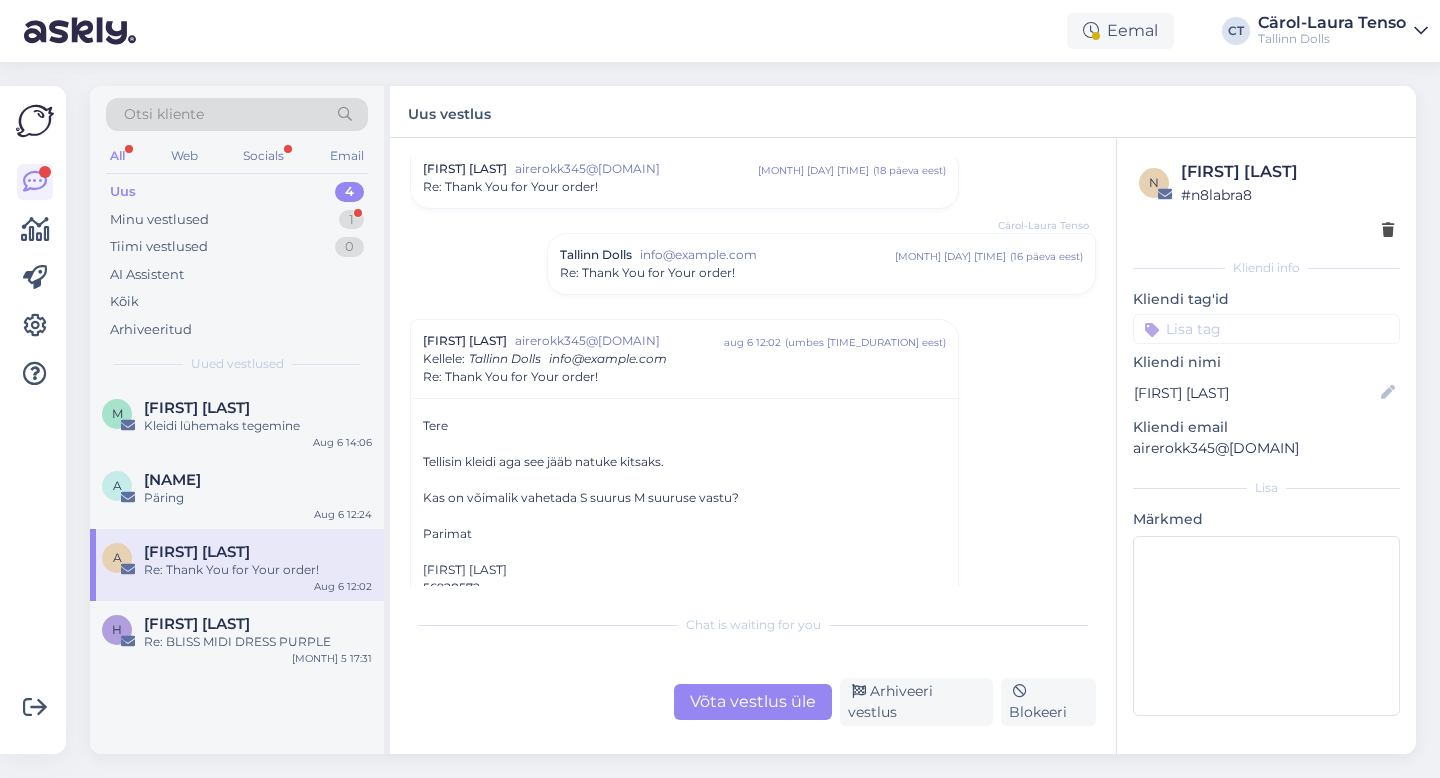 scroll, scrollTop: 326, scrollLeft: 0, axis: vertical 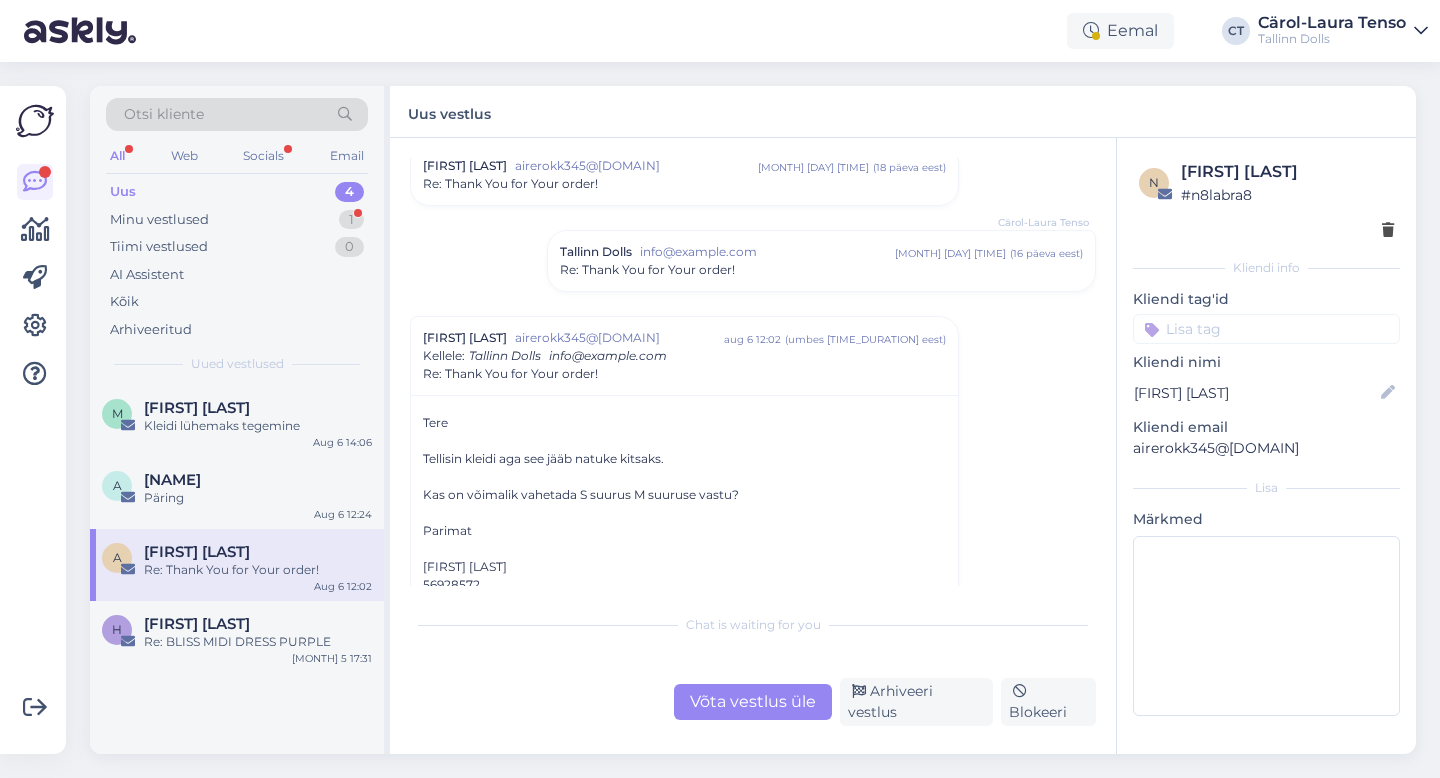 click on "Võta vestlus üle" at bounding box center [753, 702] 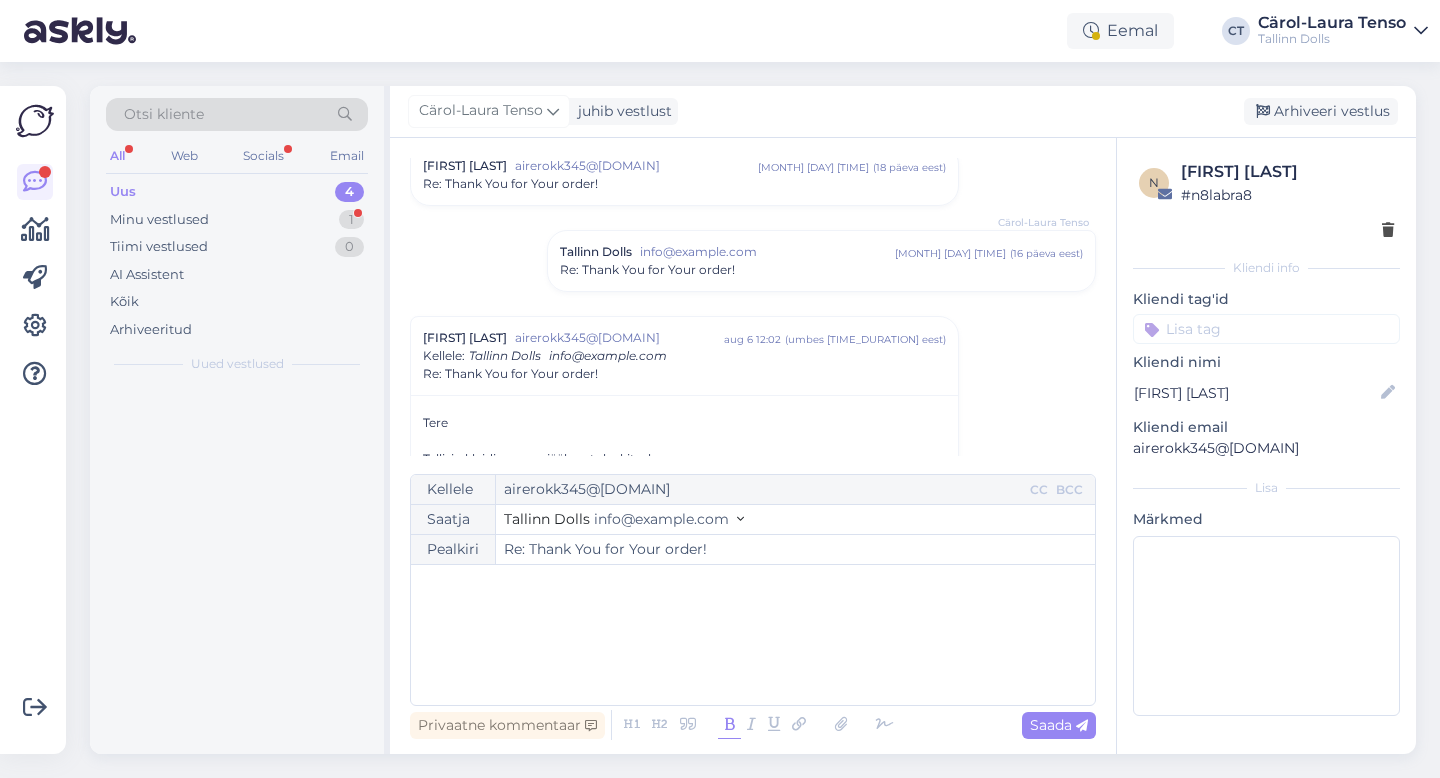 scroll, scrollTop: 484, scrollLeft: 0, axis: vertical 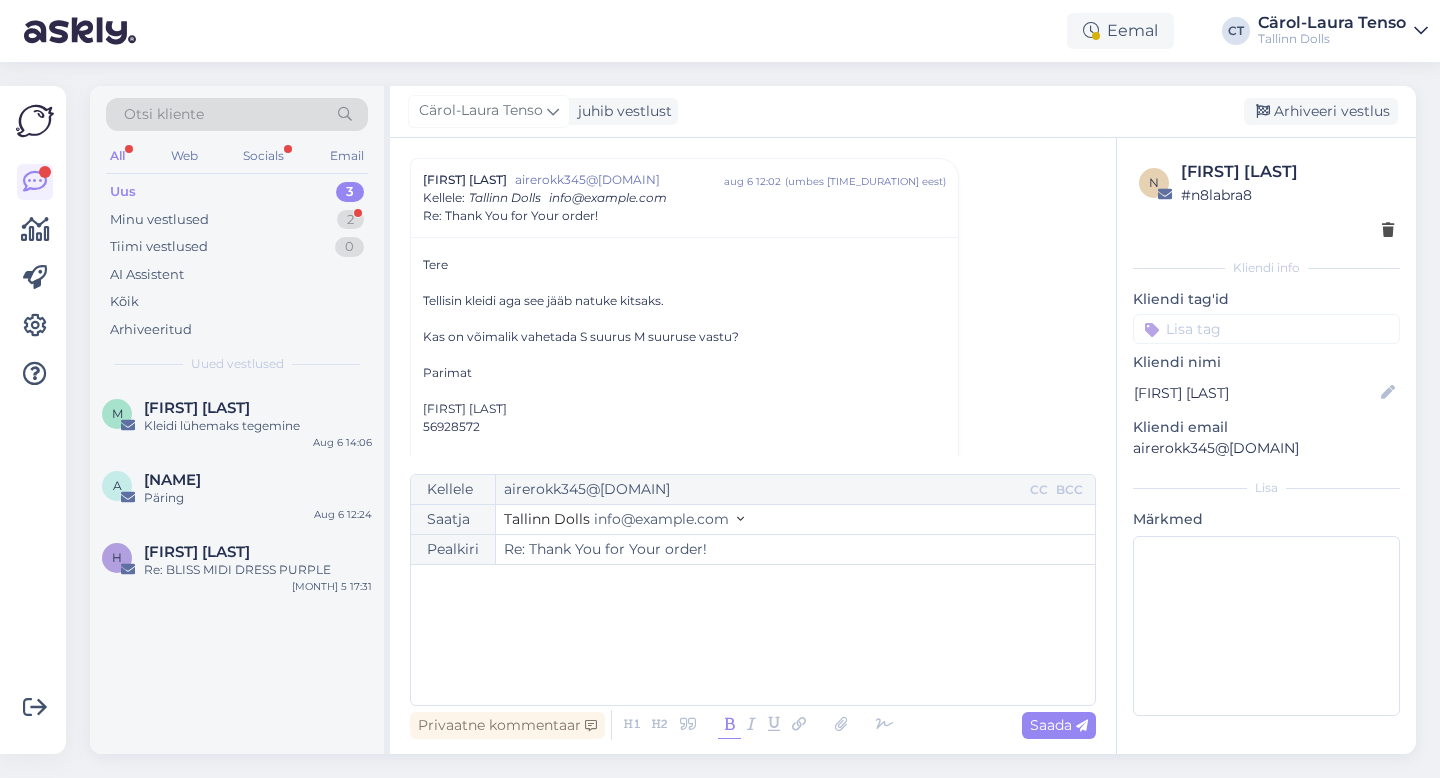 click at bounding box center [729, 725] 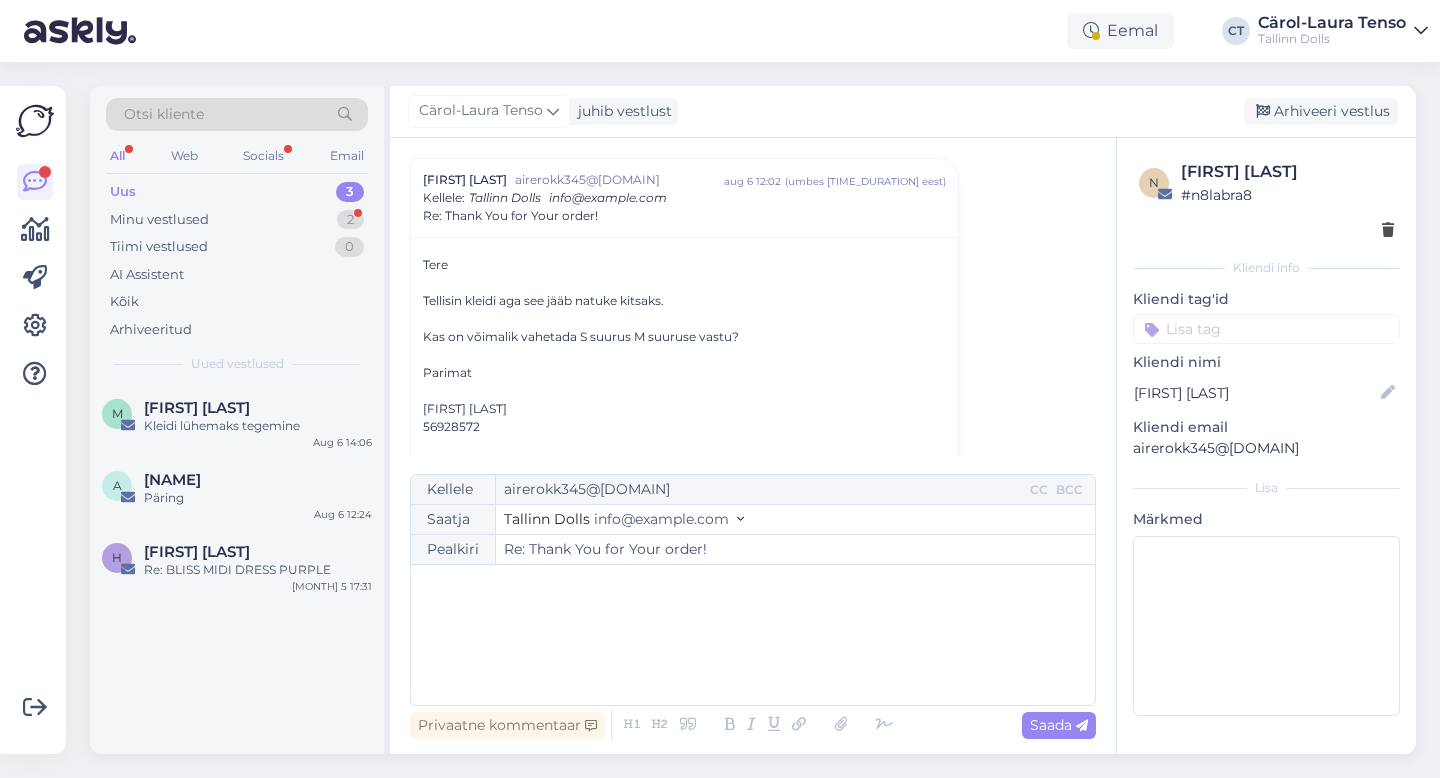 click on "﻿" at bounding box center [753, 635] 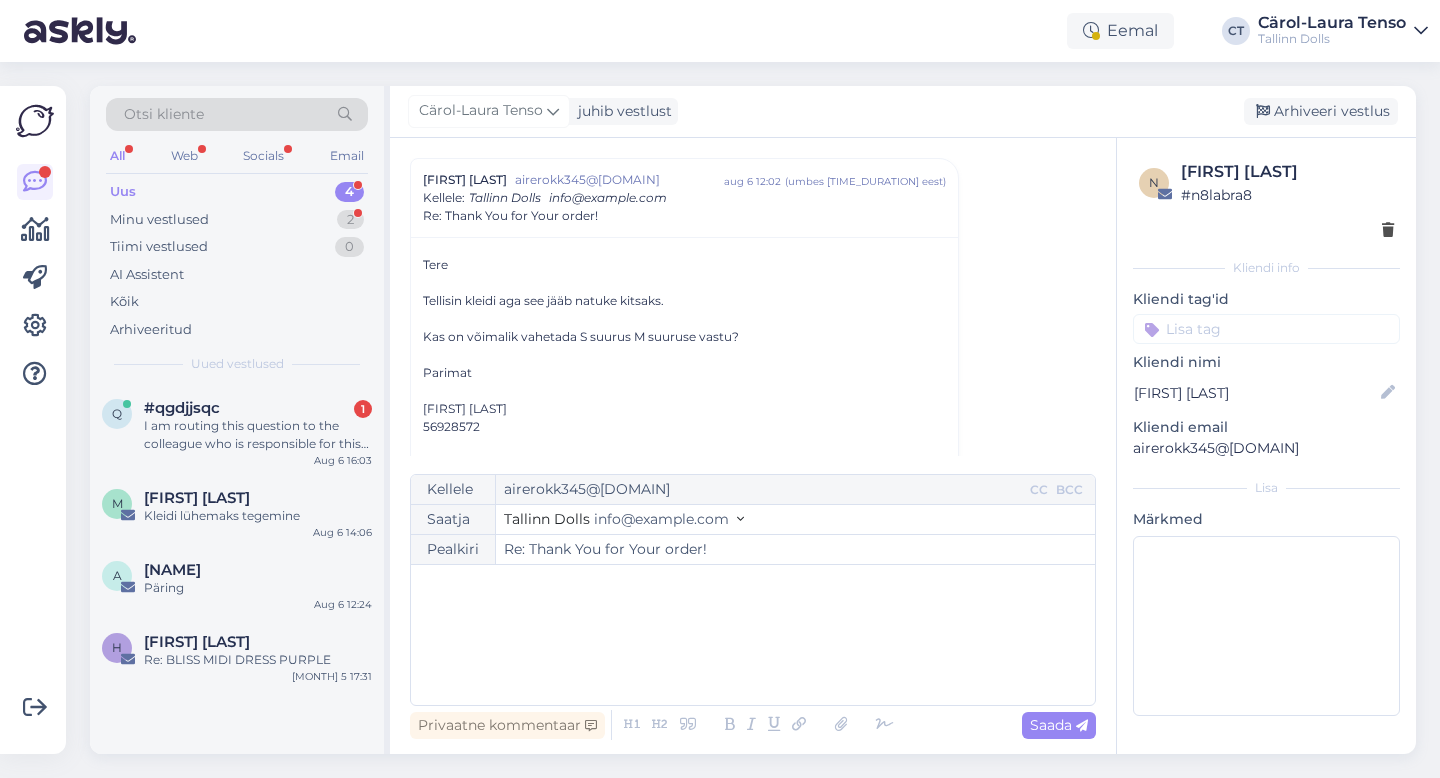click on "﻿" at bounding box center (753, 635) 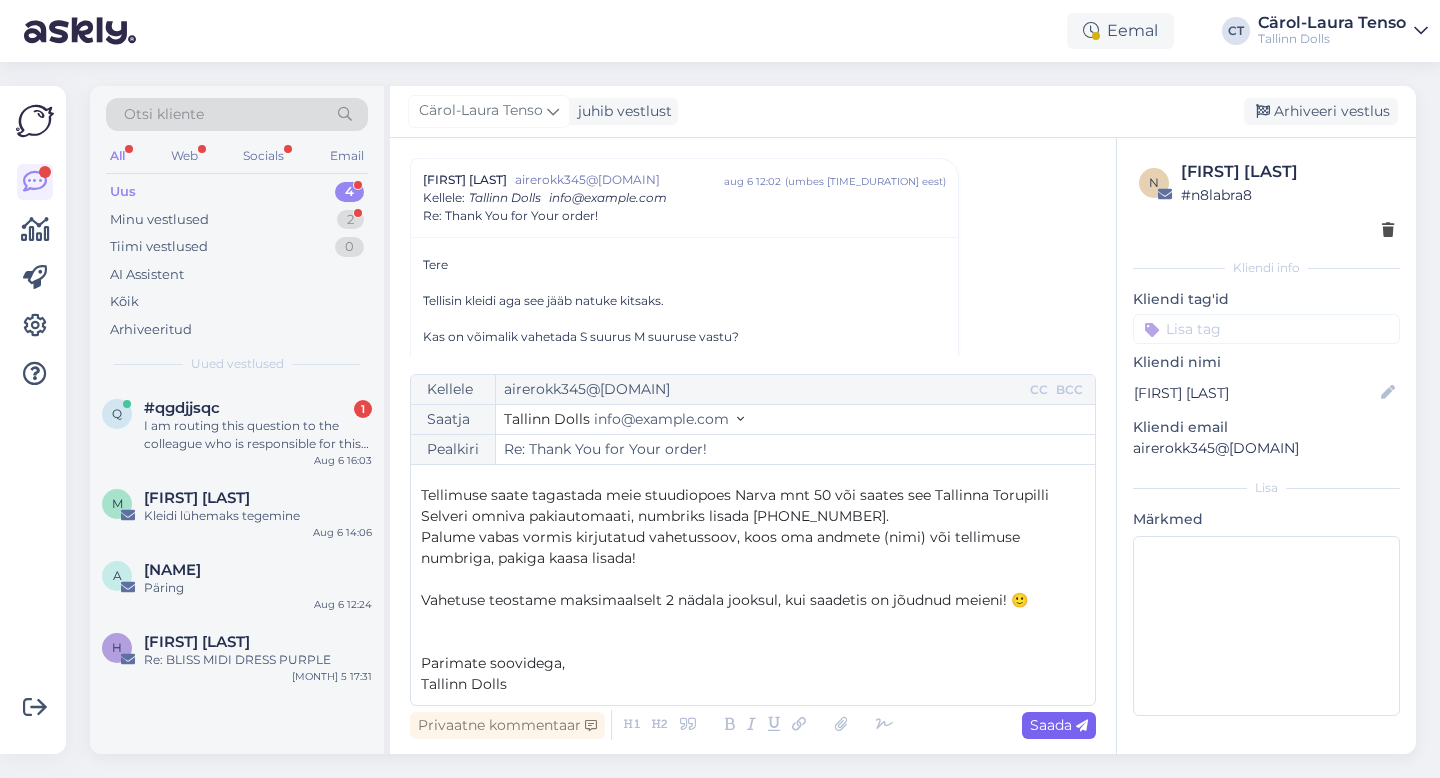 click on "Saada" at bounding box center [1059, 725] 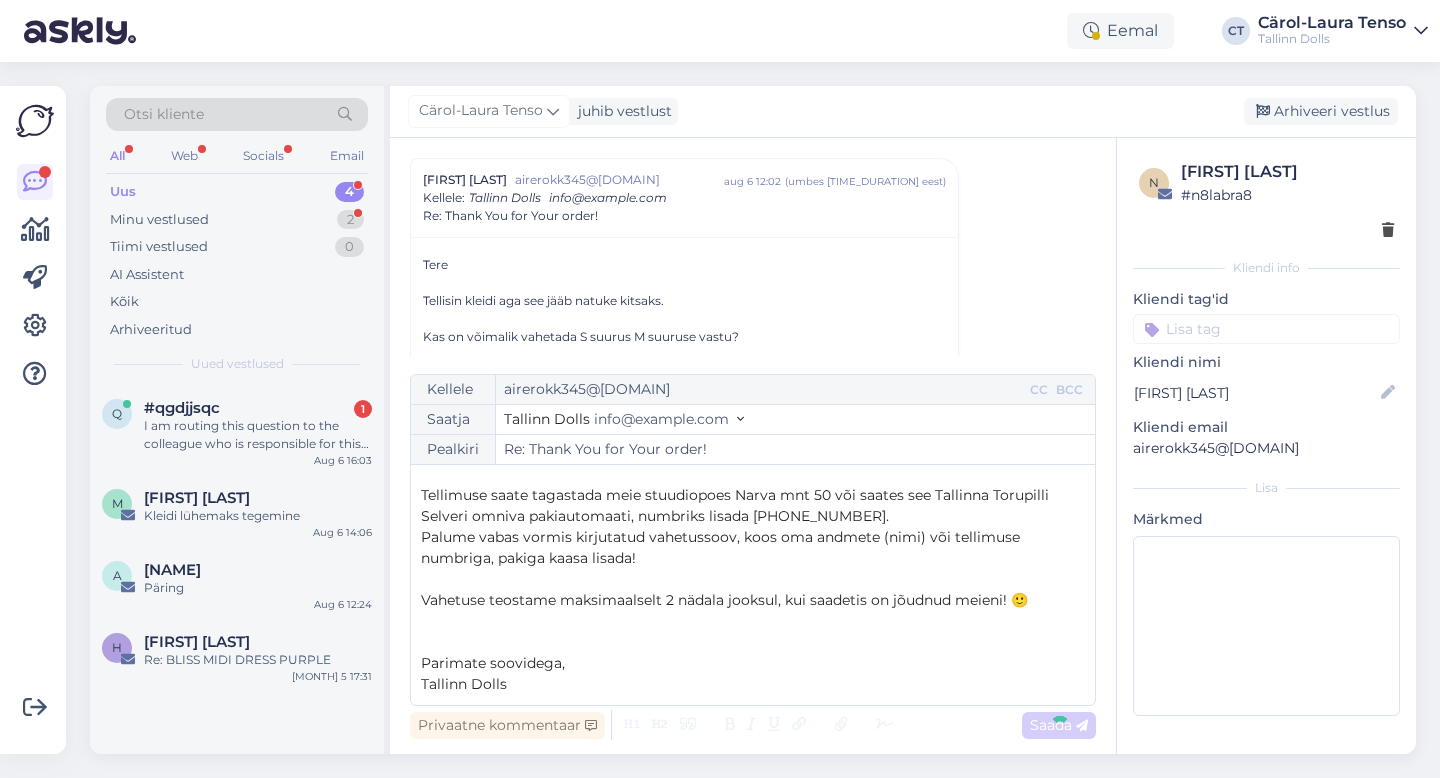 type on "Re: Thank You for Your order!" 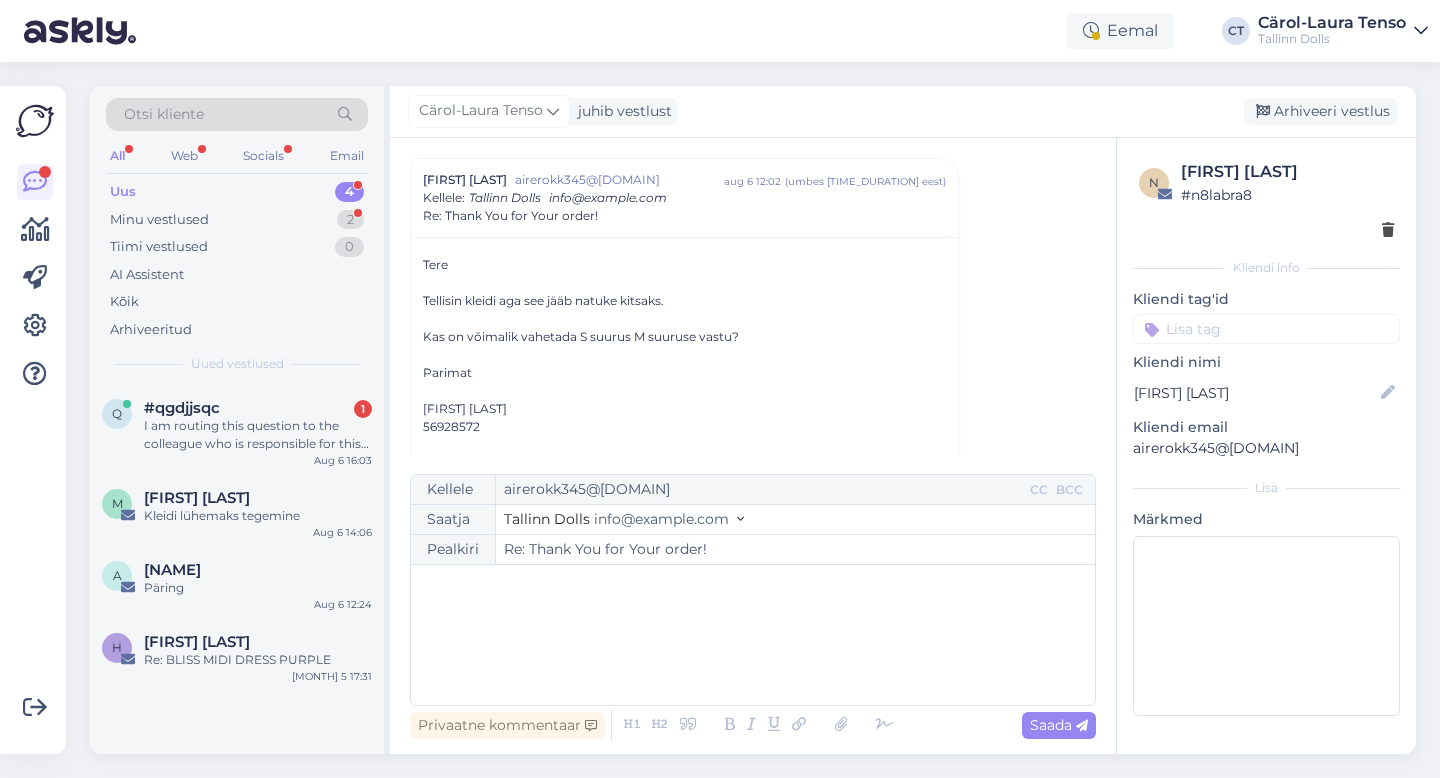 scroll, scrollTop: 1732, scrollLeft: 0, axis: vertical 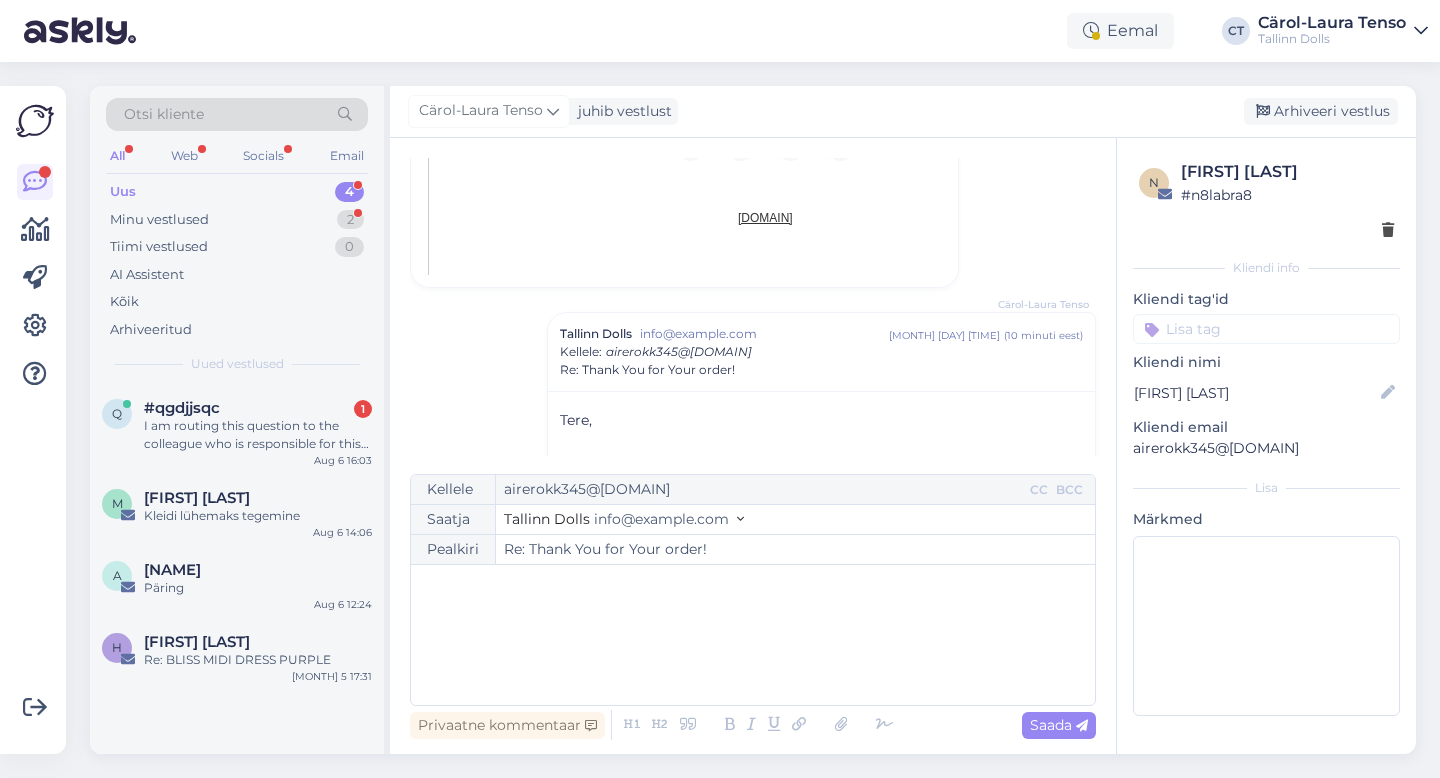 click on "Cärol-Laura Tenso juhib vestlust Arhiveeri vestlus" at bounding box center [903, 112] 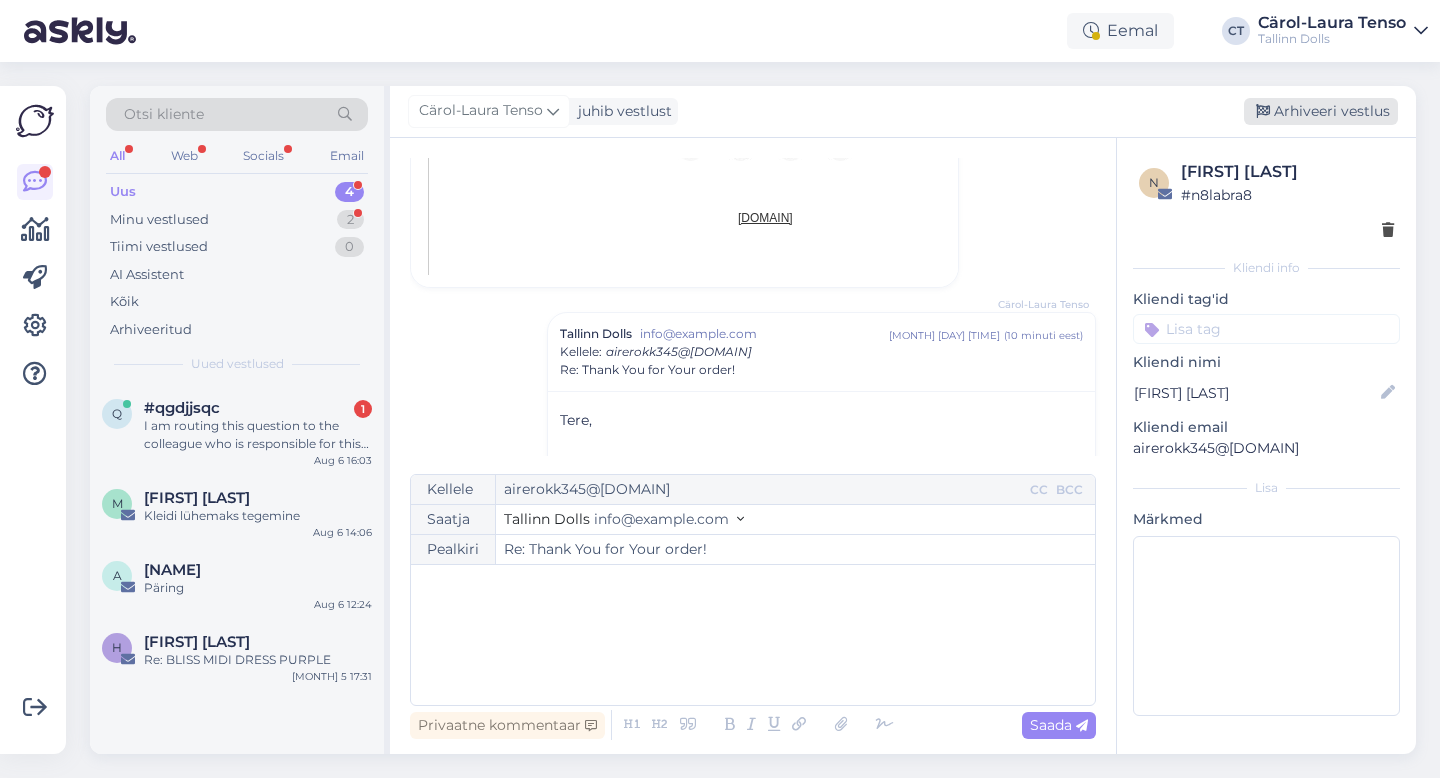 click on "Arhiveeri vestlus" at bounding box center [1321, 111] 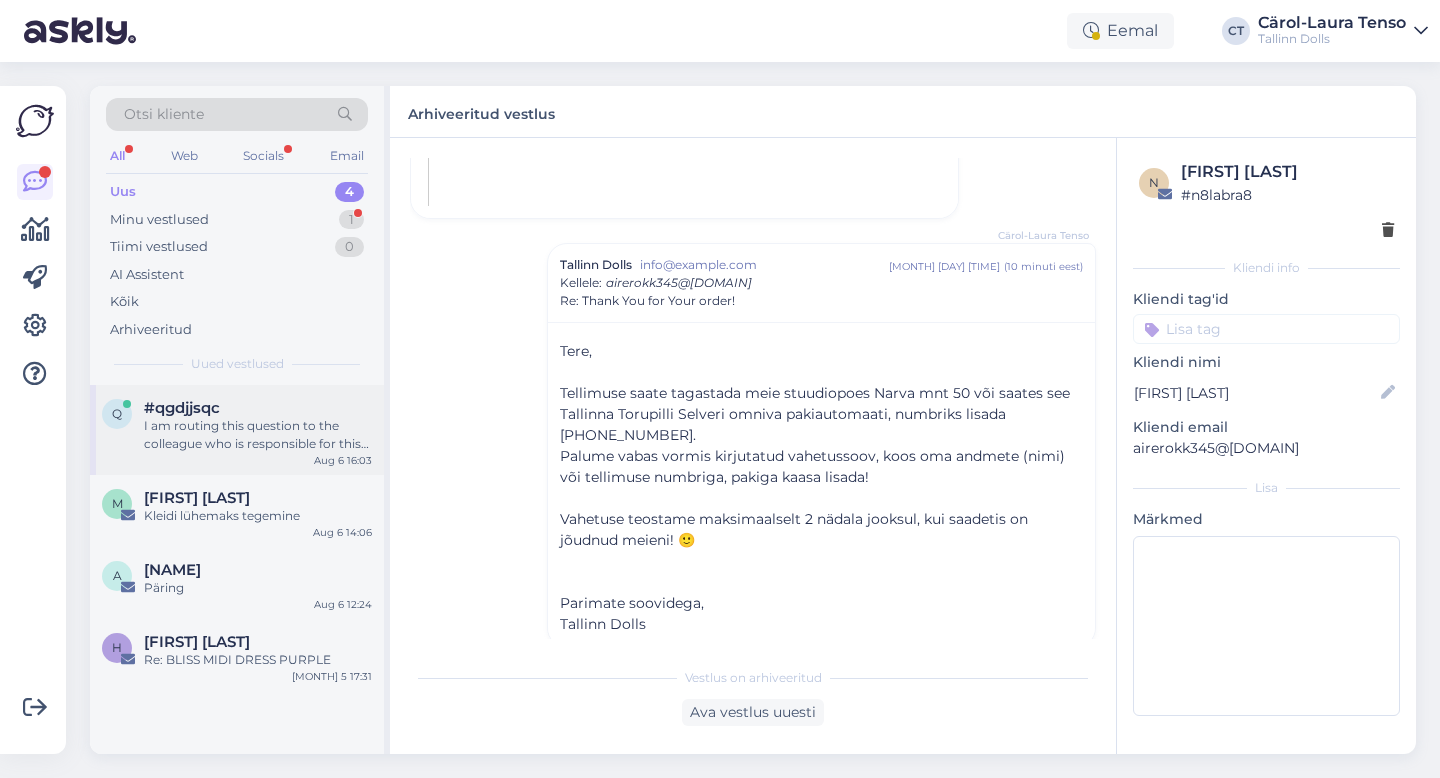 click on "I am routing this question to the colleague who is responsible for this topic. The reply might take a bit. But it’ll be saved here for you to read later." at bounding box center [258, 435] 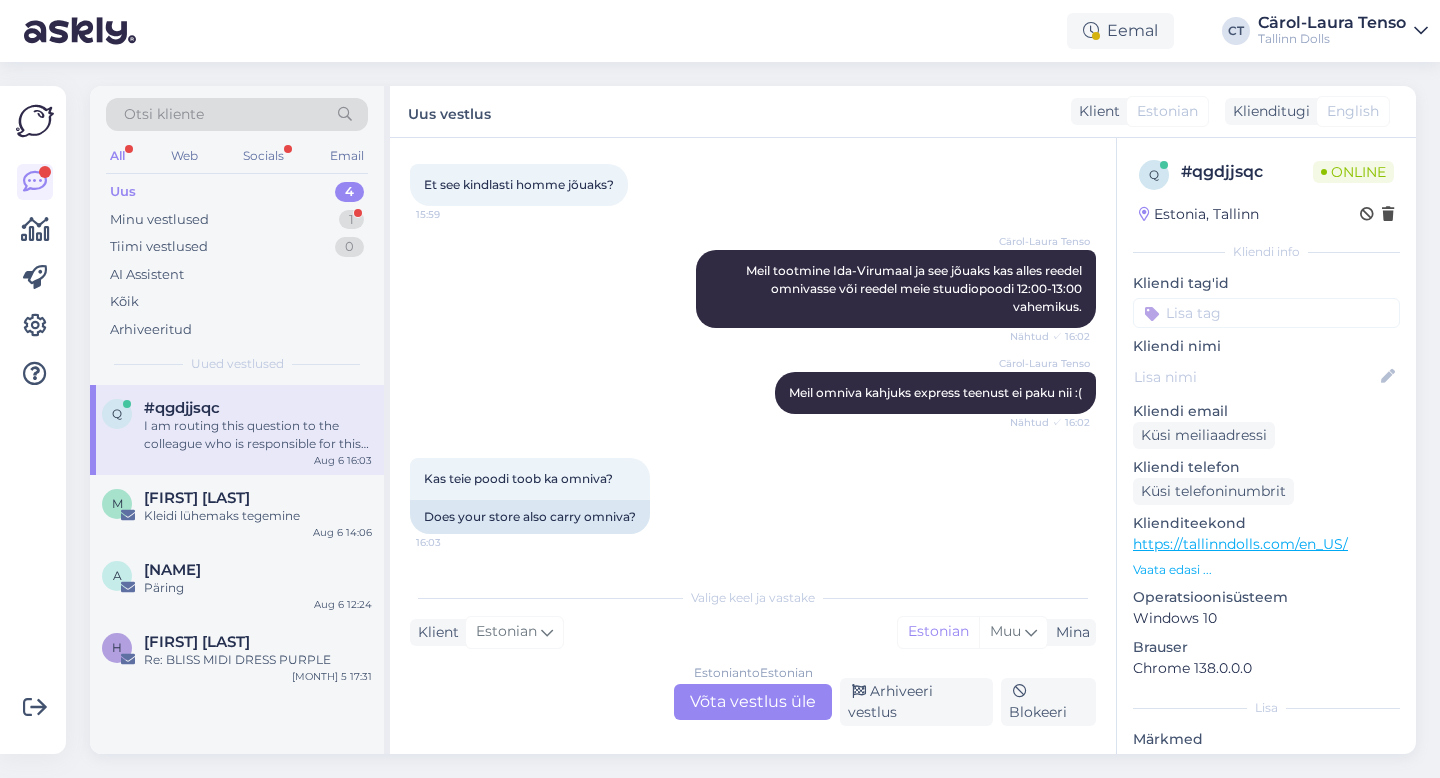 scroll, scrollTop: 2081, scrollLeft: 0, axis: vertical 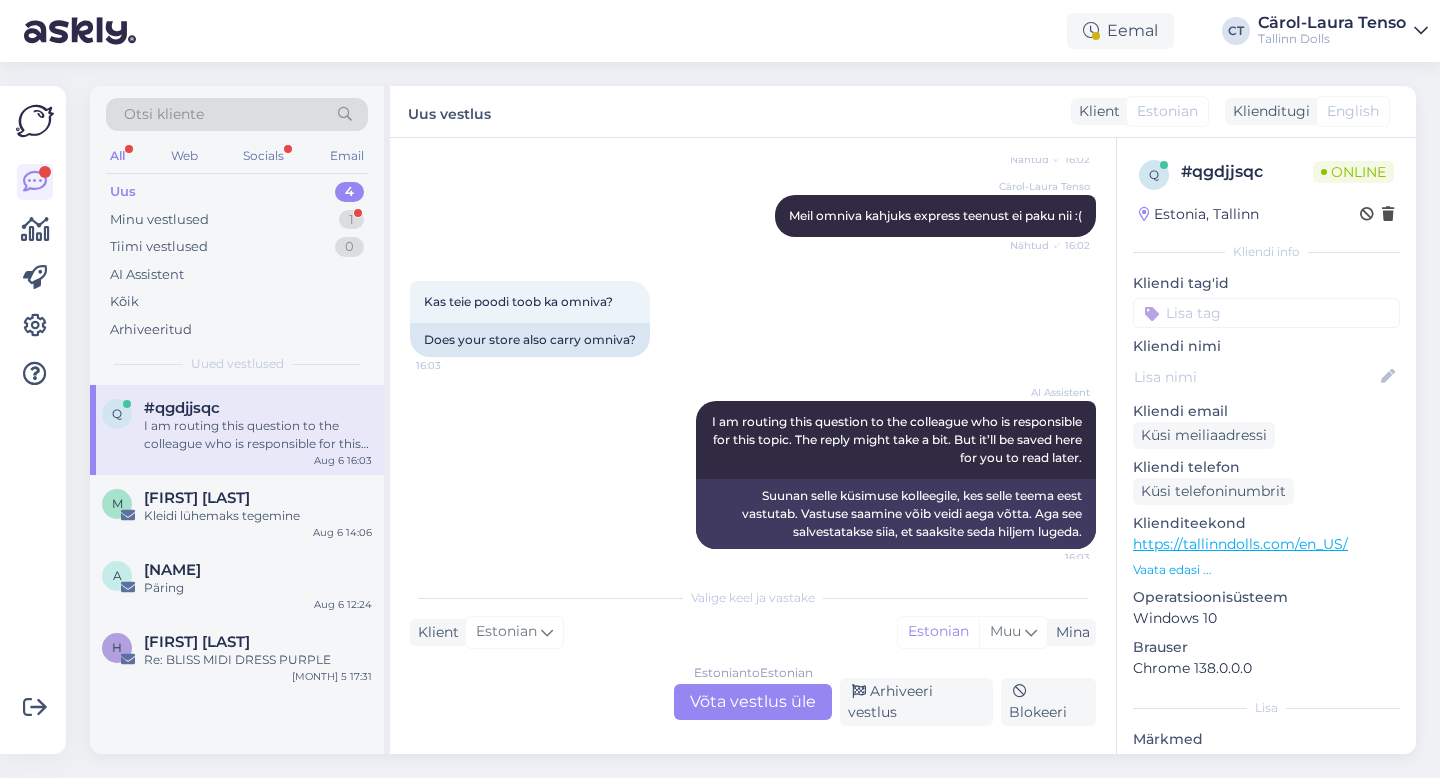 click on "Estonian  to  Estonian Võta vestlus üle" at bounding box center (753, 702) 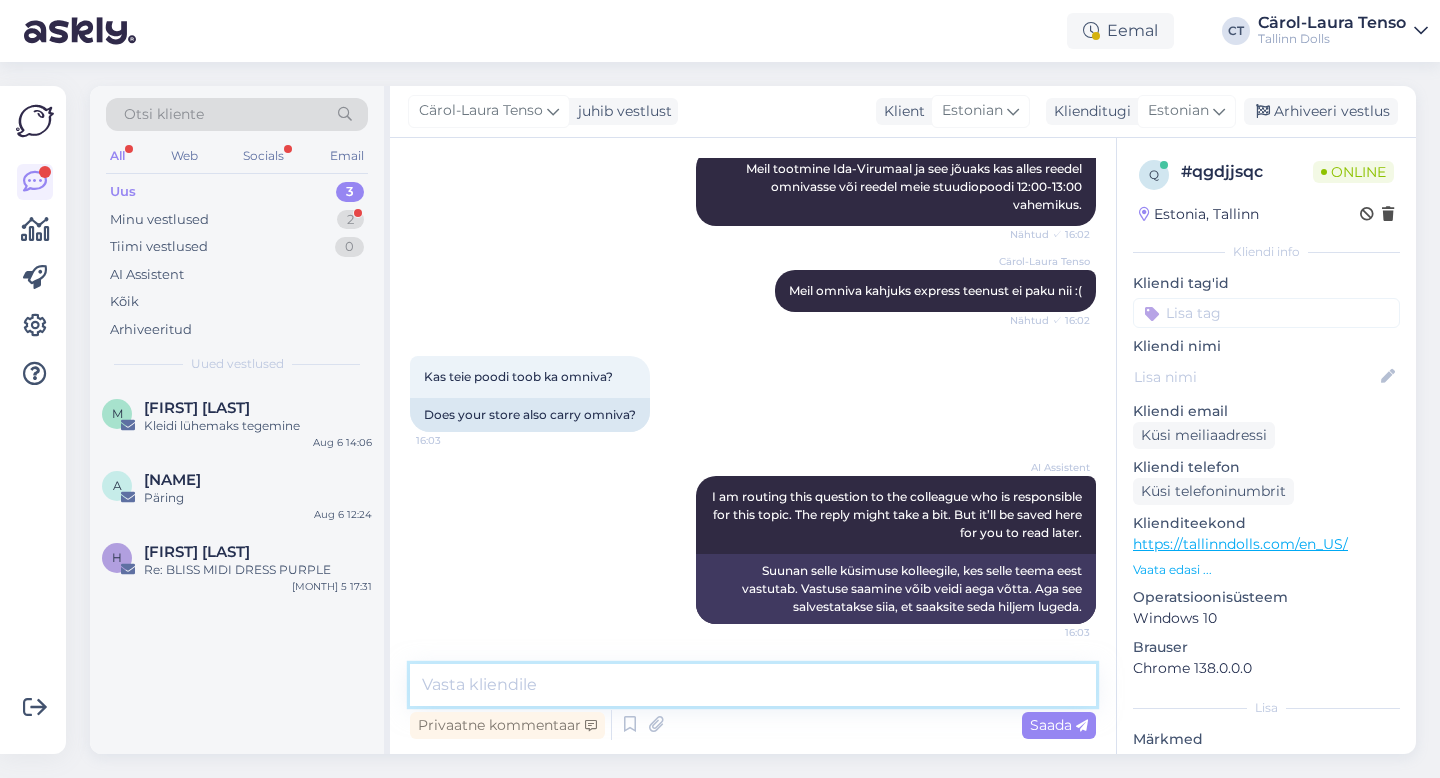 click at bounding box center [753, 685] 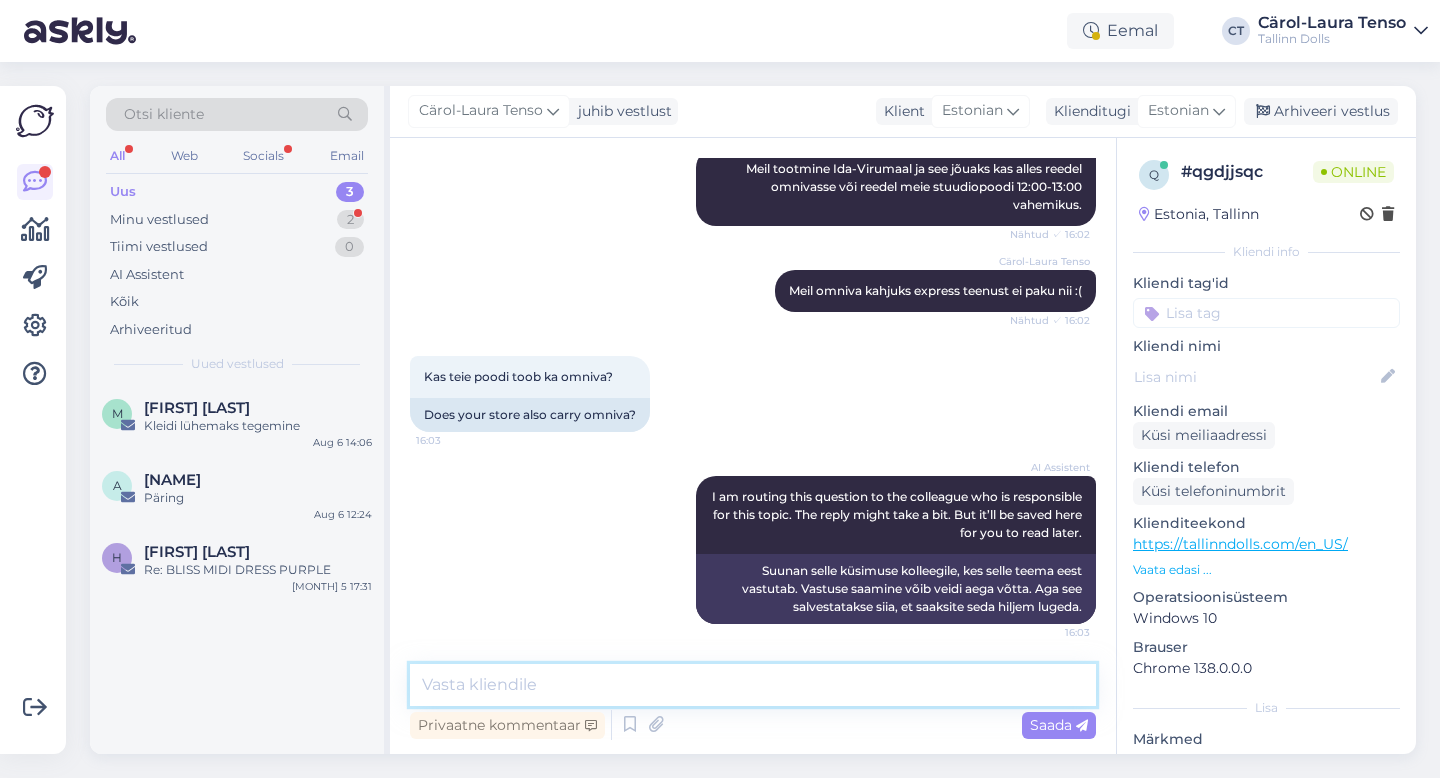 type on "J" 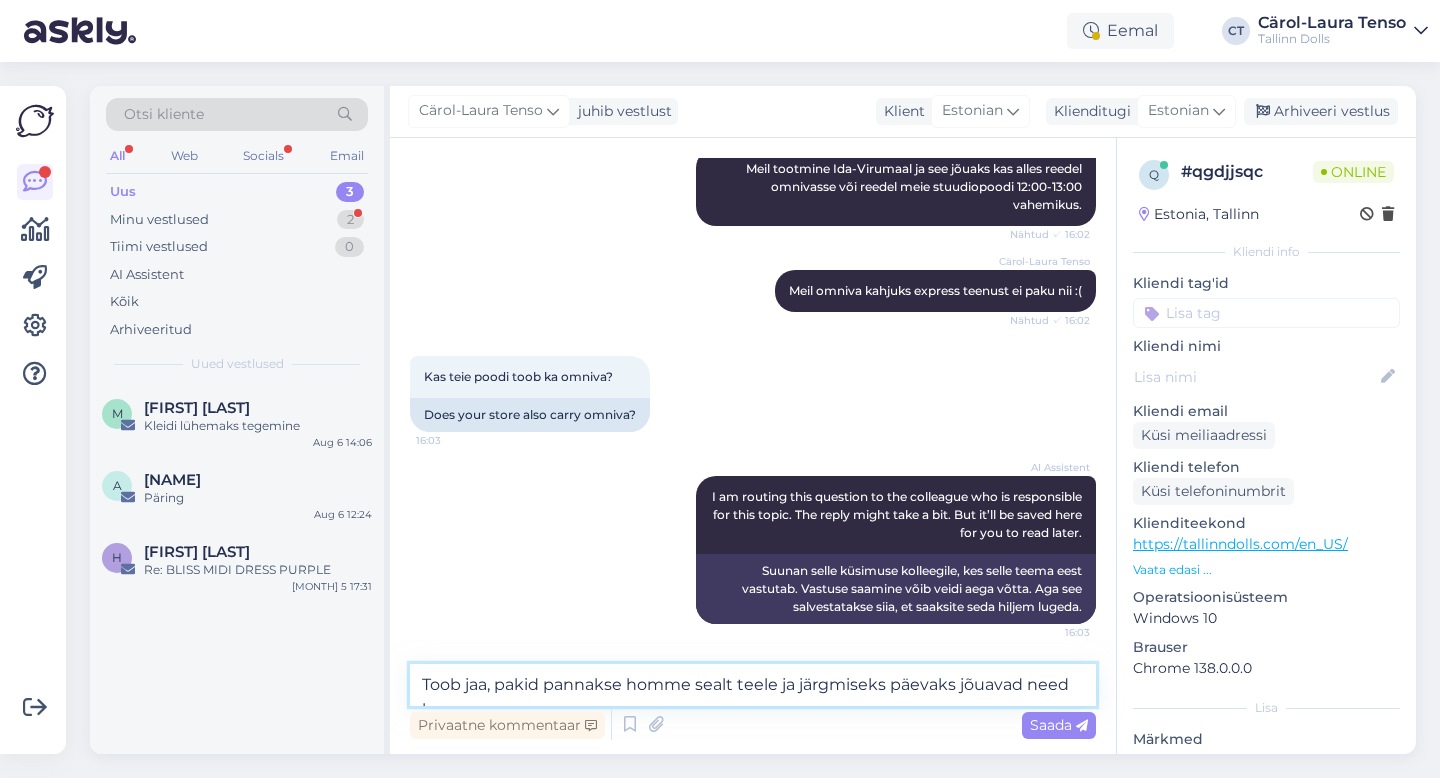 scroll, scrollTop: 2030, scrollLeft: 0, axis: vertical 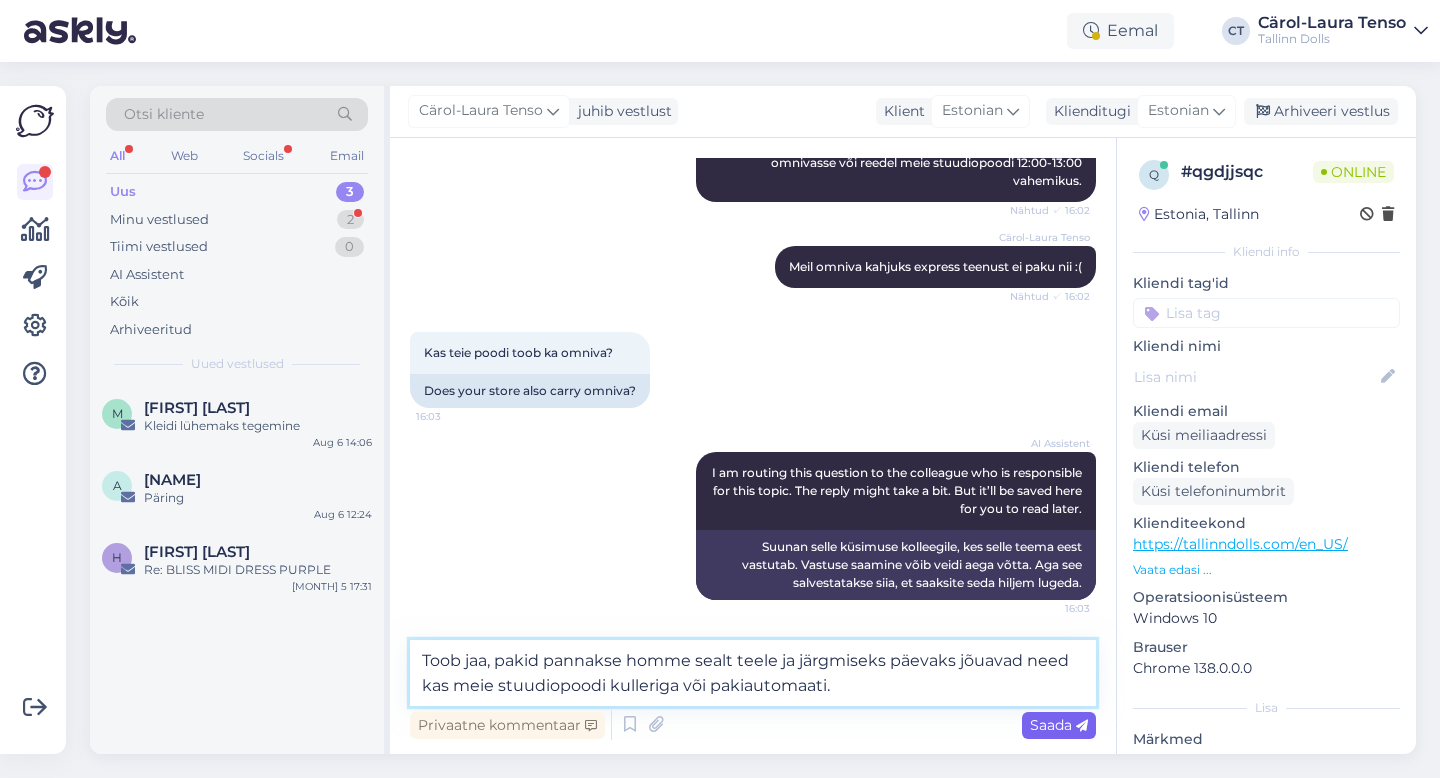 type on "Toob jaa, pakid pannakse homme sealt teele ja järgmiseks päevaks jõuavad need kas meie stuudiopoodi kulleriga või pakiautomaati." 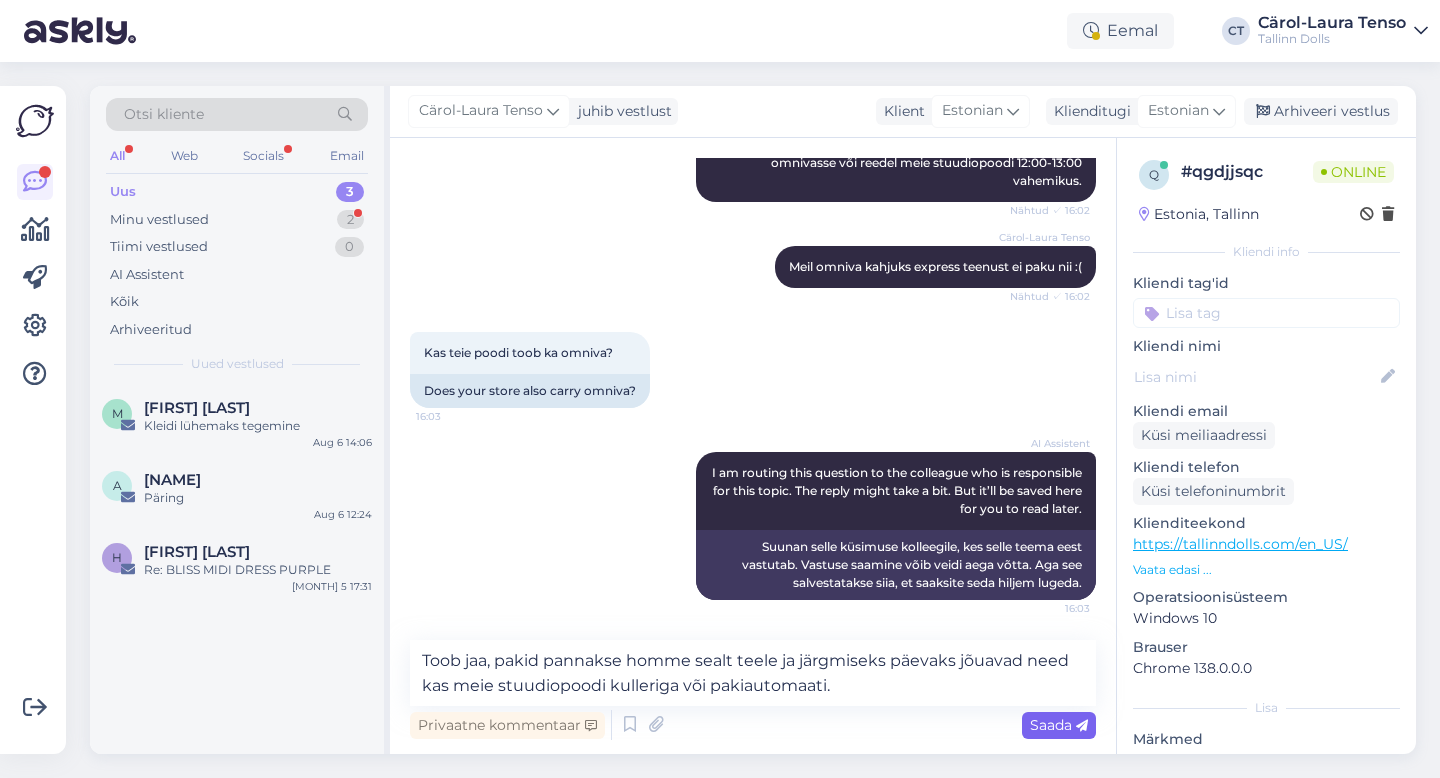 click on "Saada" at bounding box center (1059, 725) 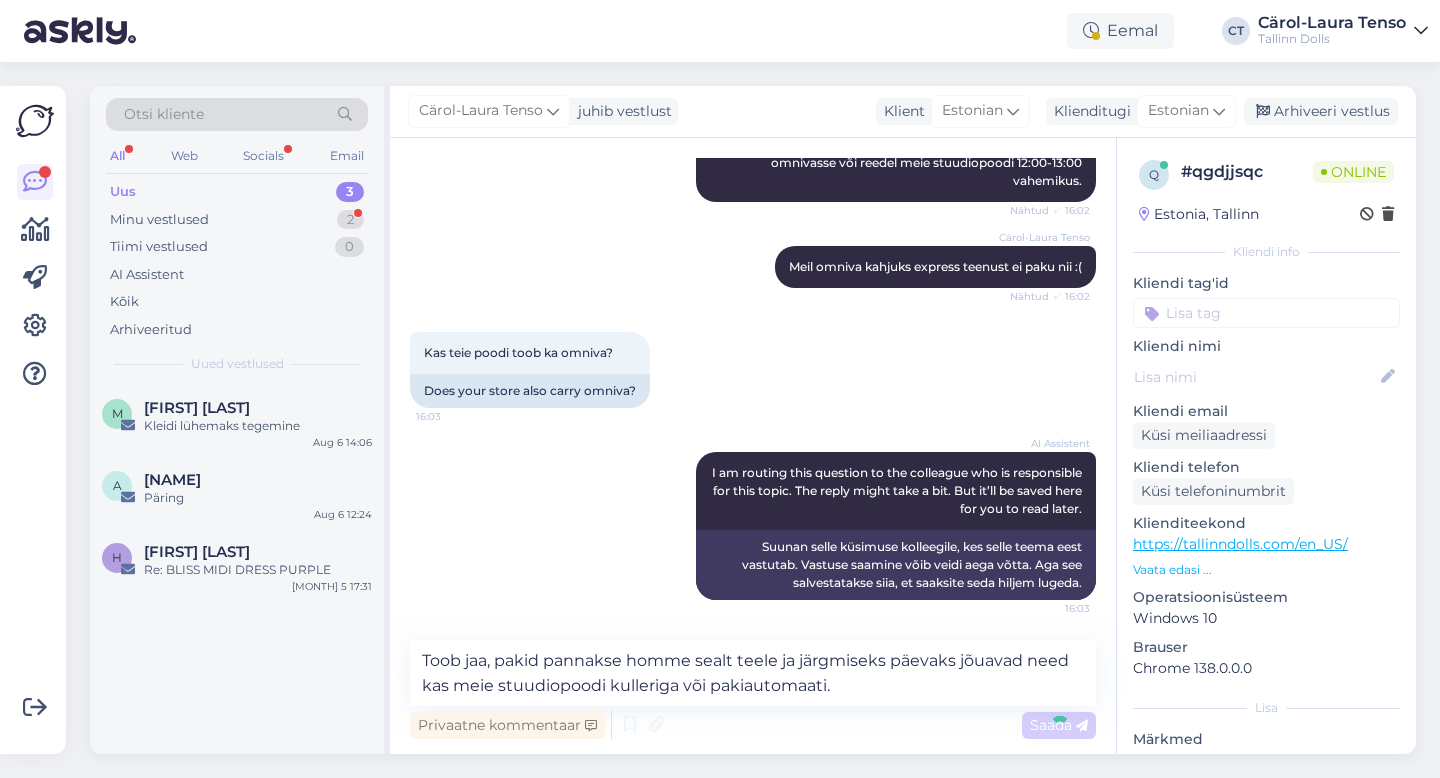 type 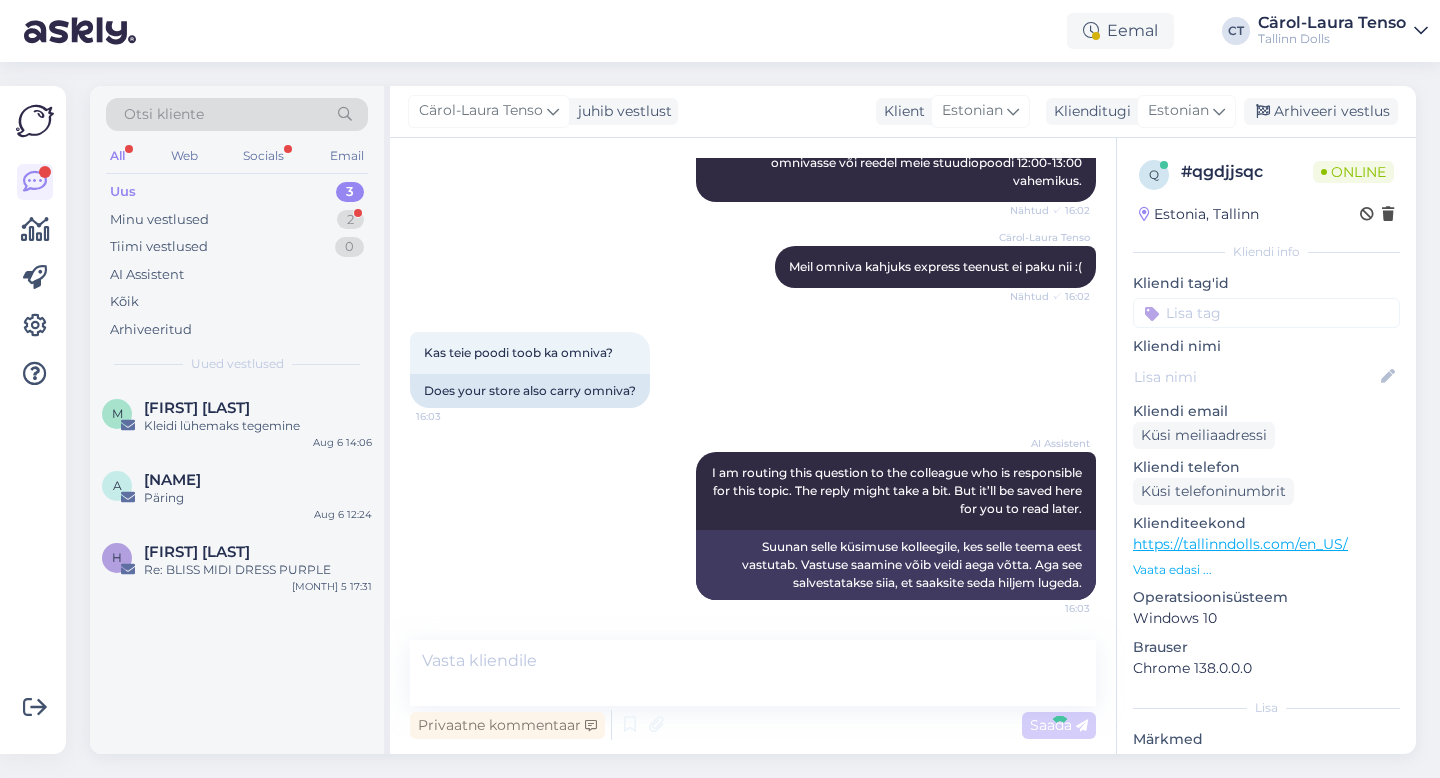 scroll, scrollTop: 2128, scrollLeft: 0, axis: vertical 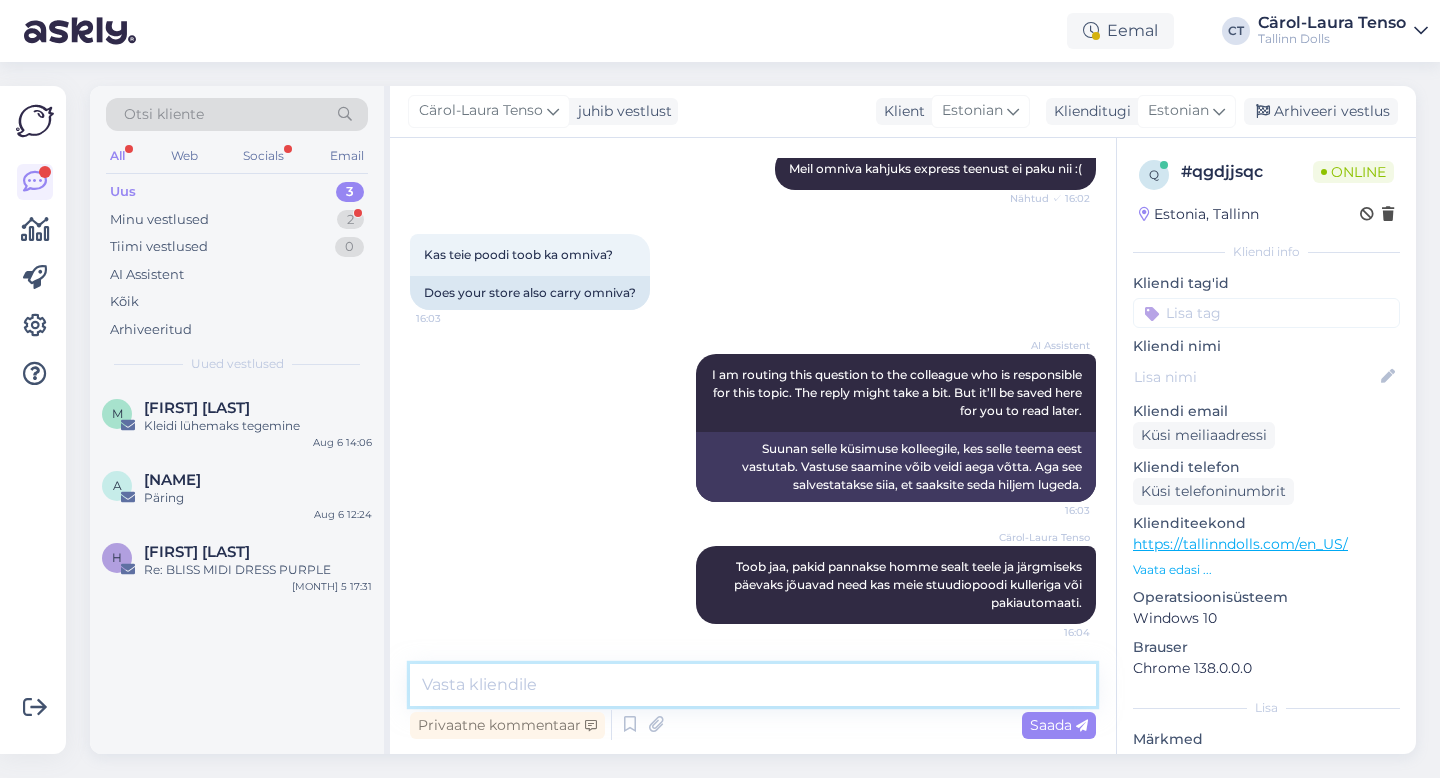 click at bounding box center (753, 685) 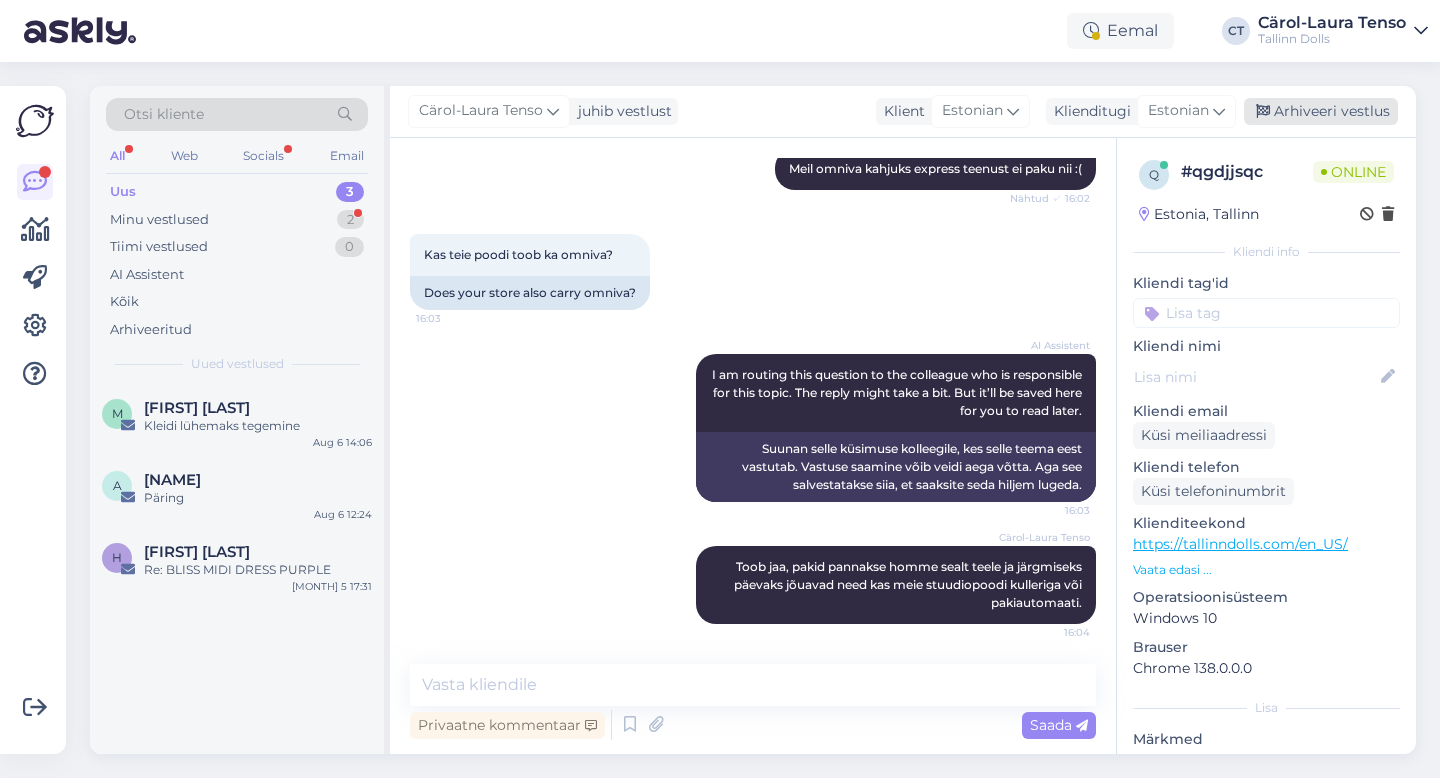 click on "Arhiveeri vestlus" at bounding box center (1321, 111) 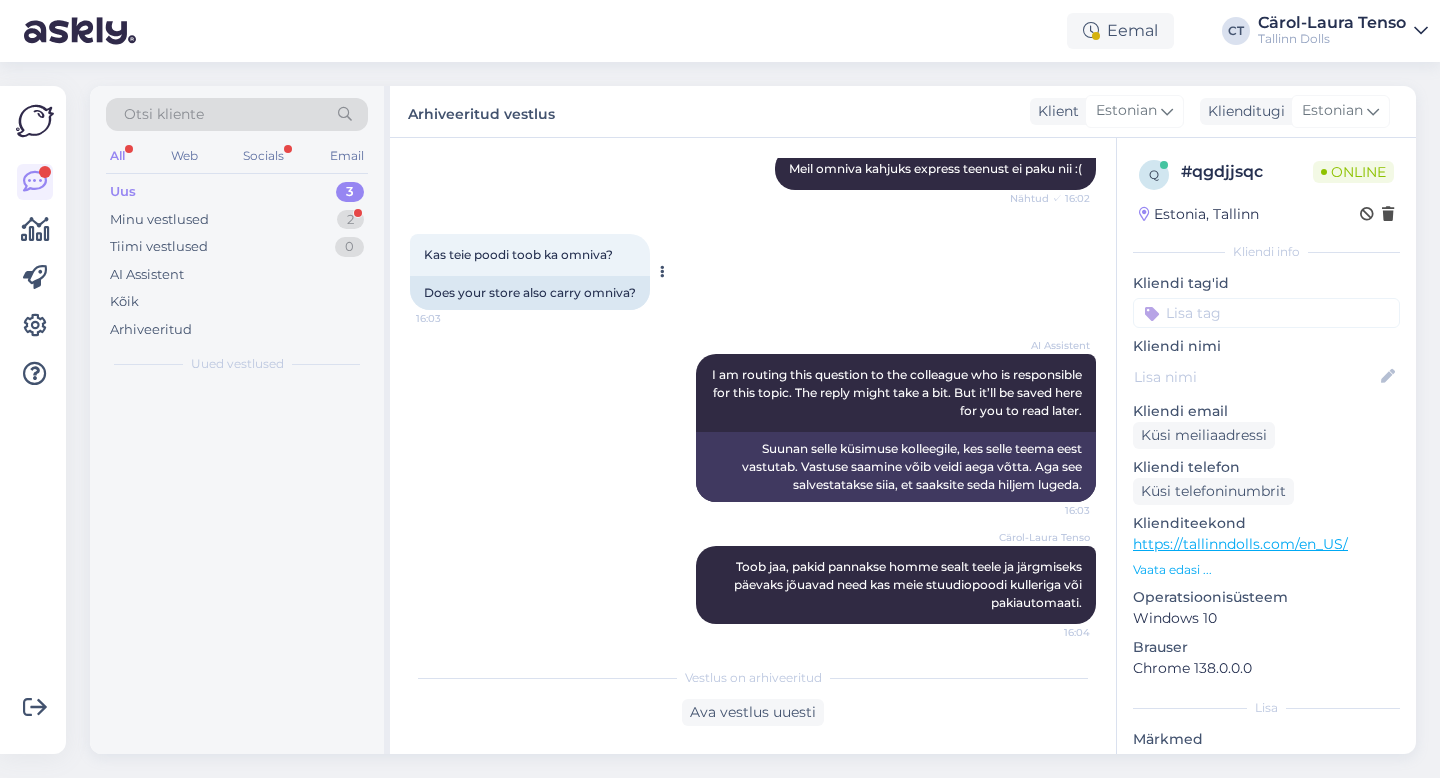 scroll, scrollTop: 2135, scrollLeft: 0, axis: vertical 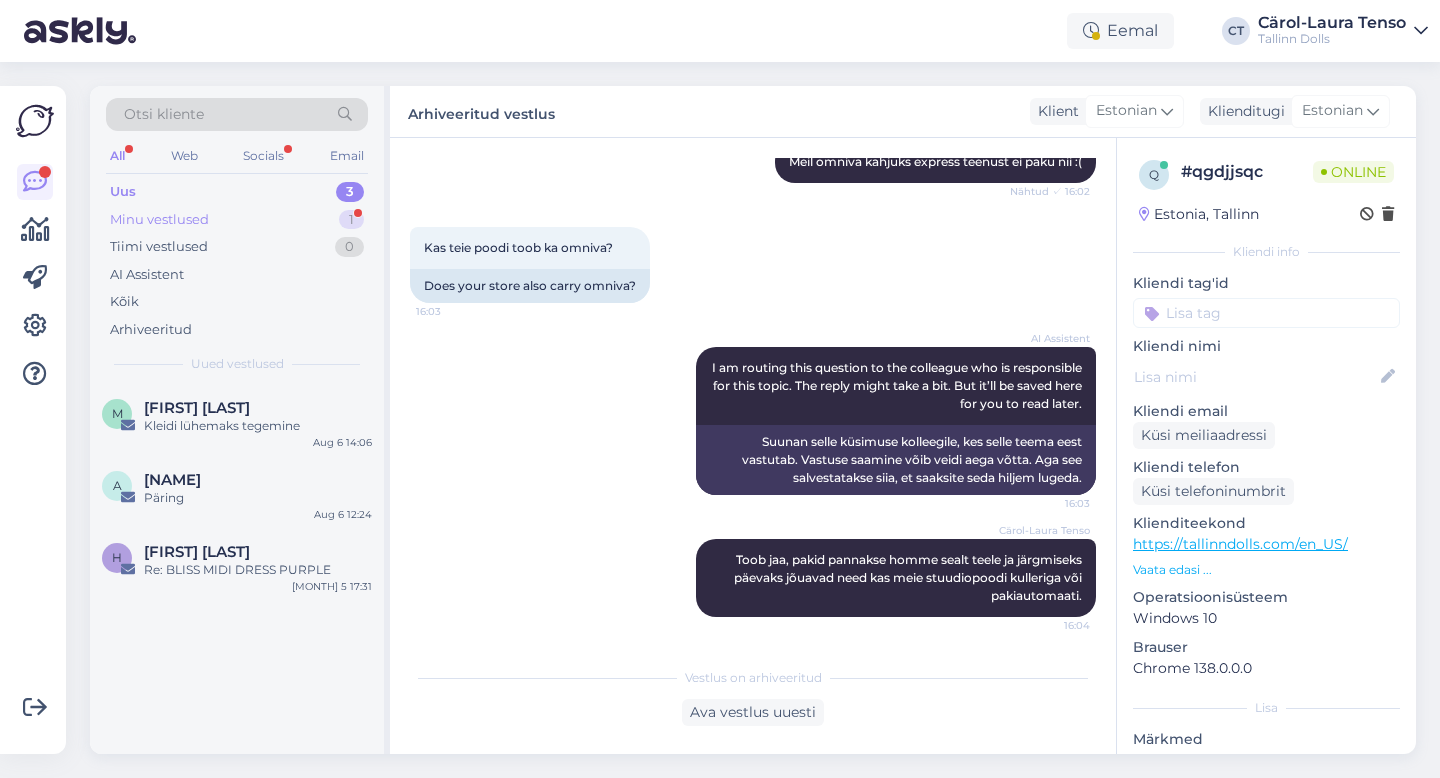 click on "Minu vestlused" at bounding box center [159, 220] 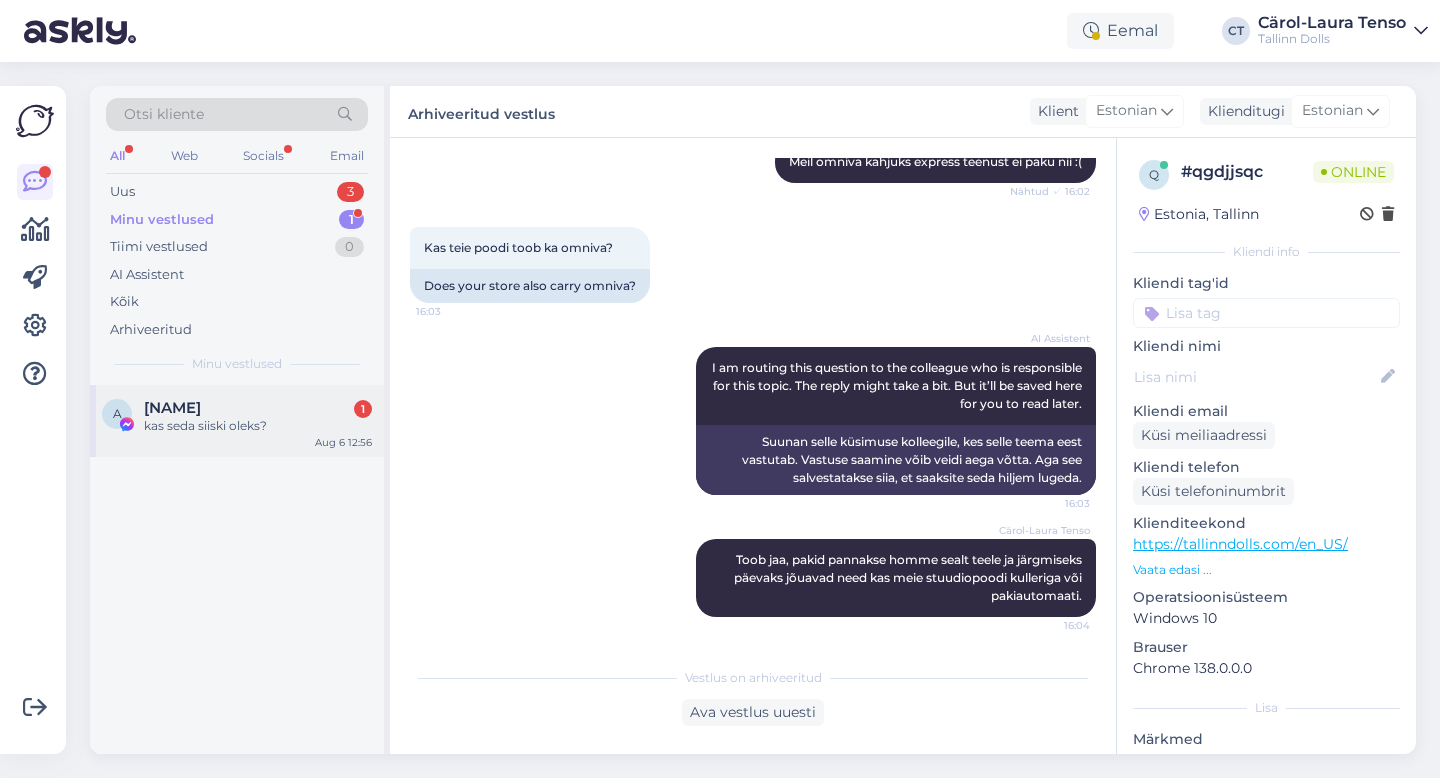 click on "[NAME]" at bounding box center [172, 408] 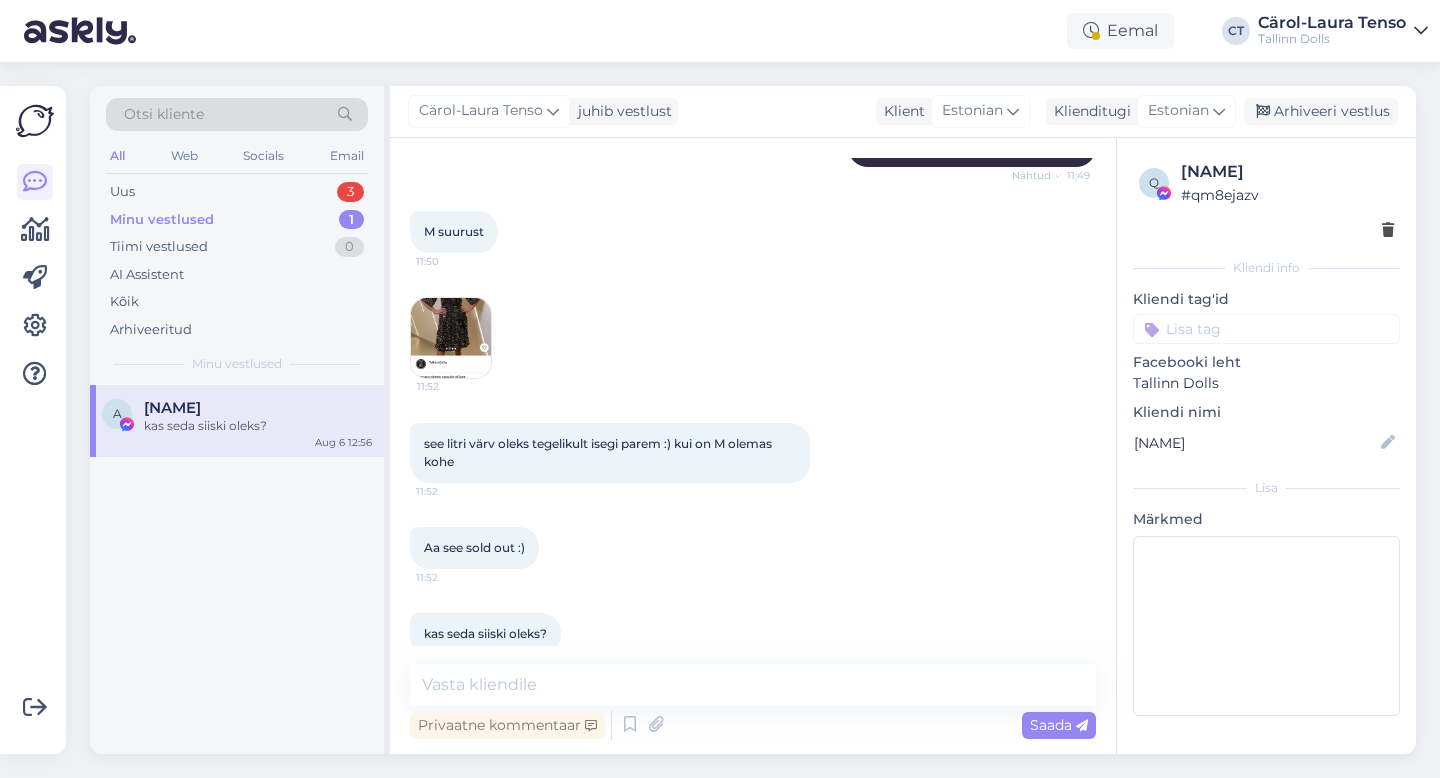 scroll, scrollTop: 574, scrollLeft: 0, axis: vertical 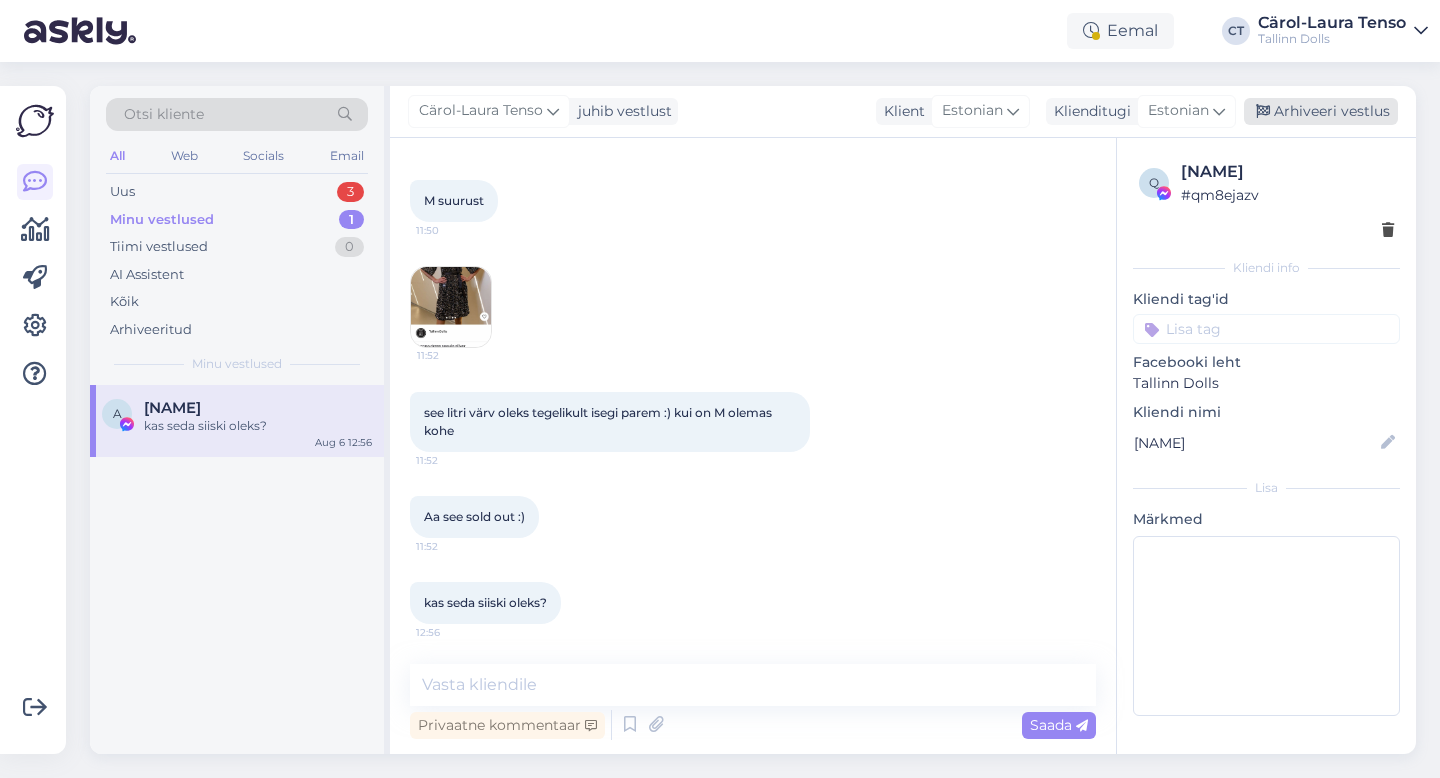 click on "Arhiveeri vestlus" at bounding box center [1321, 111] 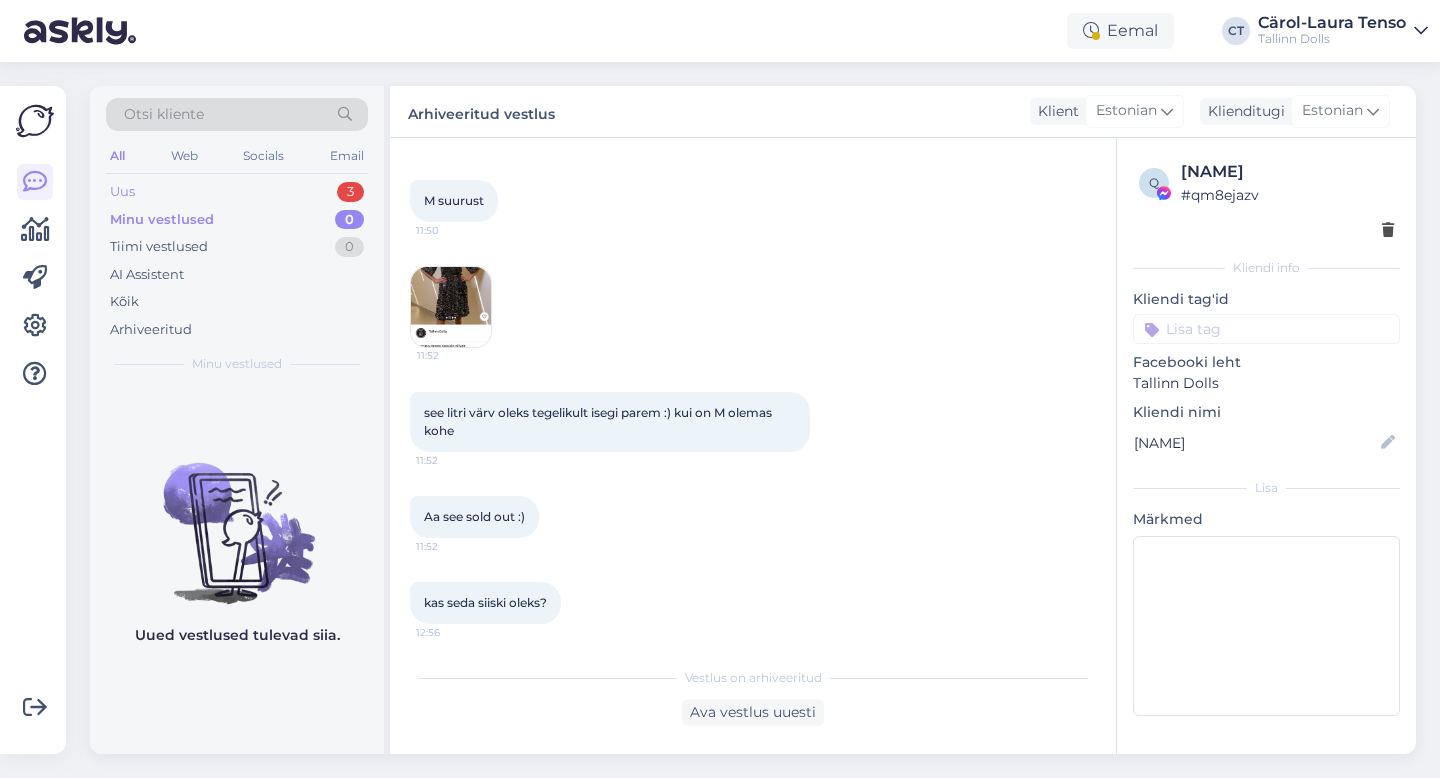 click on "Uus 3" at bounding box center (237, 192) 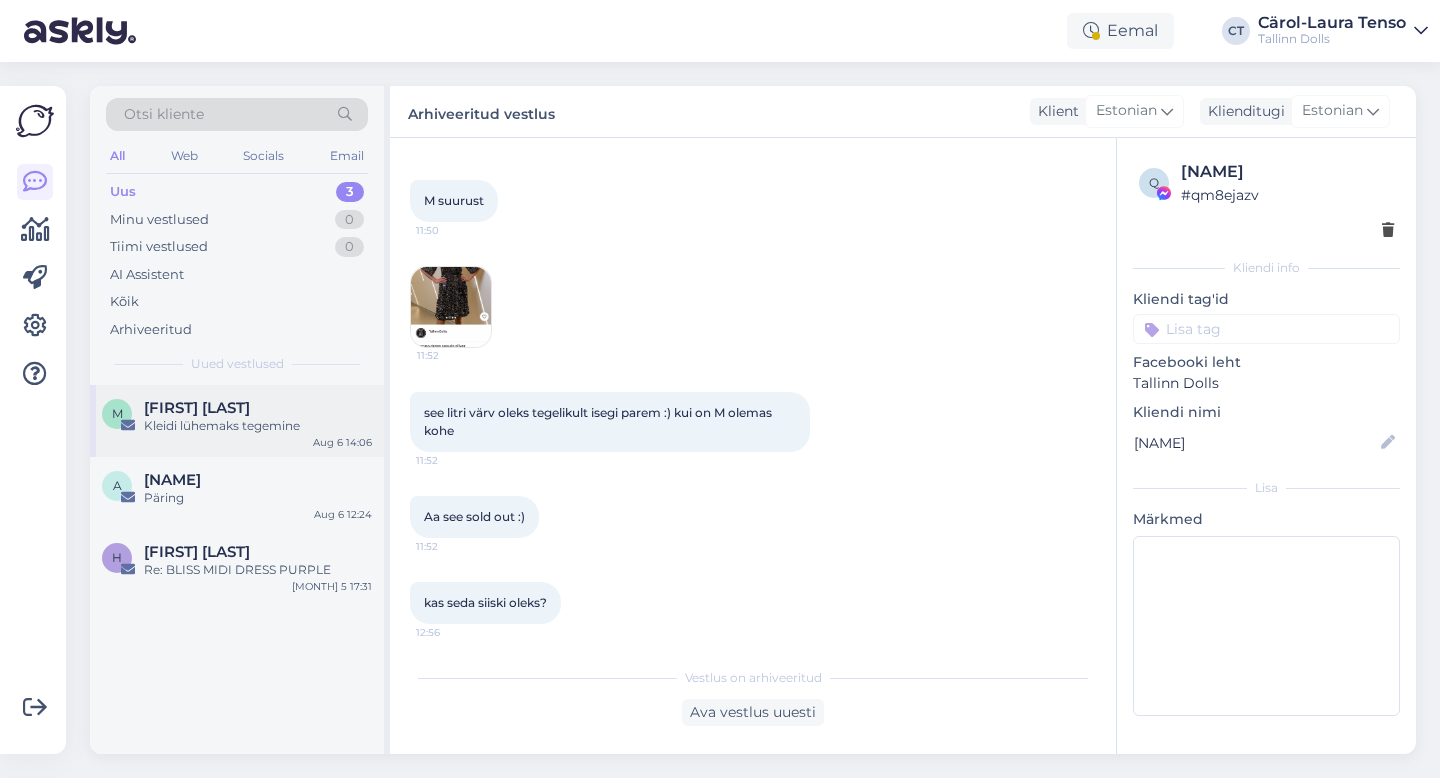 click on "Kleidi lühemaks tegemine" at bounding box center (258, 426) 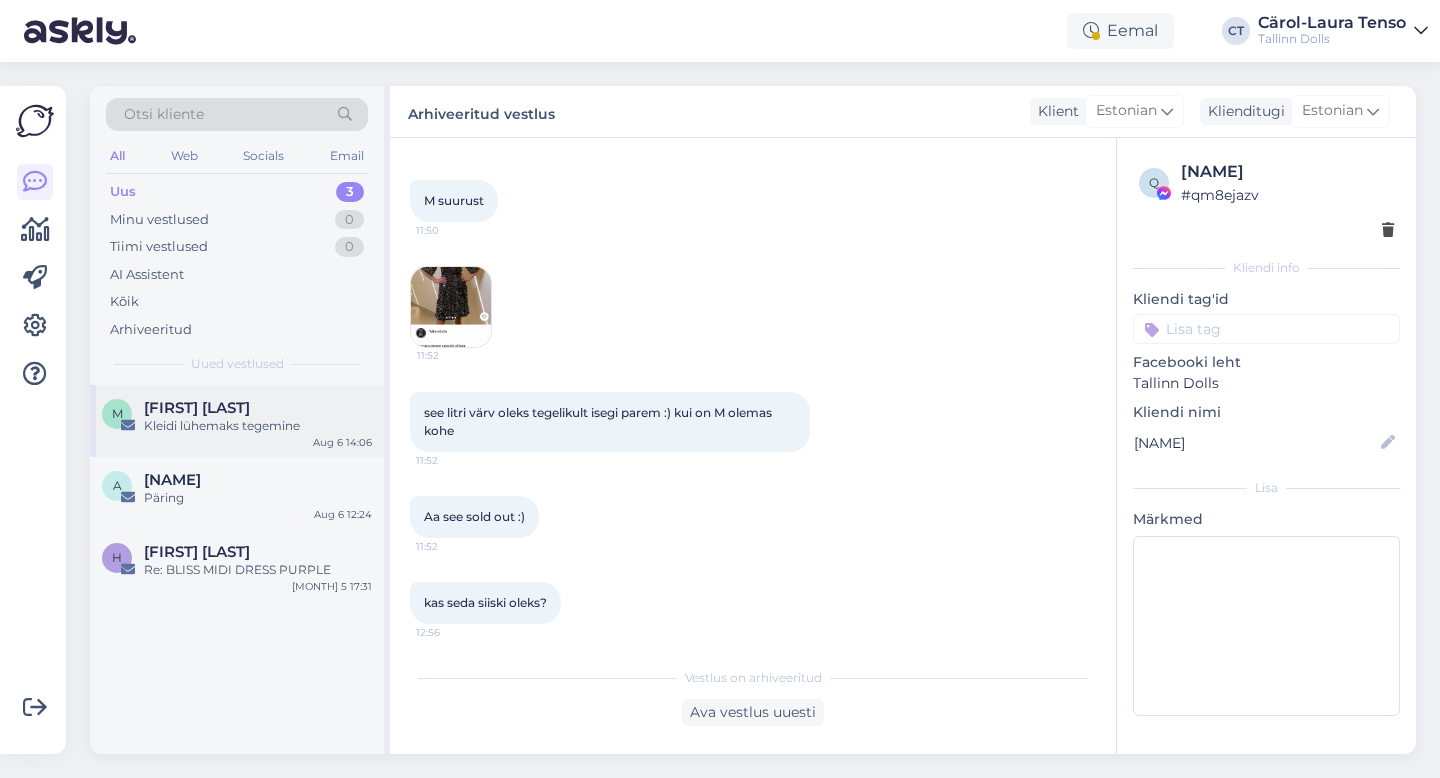 scroll, scrollTop: 925, scrollLeft: 0, axis: vertical 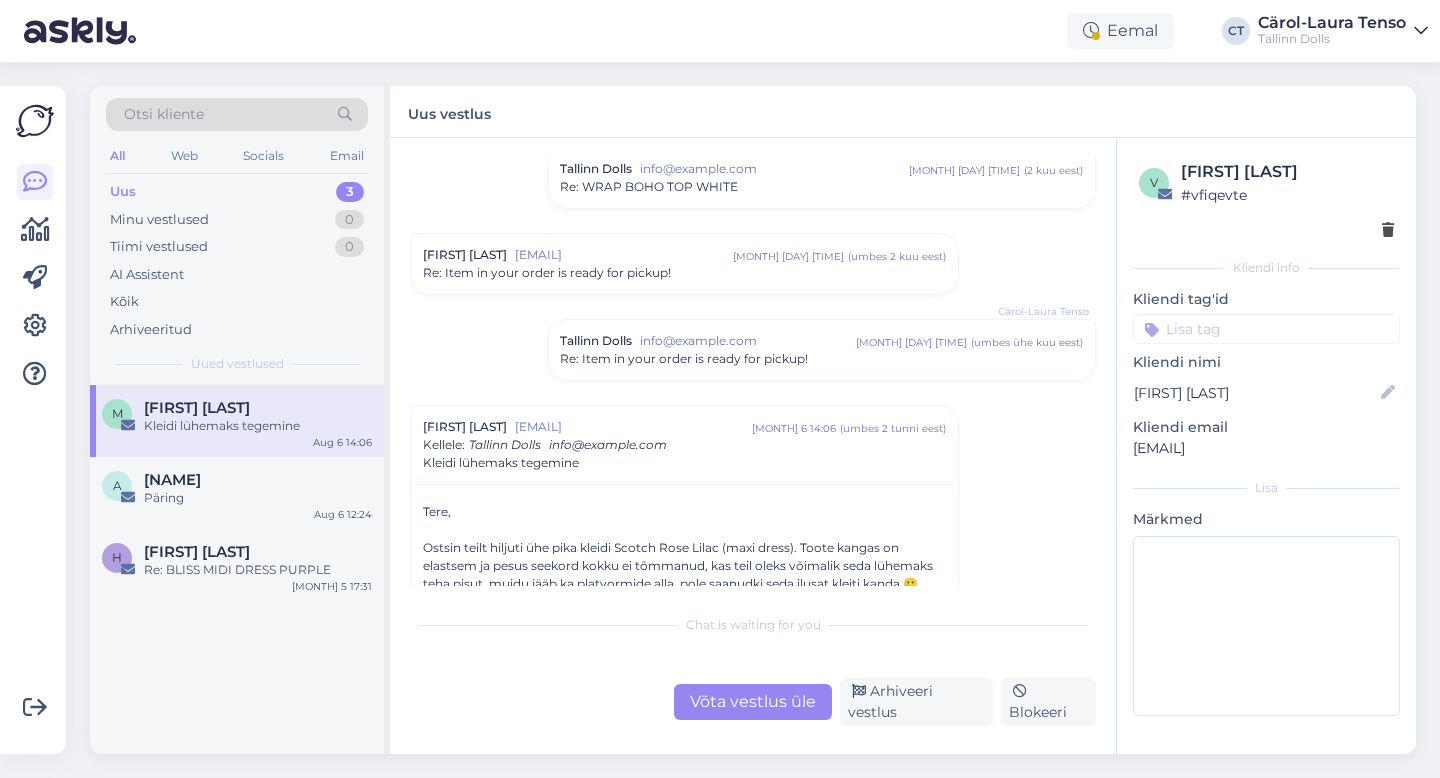 click on "Võta vestlus üle" at bounding box center (753, 702) 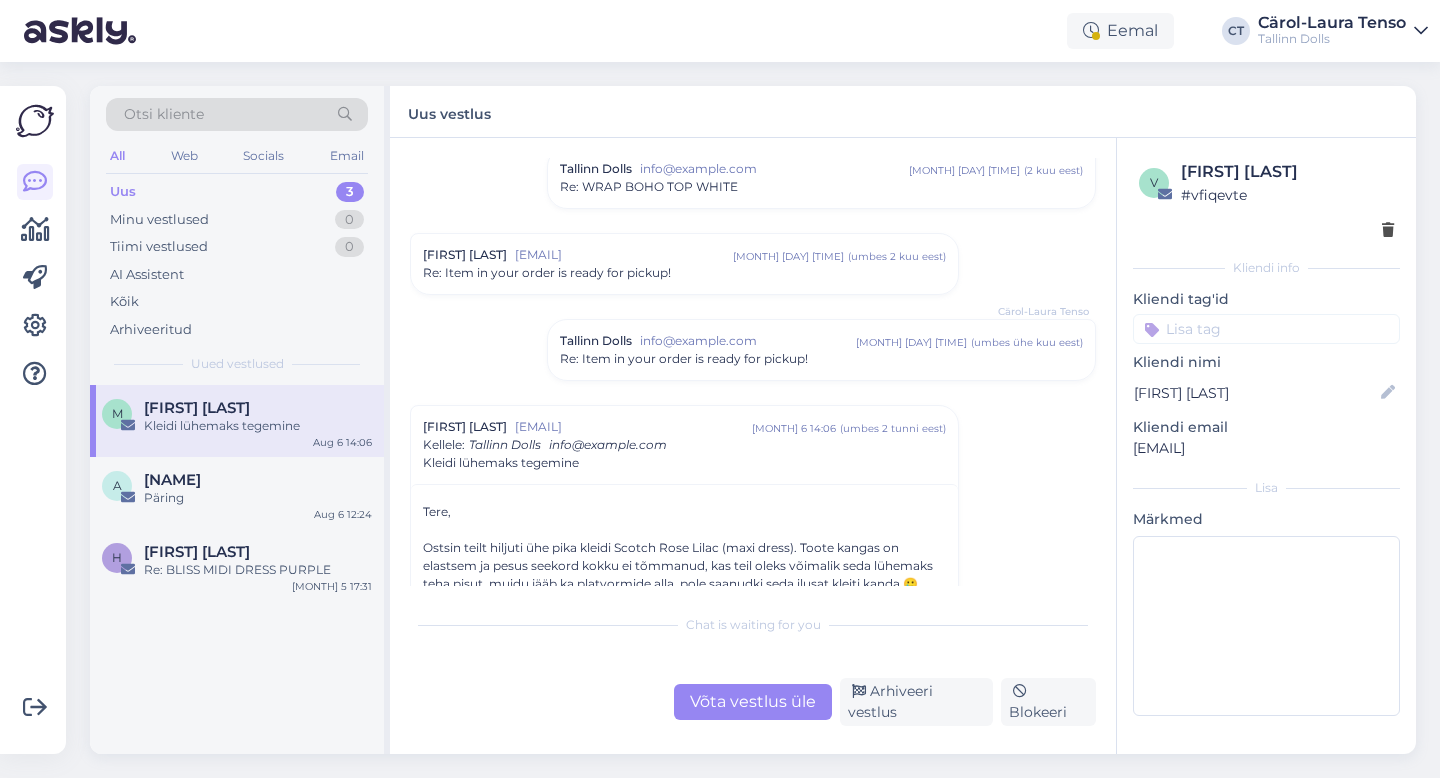 click on "Chat is waiting for you" at bounding box center [753, 625] 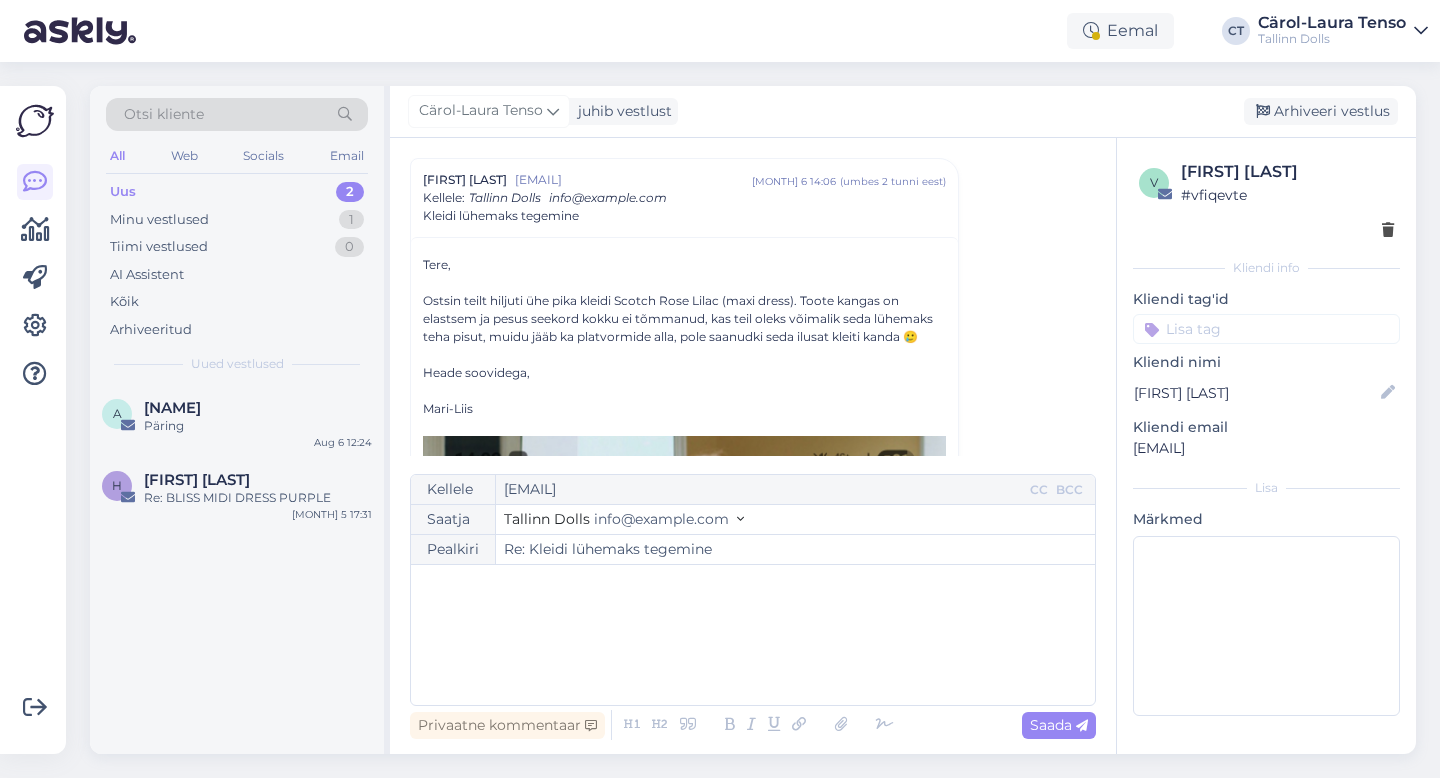 click on "﻿" at bounding box center (753, 635) 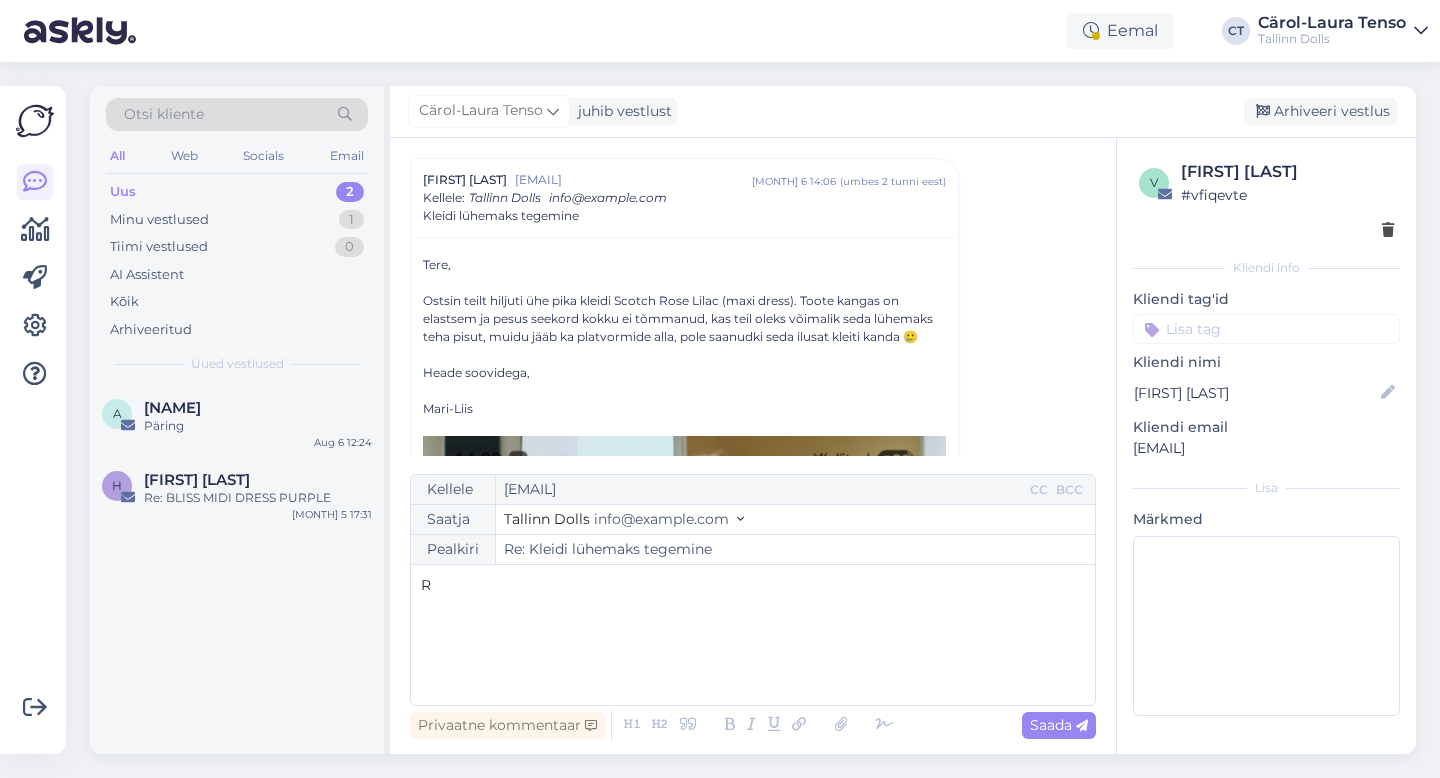 type 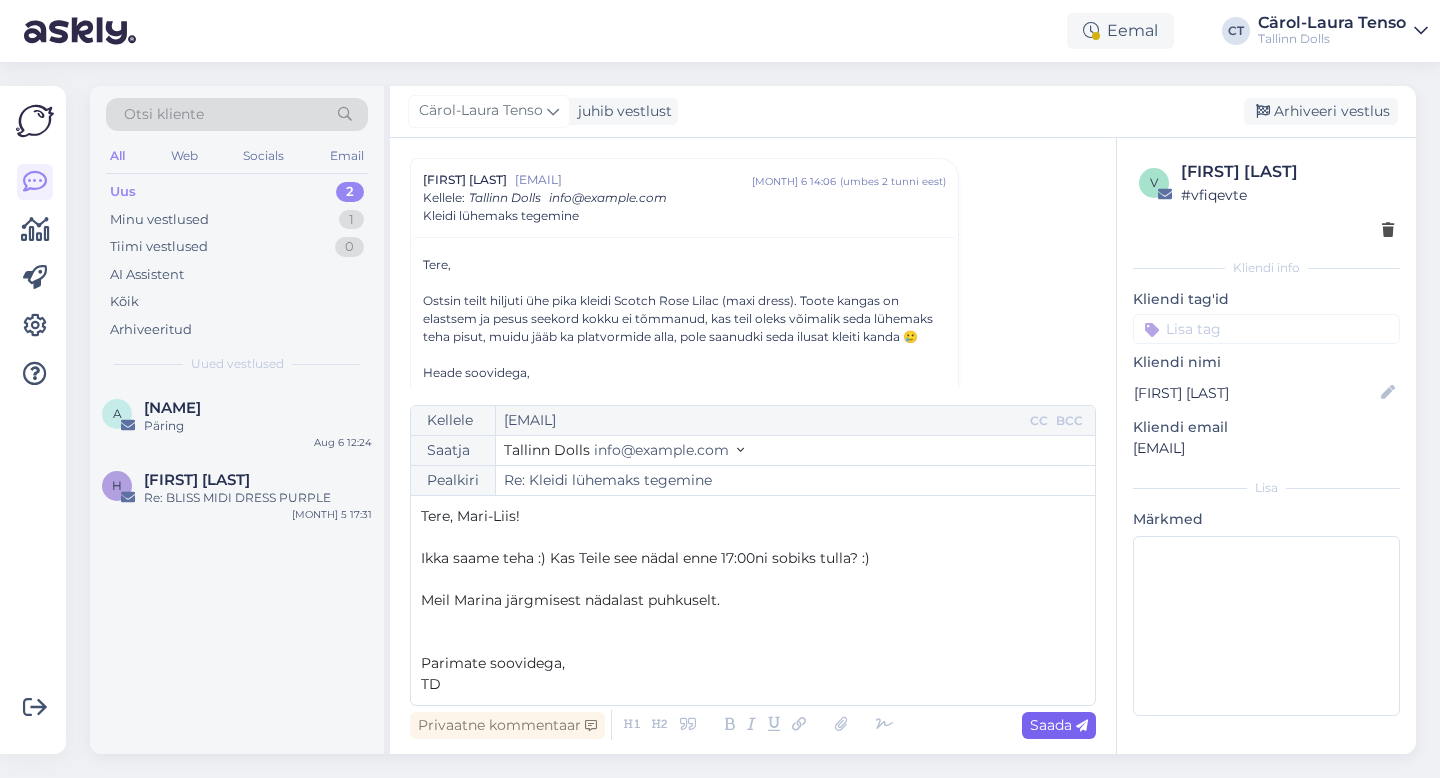 click on "Saada" at bounding box center (1059, 725) 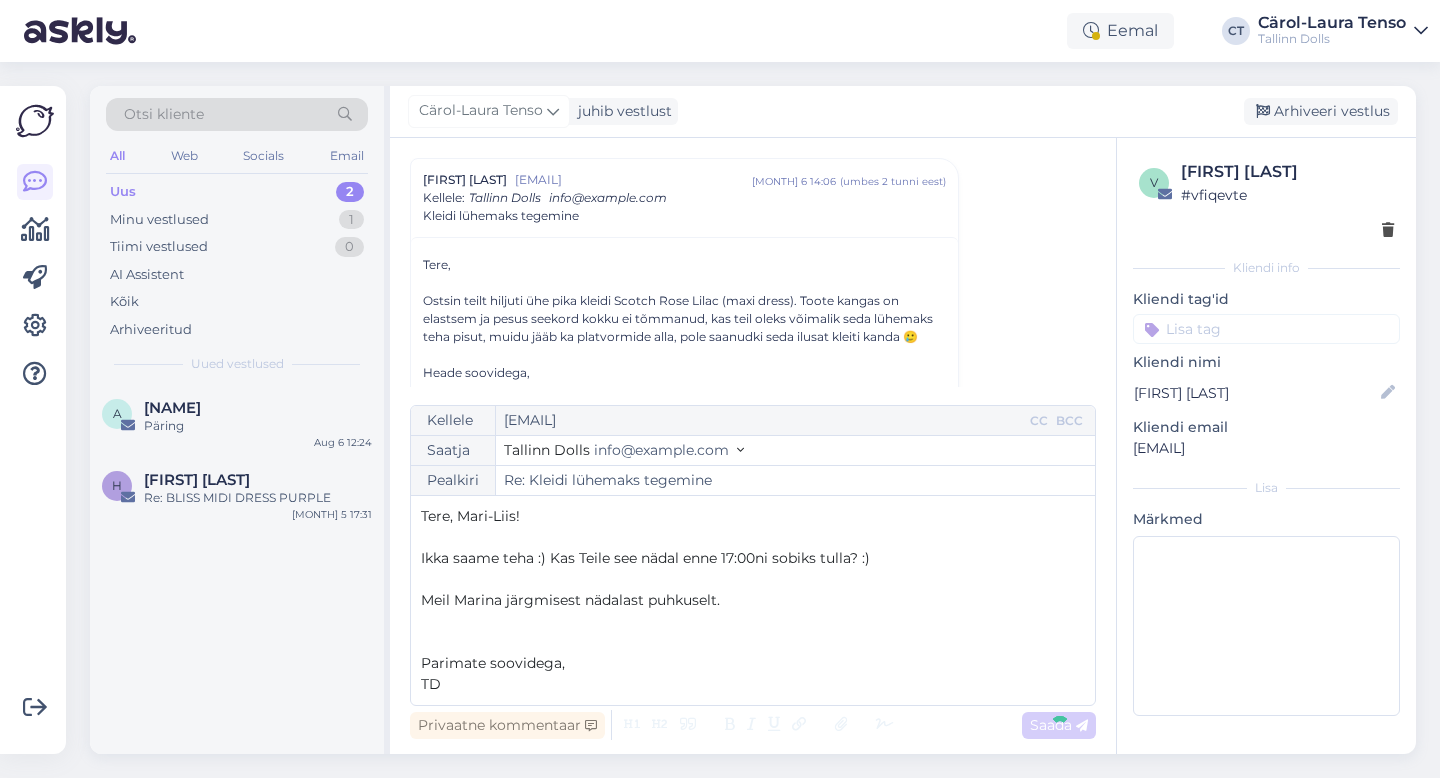 type on "Re: Re: Kleidi lühemaks tegemine" 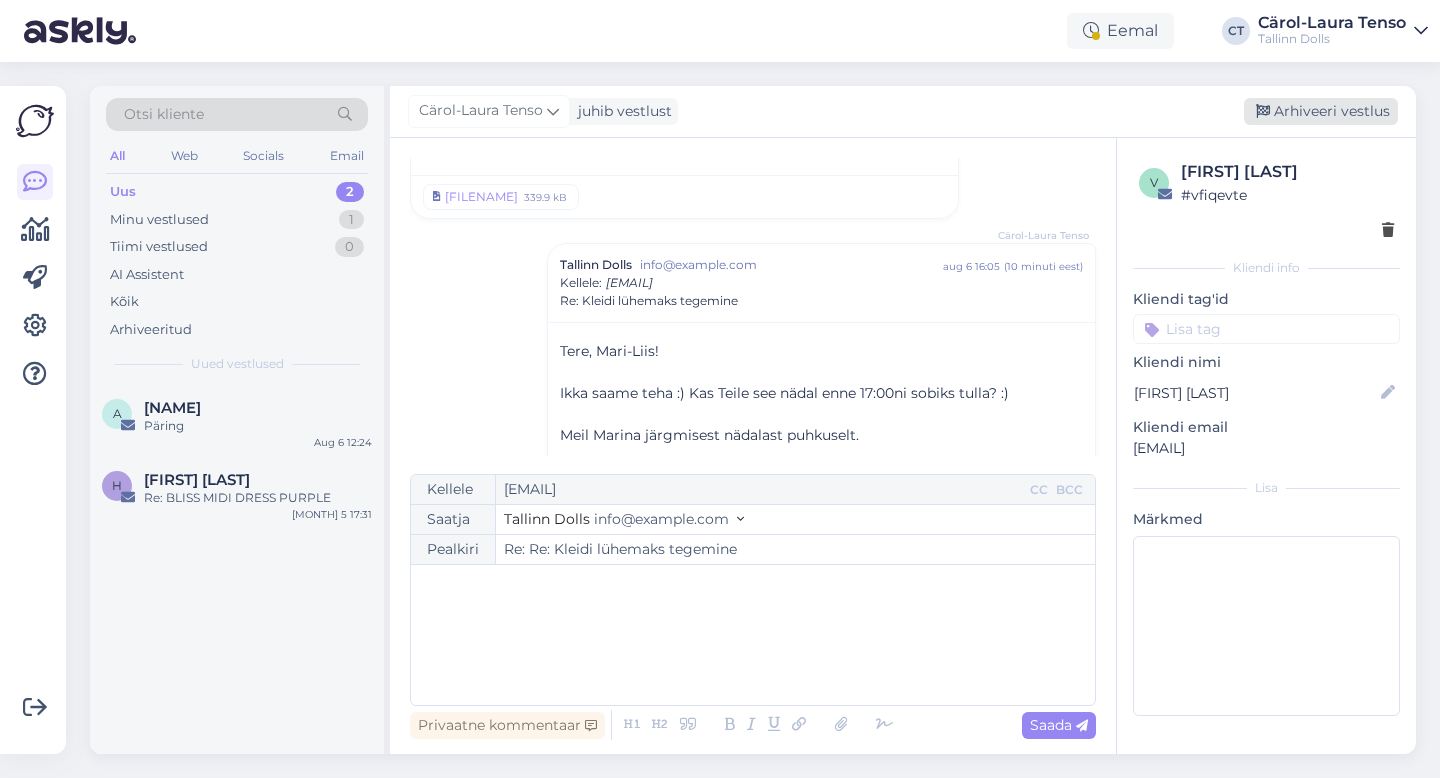 click on "Arhiveeri vestlus" at bounding box center [1321, 111] 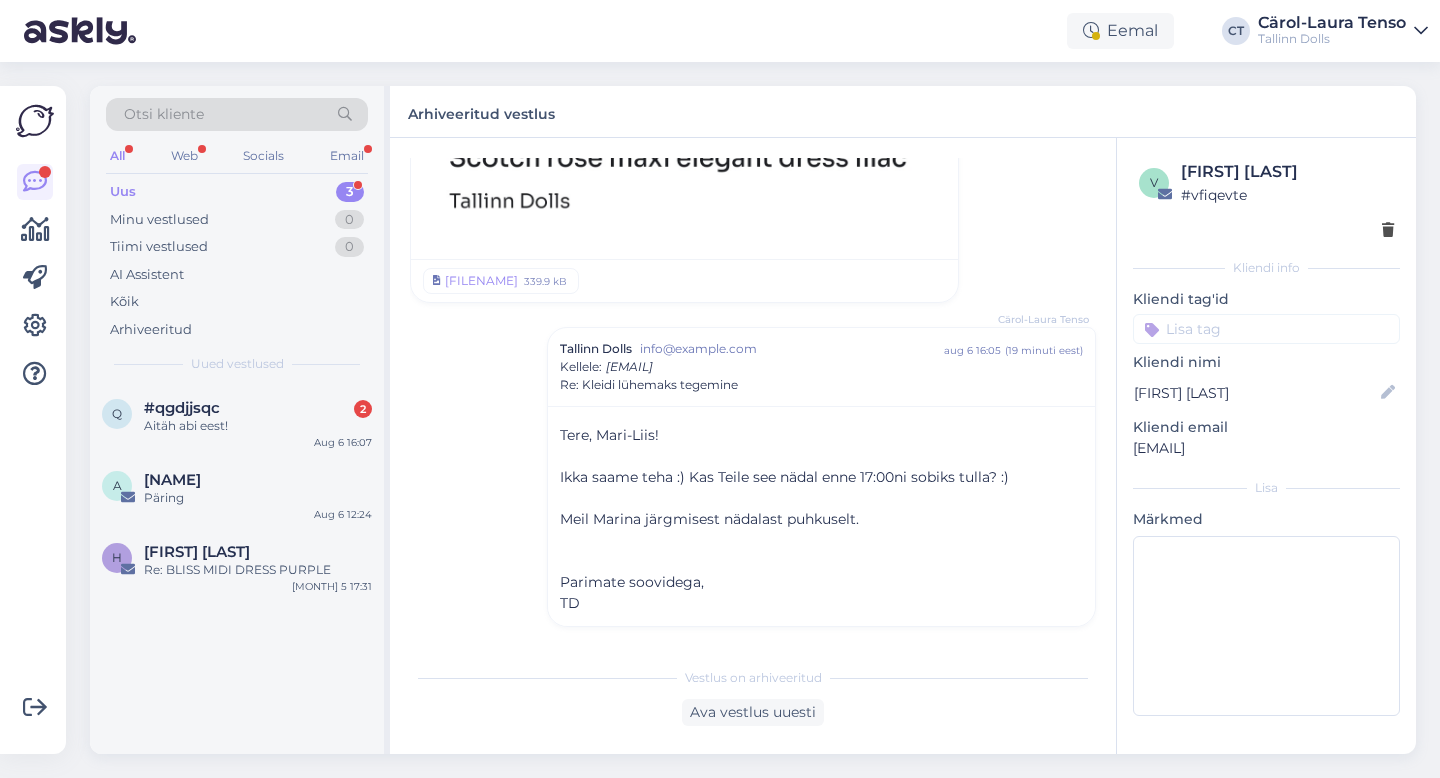 scroll, scrollTop: 2360, scrollLeft: 0, axis: vertical 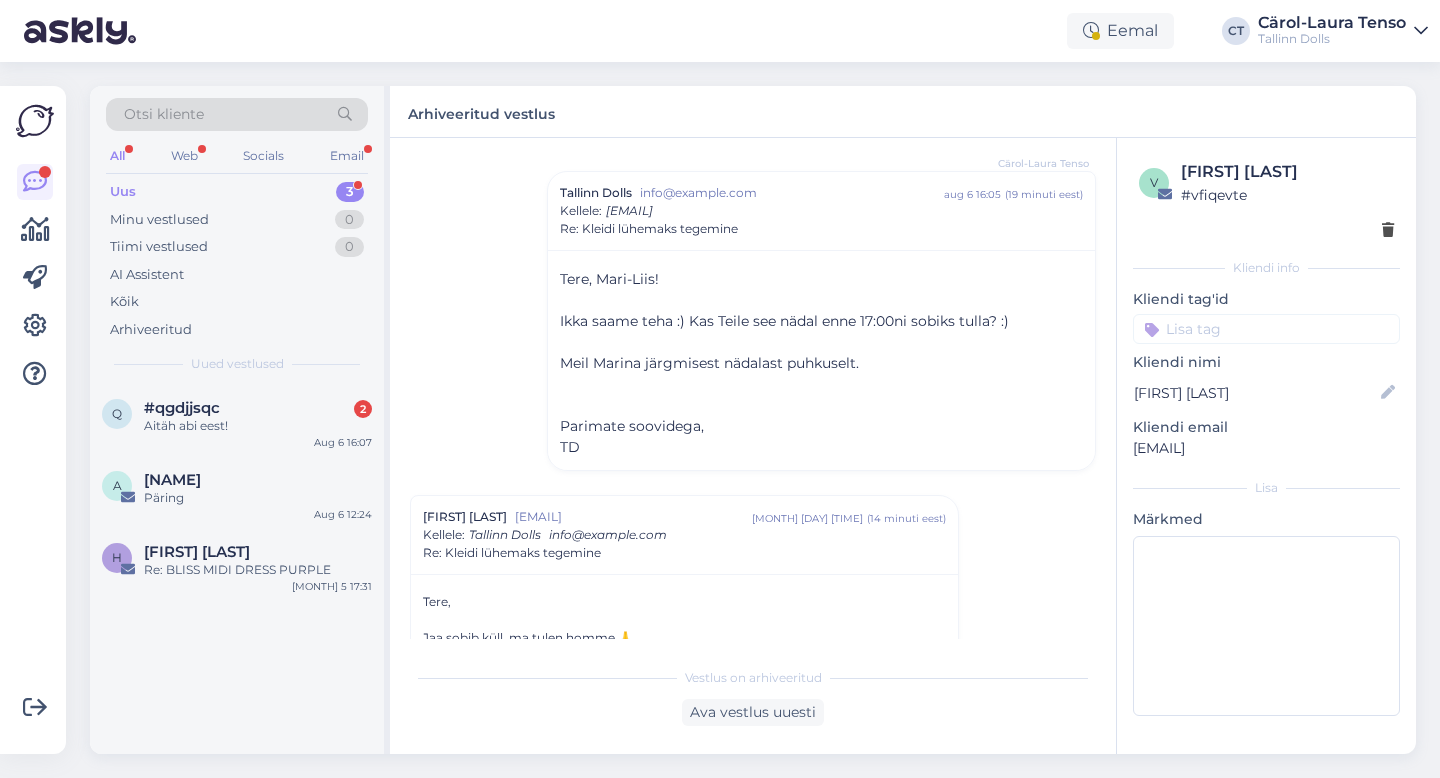 click on "Uus 3" at bounding box center [237, 192] 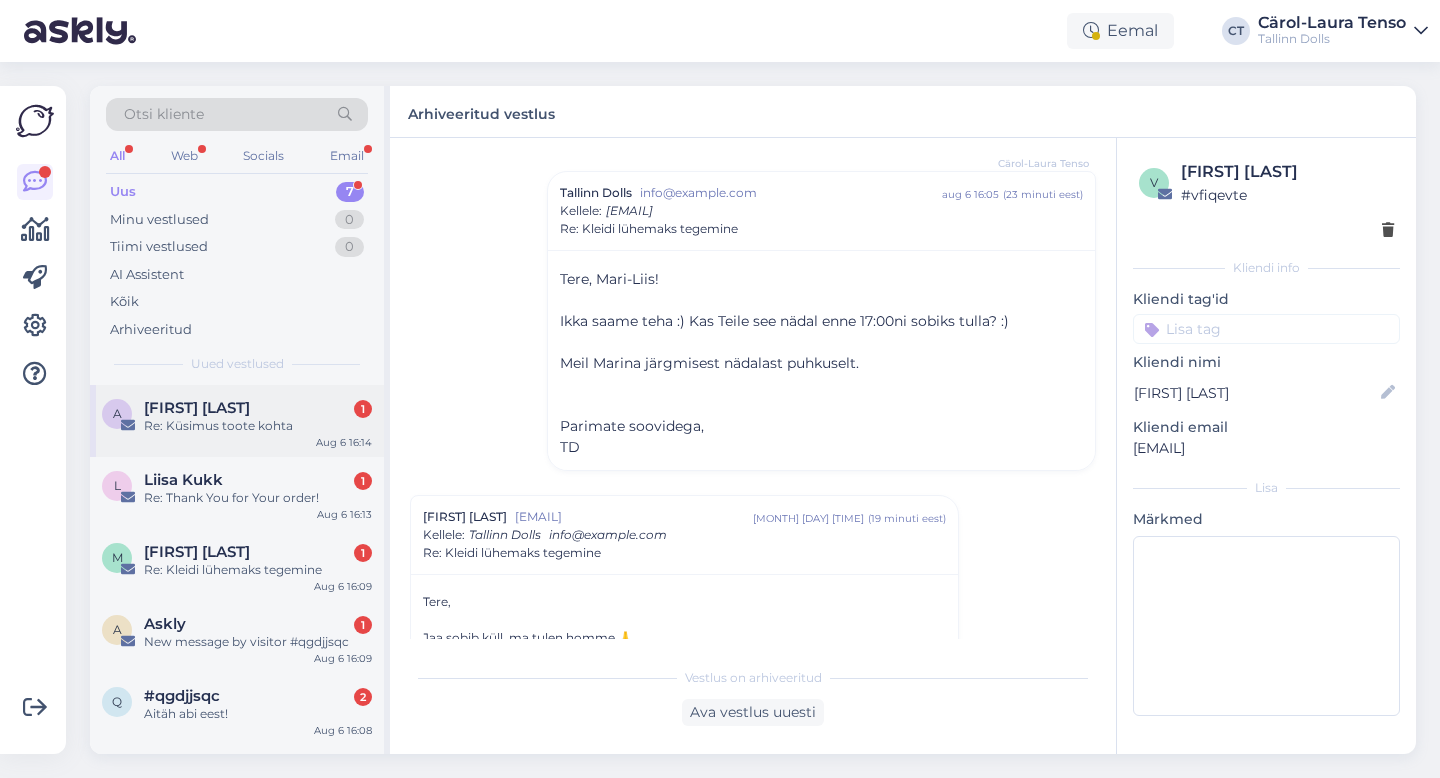 click on "[FIRST] [LAST]" at bounding box center (197, 408) 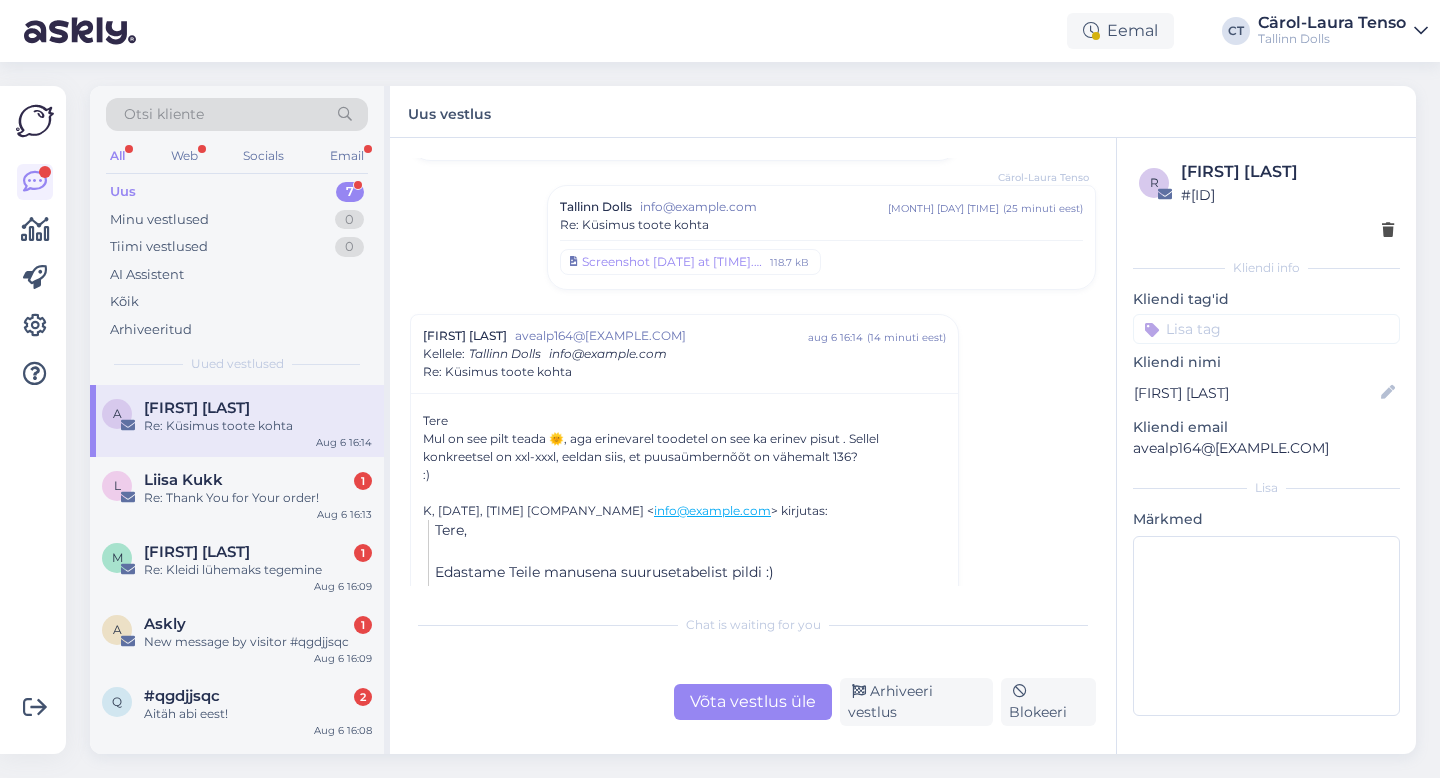 scroll, scrollTop: 1673, scrollLeft: 0, axis: vertical 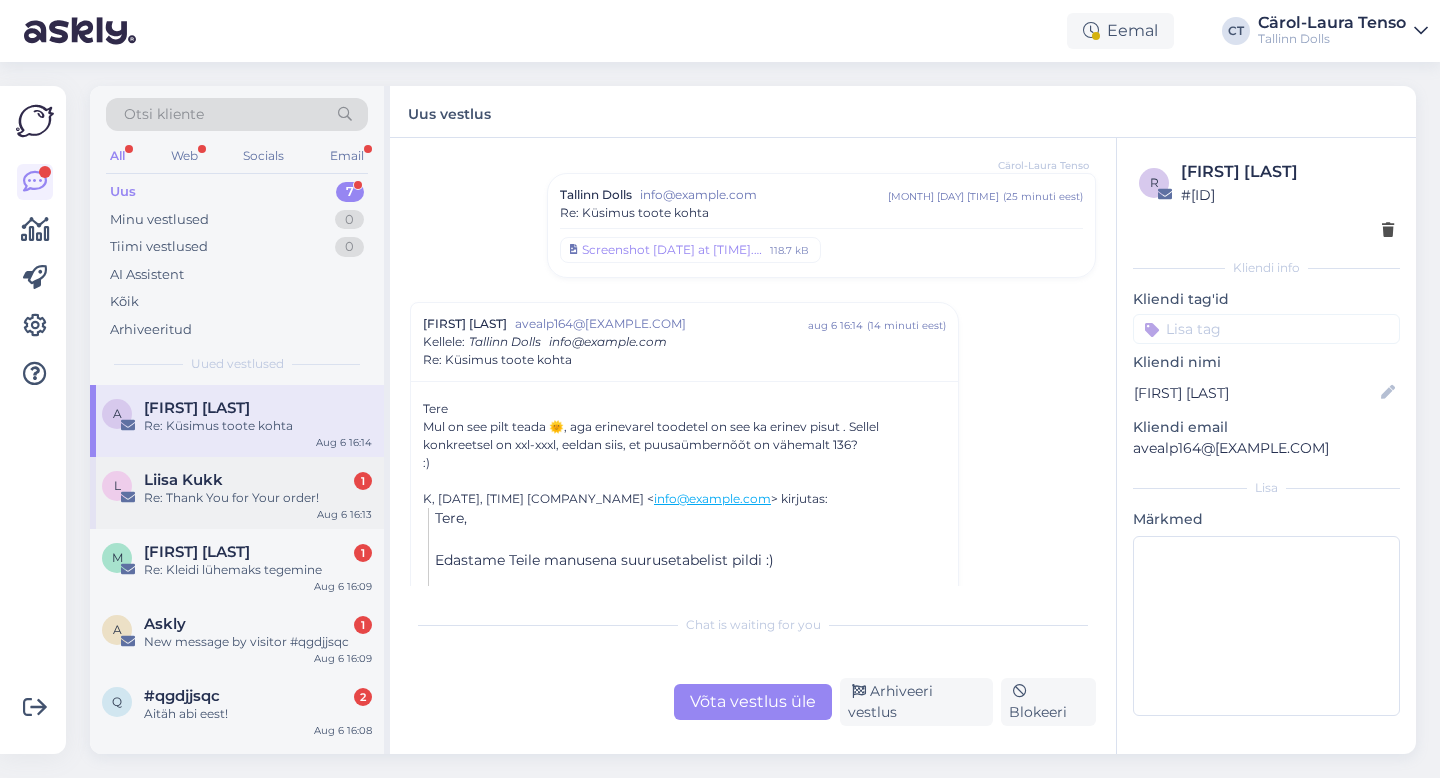 click on "[FIRST] [LAST] 1" at bounding box center (258, 480) 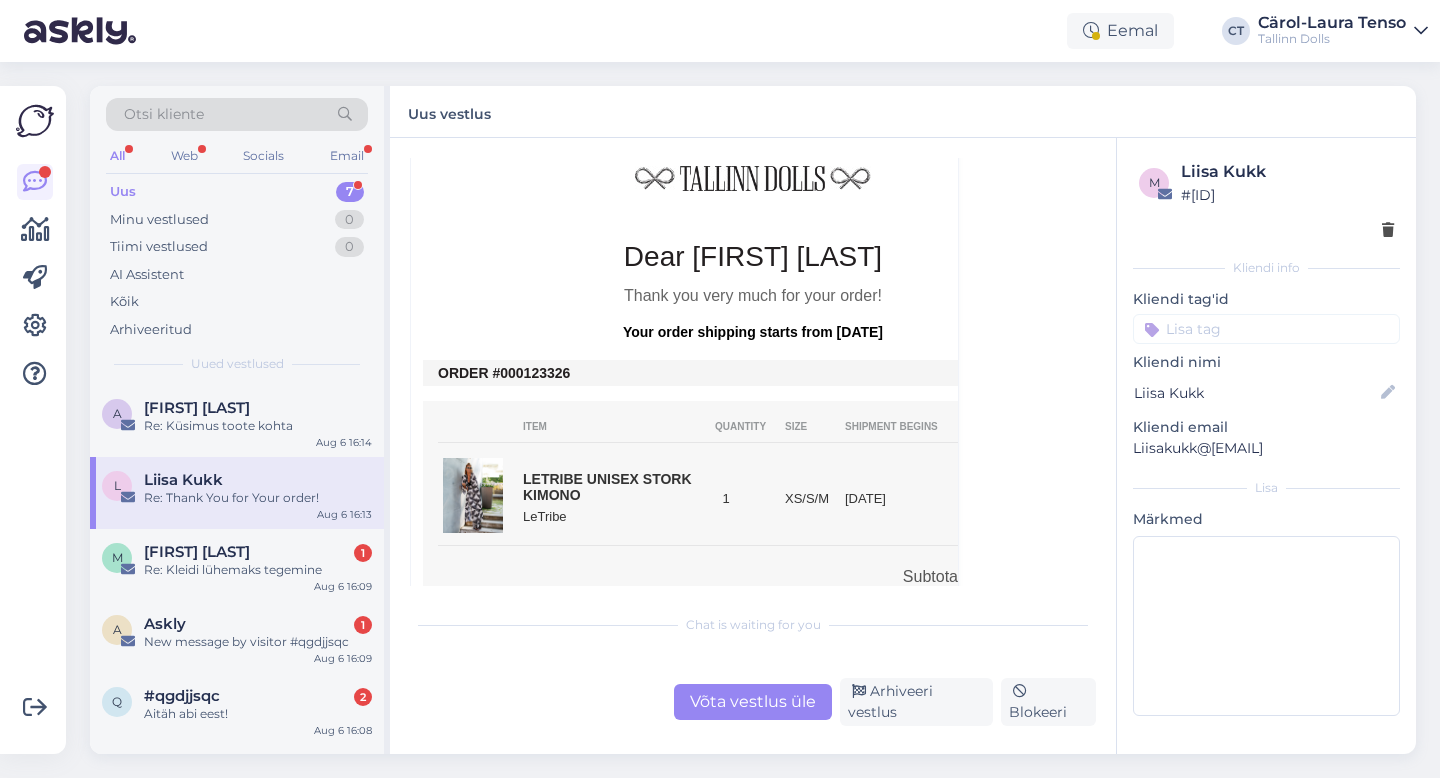 scroll, scrollTop: 412, scrollLeft: 0, axis: vertical 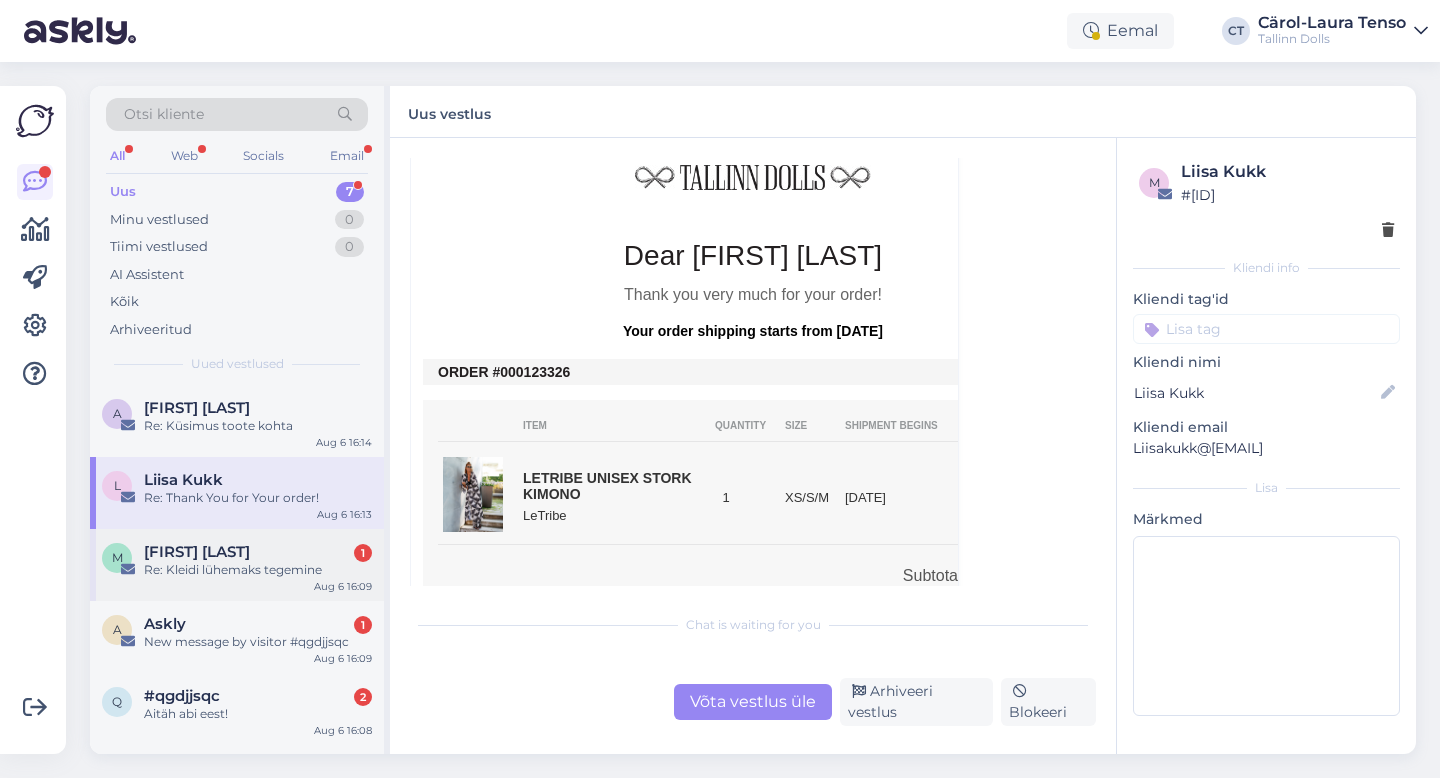 click on "Re: Kleidi lühemaks tegemine" at bounding box center [258, 570] 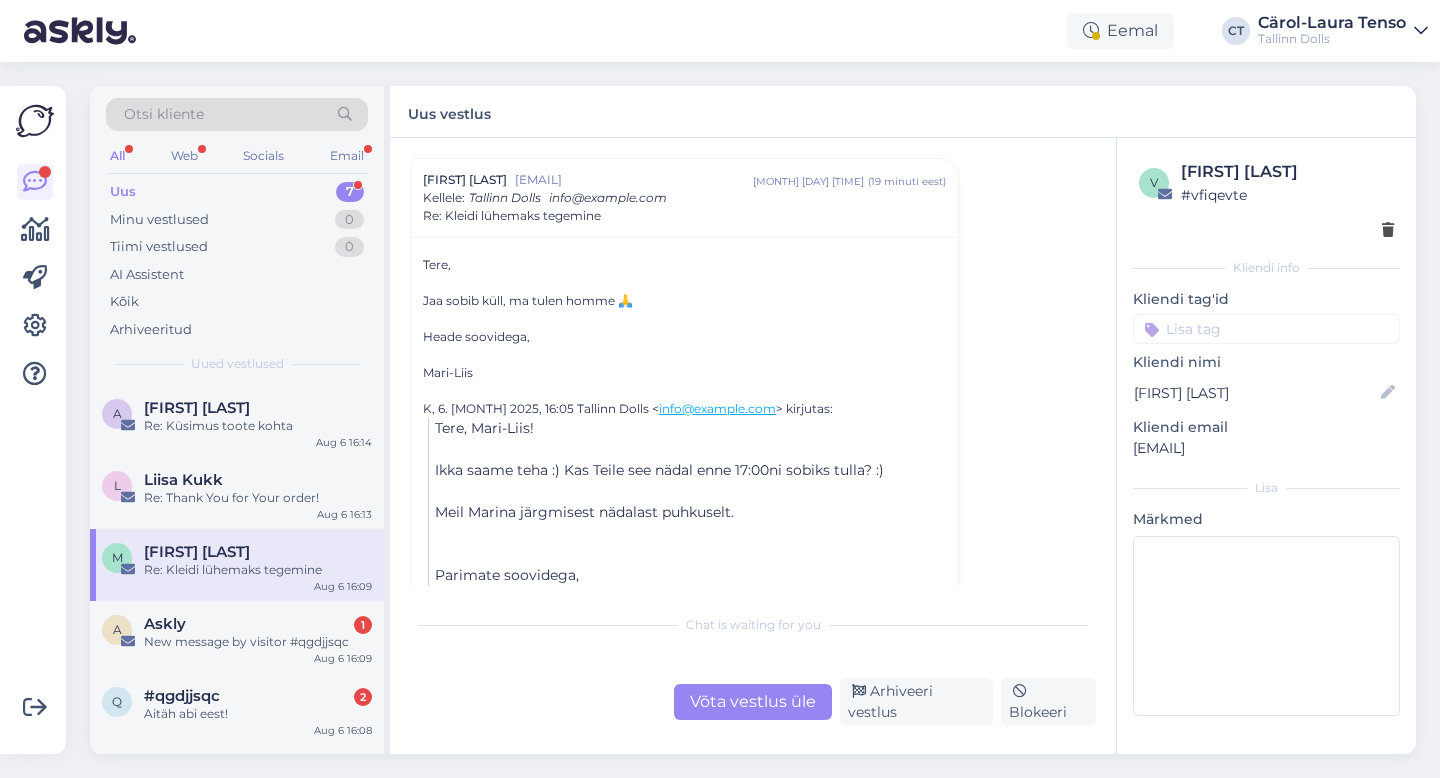 scroll, scrollTop: 1421, scrollLeft: 0, axis: vertical 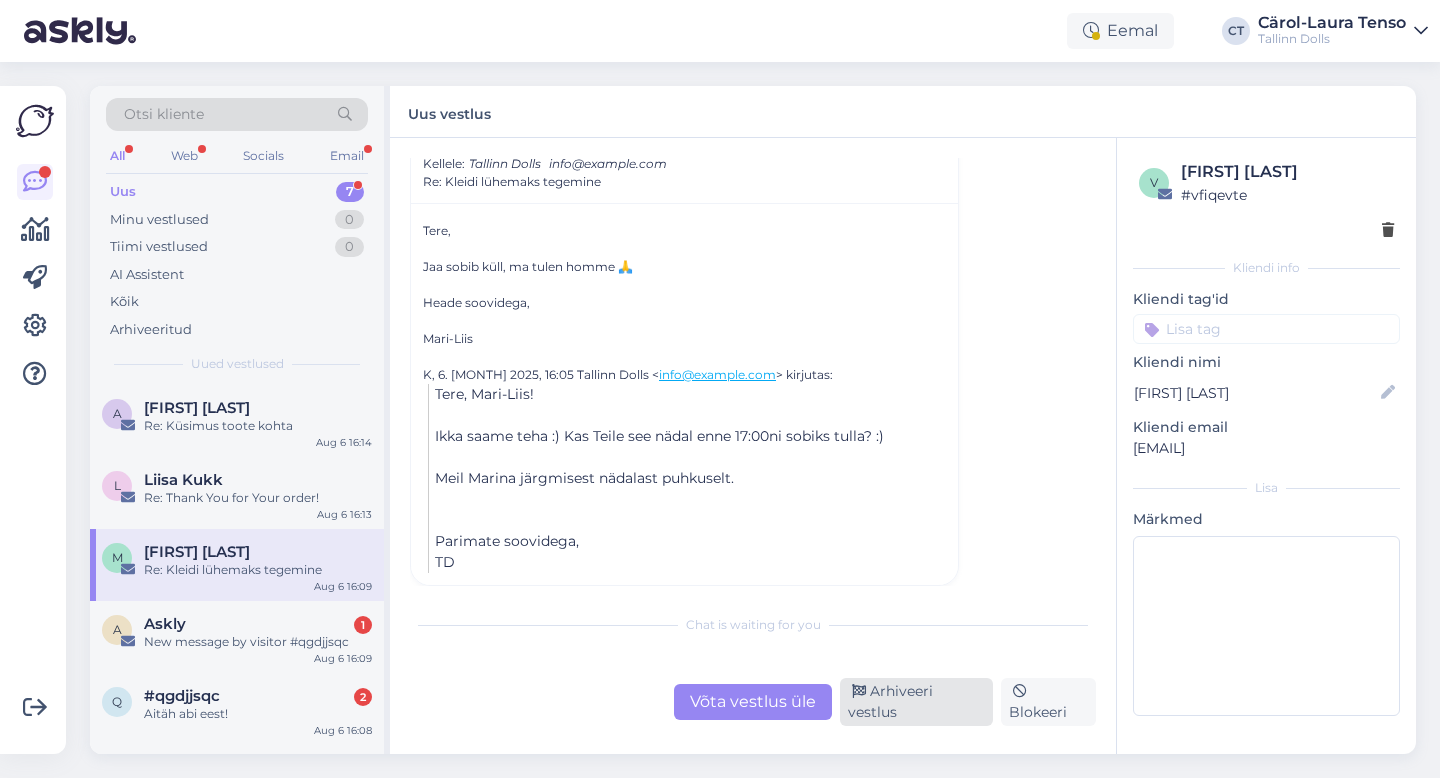 click on "Arhiveeri vestlus" at bounding box center (916, 702) 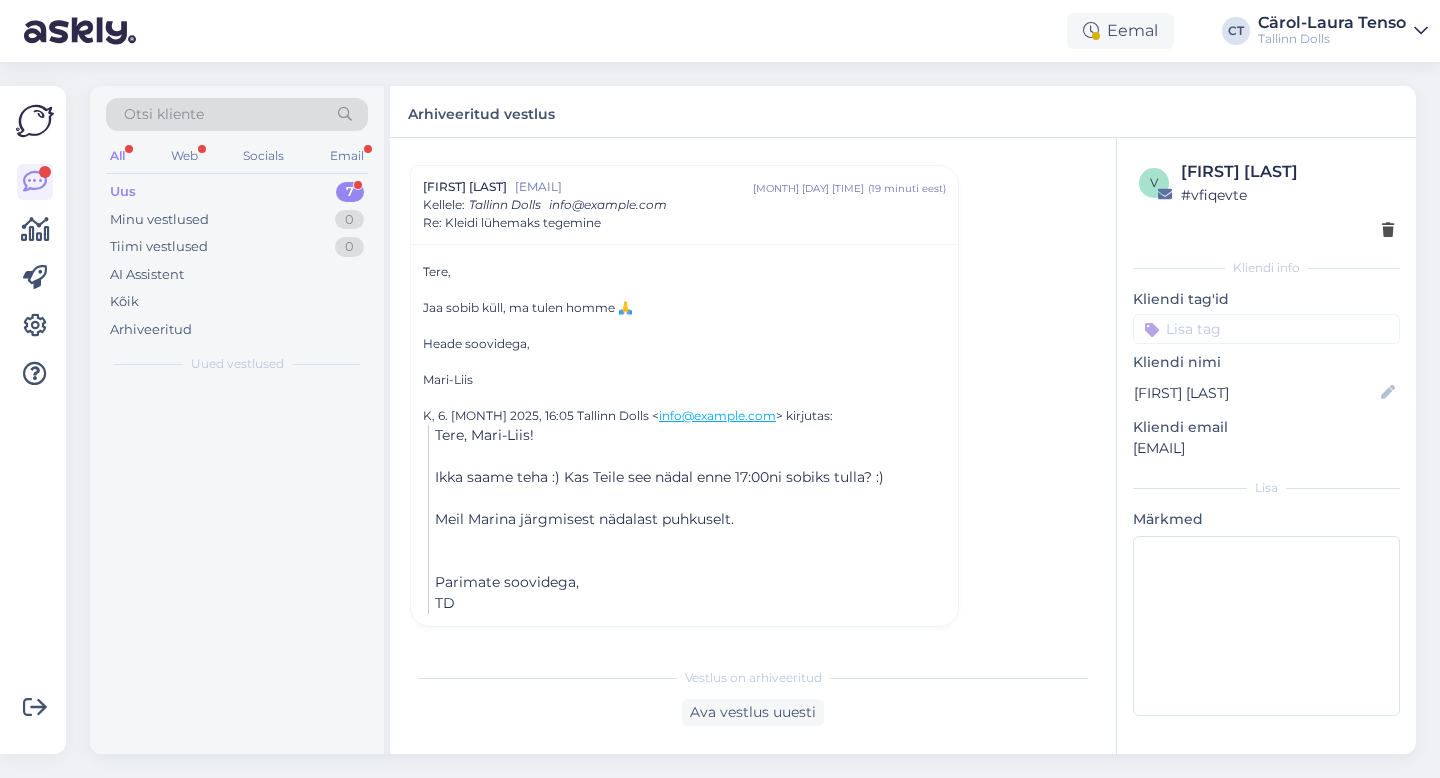 scroll, scrollTop: 1380, scrollLeft: 0, axis: vertical 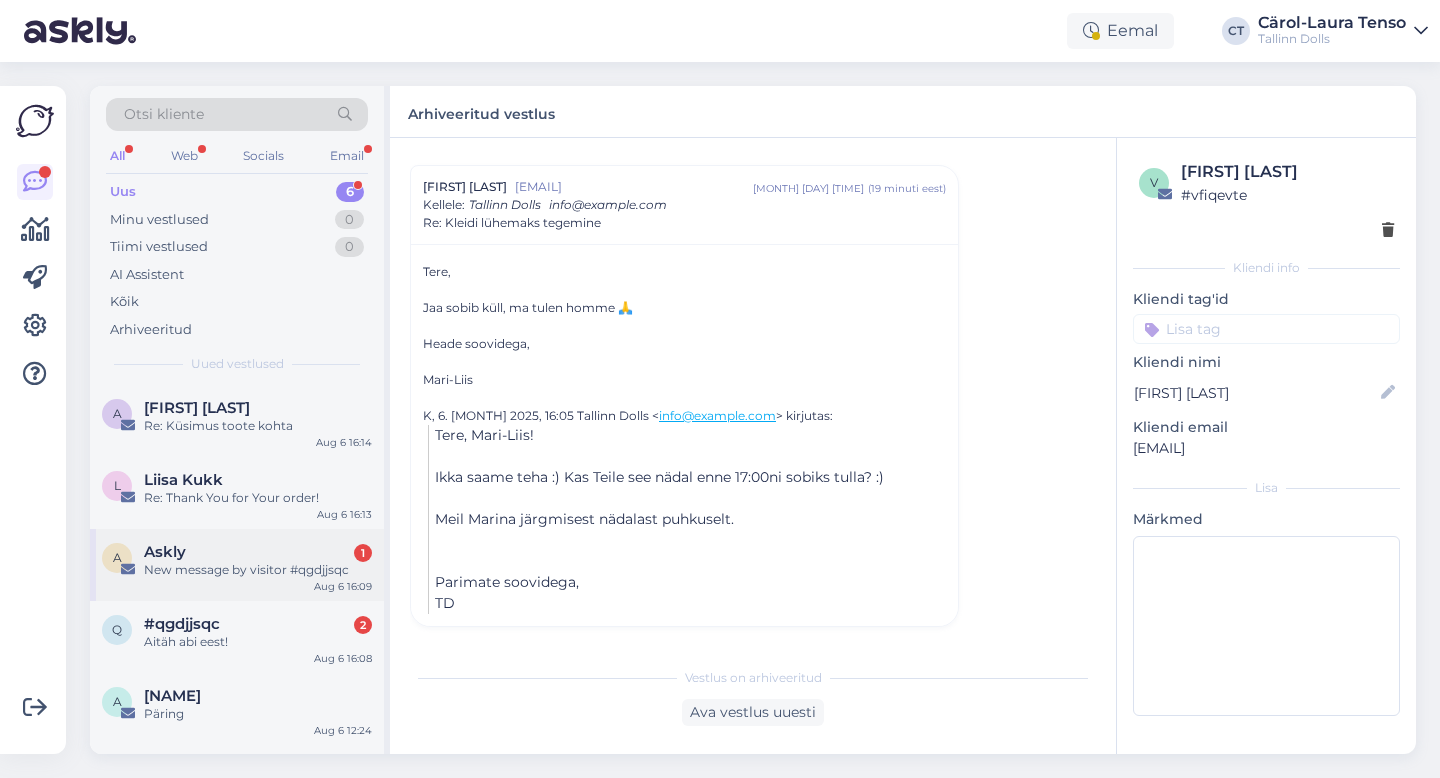 click on "Askly 1" at bounding box center [258, 552] 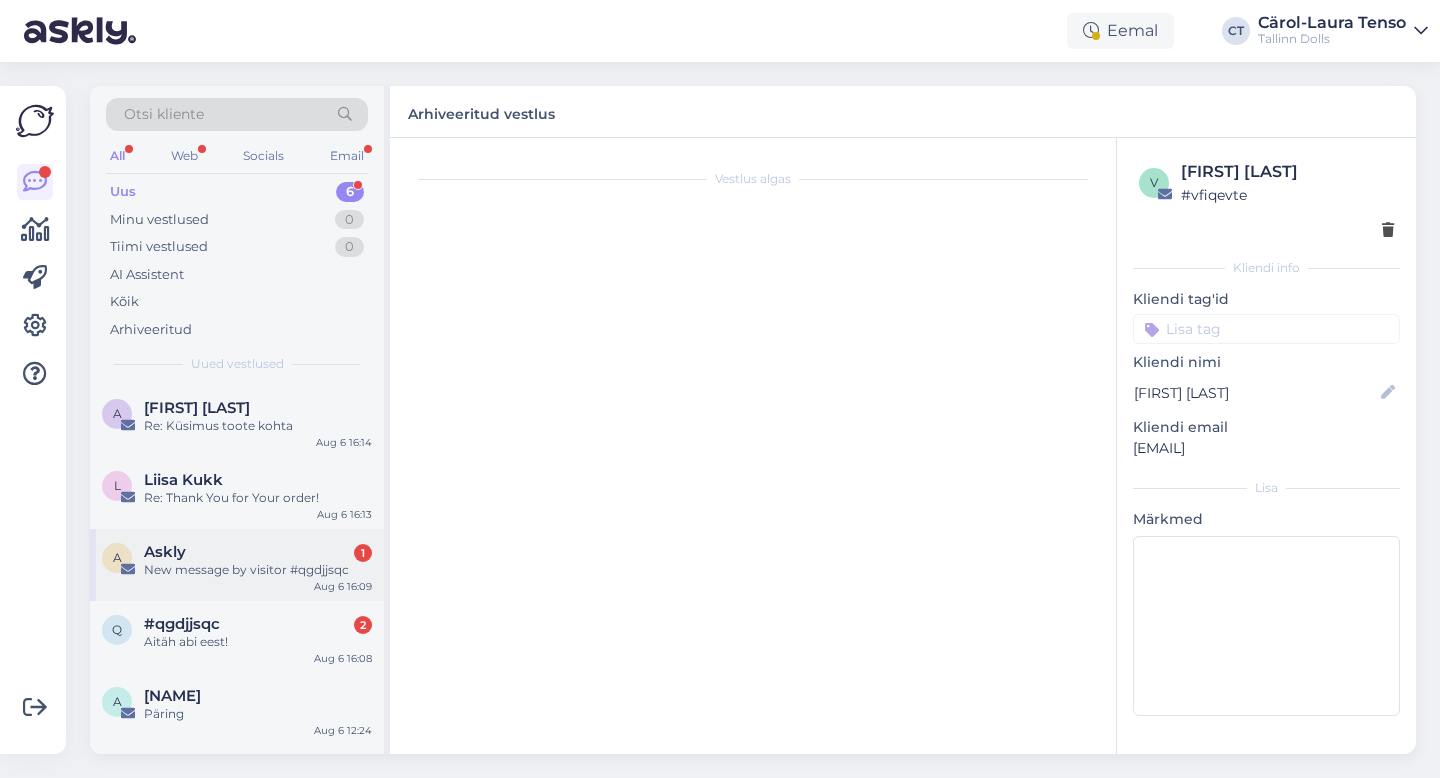 scroll, scrollTop: 0, scrollLeft: 0, axis: both 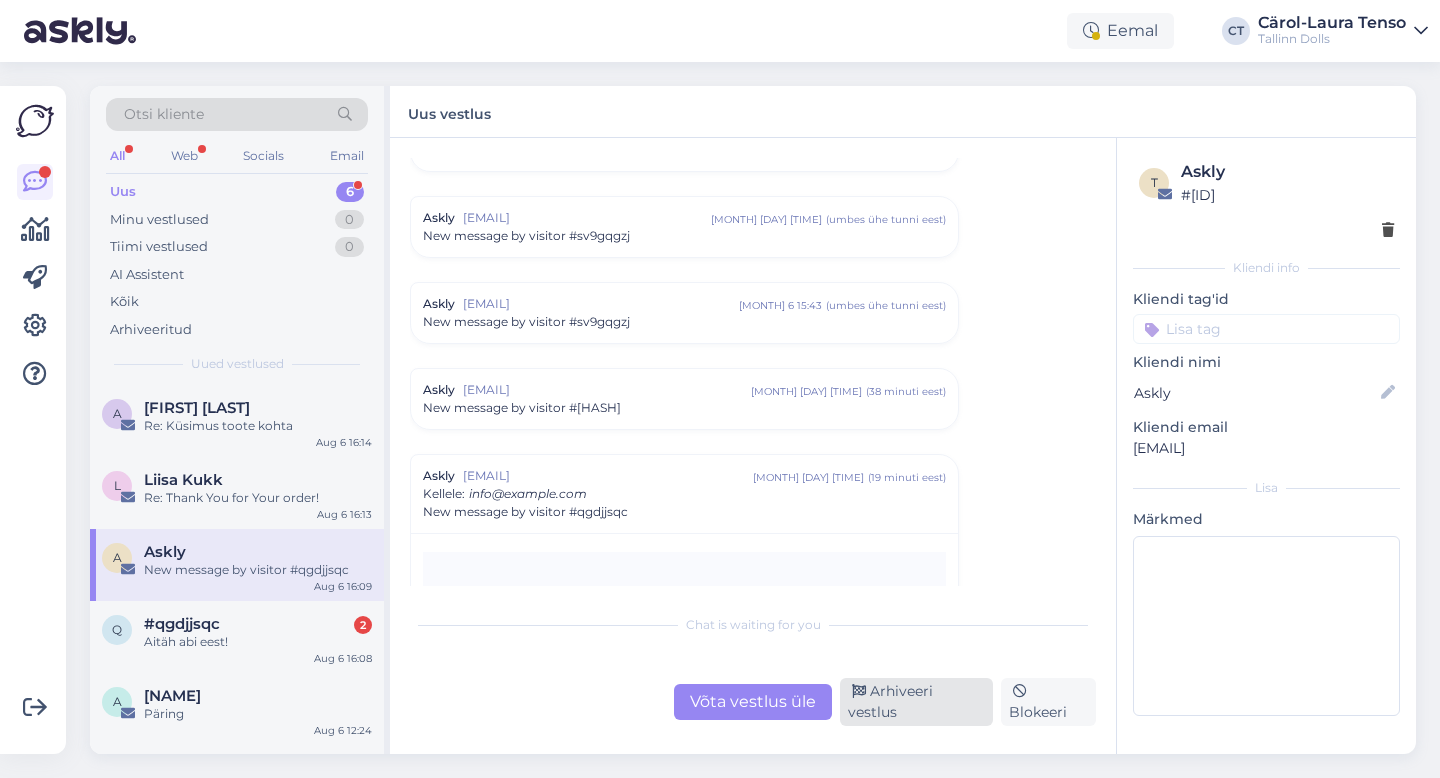 click on "Arhiveeri vestlus" at bounding box center (916, 702) 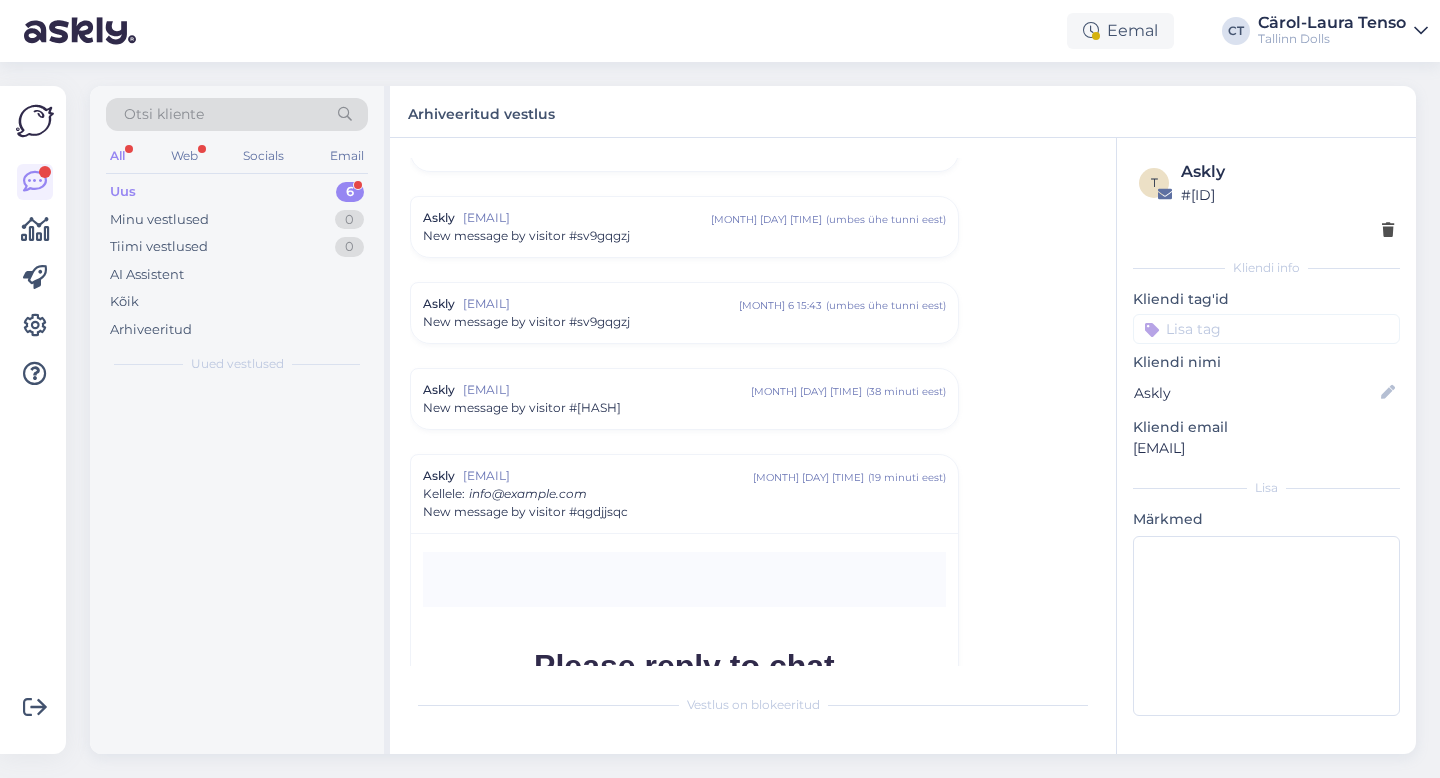 scroll, scrollTop: 8568, scrollLeft: 0, axis: vertical 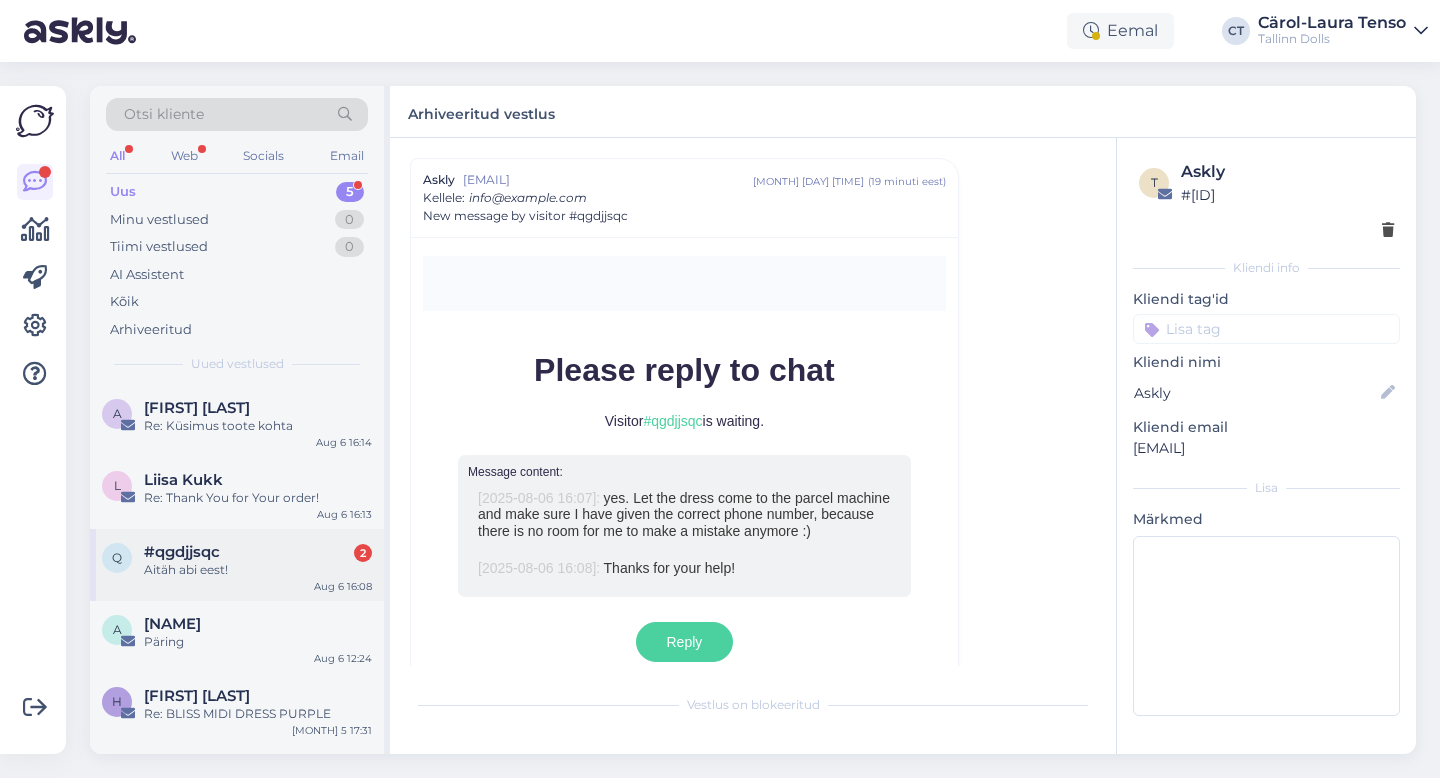 click on "#[HASH] 2" at bounding box center (258, 552) 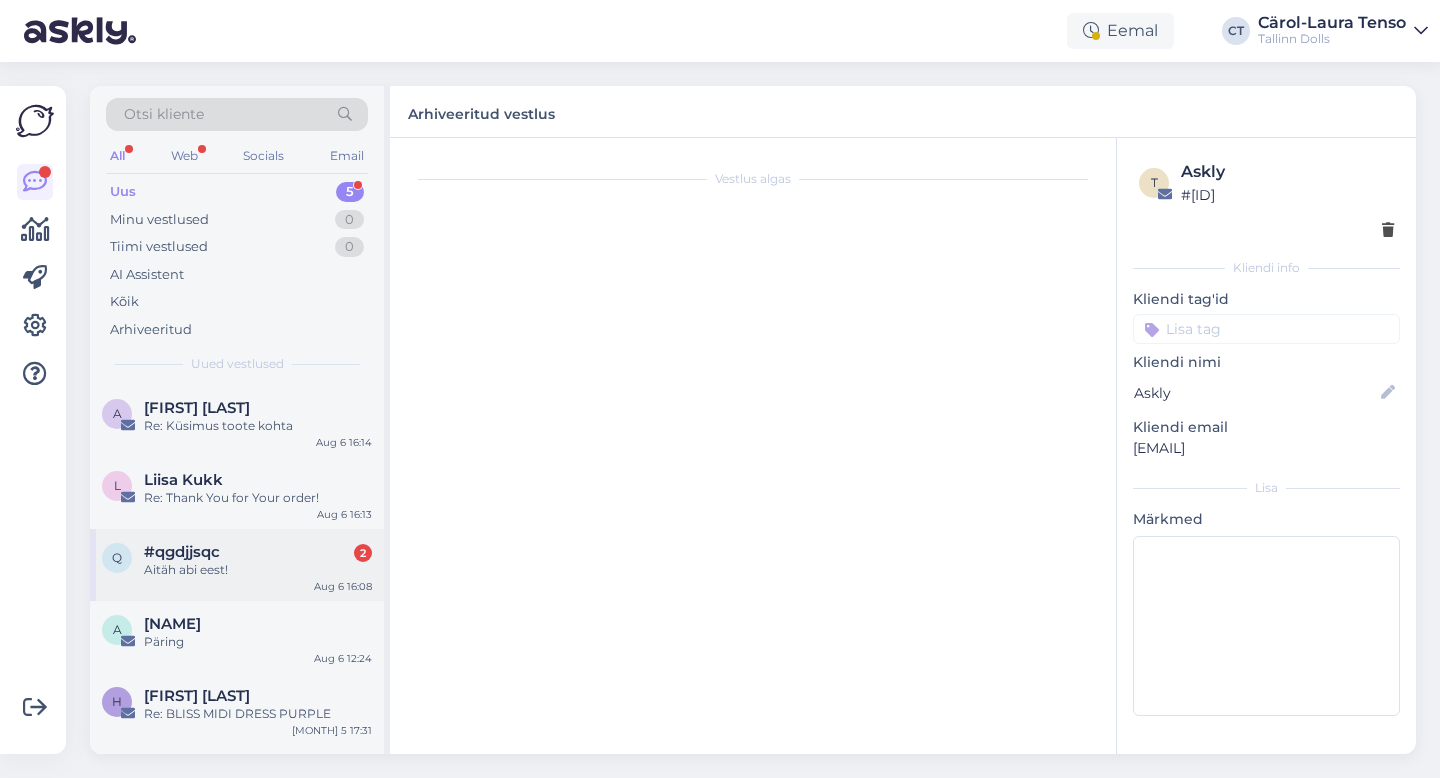 scroll, scrollTop: 2829, scrollLeft: 0, axis: vertical 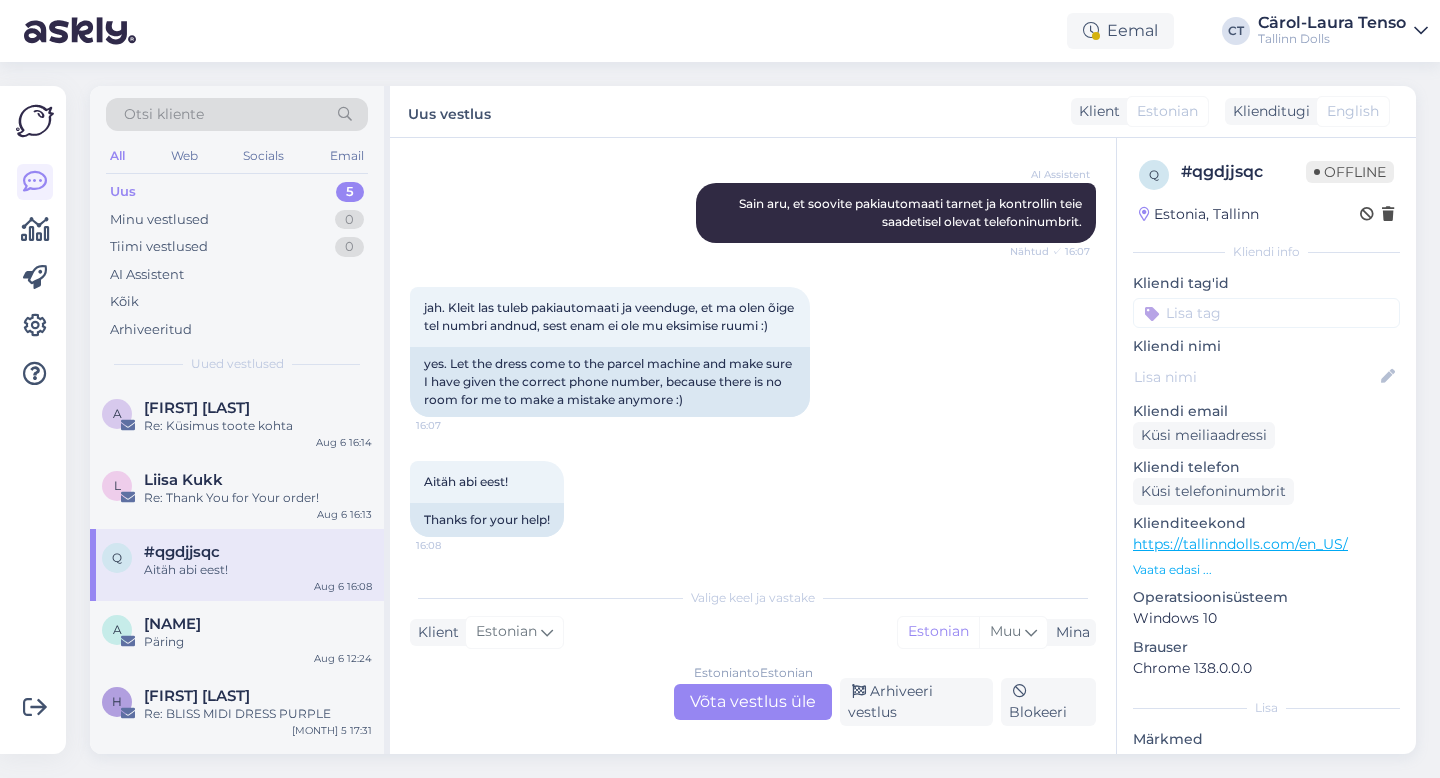 click on "Estonian  to  Estonian Võta vestlus üle" at bounding box center [753, 702] 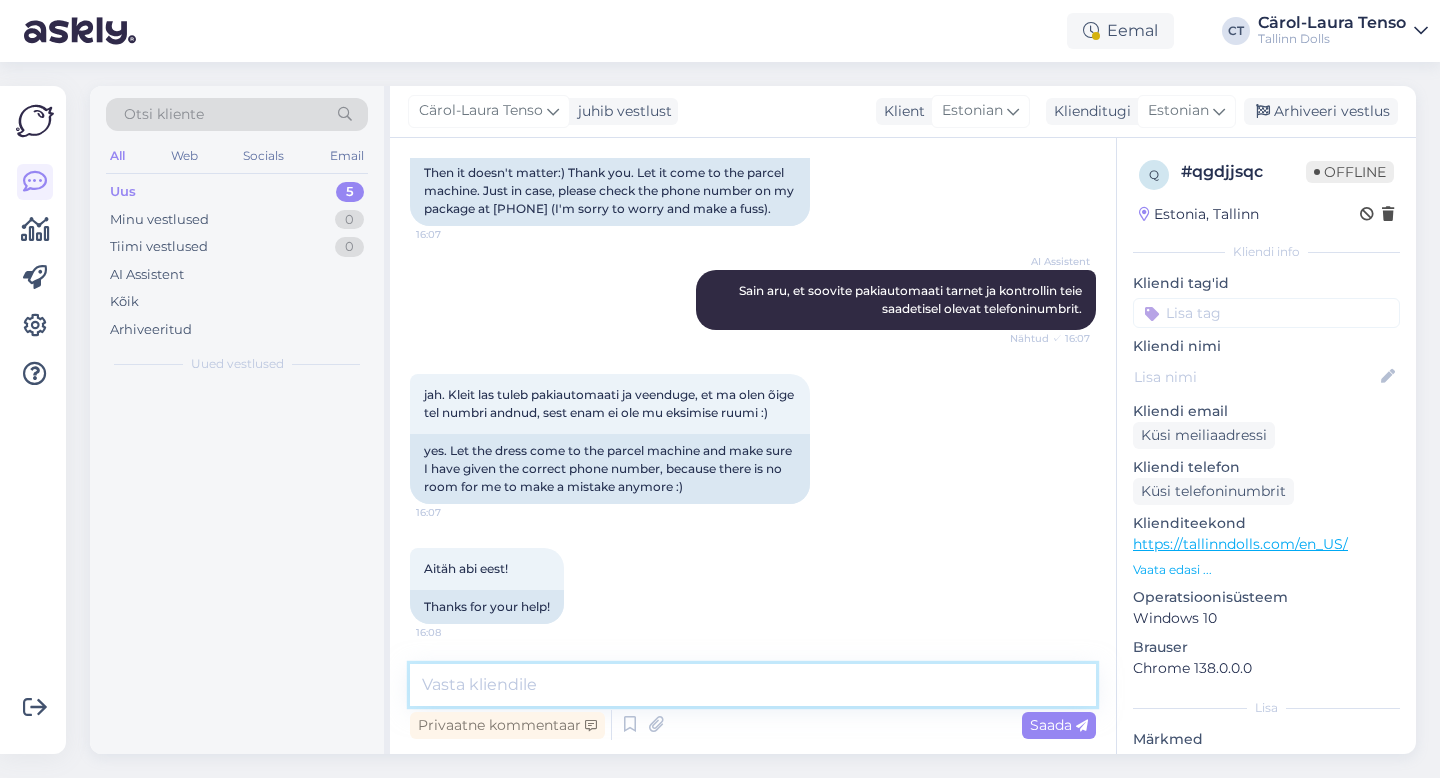 click at bounding box center (753, 685) 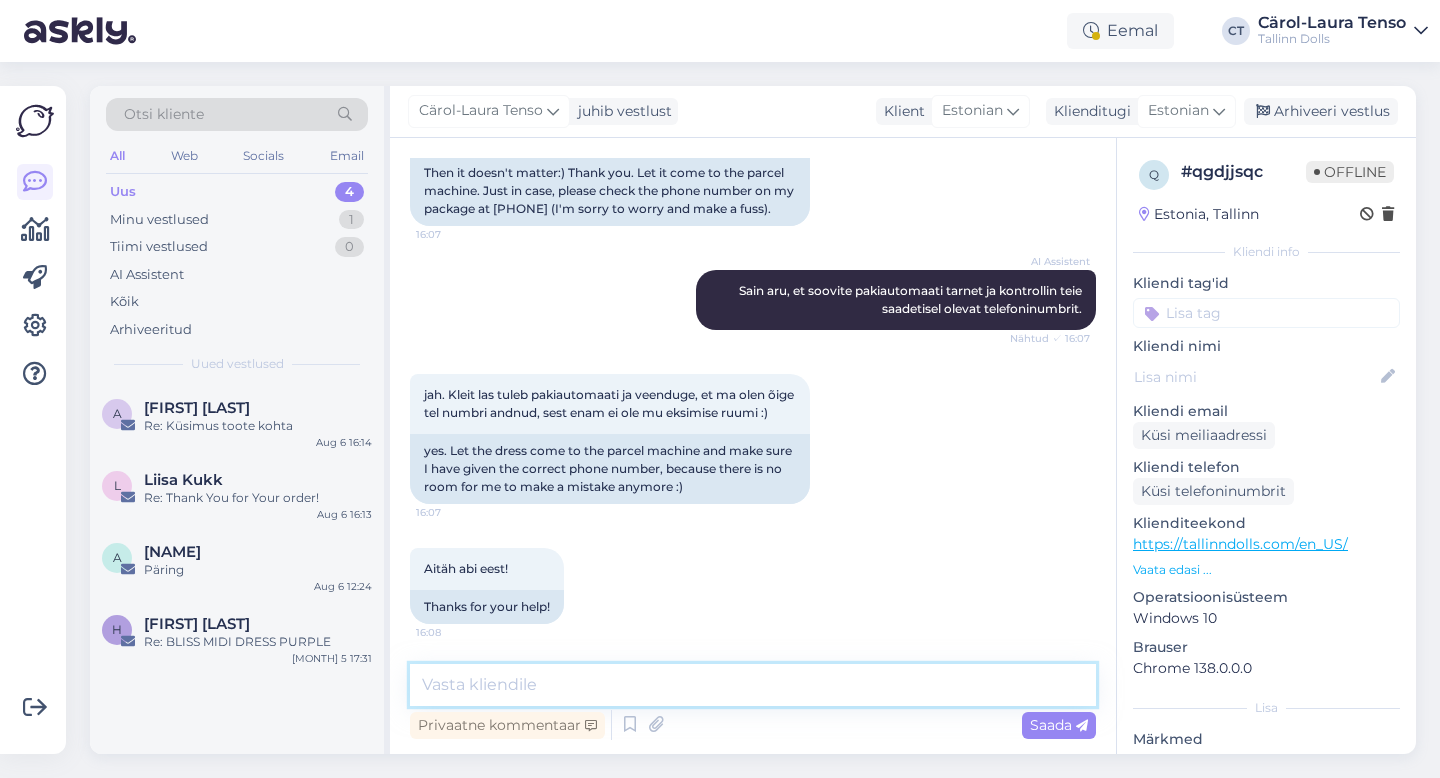 click at bounding box center (753, 685) 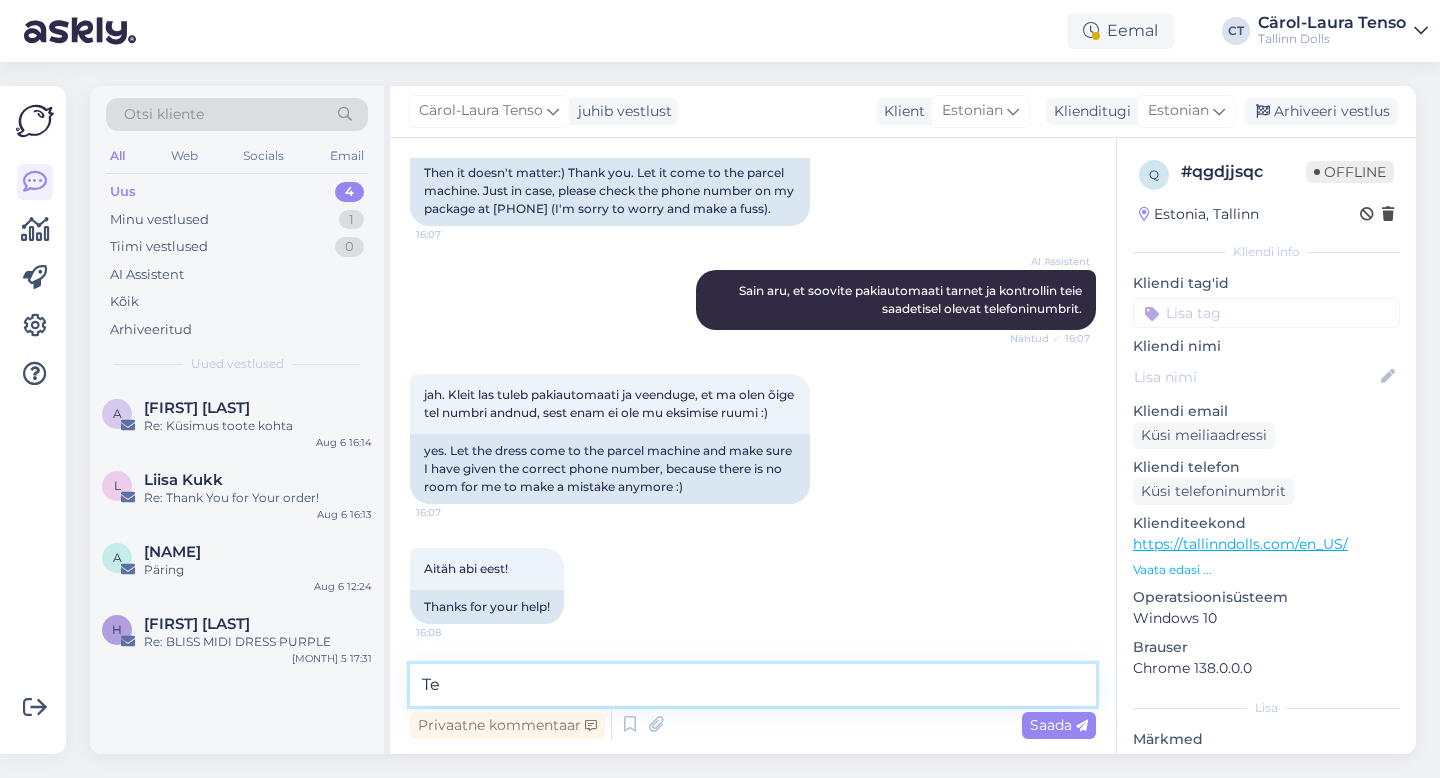 type on "T" 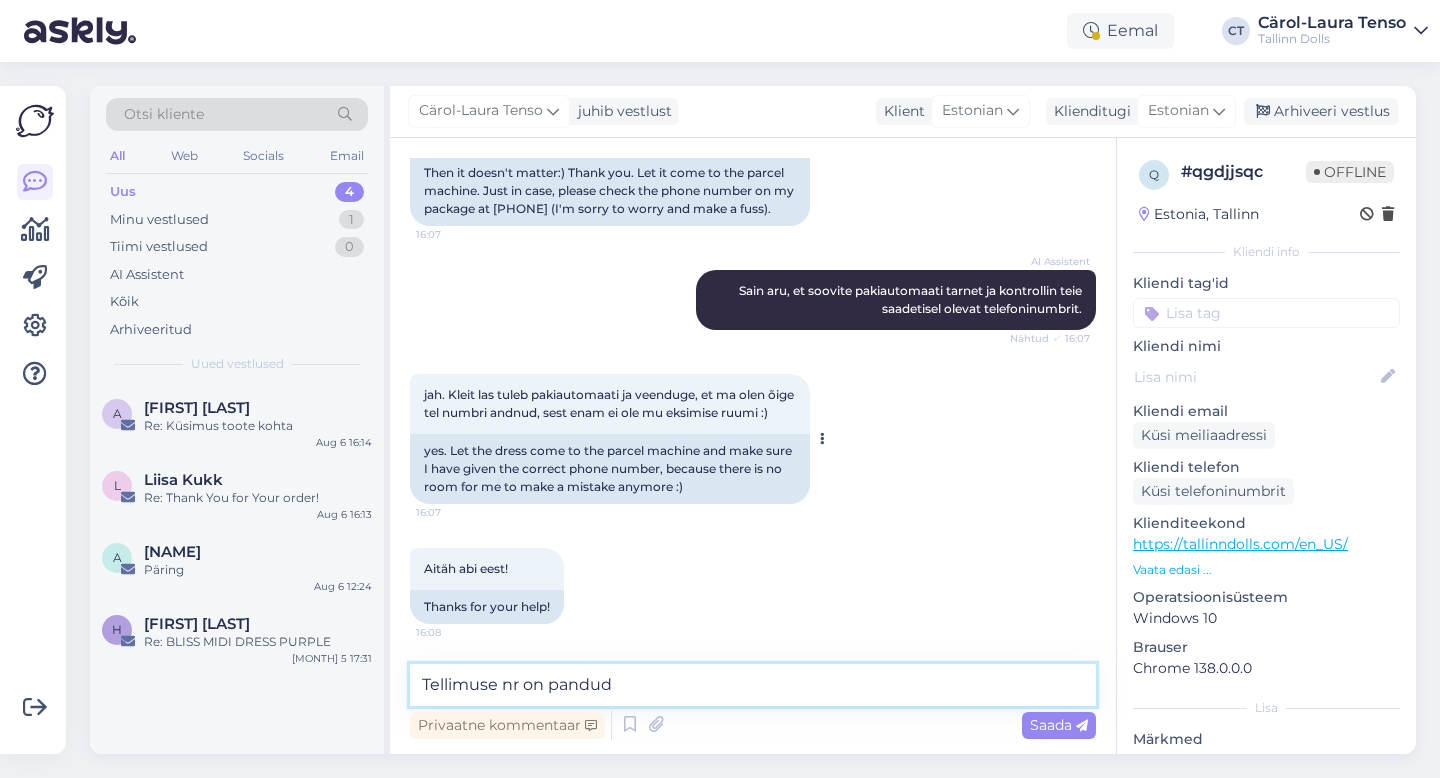 paste on "[ORDER_NUMBER]" 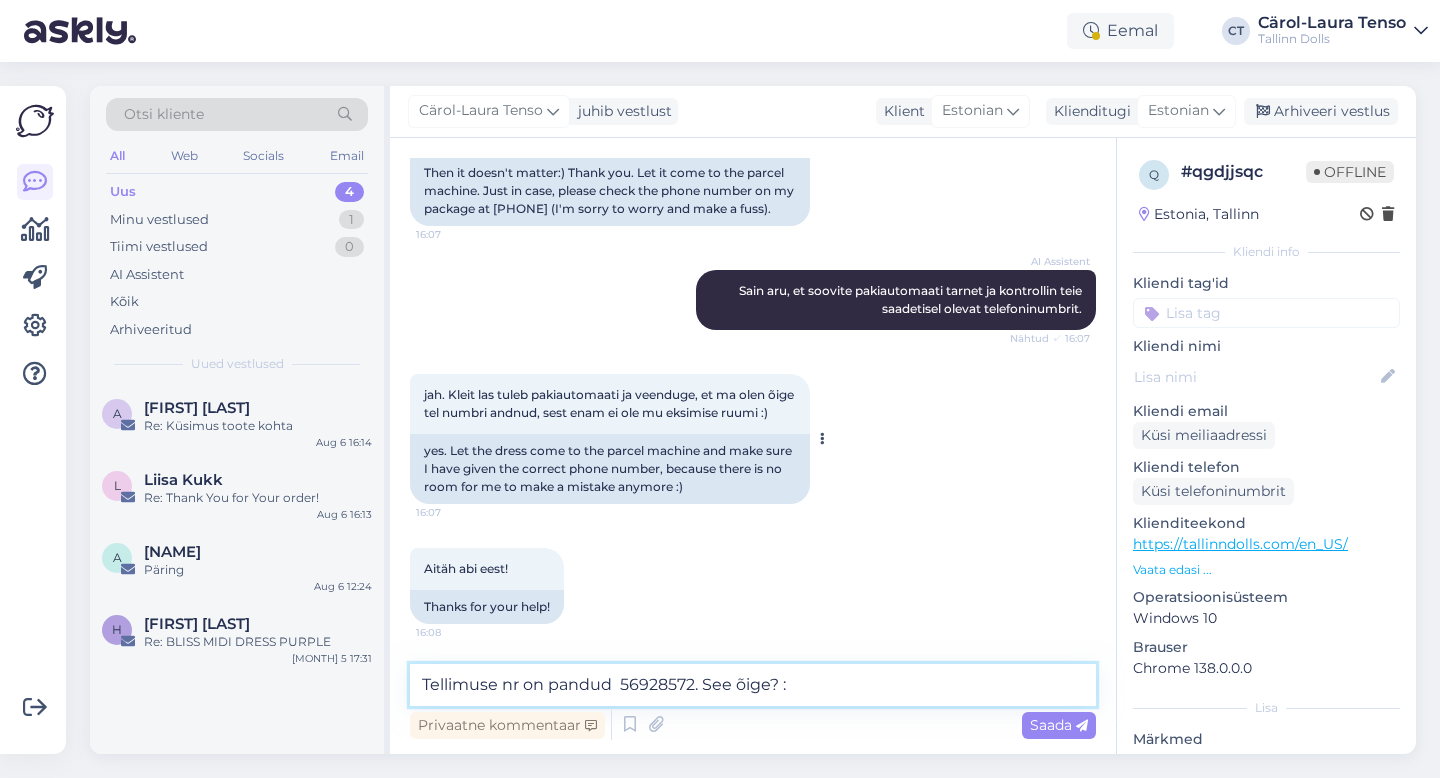 type on "Tellimuse nr on pandud  [NUMBER]. See õige? :)" 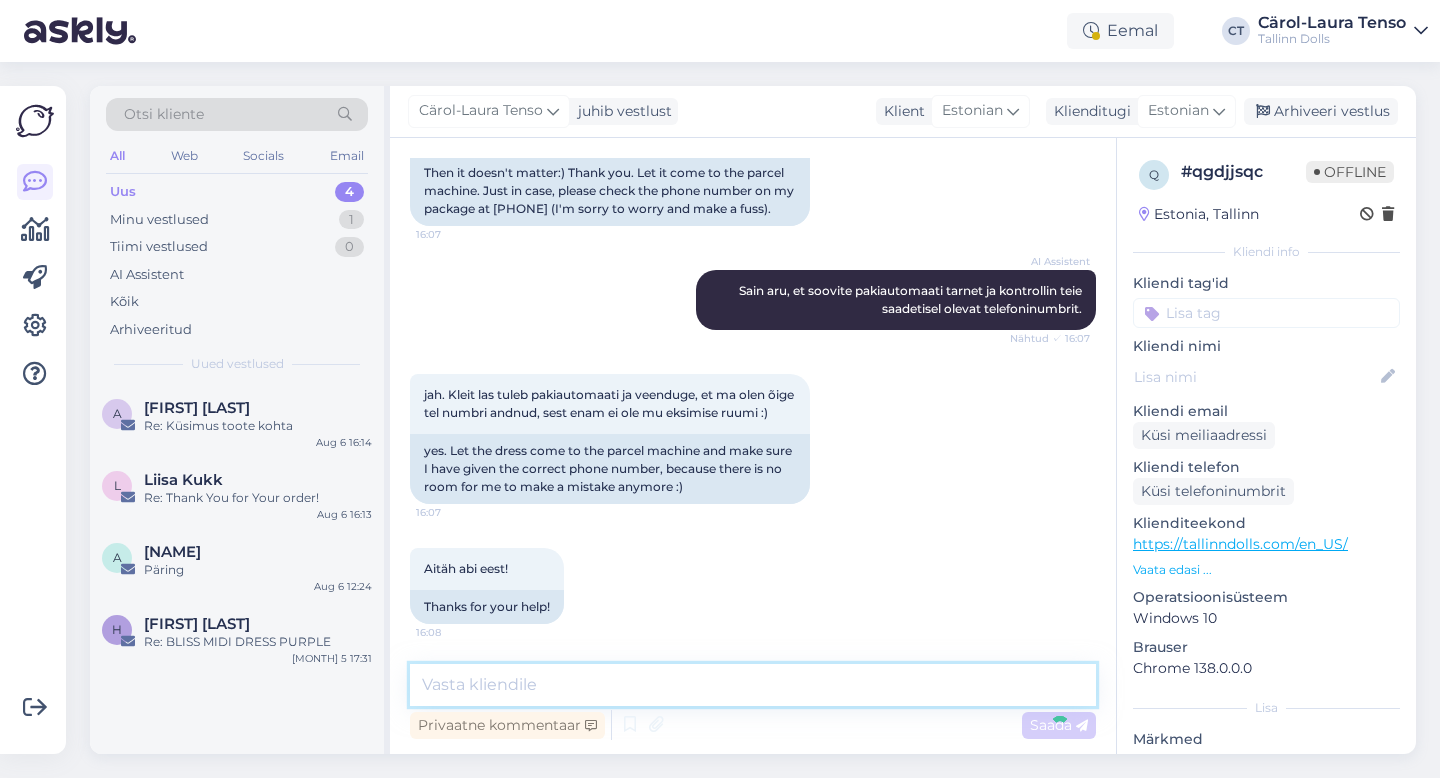 scroll, scrollTop: 2840, scrollLeft: 0, axis: vertical 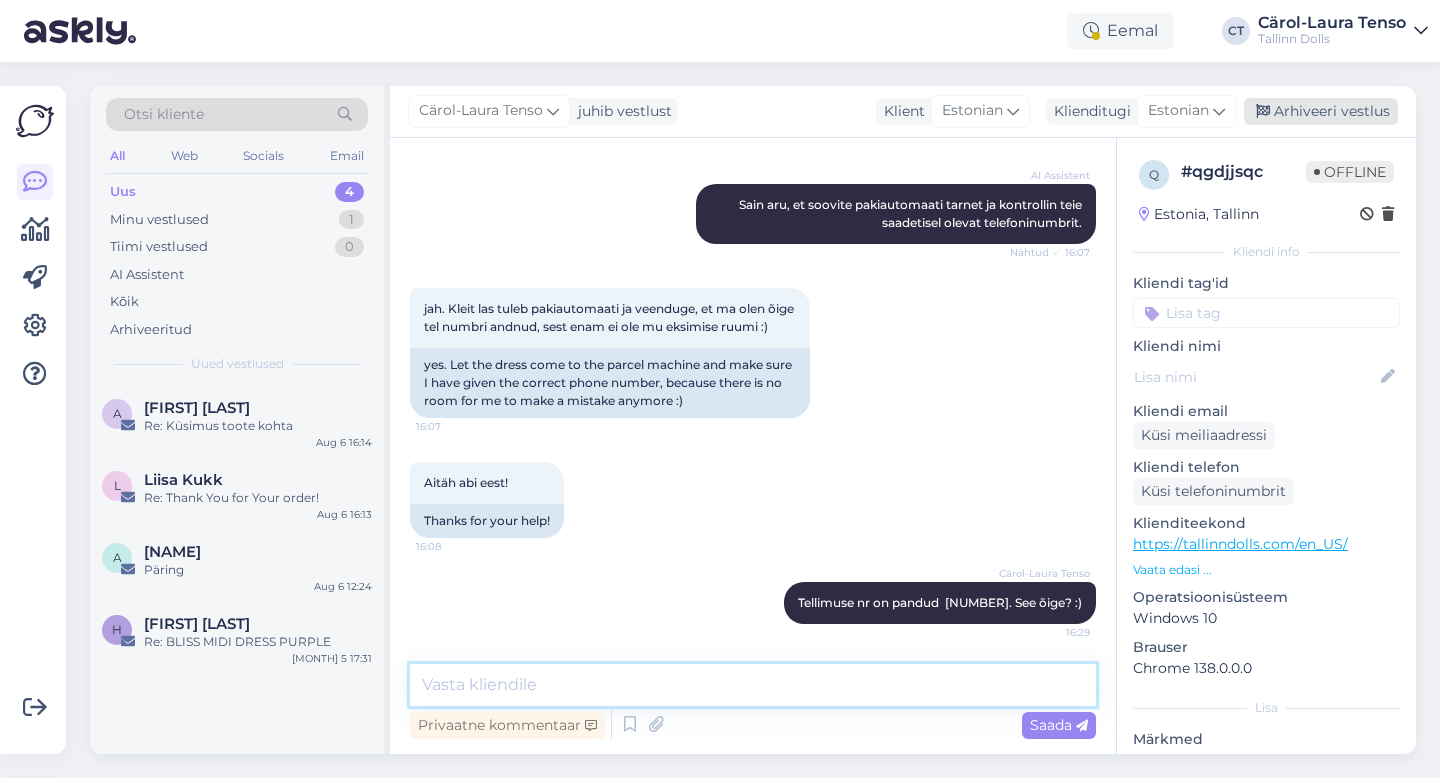 type 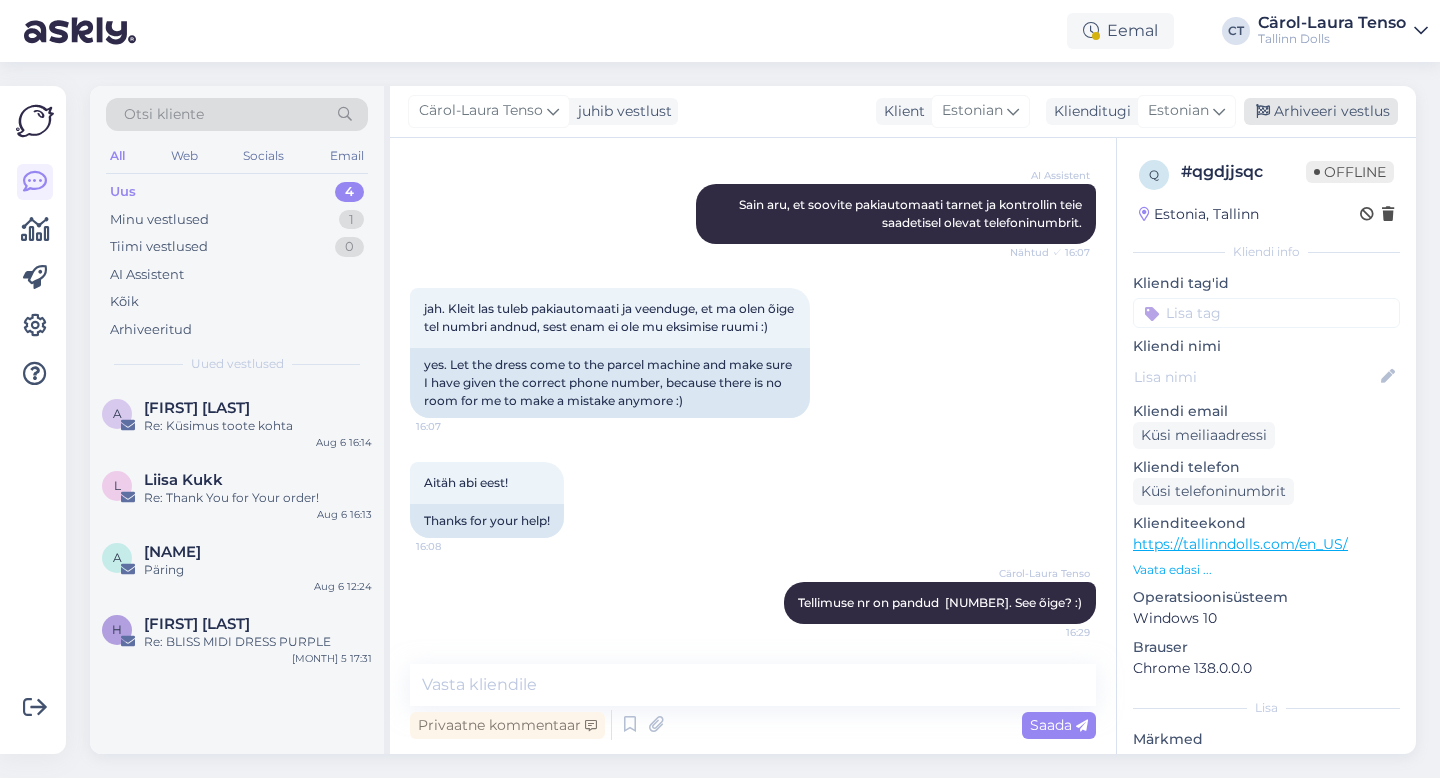 click on "Arhiveeri vestlus" at bounding box center [1321, 111] 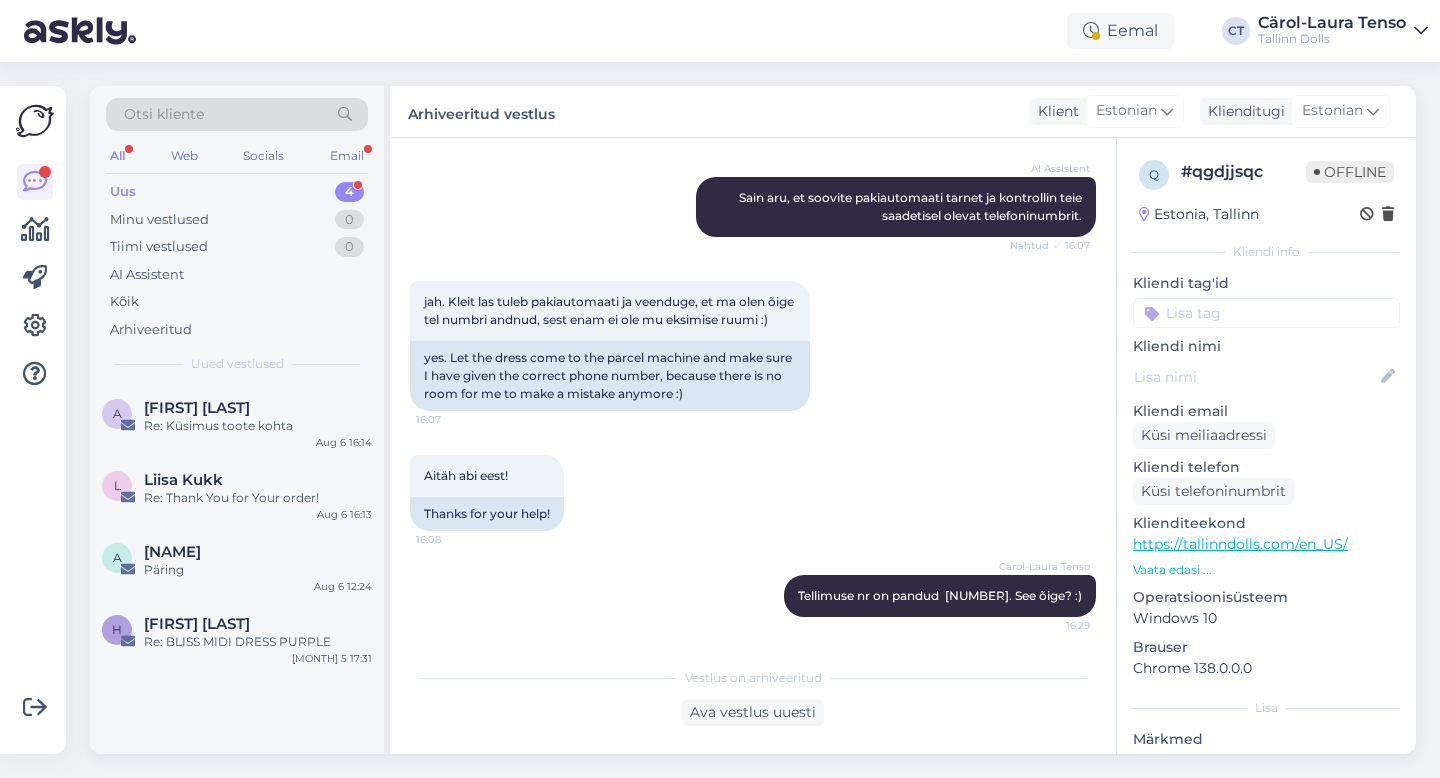 click on "Uus 4" at bounding box center (237, 192) 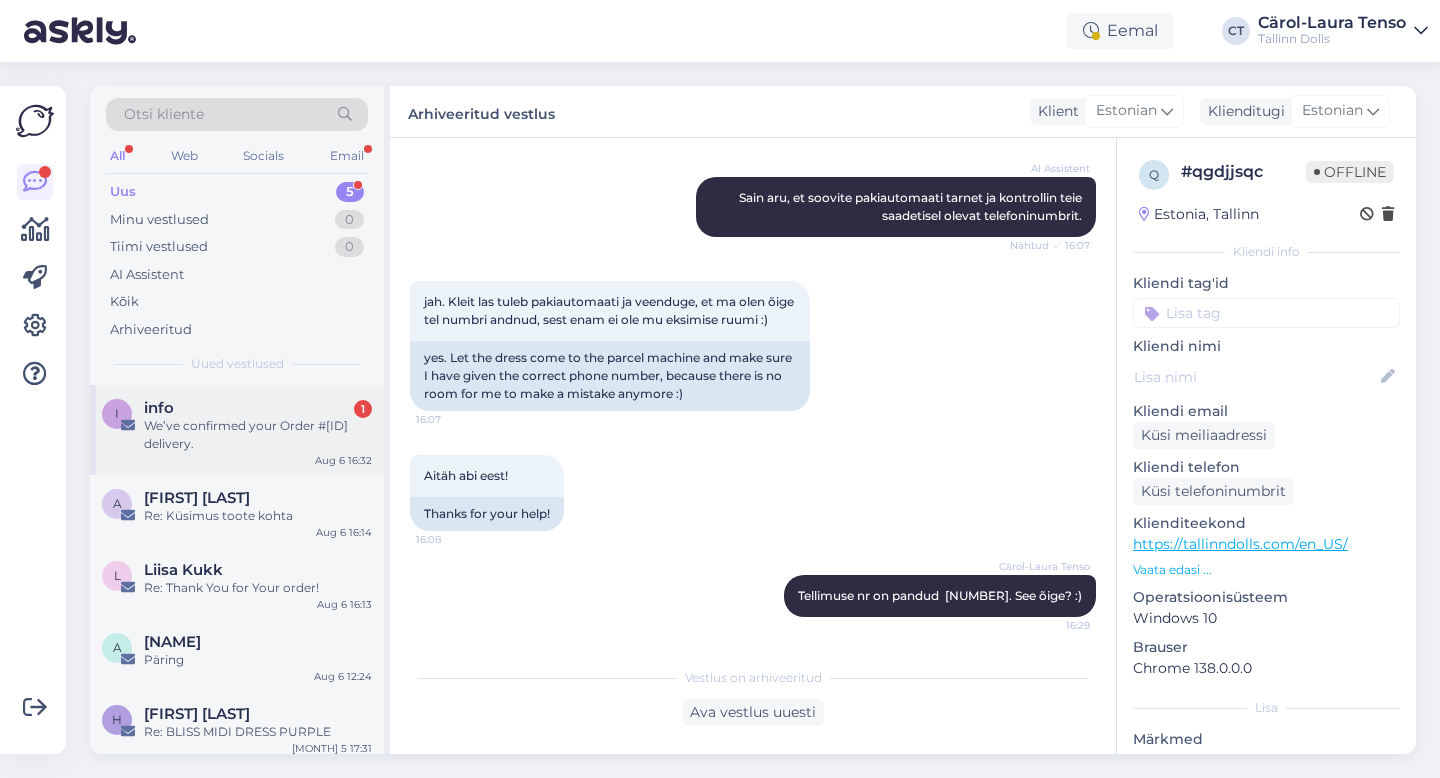 click on "We’ve confirmed your Order #[ID] delivery." at bounding box center [258, 435] 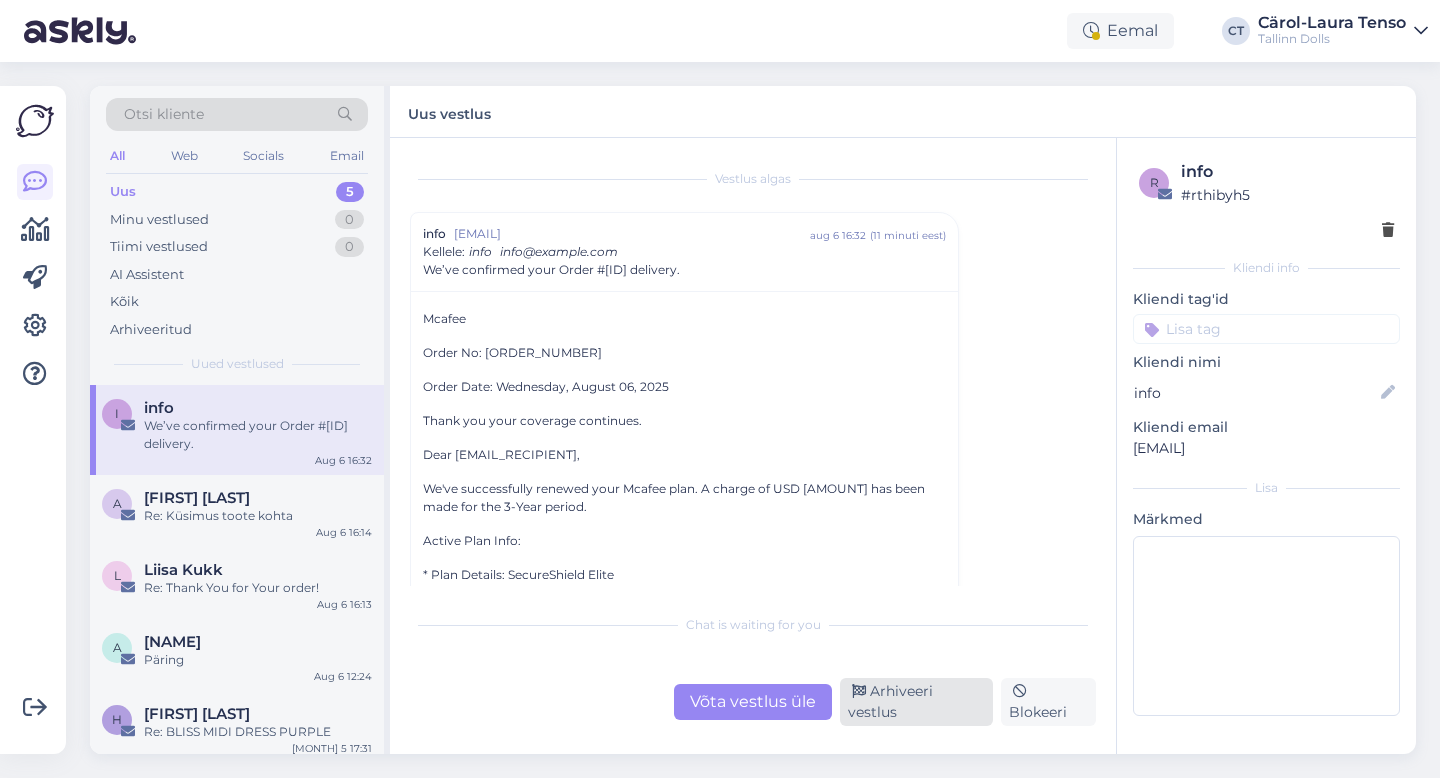 click on "Arhiveeri vestlus" at bounding box center [916, 702] 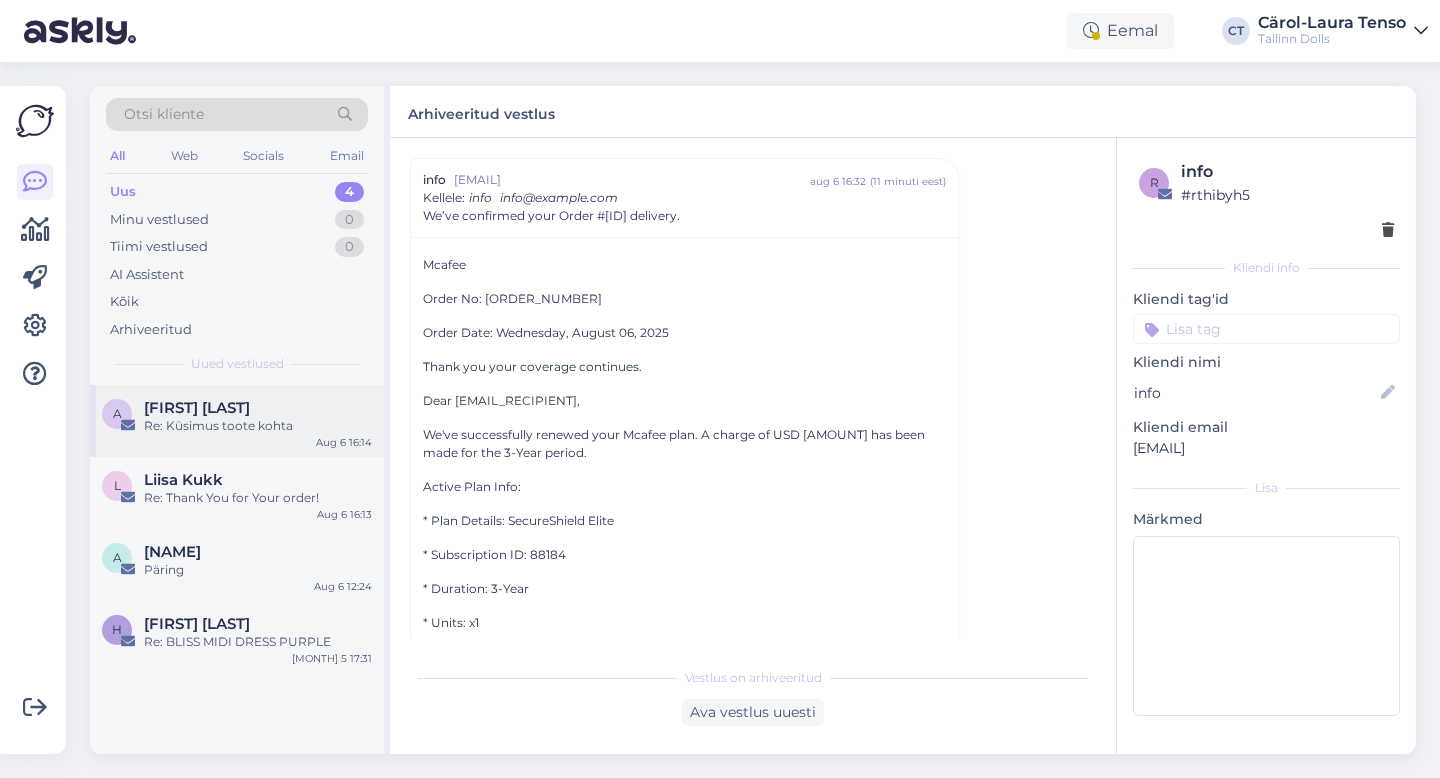 click on "A Ave Rohtla-Alp Re: Küsimus toote kohta Aug 6 17:21" at bounding box center (237, 421) 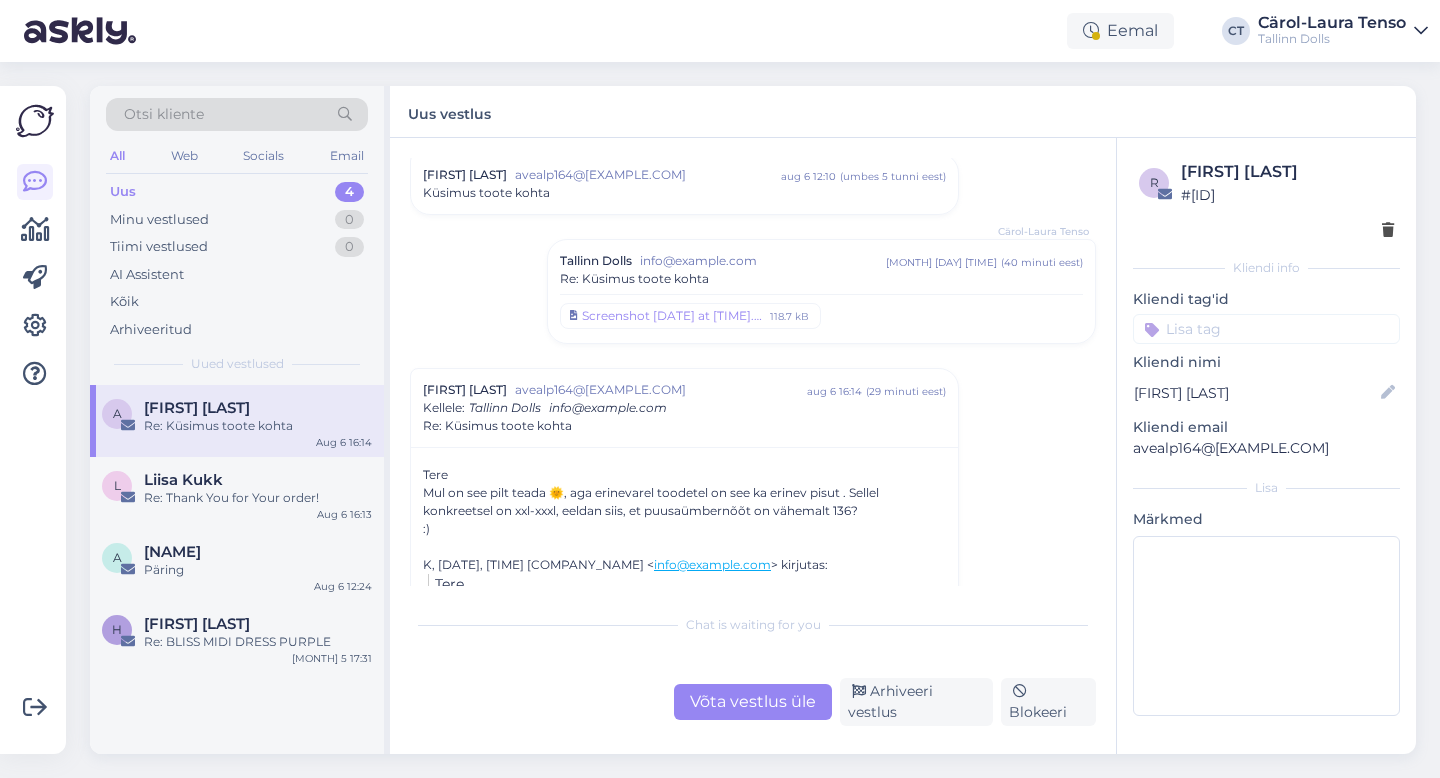 scroll, scrollTop: 1614, scrollLeft: 0, axis: vertical 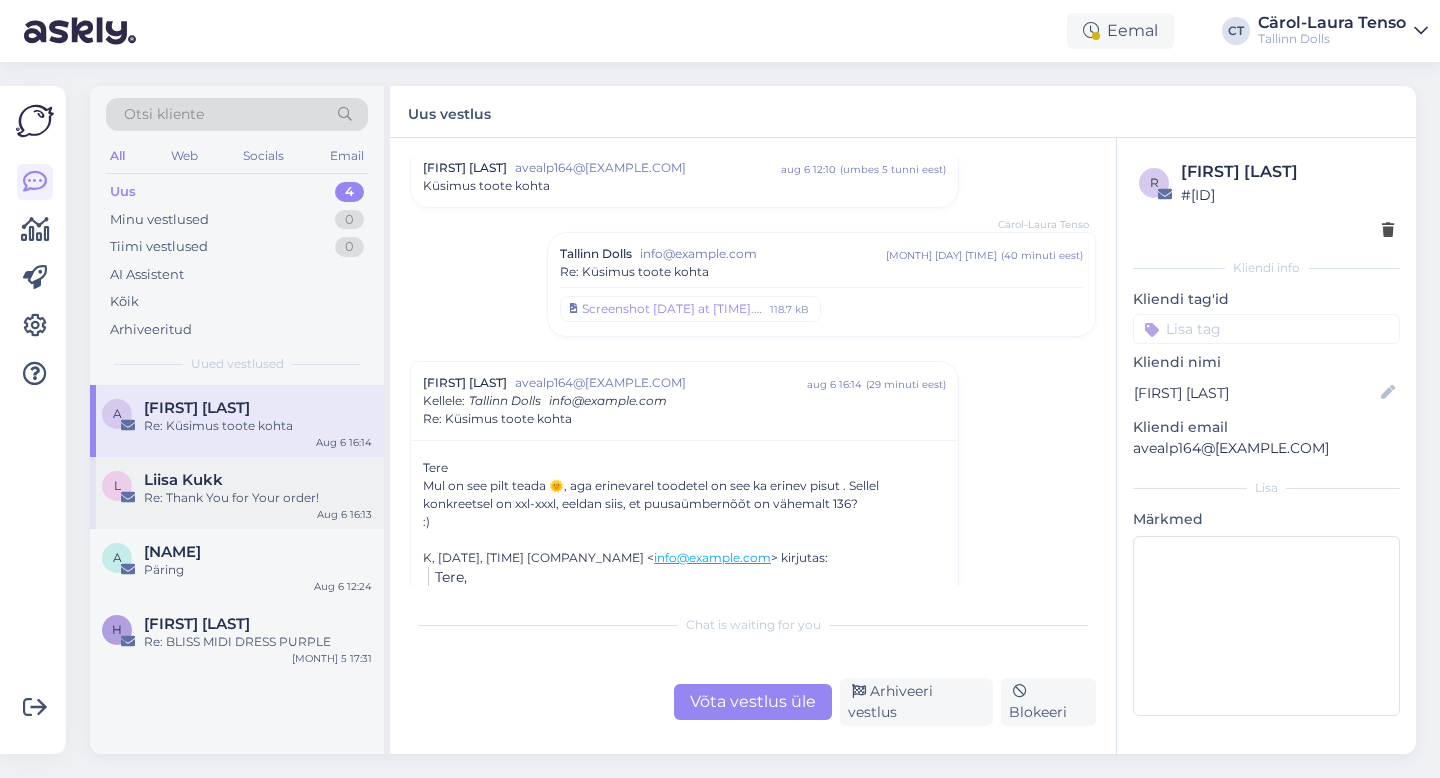 click on "[FIRST] [LAST] Re: Thank You for Your order! [MONTH] [DAY] [TIME]" at bounding box center (237, 493) 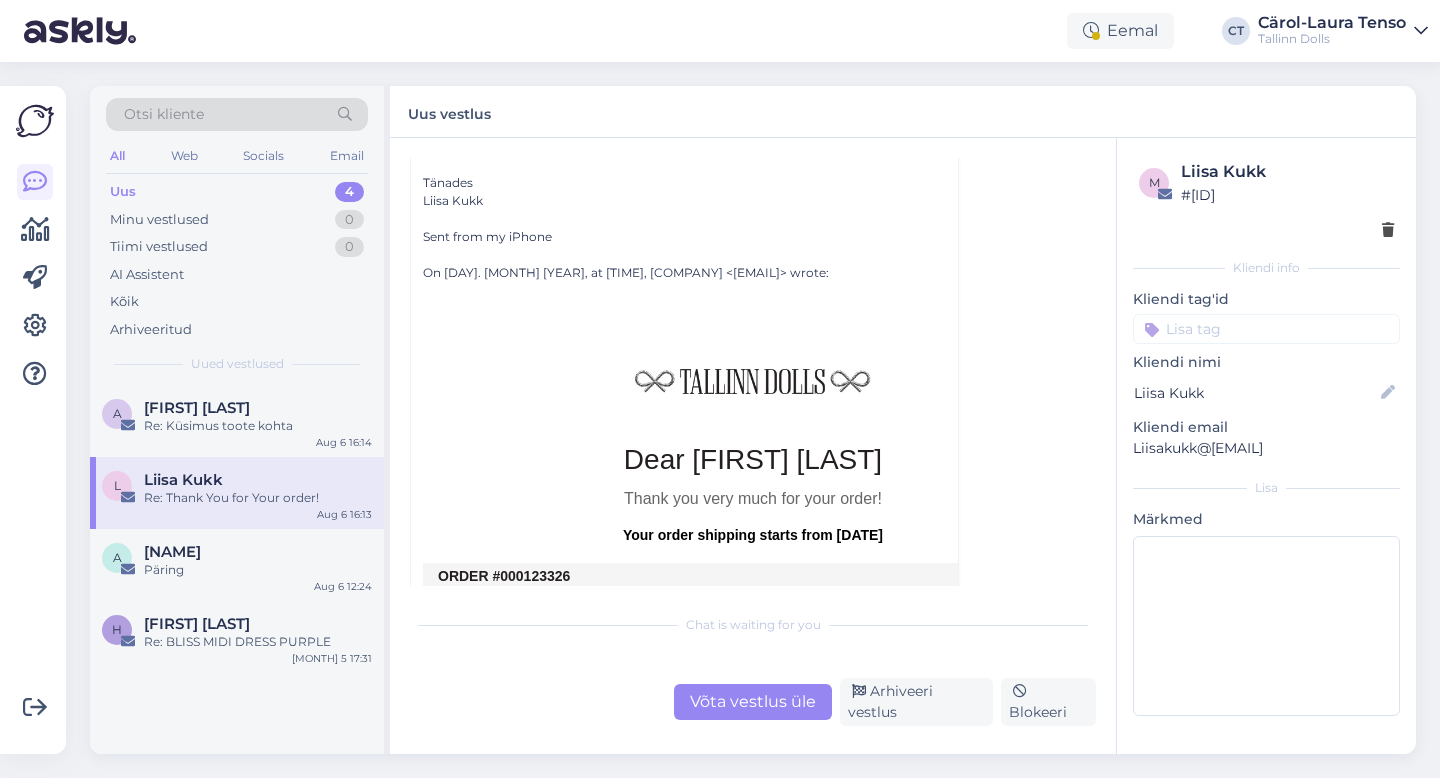 scroll, scrollTop: 392, scrollLeft: 0, axis: vertical 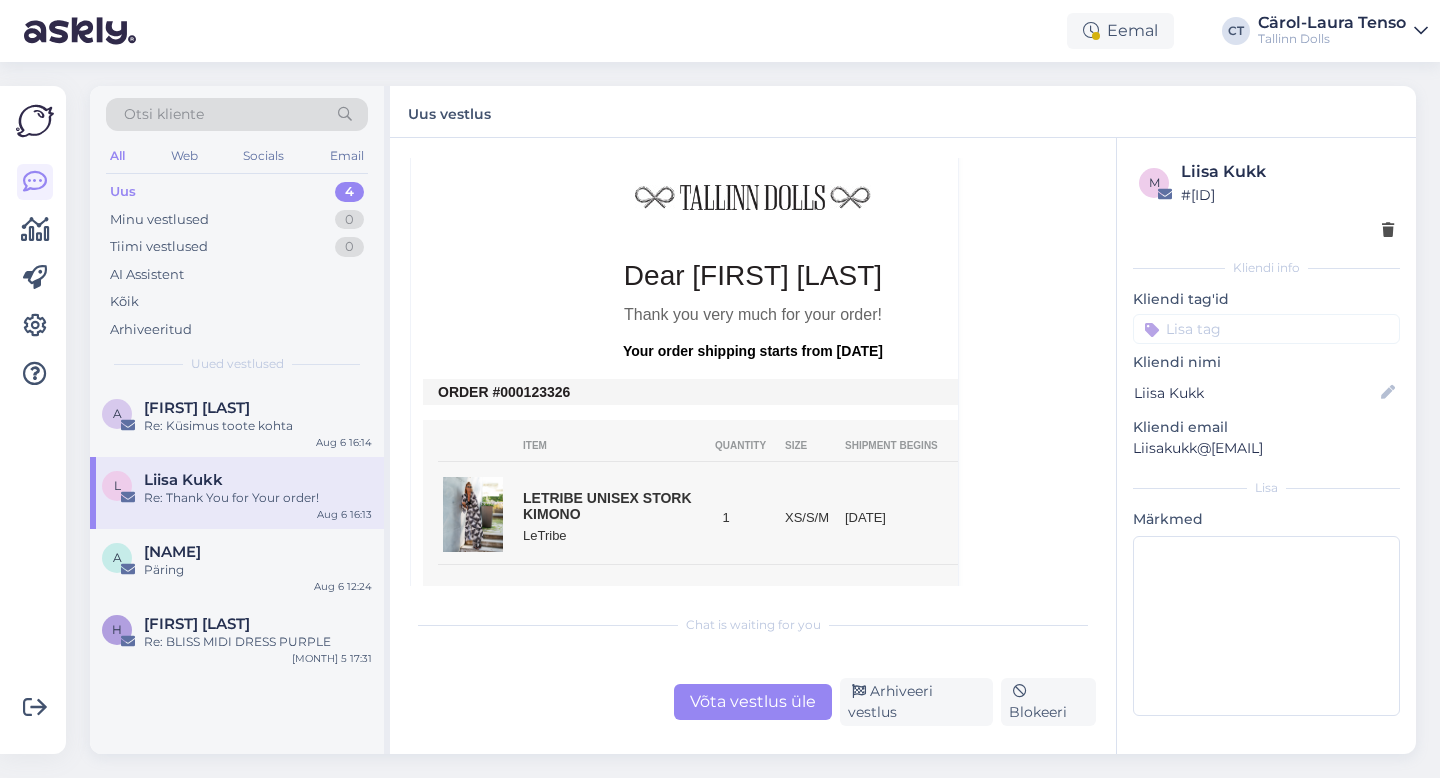 drag, startPoint x: 589, startPoint y: 398, endPoint x: 518, endPoint y: 397, distance: 71.00704 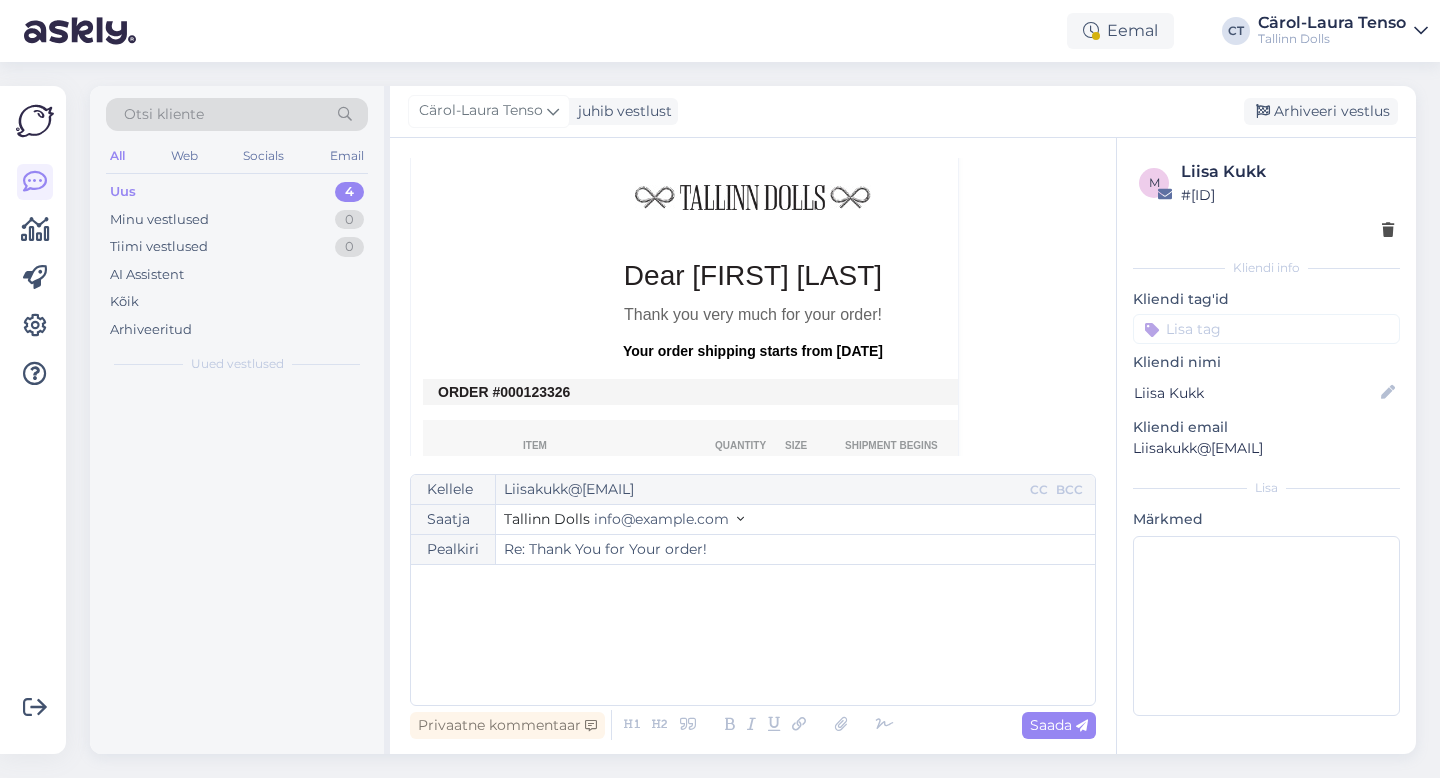 scroll, scrollTop: 54, scrollLeft: 0, axis: vertical 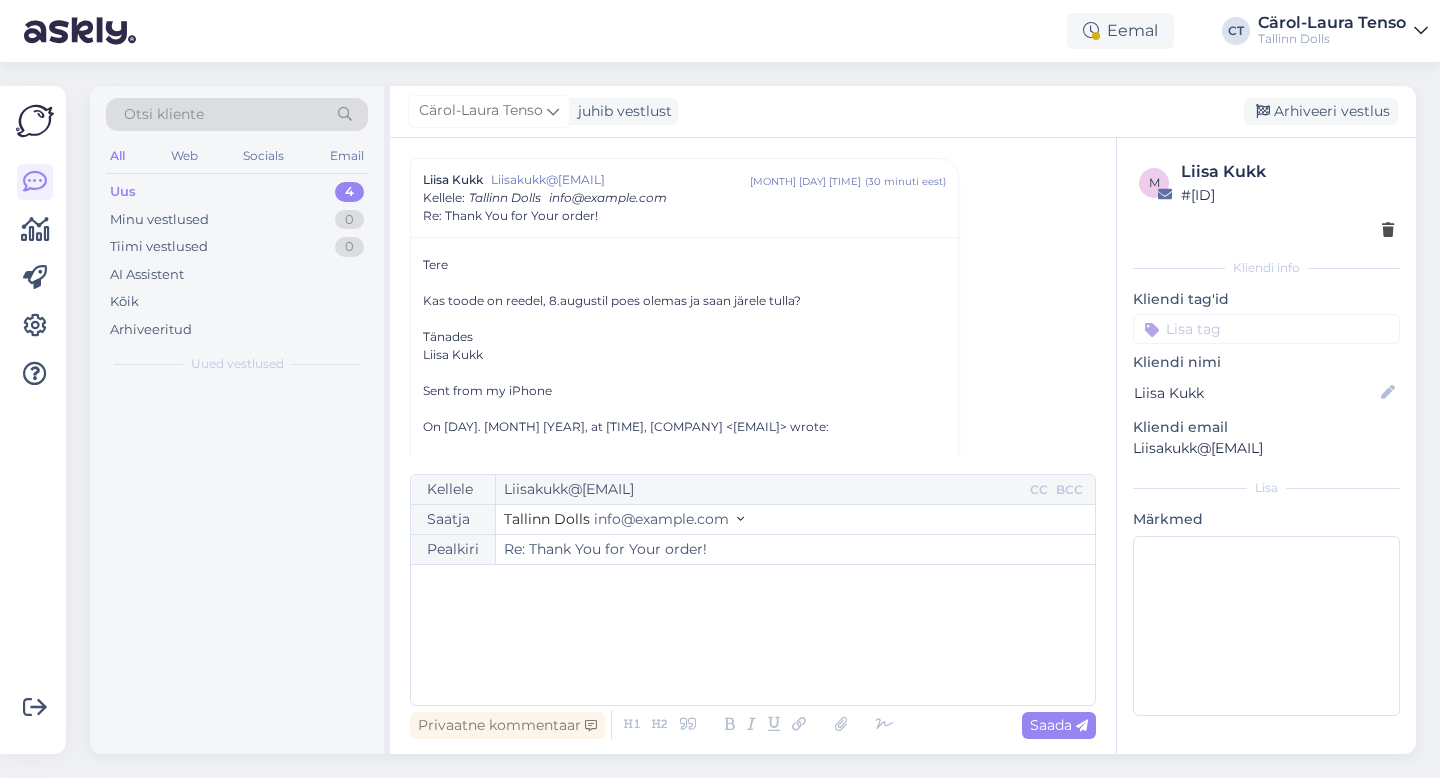 click on "﻿" at bounding box center (753, 635) 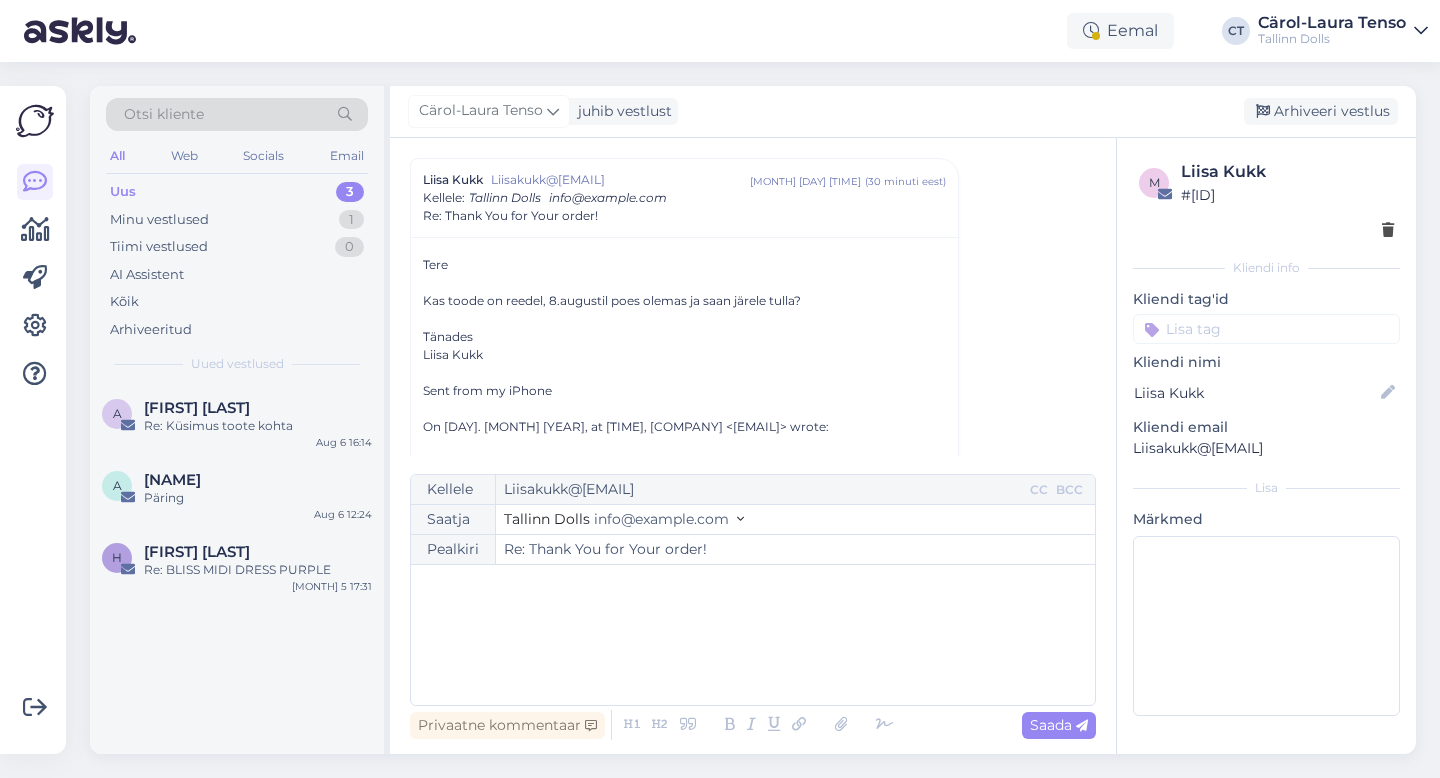 type 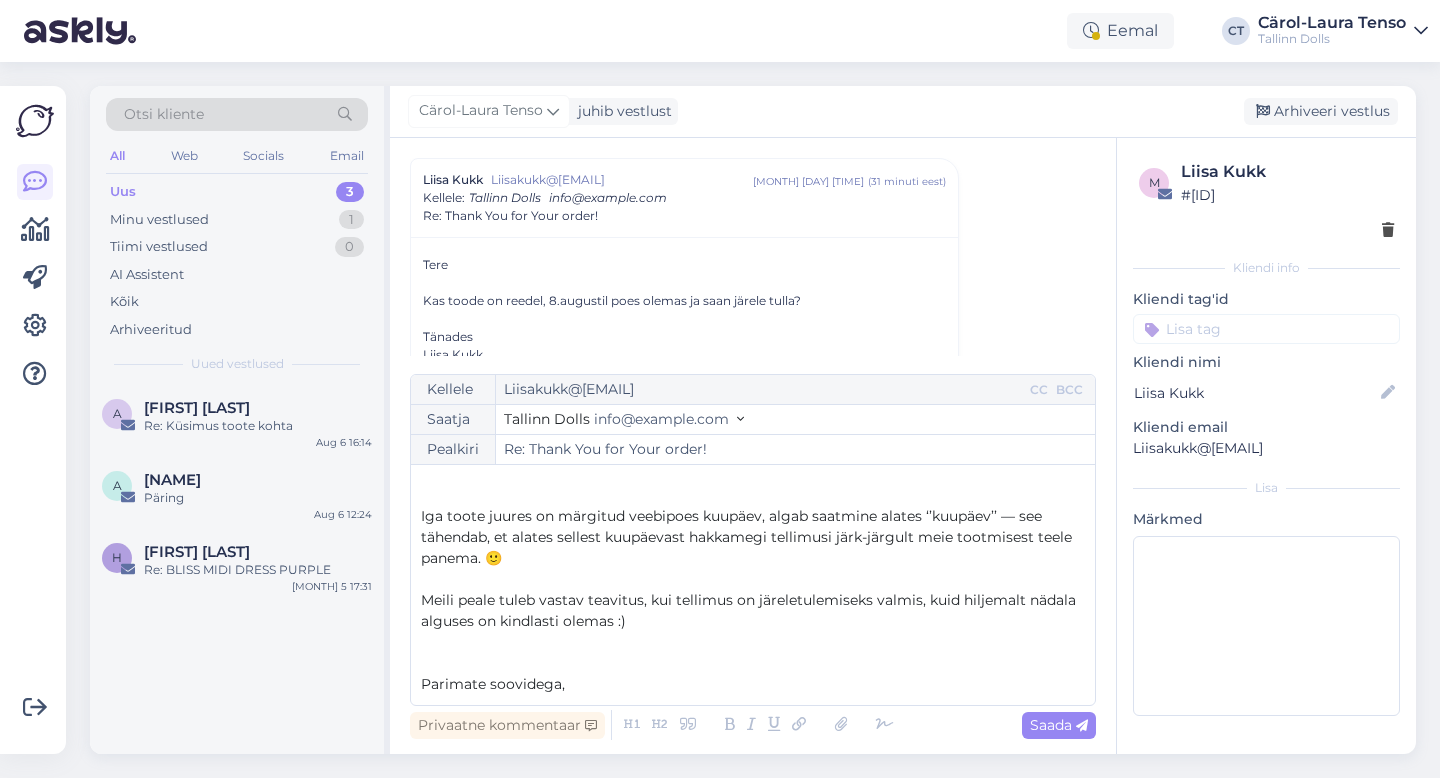 scroll, scrollTop: 95, scrollLeft: 0, axis: vertical 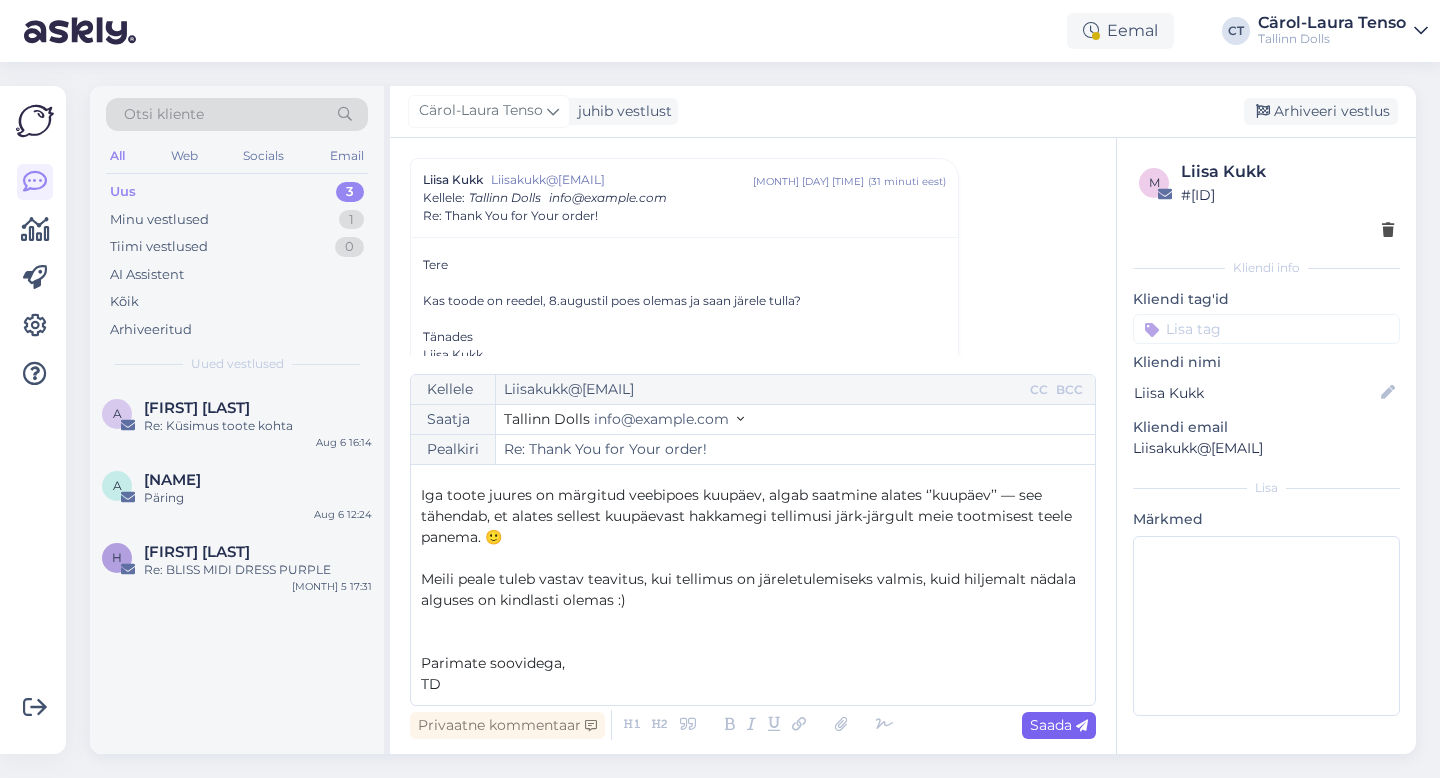 click on "Saada" at bounding box center [1059, 725] 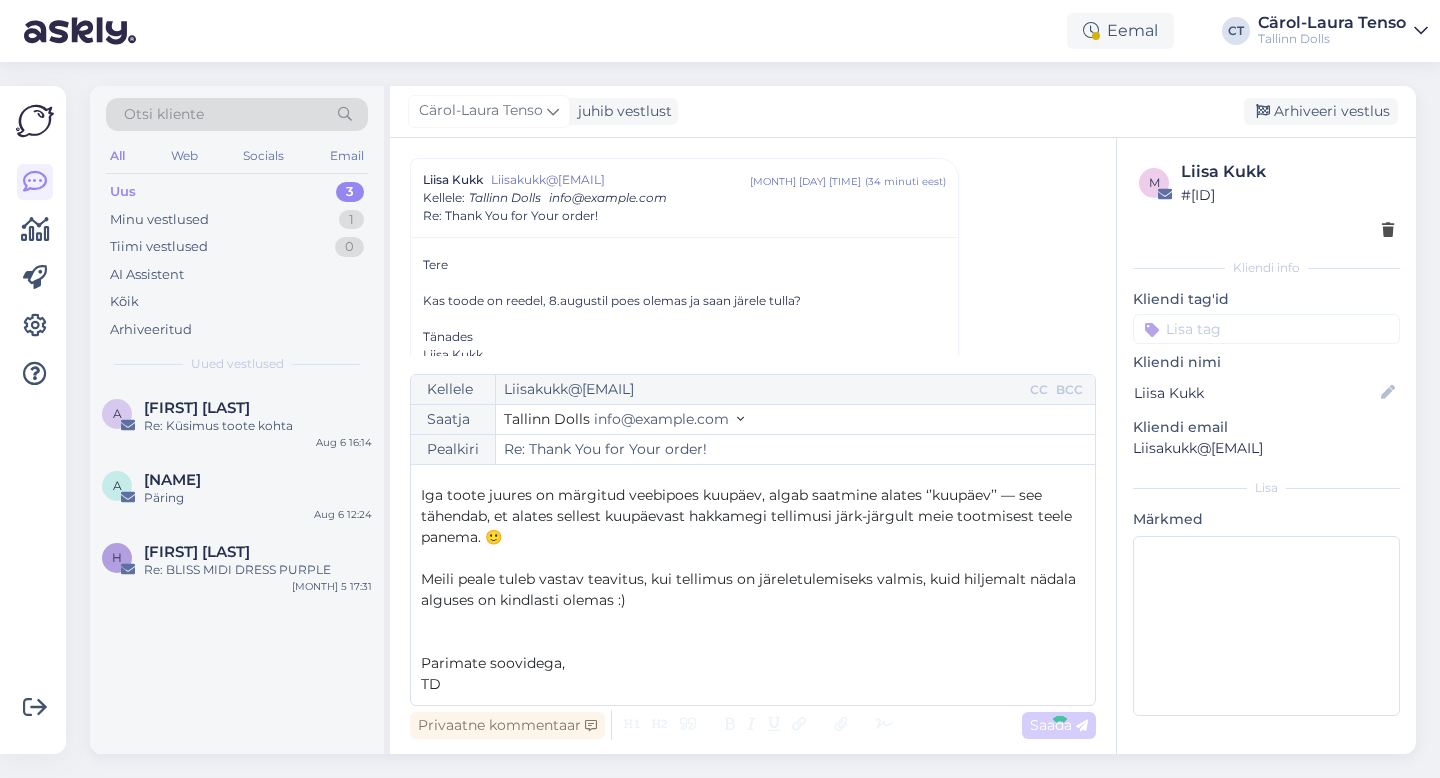 type on "Re: Re: Thank You for Your order!" 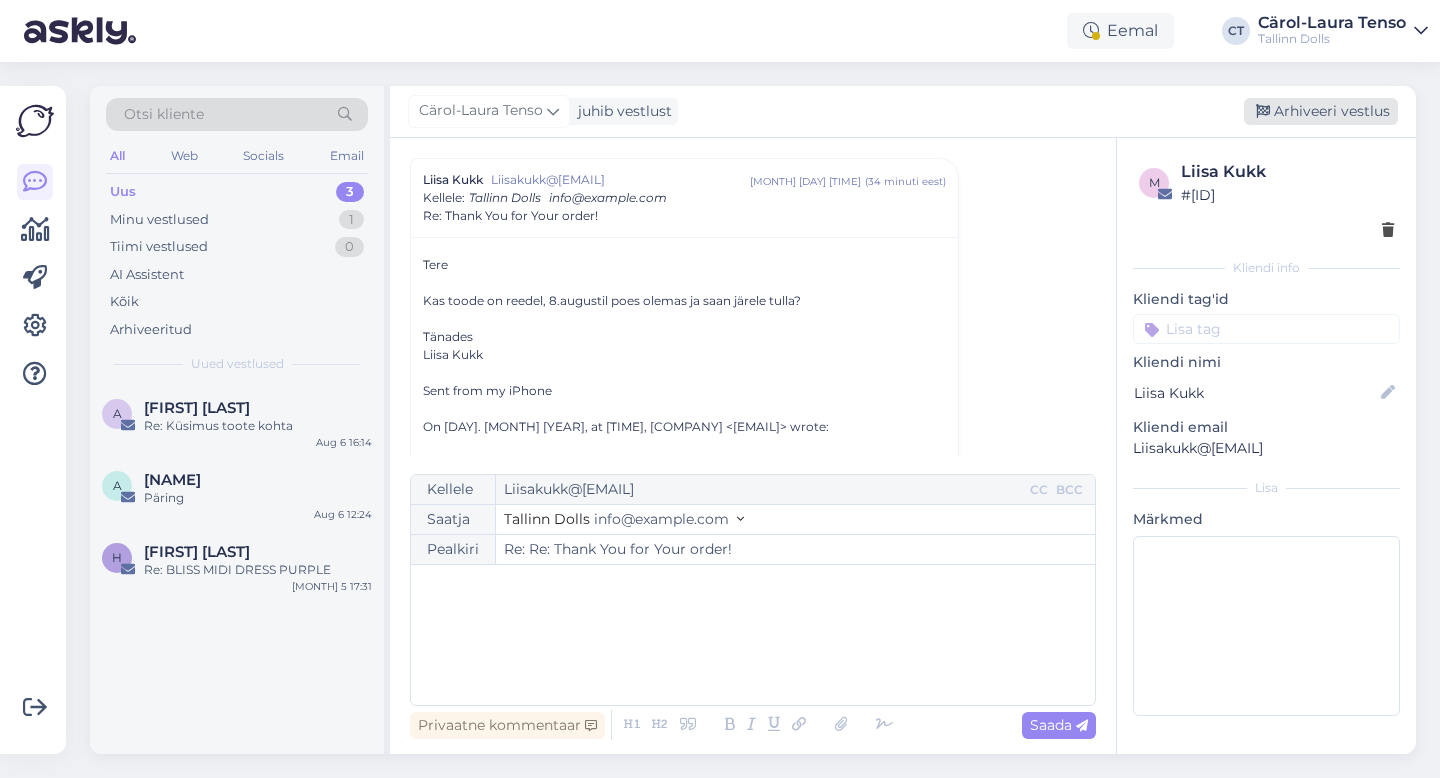 scroll, scrollTop: 1351, scrollLeft: 0, axis: vertical 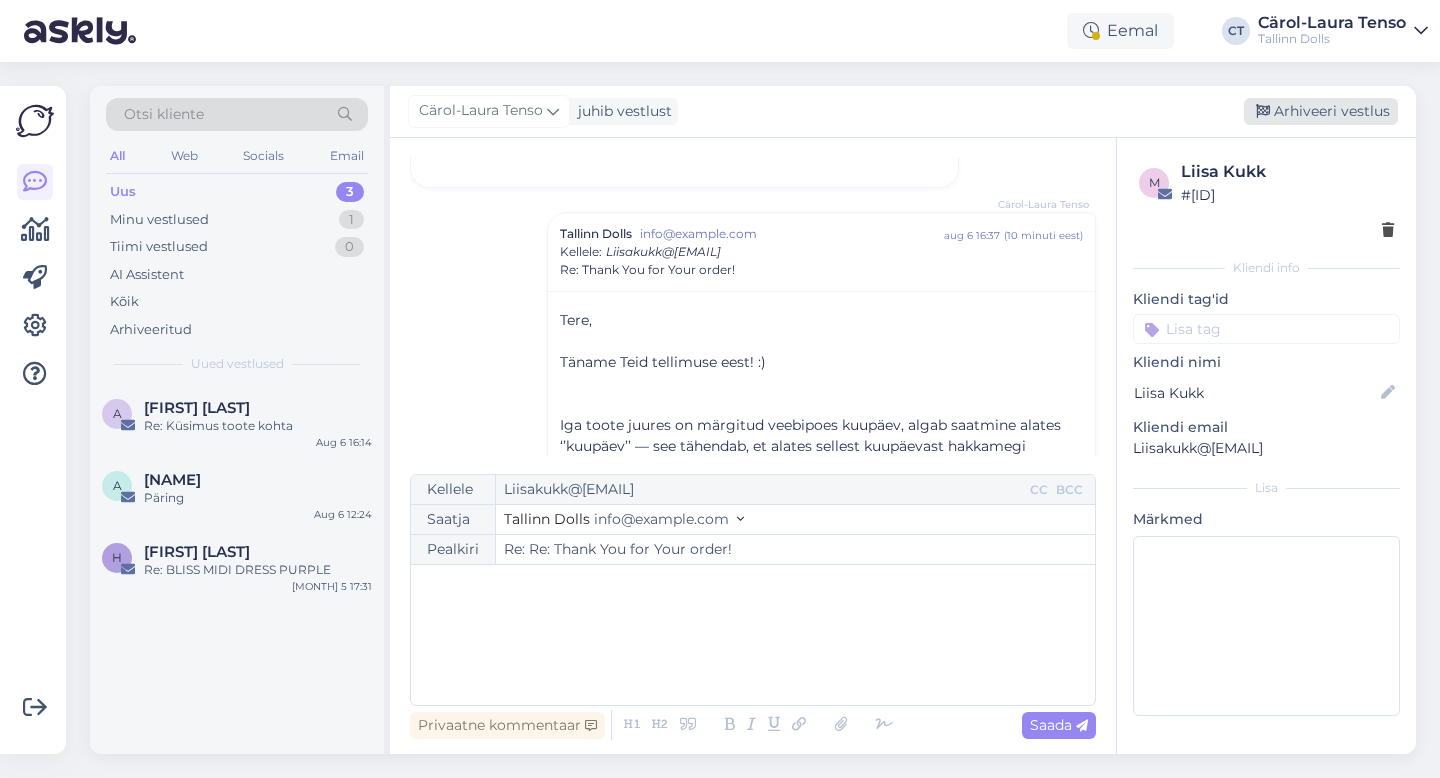 click on "Arhiveeri vestlus" at bounding box center [1321, 111] 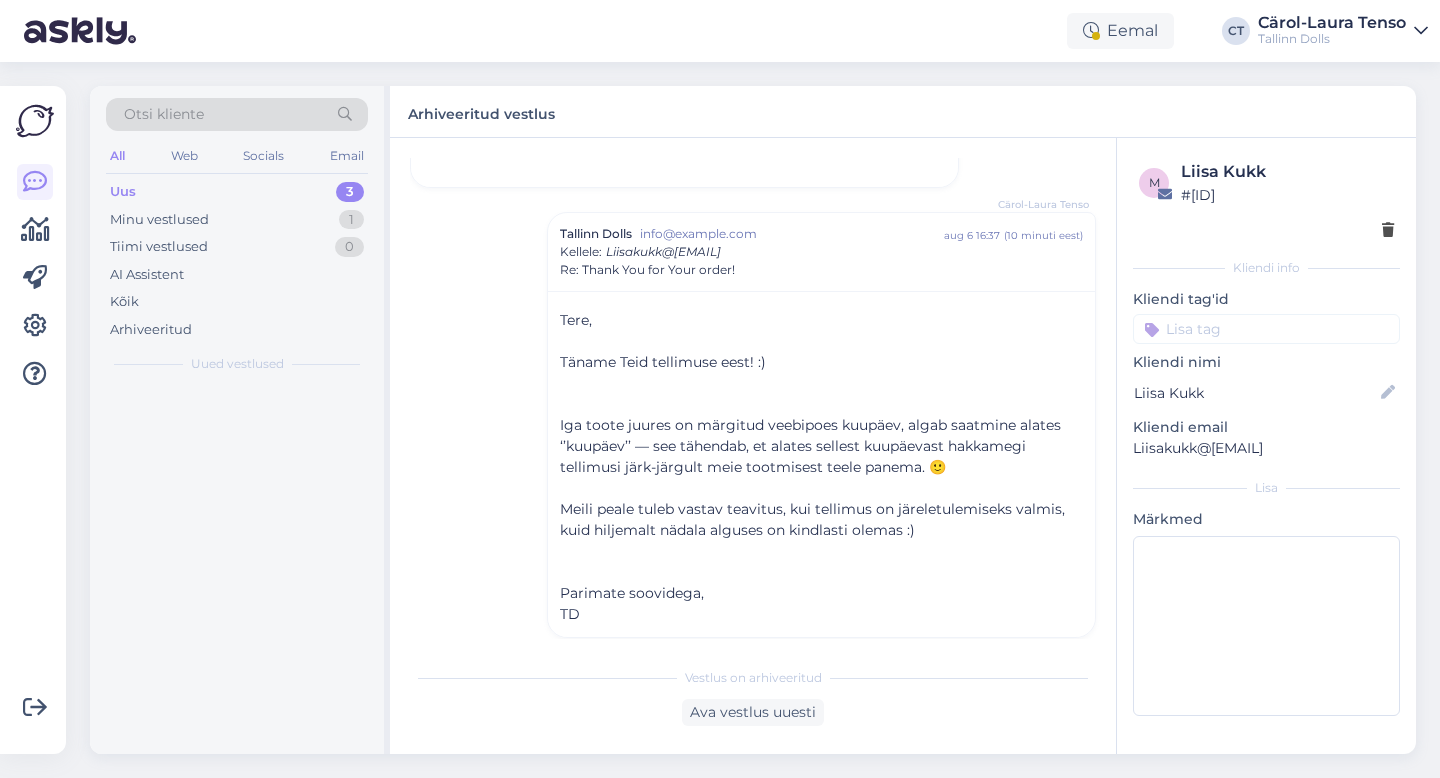scroll, scrollTop: 1362, scrollLeft: 0, axis: vertical 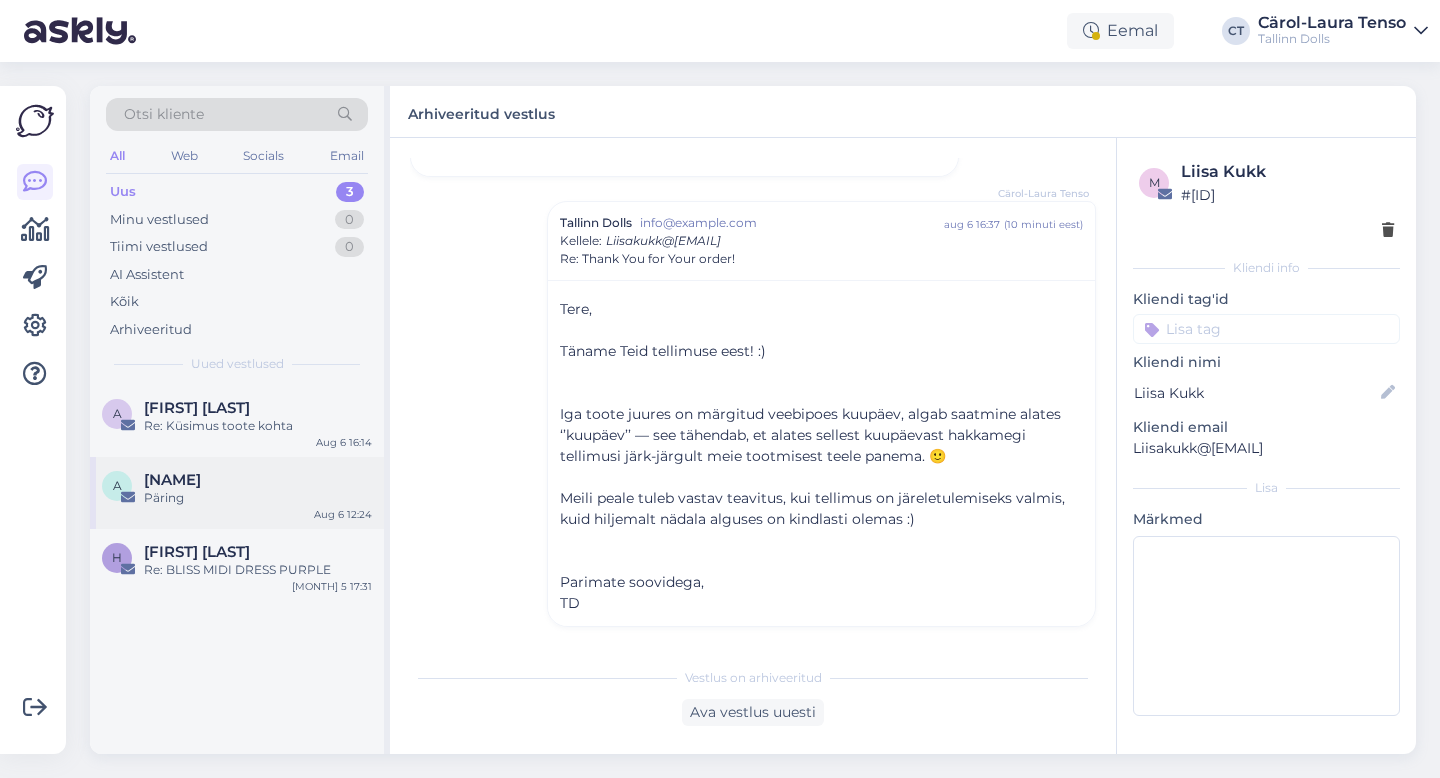 click on "[NAME]" at bounding box center [258, 480] 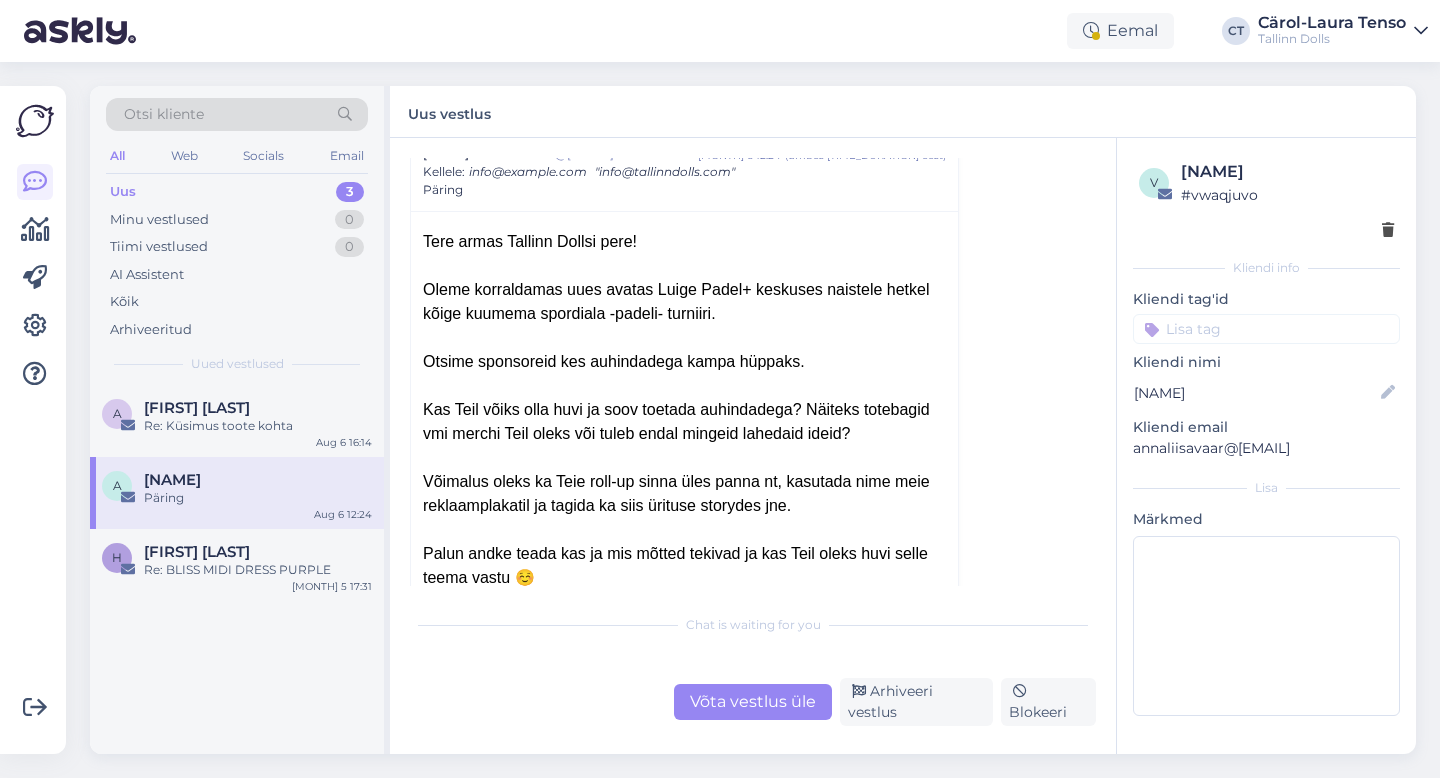 scroll, scrollTop: 118, scrollLeft: 0, axis: vertical 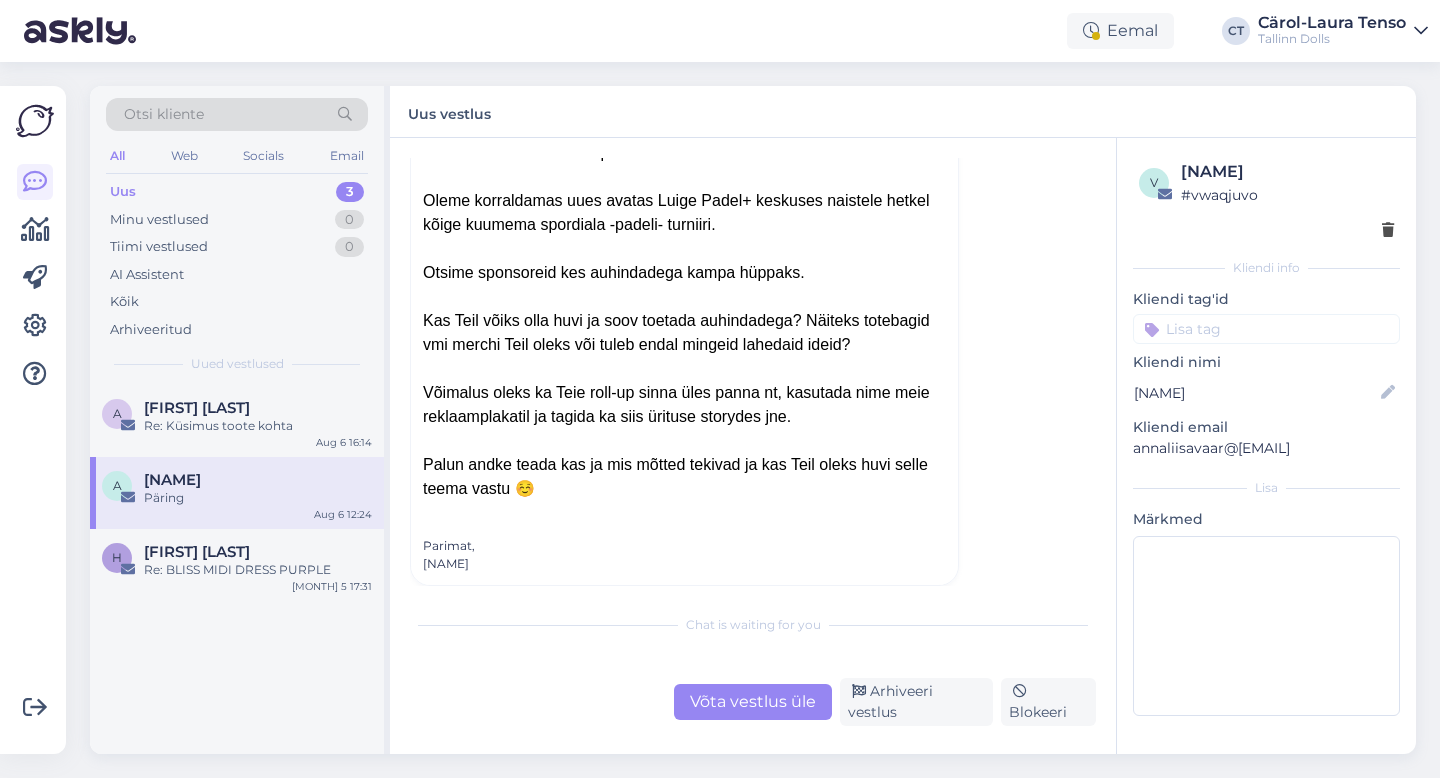 click on "Võta vestlus üle" at bounding box center (753, 702) 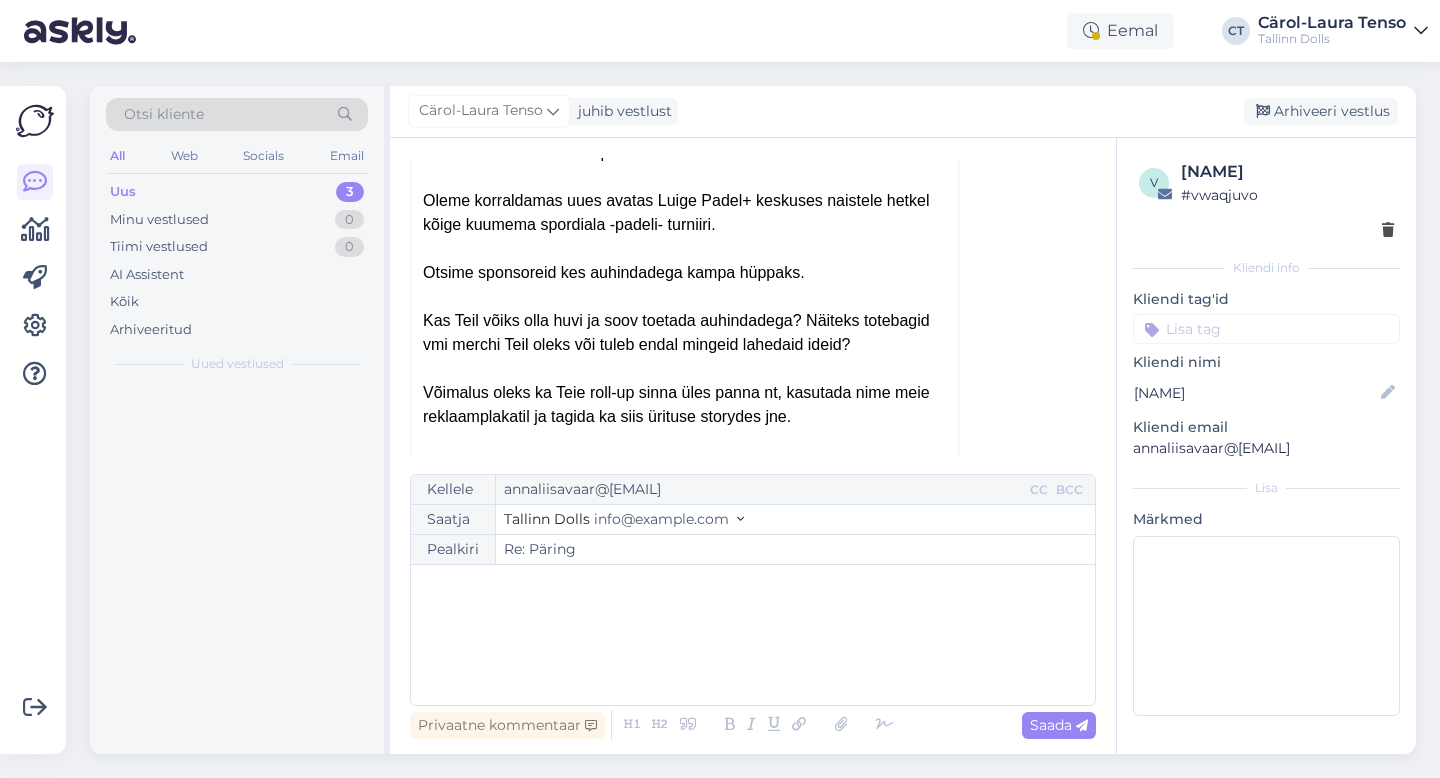 scroll, scrollTop: 54, scrollLeft: 0, axis: vertical 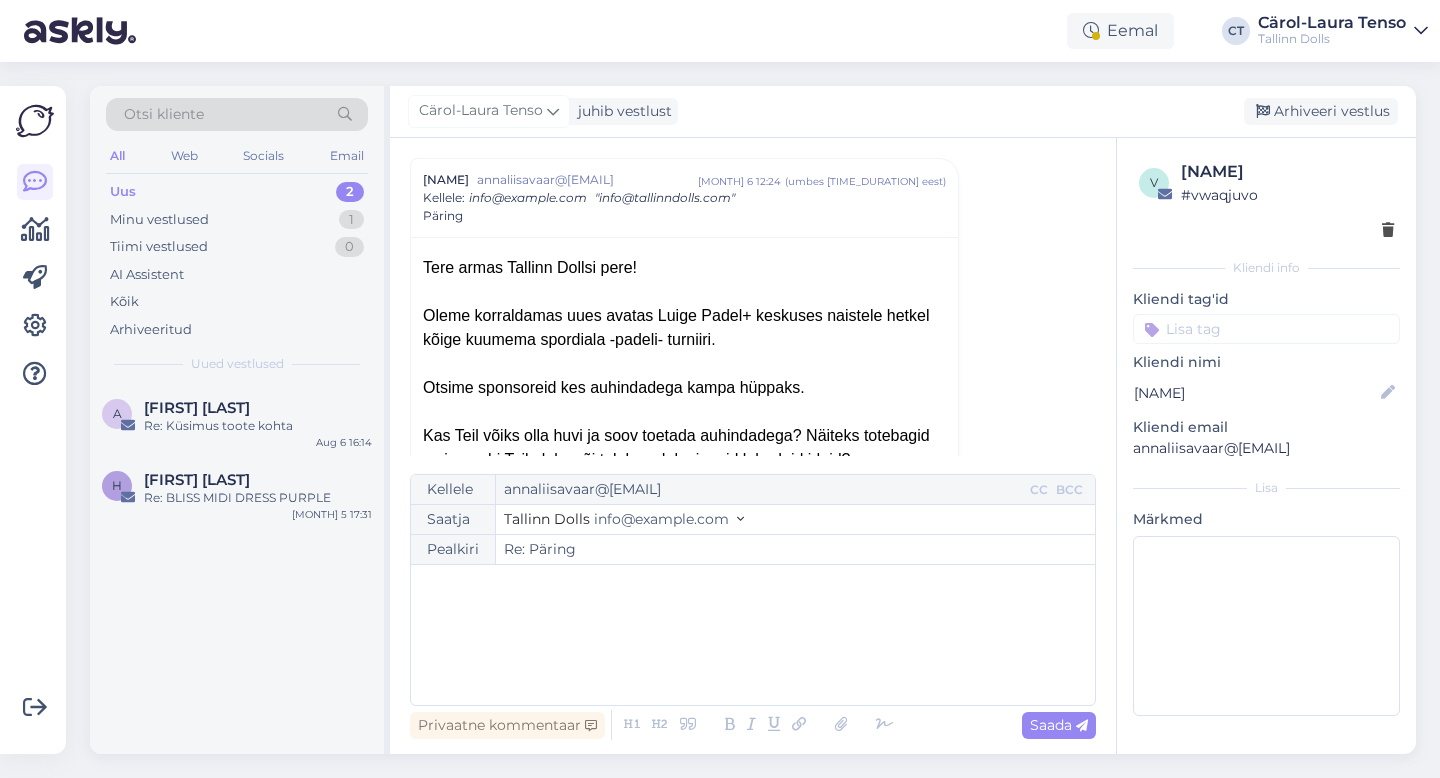 click on "﻿" at bounding box center [753, 635] 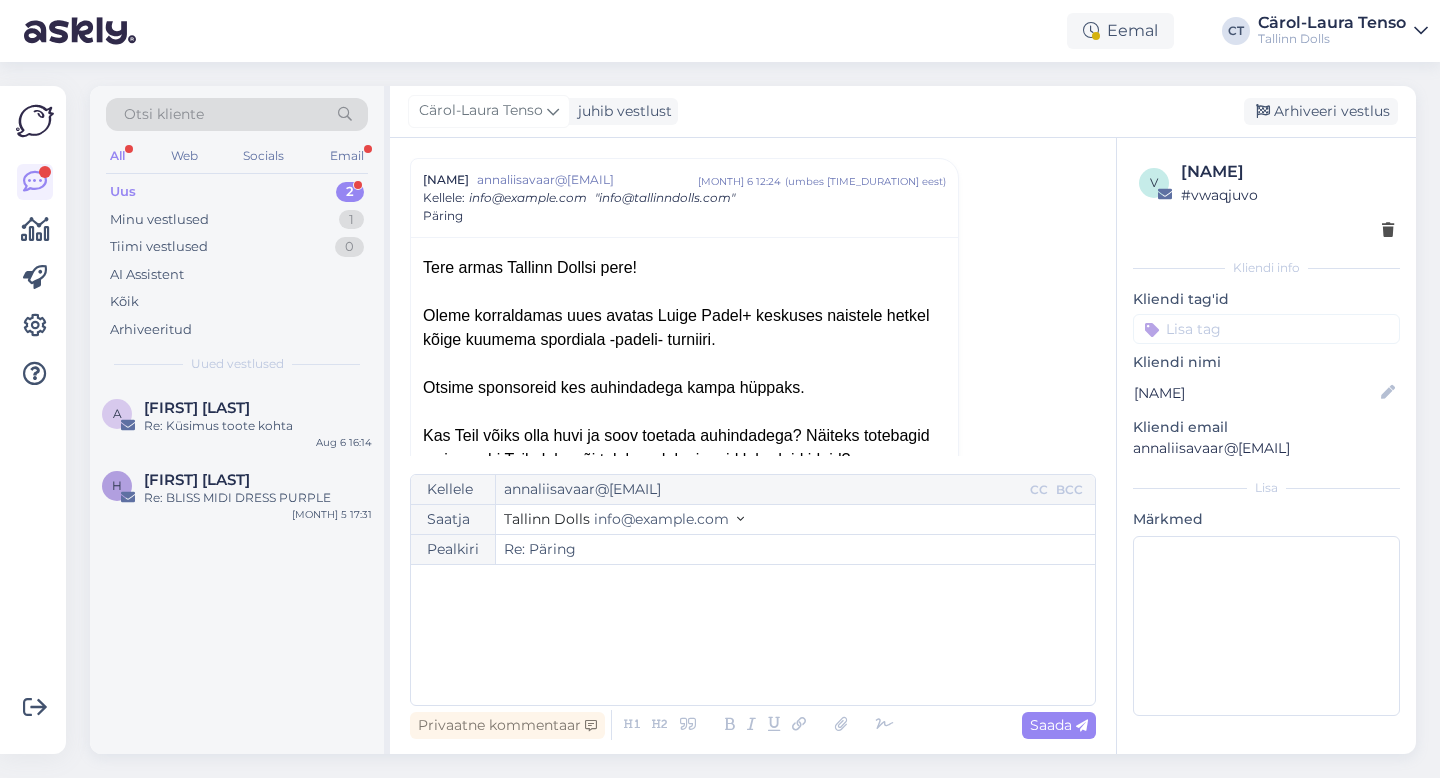 click on "Vestlus algas [FIRST] [LAST] [EMAIL] [MONTH] [DAY] [TIME] ( umbes 4 tunni eest ) Kellele : "[EMAIL]" "[EMAIL]" Päring Tere armas [COMPANY] pere!  Oleme korraldamas uues avatas Luige Padel+ keskuses naistele hetkel kõige kuumema spordiala -padeli- turniiri.  Otsime sponsoreid kes auhindadega kampa hüppaks. Kas Teil võiks olla huvi ja soov toetada auhindadega? Näiteks totebagid vmi merchi Teil oleks või tuleb endal mingeid lahedaid ideid? Võimalus oleks ka Teie roll-up sinna üles panna nt, kasutada nime meie reklaamplakatil ja tagida ka siis ürituse storydes jne.  Palun andke teada kas ja mis mõtted tekivad ja kas Teil oleks huvi selle teema vastu ☺️ Parimat, [FIRST] [LAST]" at bounding box center (762, 307) 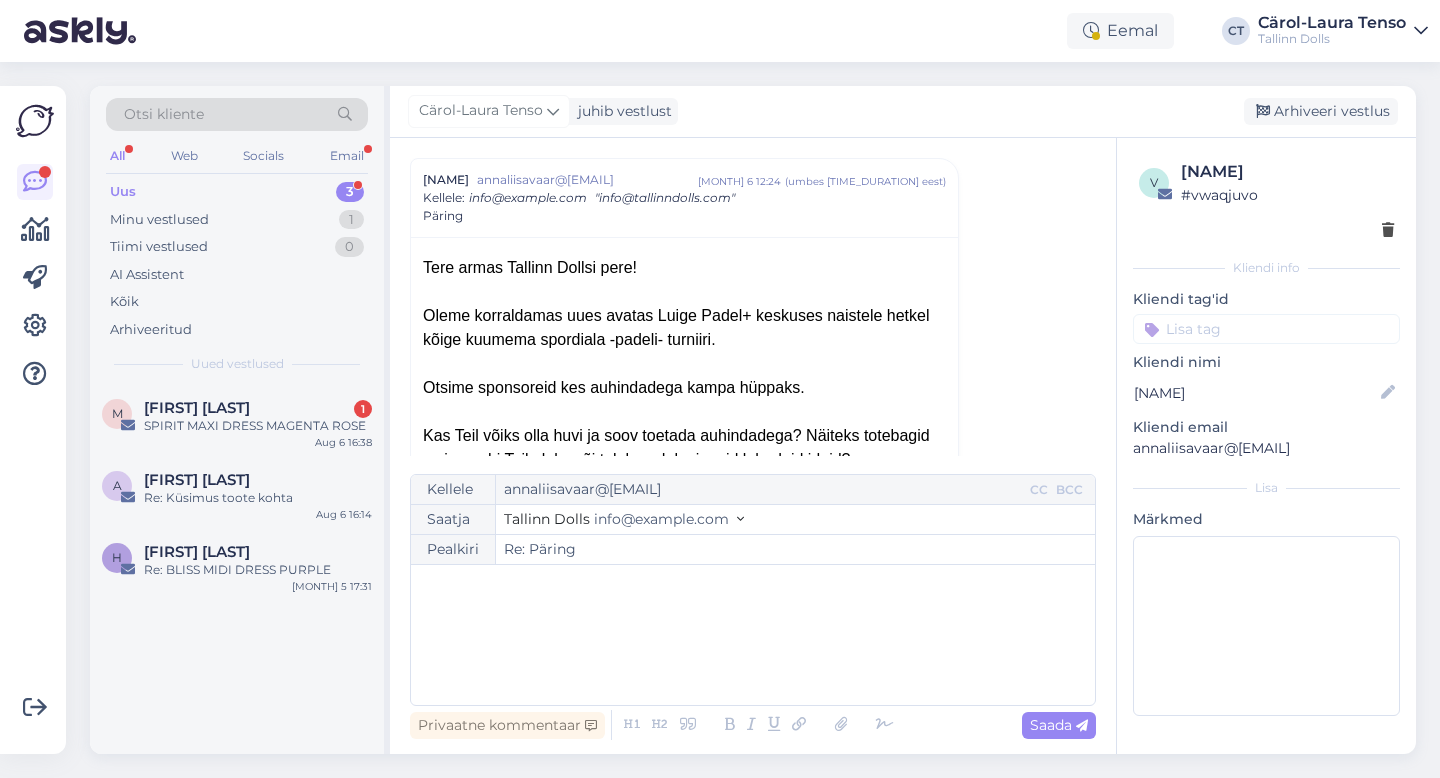 click on "Vestlus algas [FIRST] [LAST] [EMAIL] [MONTH] [DAY] [TIME] ( umbes 4 tunni eest ) Kellele : "[EMAIL]" "[EMAIL]" Päring Tere armas [COMPANY] pere!  Oleme korraldamas uues avatas Luige Padel+ keskuses naistele hetkel kõige kuumema spordiala -padeli- turniiri.  Otsime sponsoreid kes auhindadega kampa hüppaks. Kas Teil võiks olla huvi ja soov toetada auhindadega? Näiteks totebagid vmi merchi Teil oleks või tuleb endal mingeid lahedaid ideid? Võimalus oleks ka Teie roll-up sinna üles panna nt, kasutada nime meie reklaamplakatil ja tagida ka siis ürituse storydes jne.  Palun andke teada kas ja mis mõtted tekivad ja kas Teil oleks huvi selle teema vastu ☺️ Parimat, [FIRST] [LAST]" at bounding box center [762, 307] 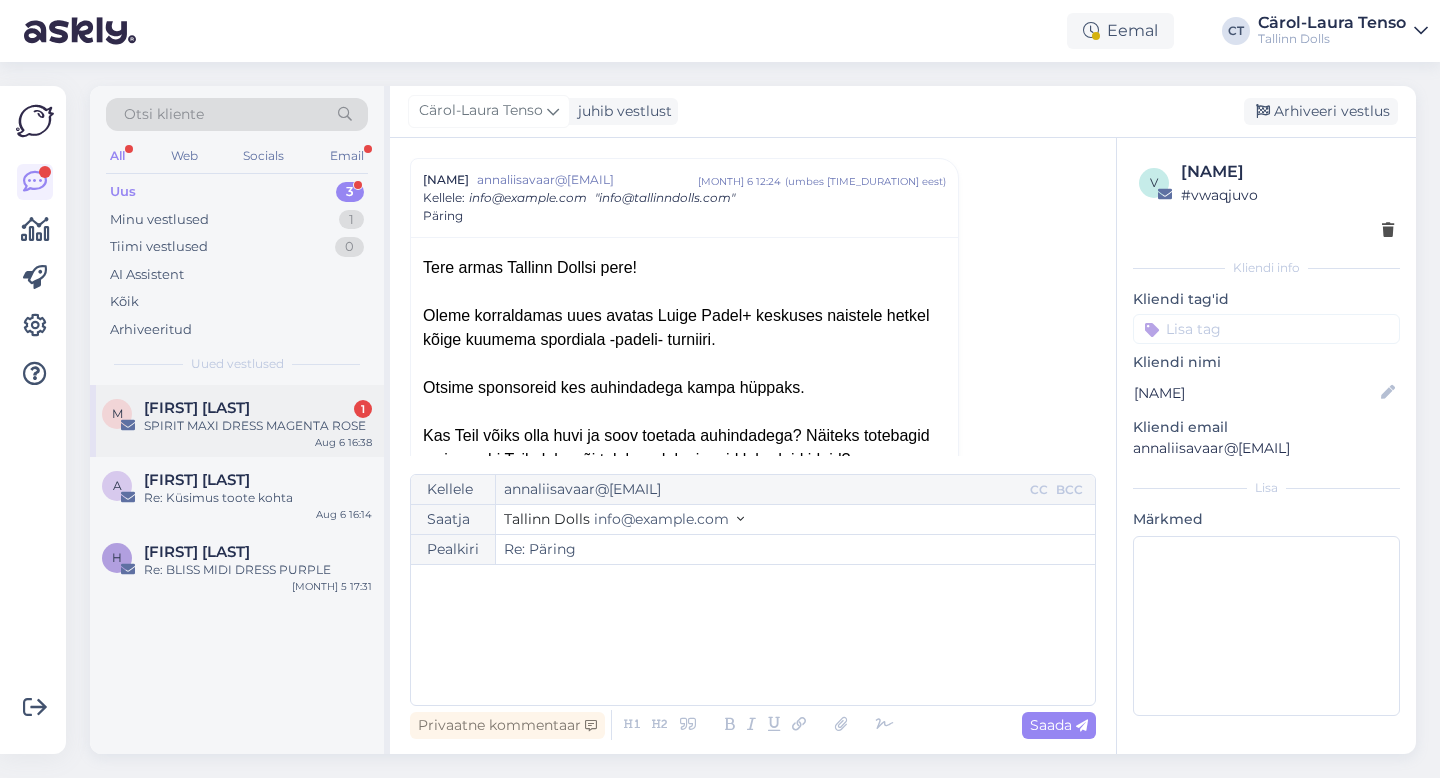 click on "SPIRIT MAXI DRESS MAGENTA ROSE" at bounding box center [258, 426] 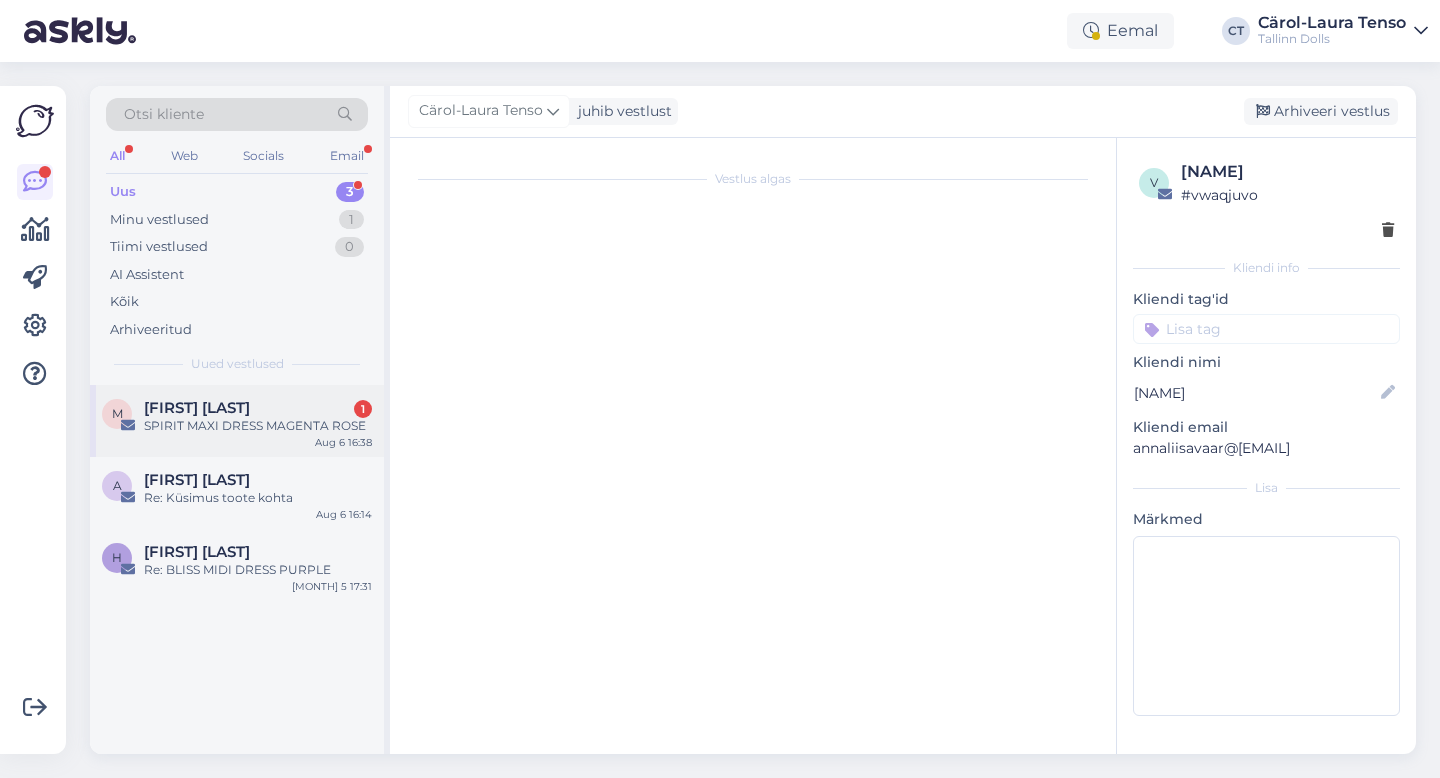 scroll, scrollTop: 0, scrollLeft: 0, axis: both 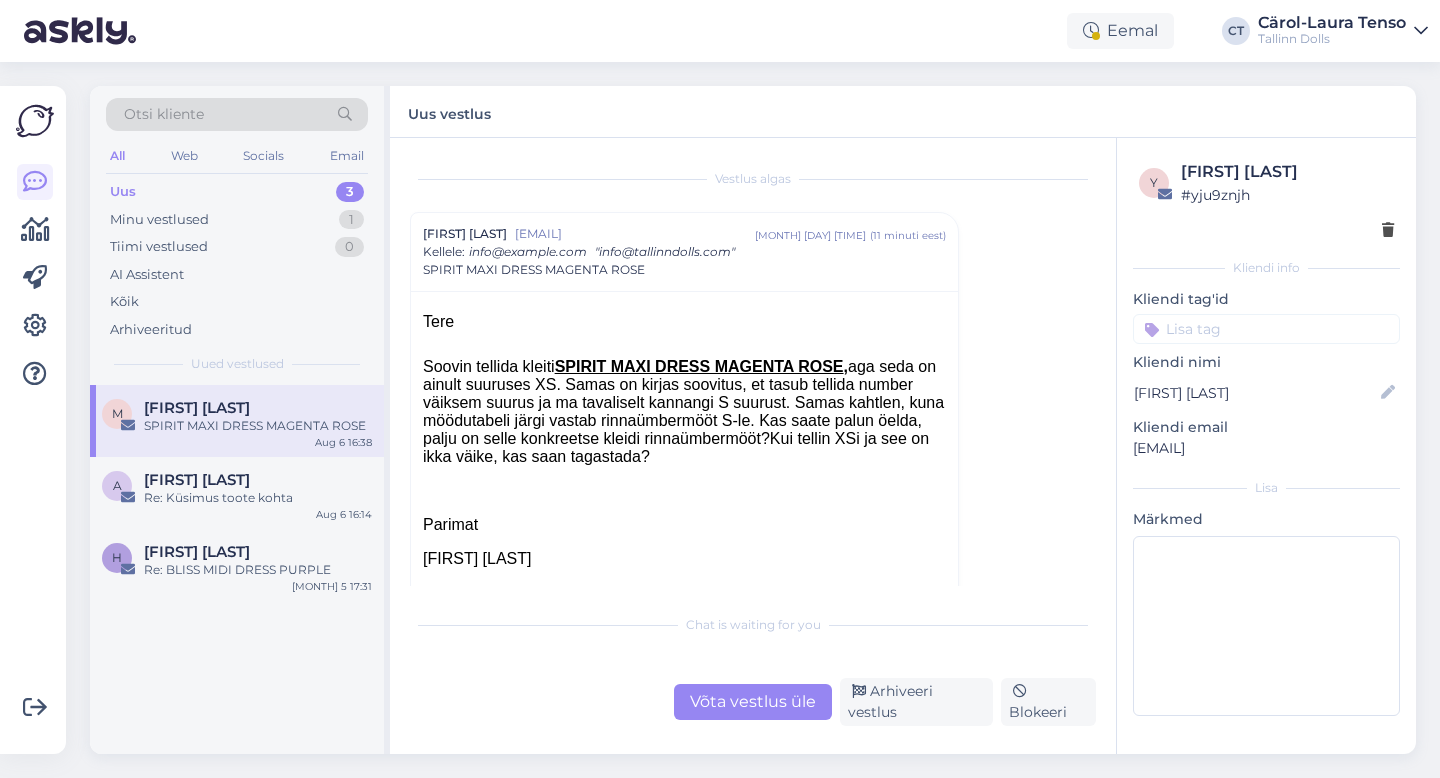 click at bounding box center [684, 491] 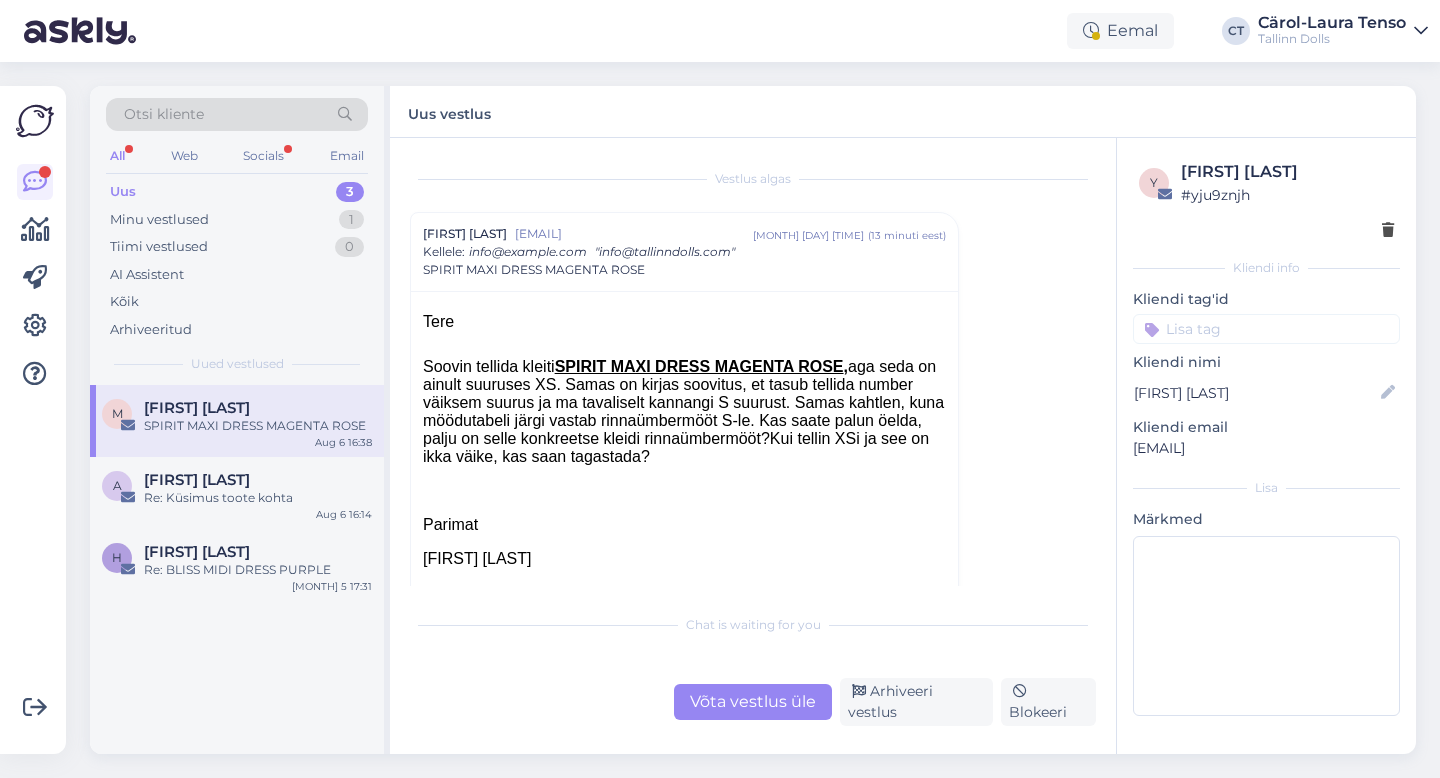 click on "Uus 3" at bounding box center [237, 192] 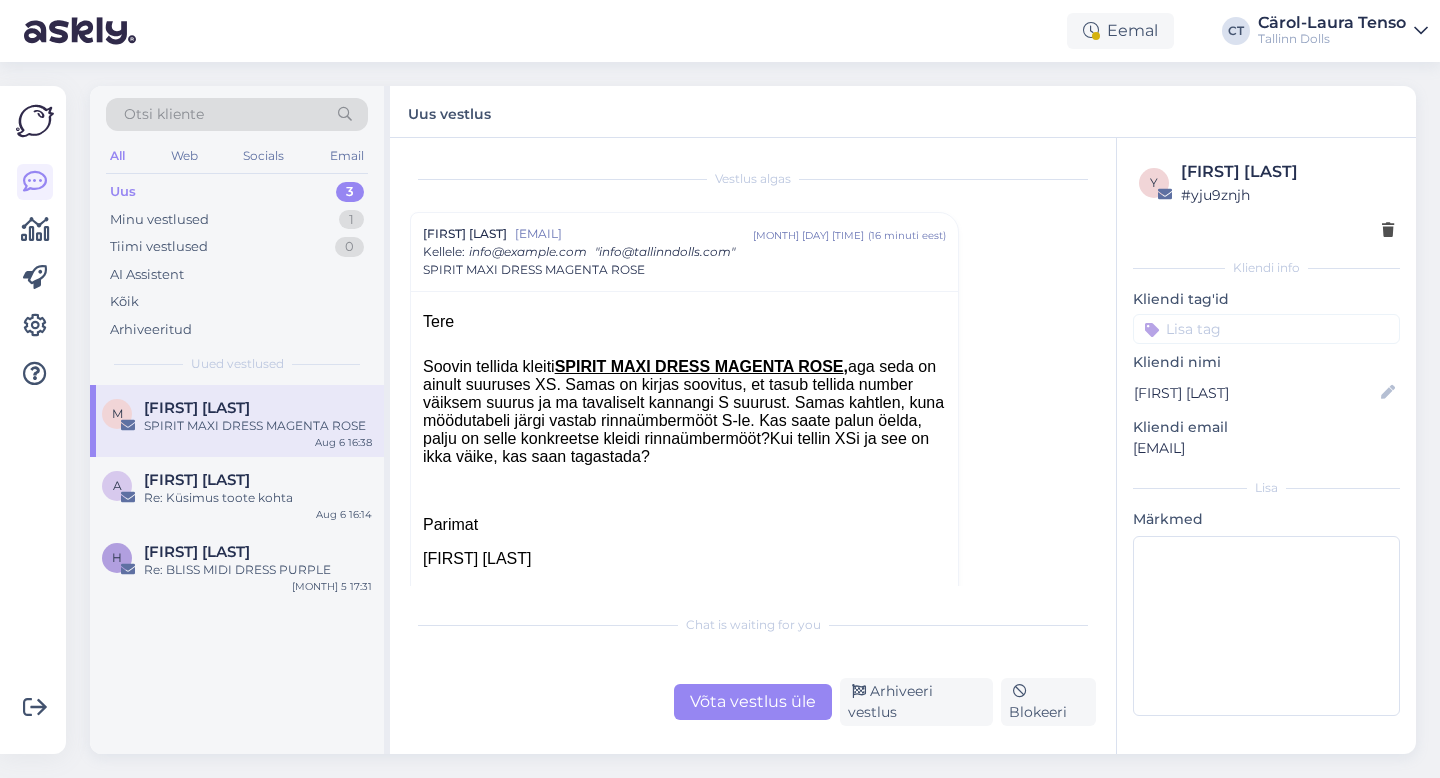 click on "[FIRST] [LAST]" at bounding box center (197, 408) 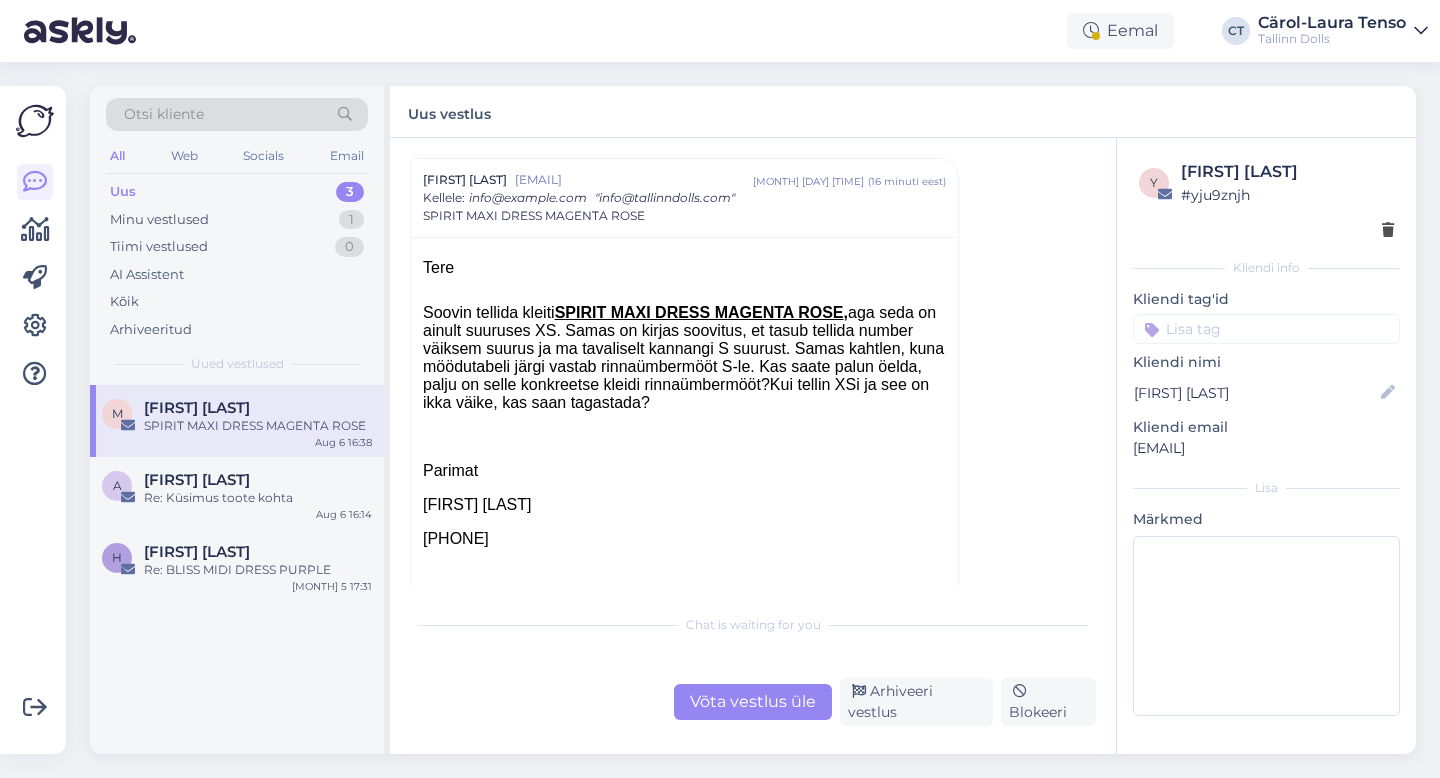 scroll, scrollTop: 88, scrollLeft: 0, axis: vertical 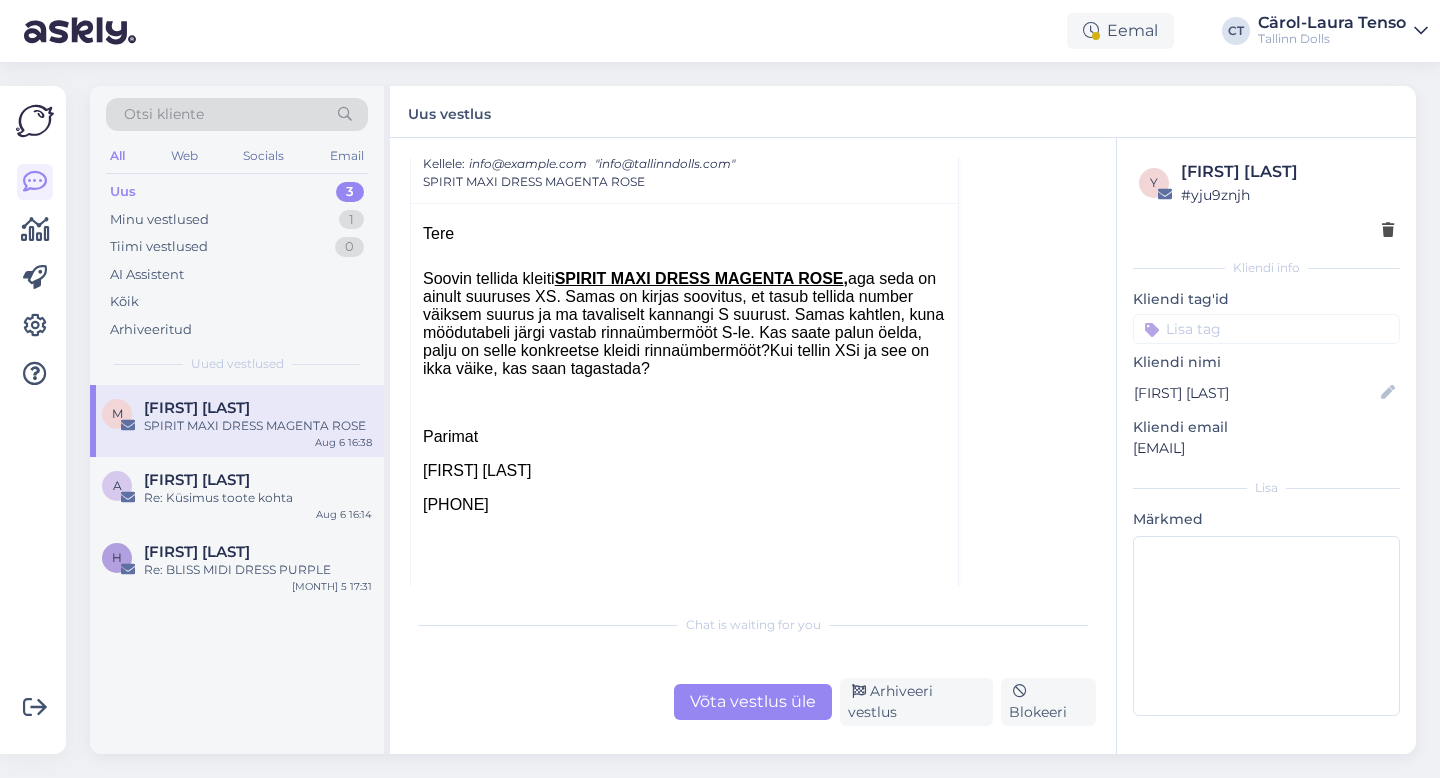 click on "Võta vestlus üle" at bounding box center [753, 702] 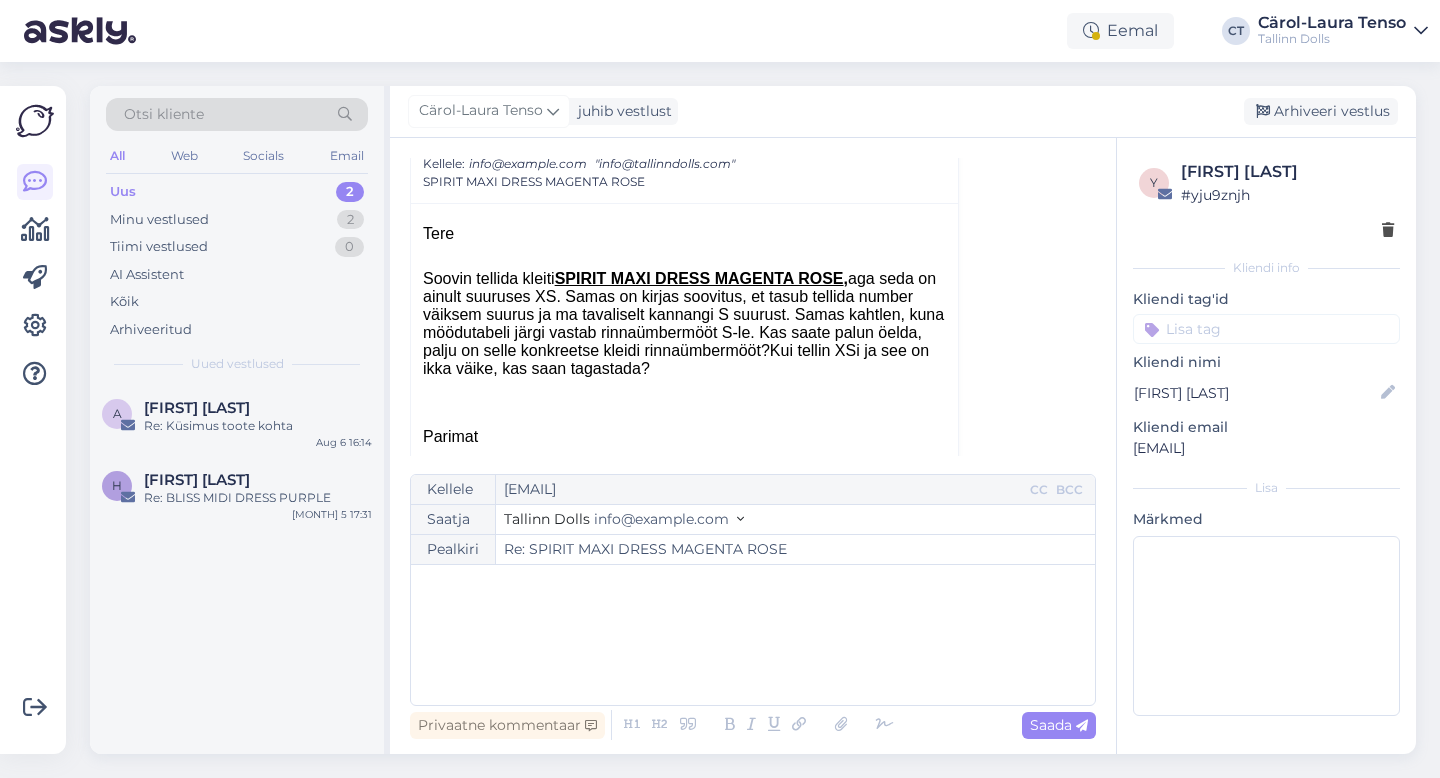 scroll, scrollTop: 54, scrollLeft: 0, axis: vertical 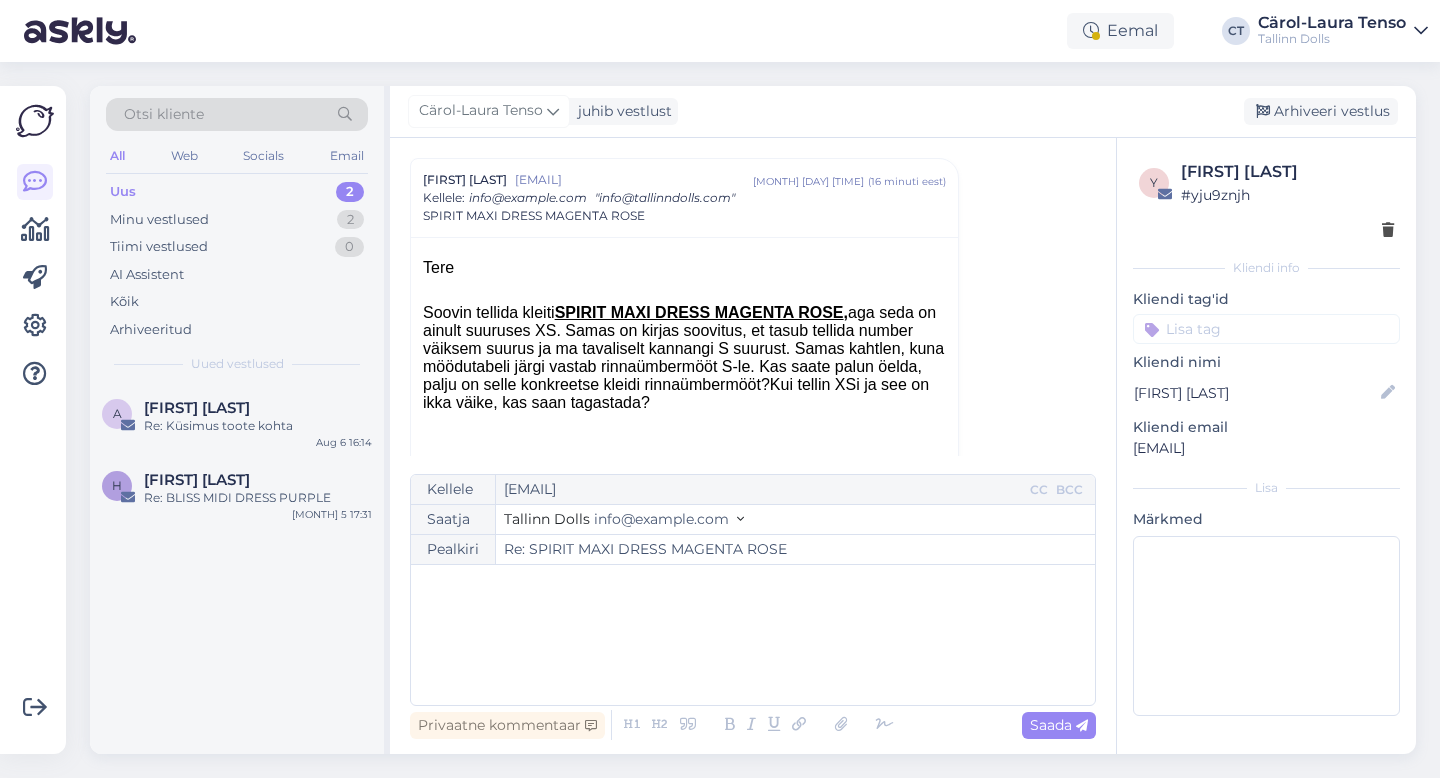 click on "﻿" at bounding box center (753, 635) 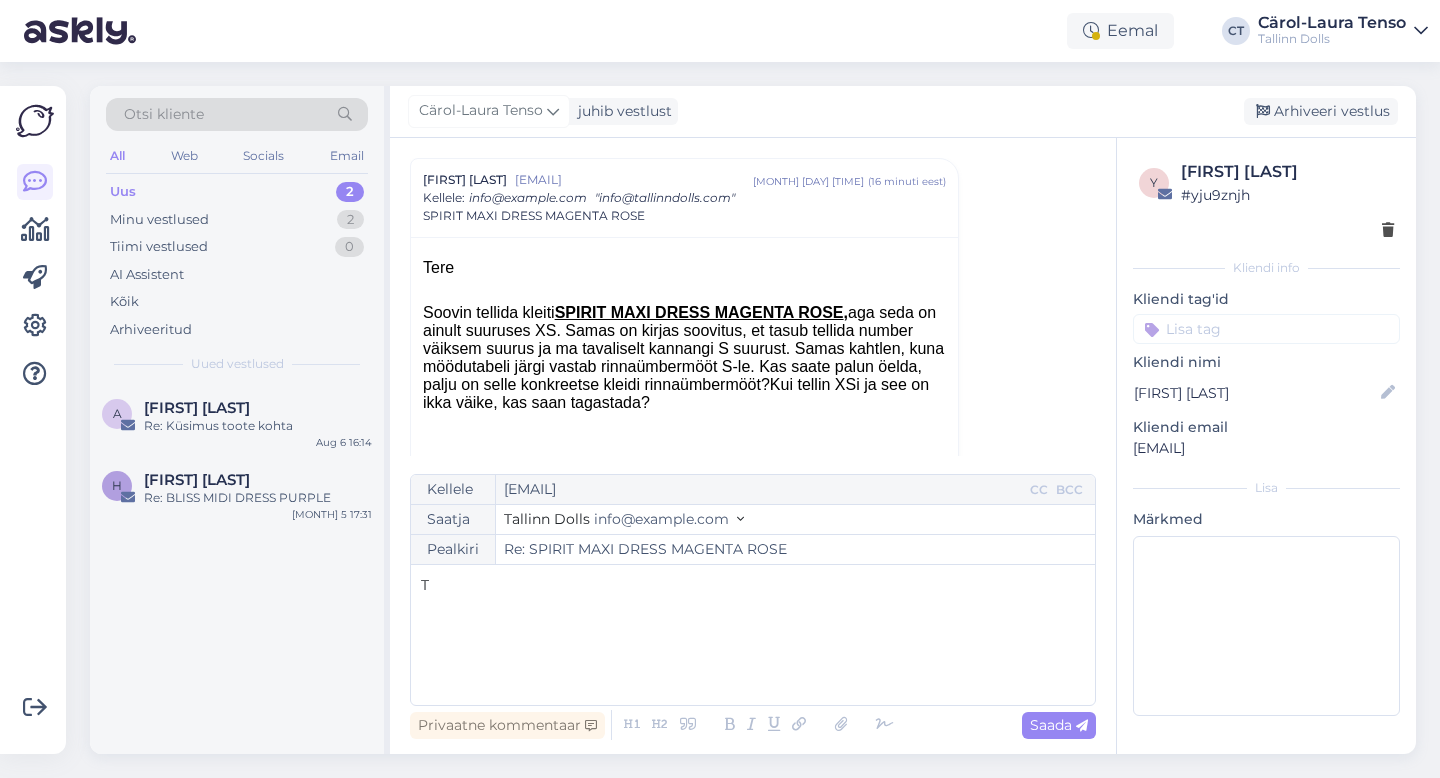 type 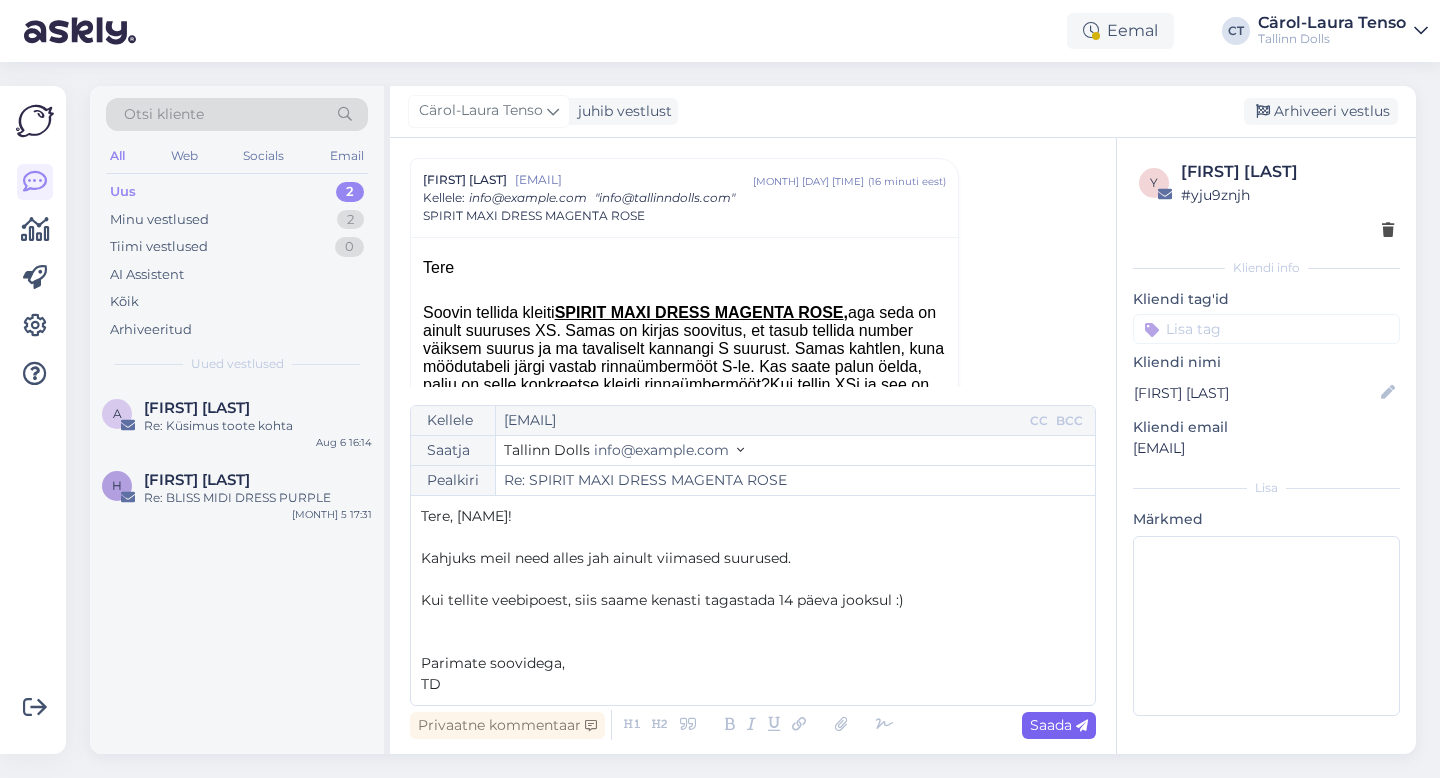 click on "Saada" at bounding box center [1059, 725] 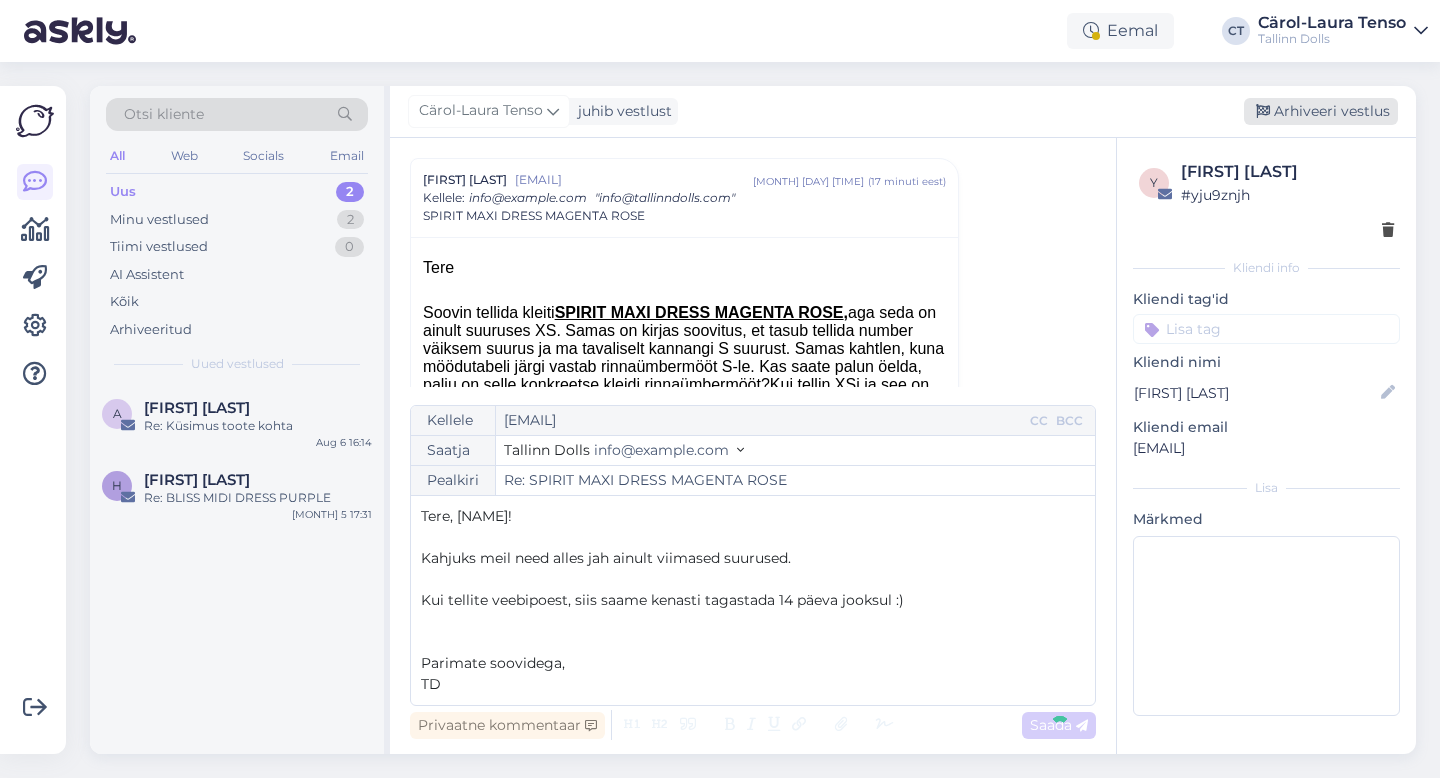 type on "Re: Re: SPIRIT MAXI DRESS MAGENTA ROSE" 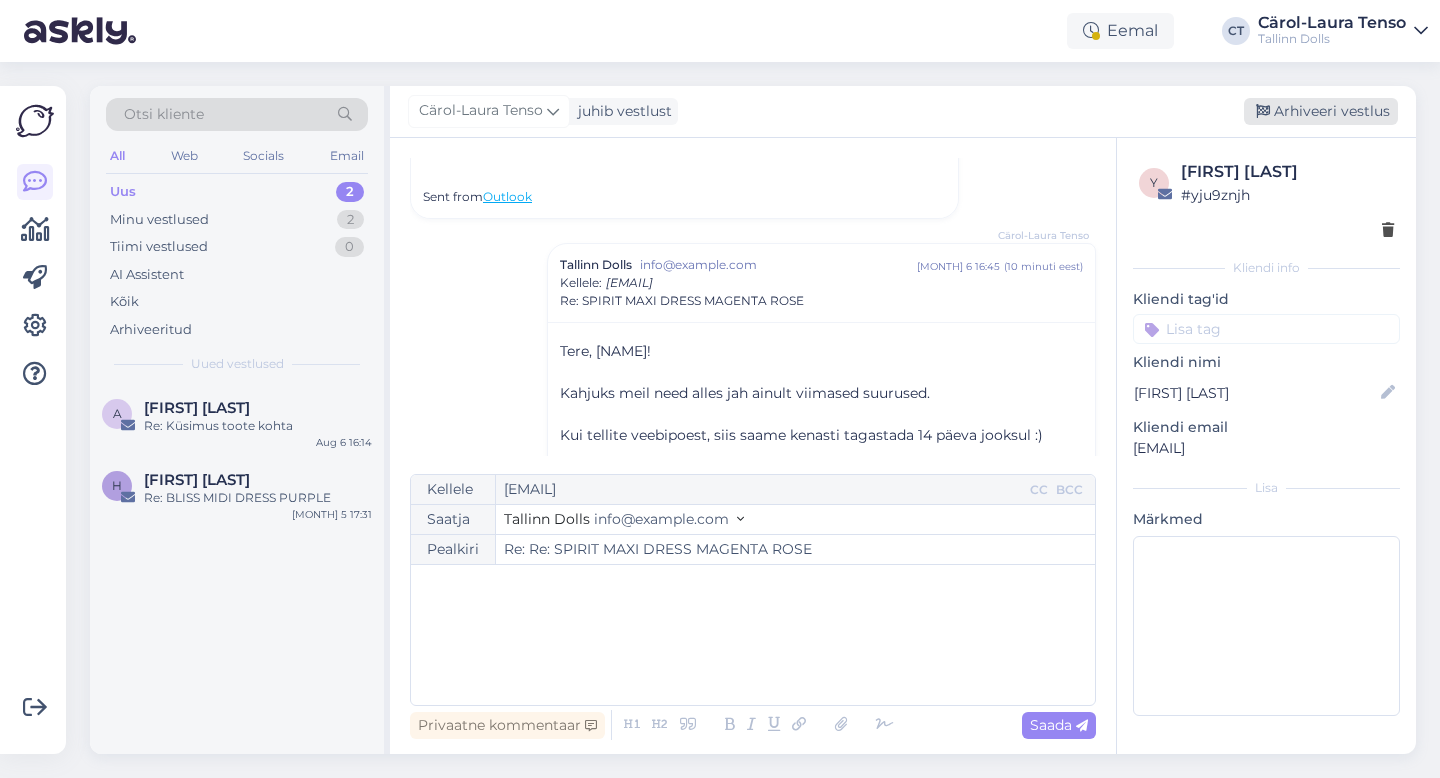 click on "Arhiveeri vestlus" at bounding box center (1321, 111) 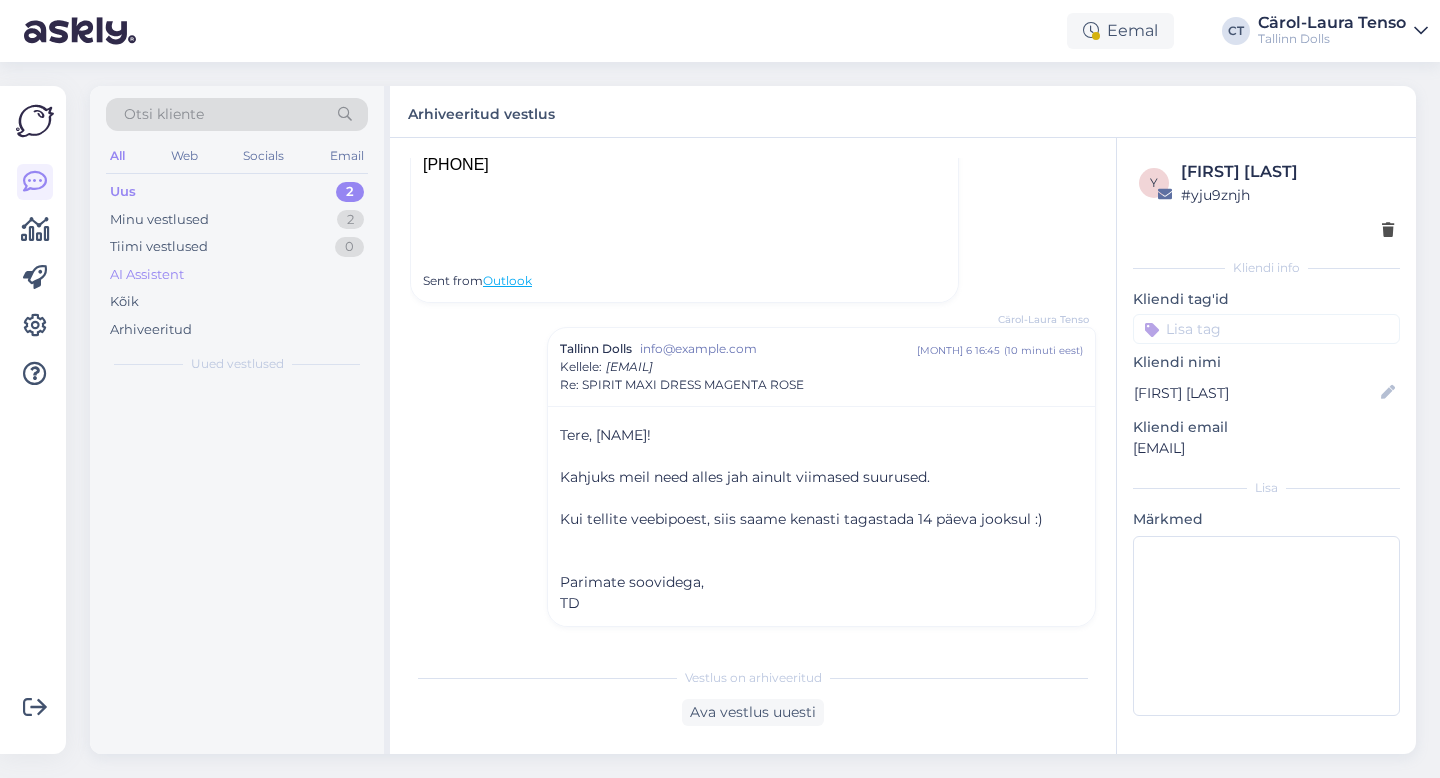 scroll, scrollTop: 428, scrollLeft: 0, axis: vertical 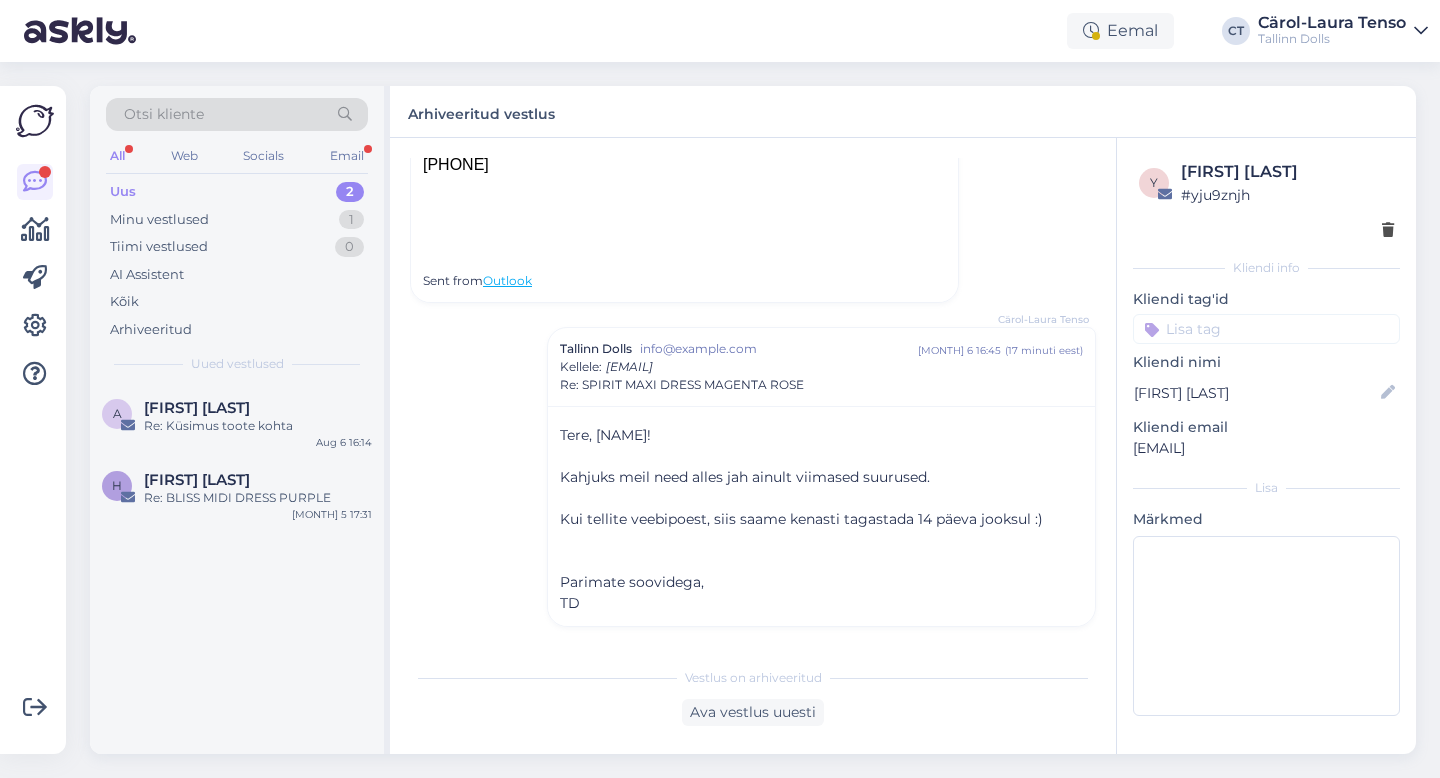 click on "Uus 2" at bounding box center [237, 192] 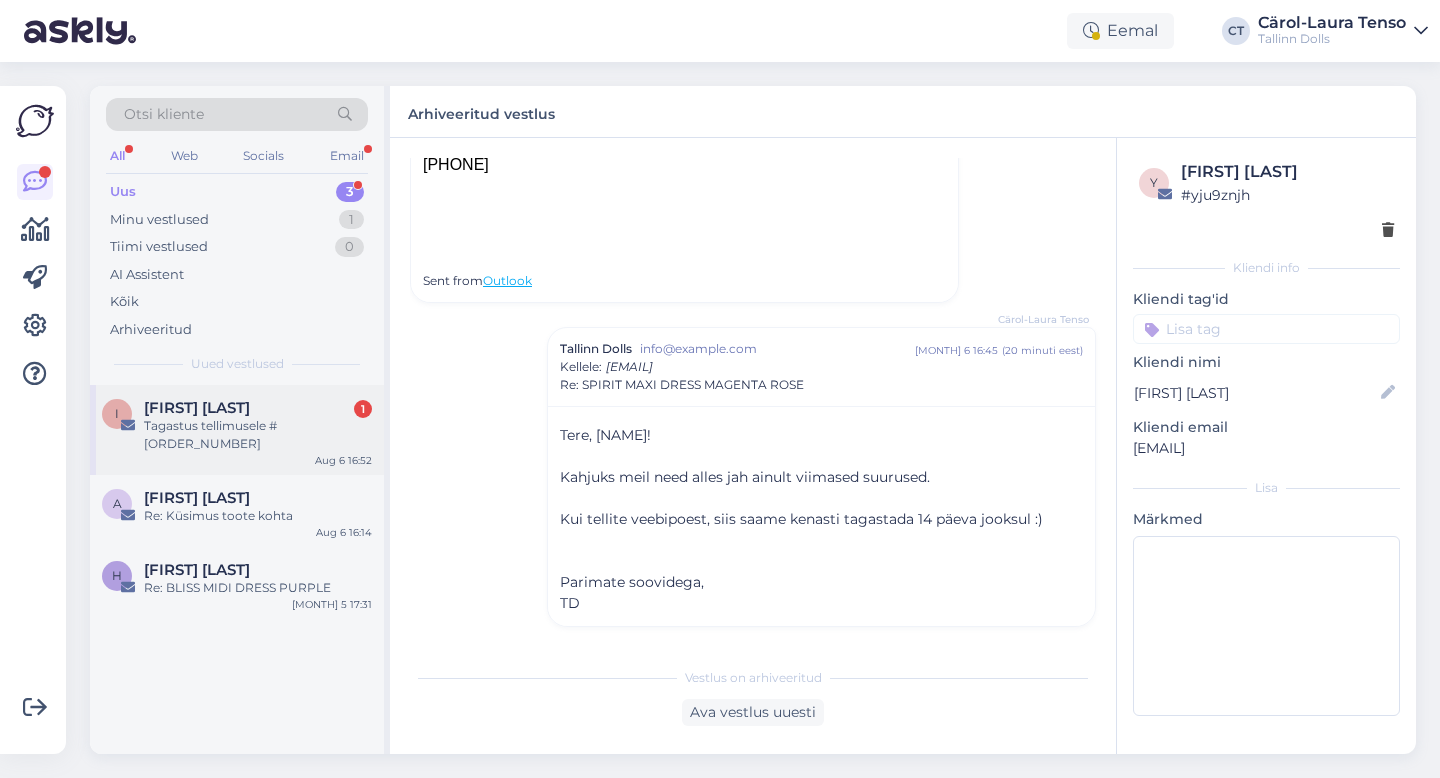 click on "Tagastus tellimusele #[ORDER_NUMBER]" at bounding box center [258, 435] 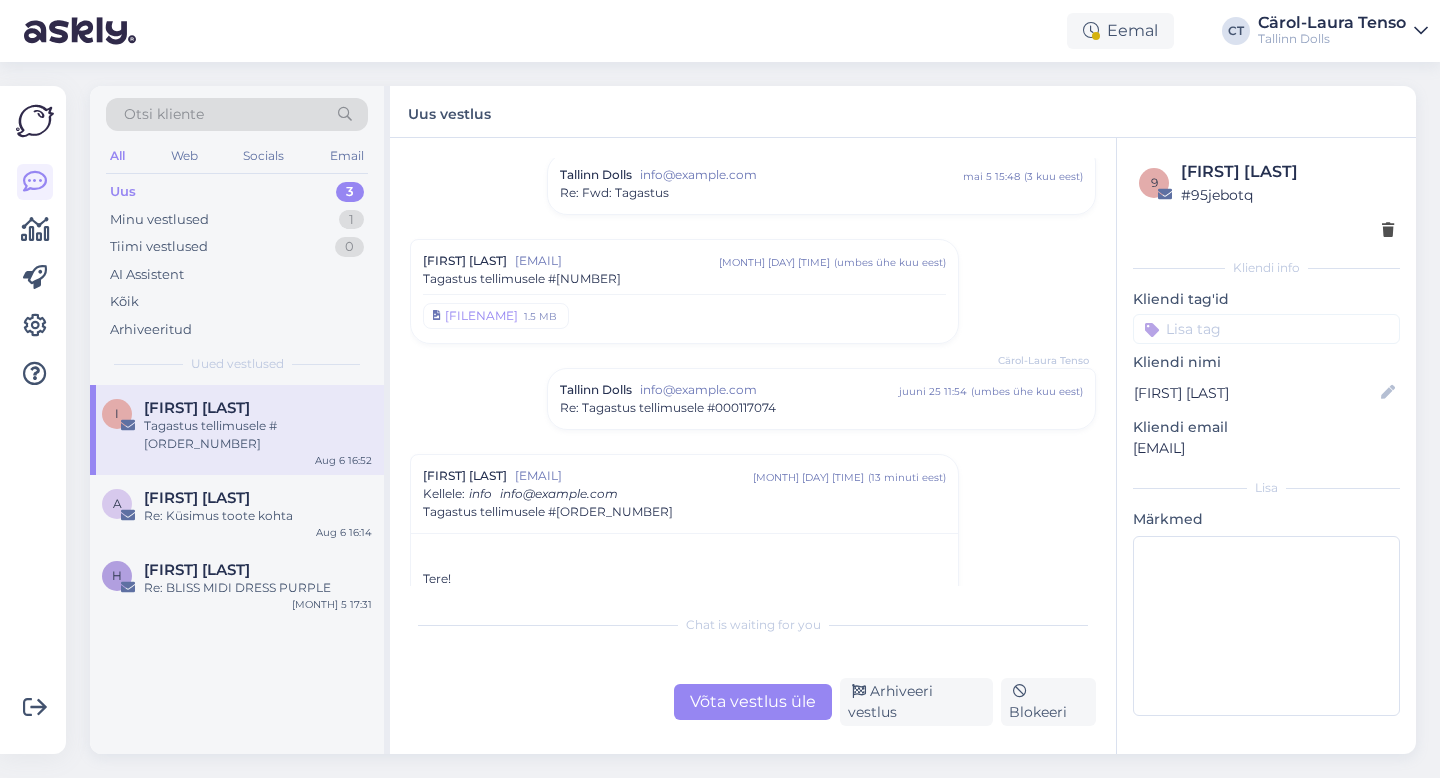 scroll, scrollTop: 569, scrollLeft: 0, axis: vertical 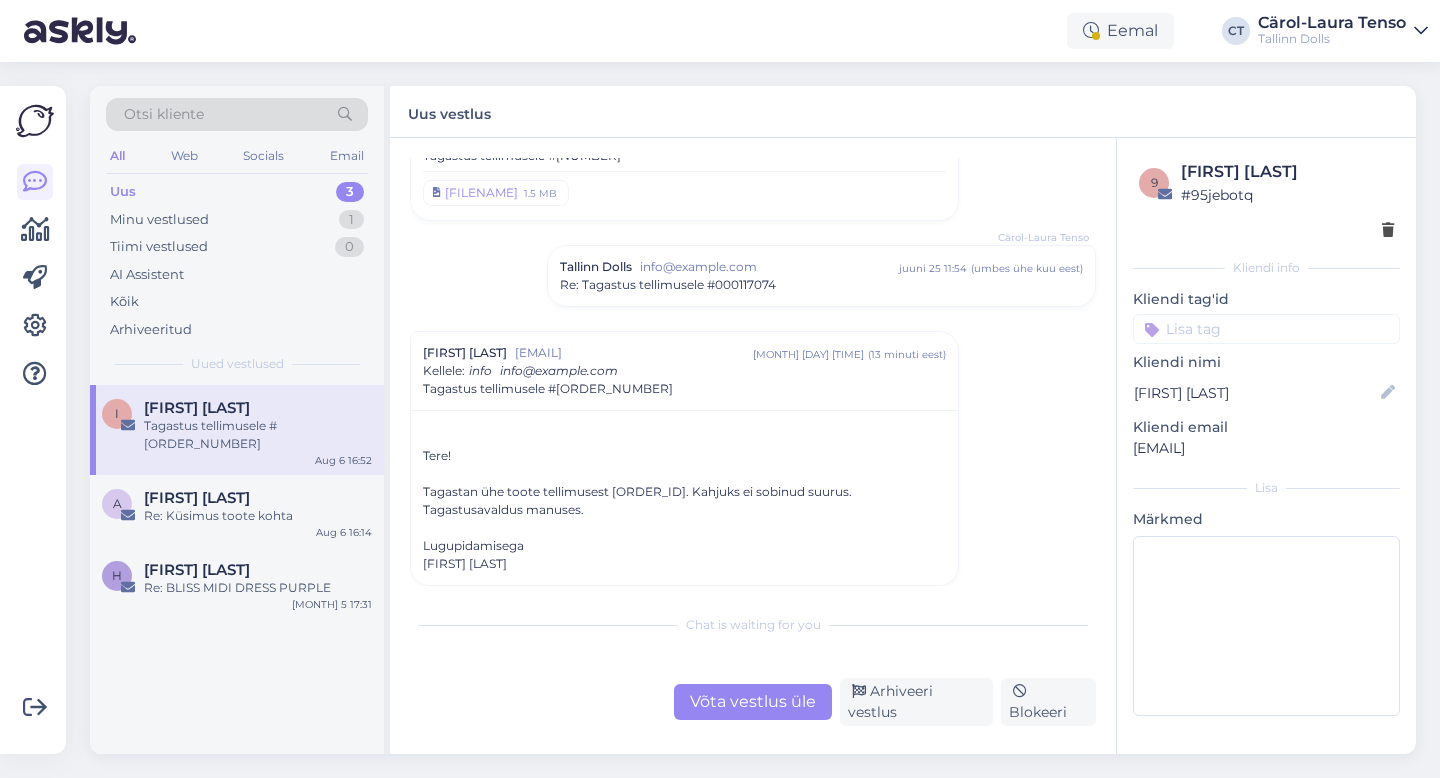 click on "Võta vestlus üle" at bounding box center (753, 702) 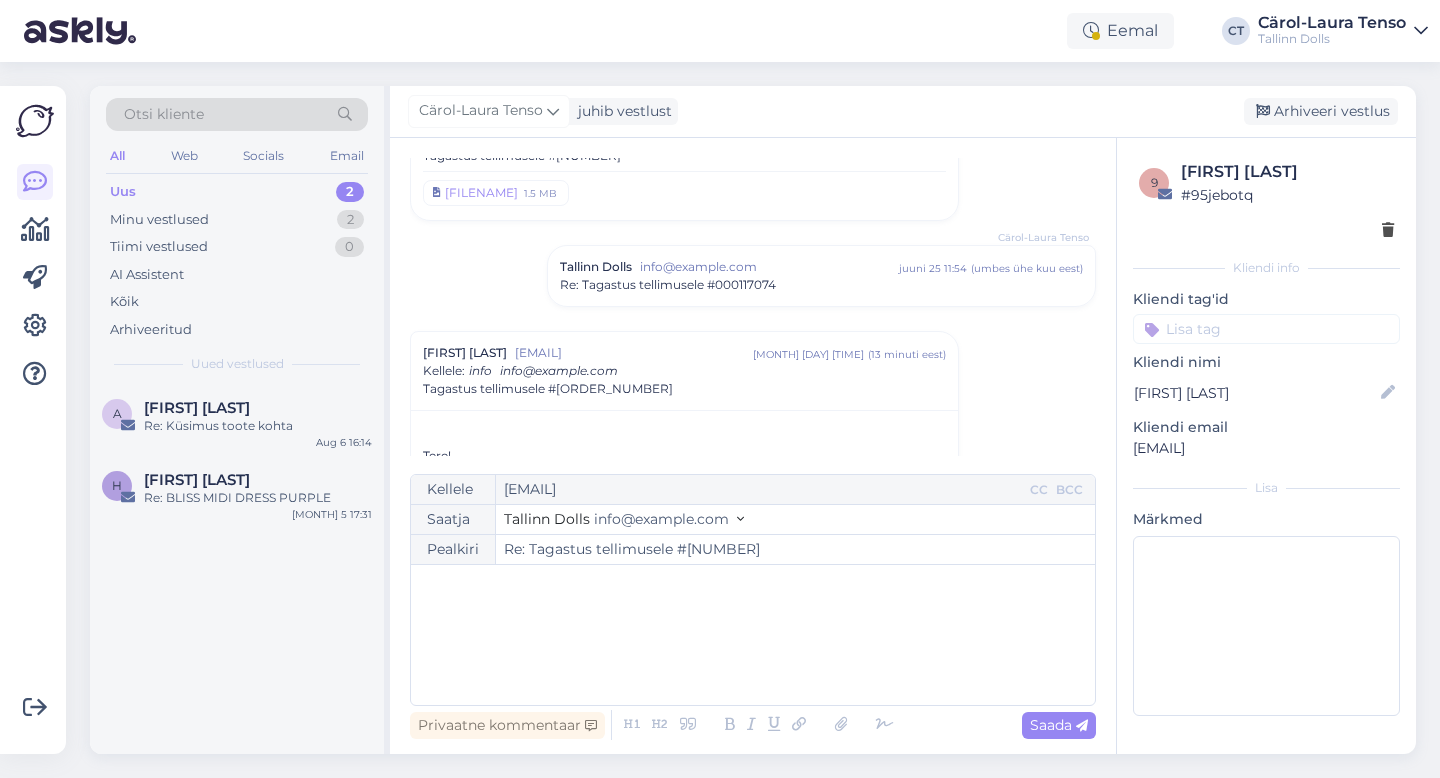 scroll, scrollTop: 711, scrollLeft: 0, axis: vertical 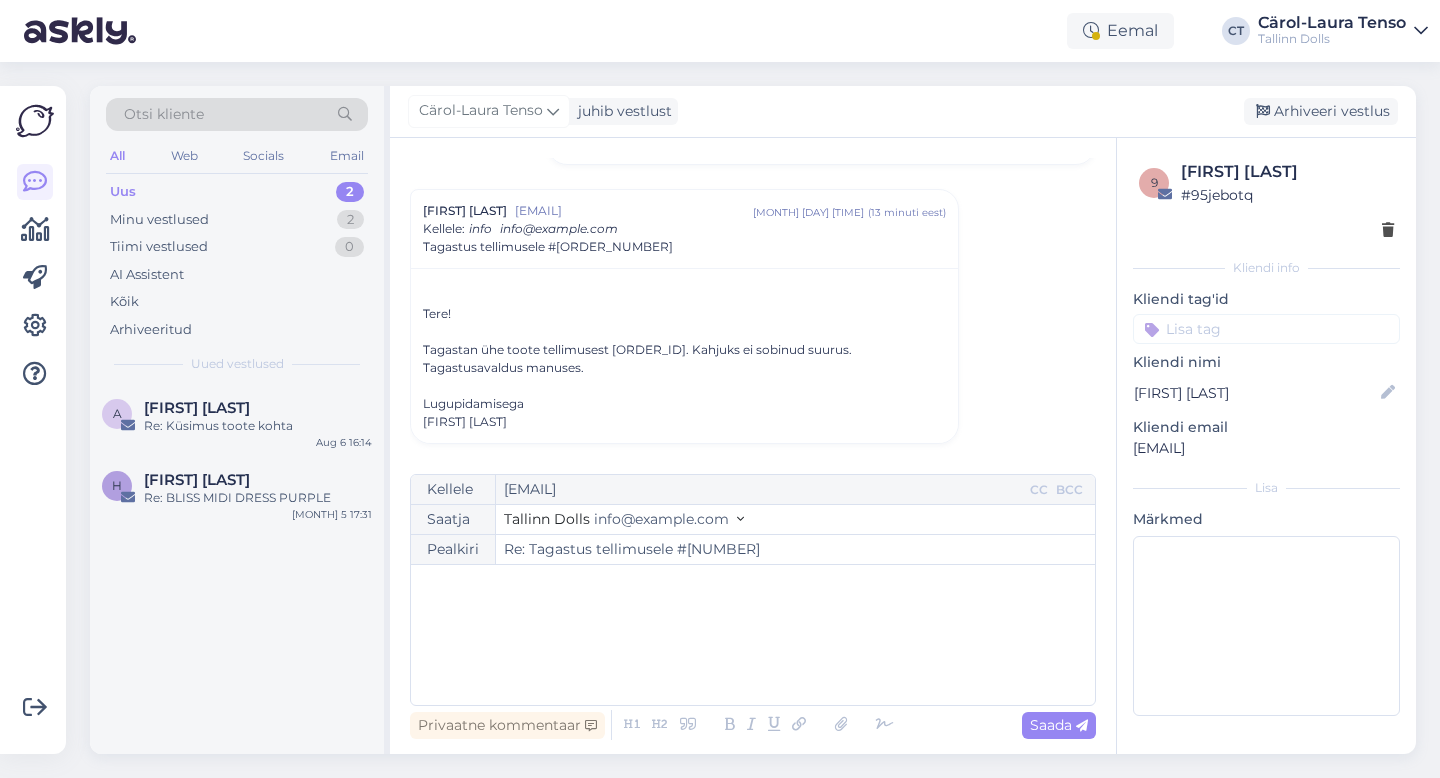 click on "﻿" at bounding box center [753, 635] 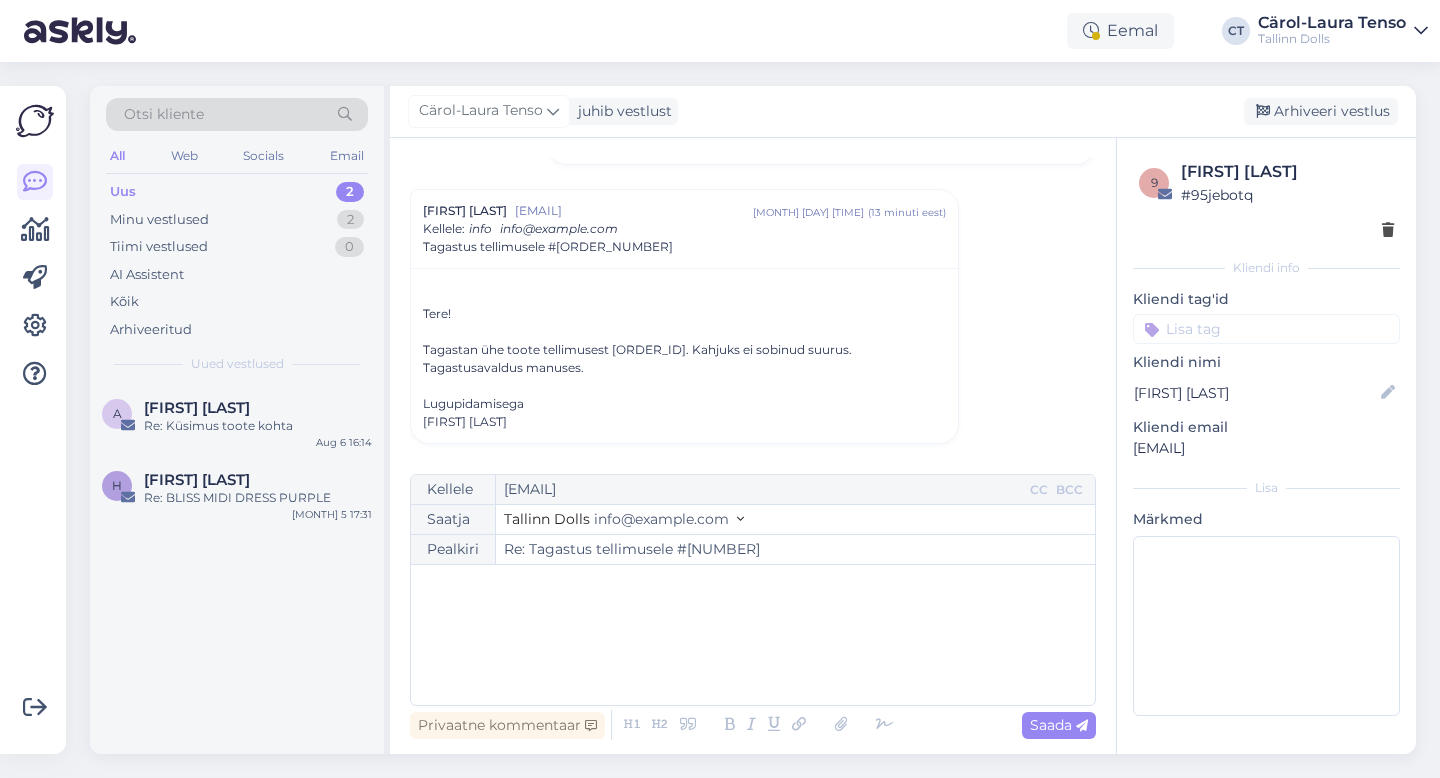 type 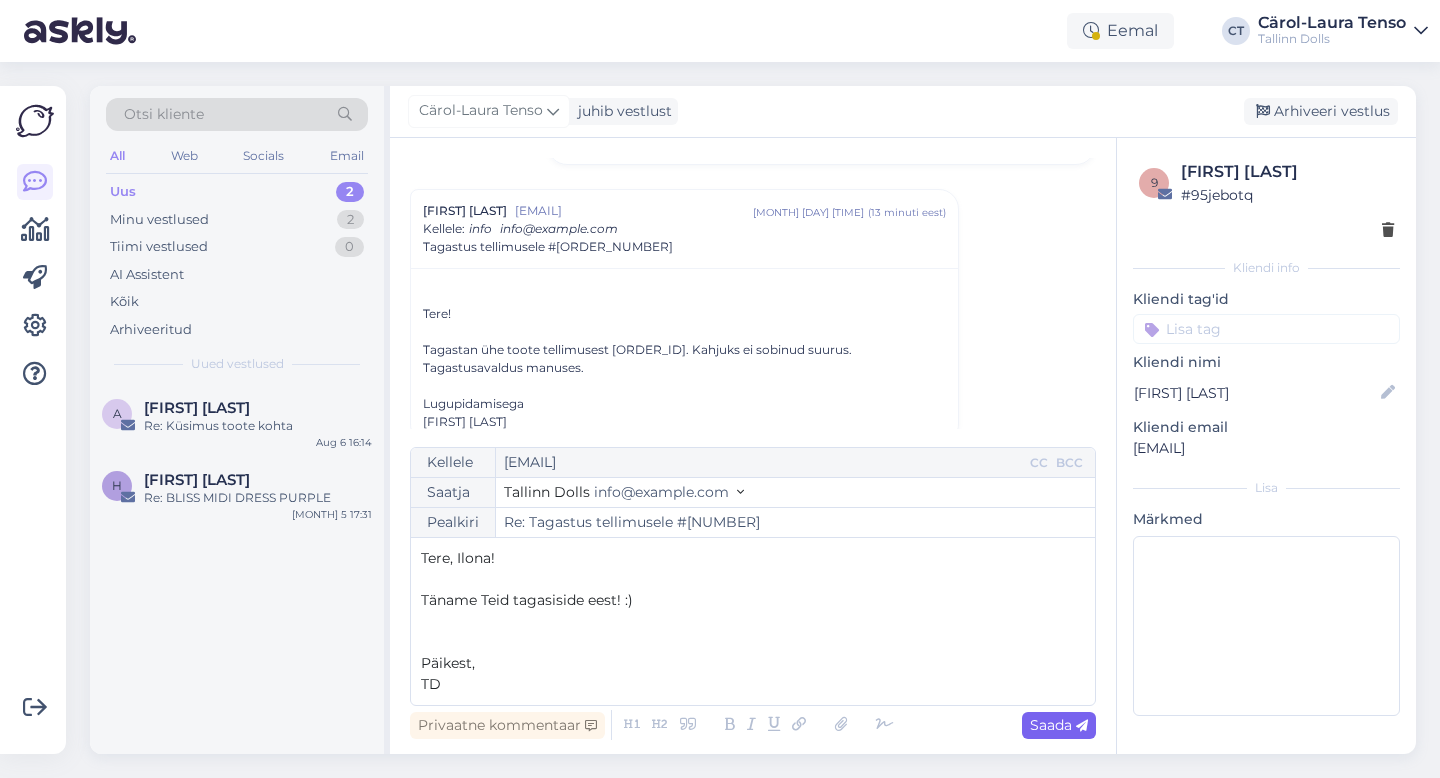 click on "Saada" at bounding box center (1059, 725) 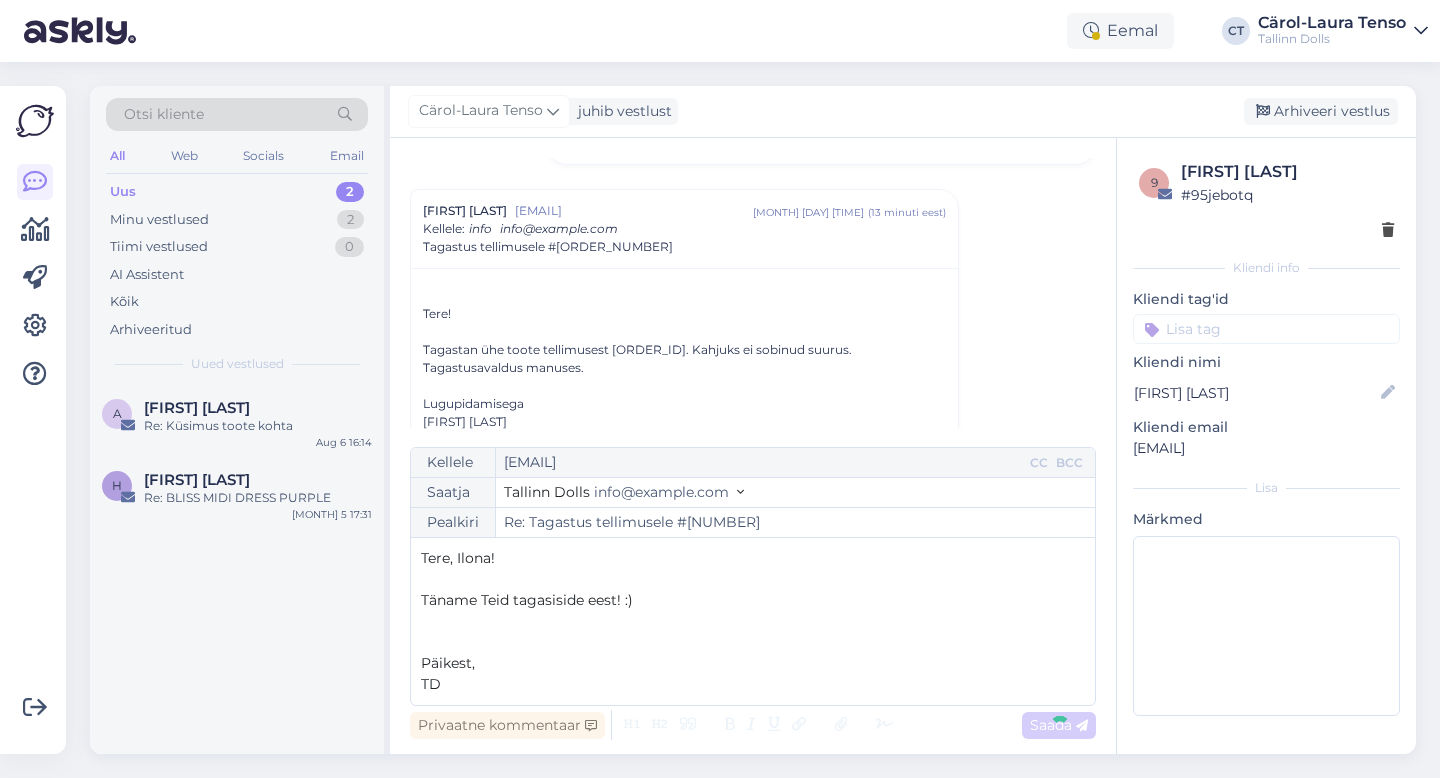 type on "Re: Re: Tagastus tellimusele #[NUMBER]" 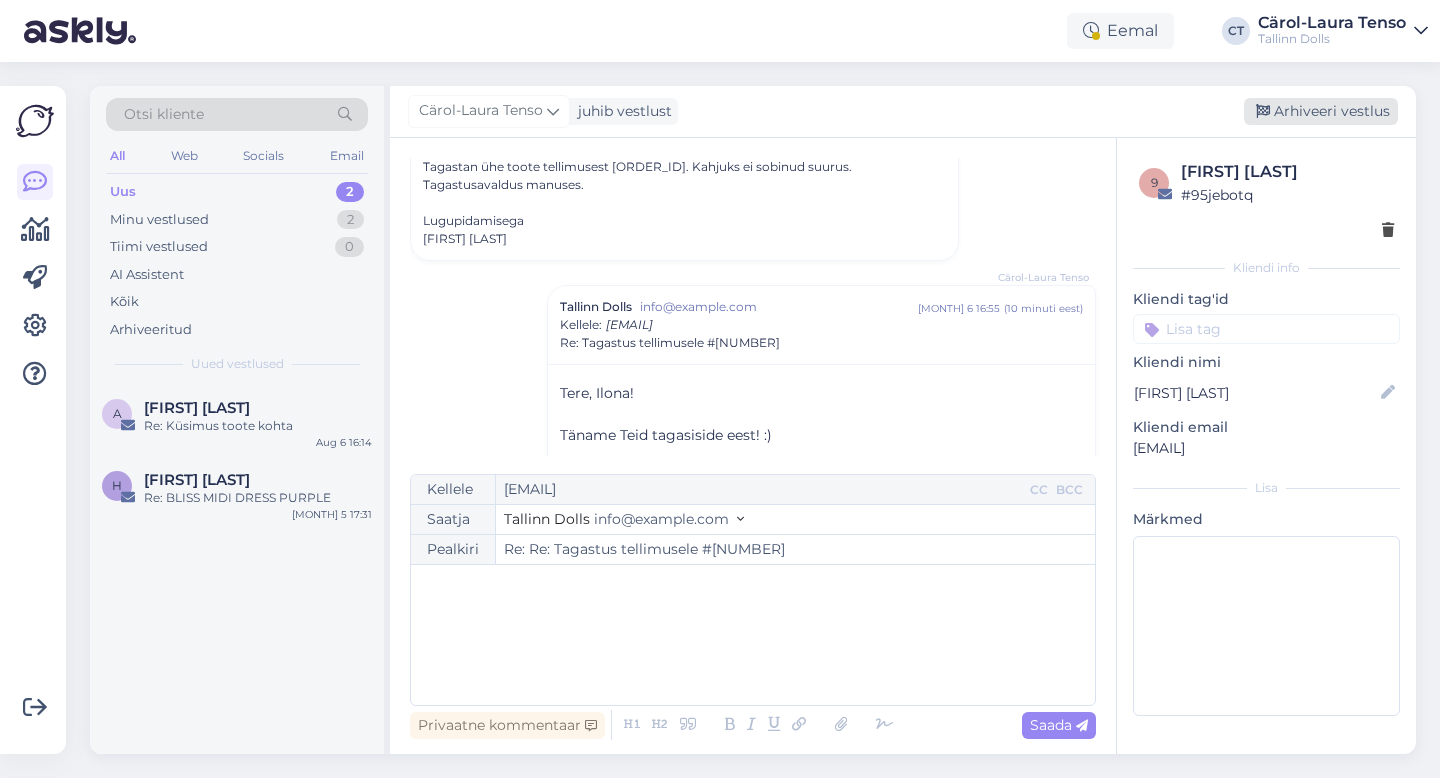 click on "Arhiveeri vestlus" at bounding box center (1321, 111) 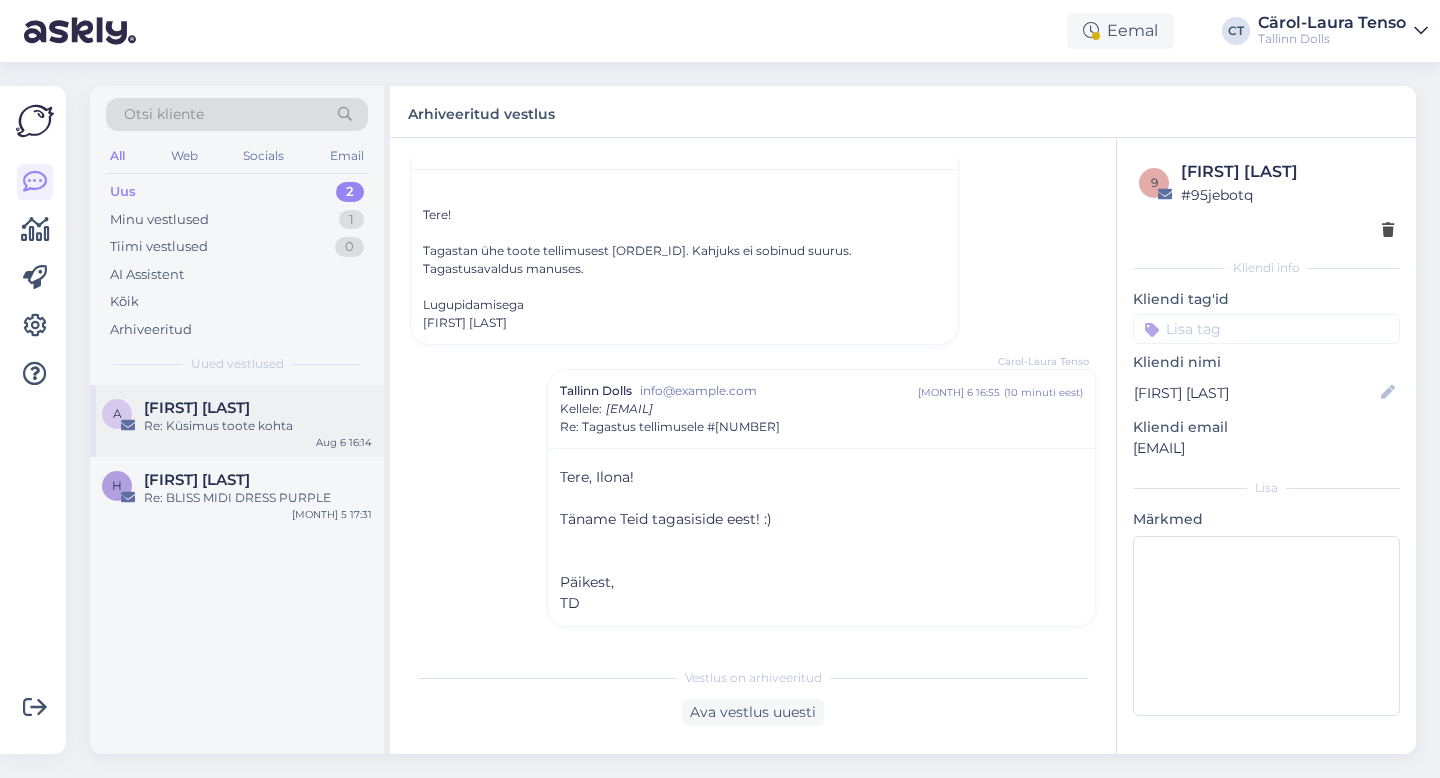 click on "Re: Küsimus toote kohta" at bounding box center (258, 426) 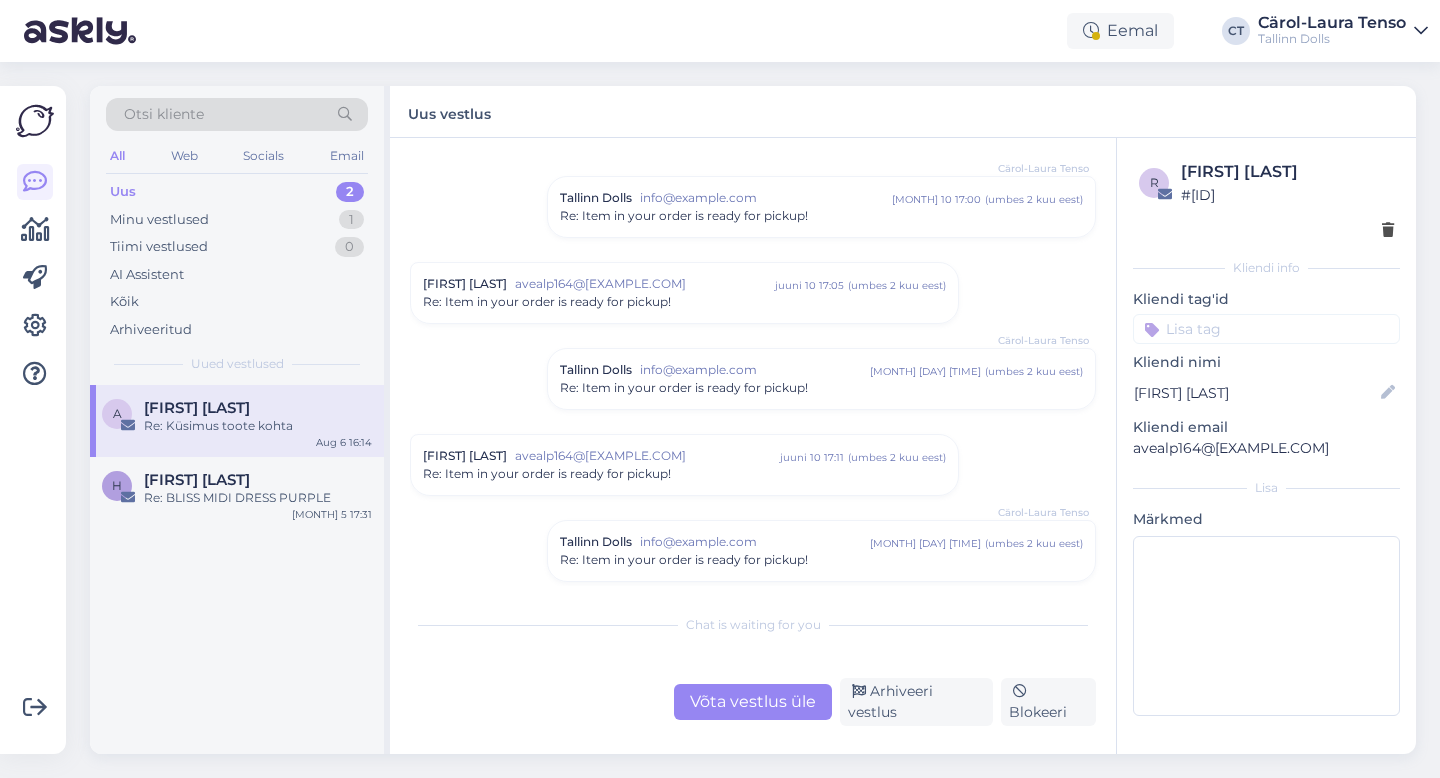 scroll, scrollTop: 1521, scrollLeft: 0, axis: vertical 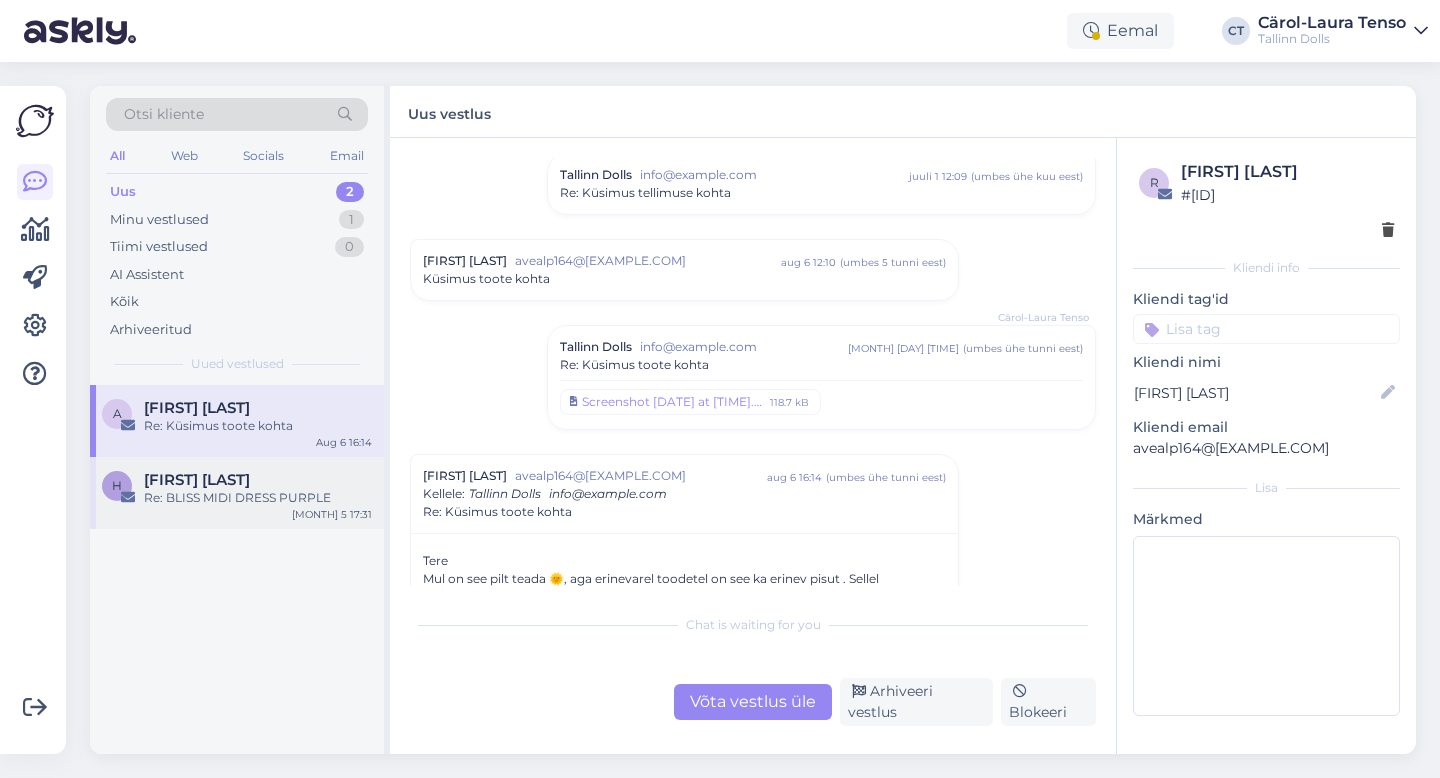 click on "Re: BLISS MIDI DRESS PURPLE" at bounding box center [258, 498] 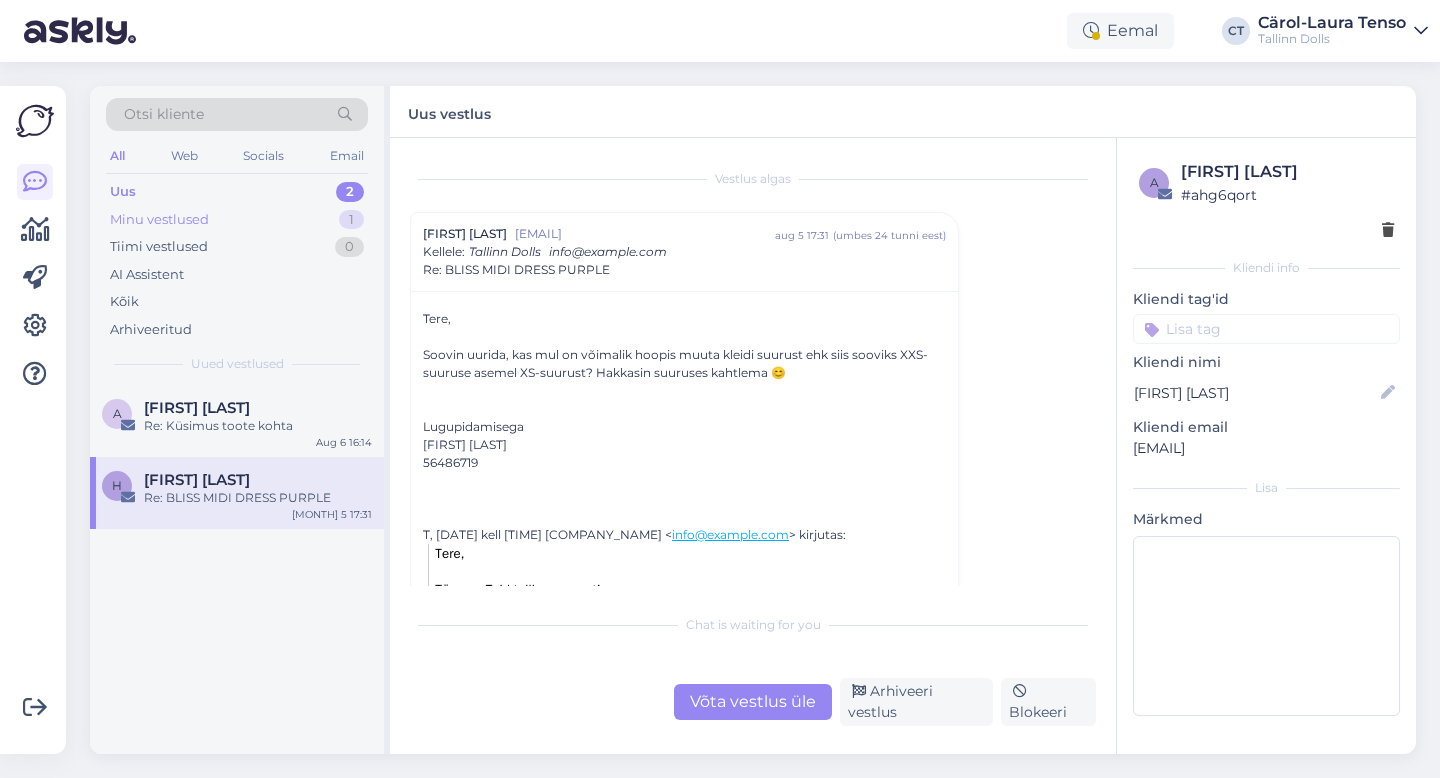 click on "Minu vestlused 1" at bounding box center (237, 220) 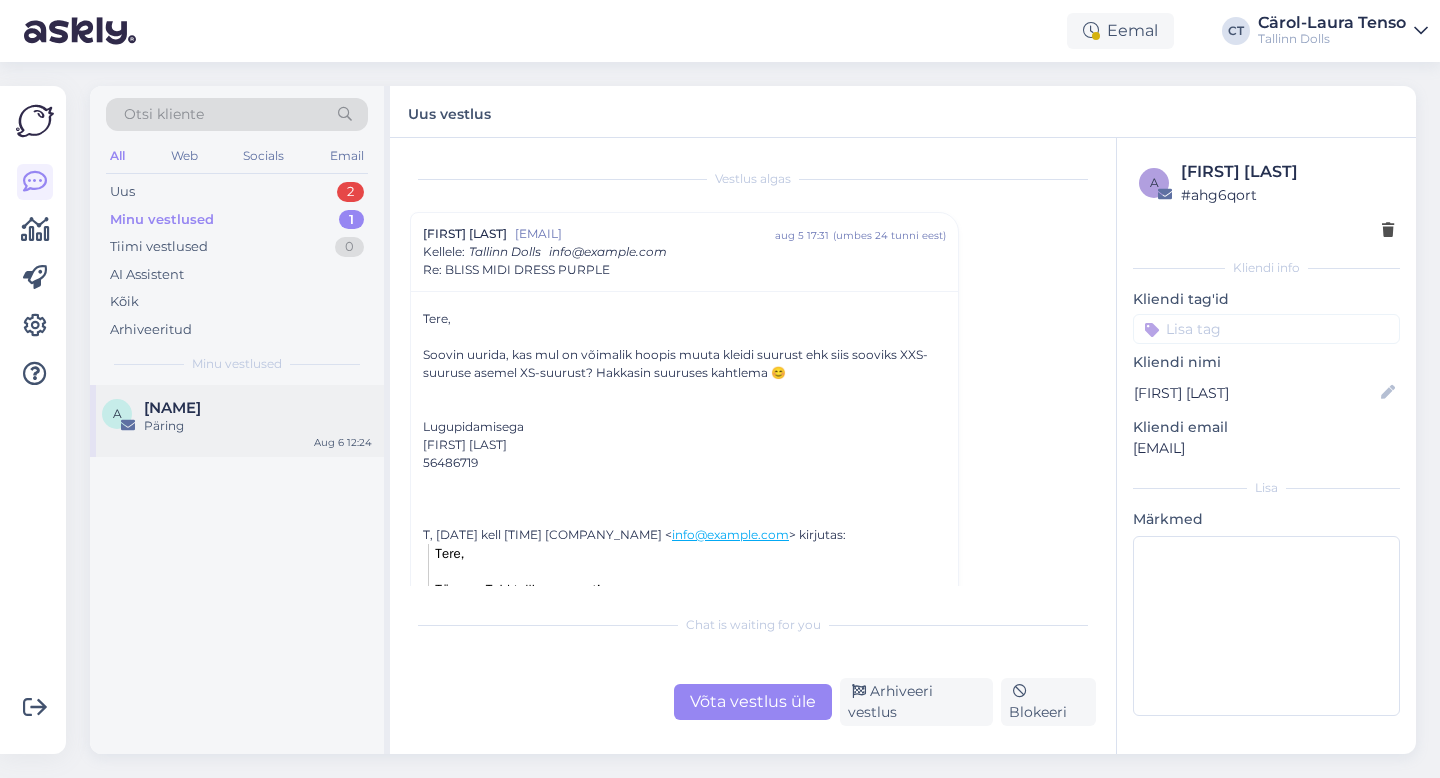 click on "[NAME]" at bounding box center (172, 408) 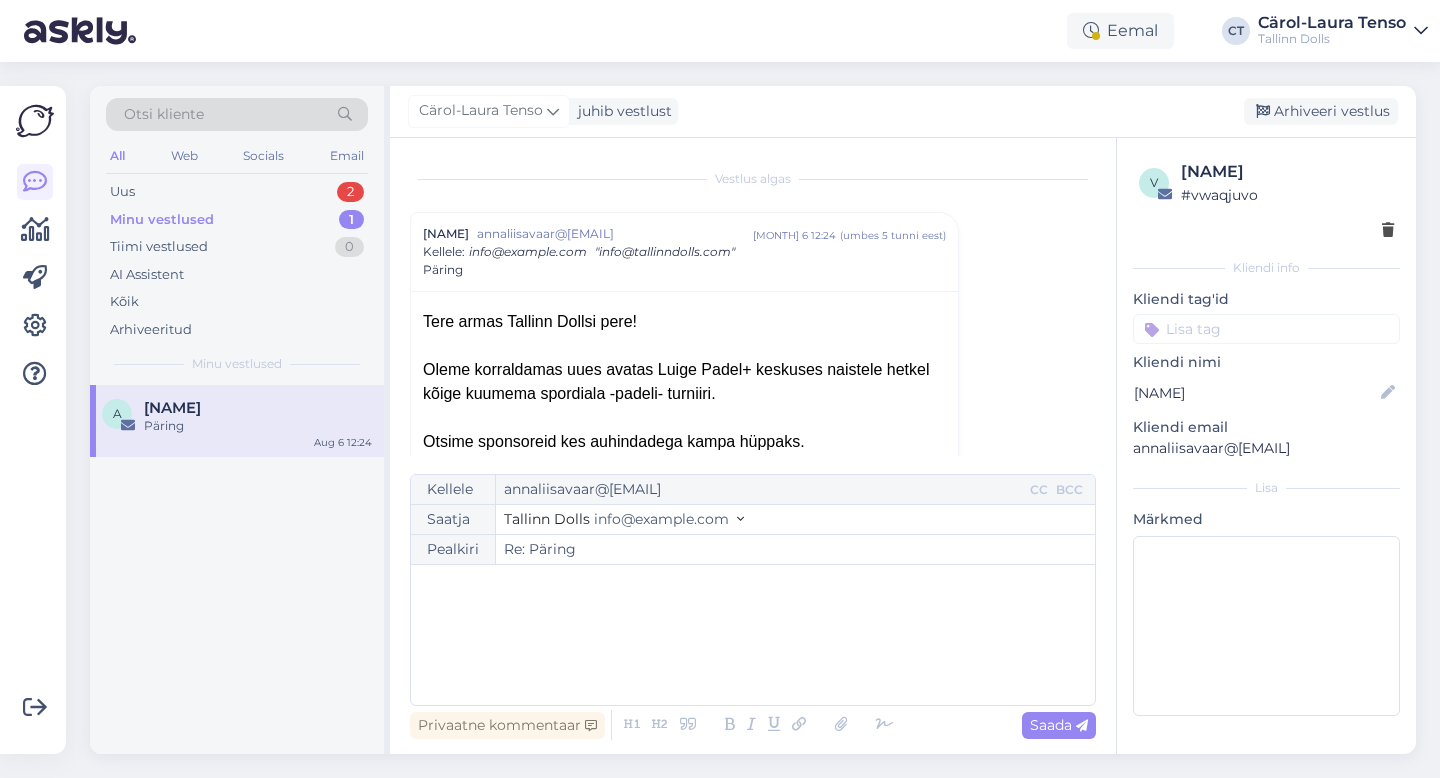 click on "﻿" at bounding box center [753, 635] 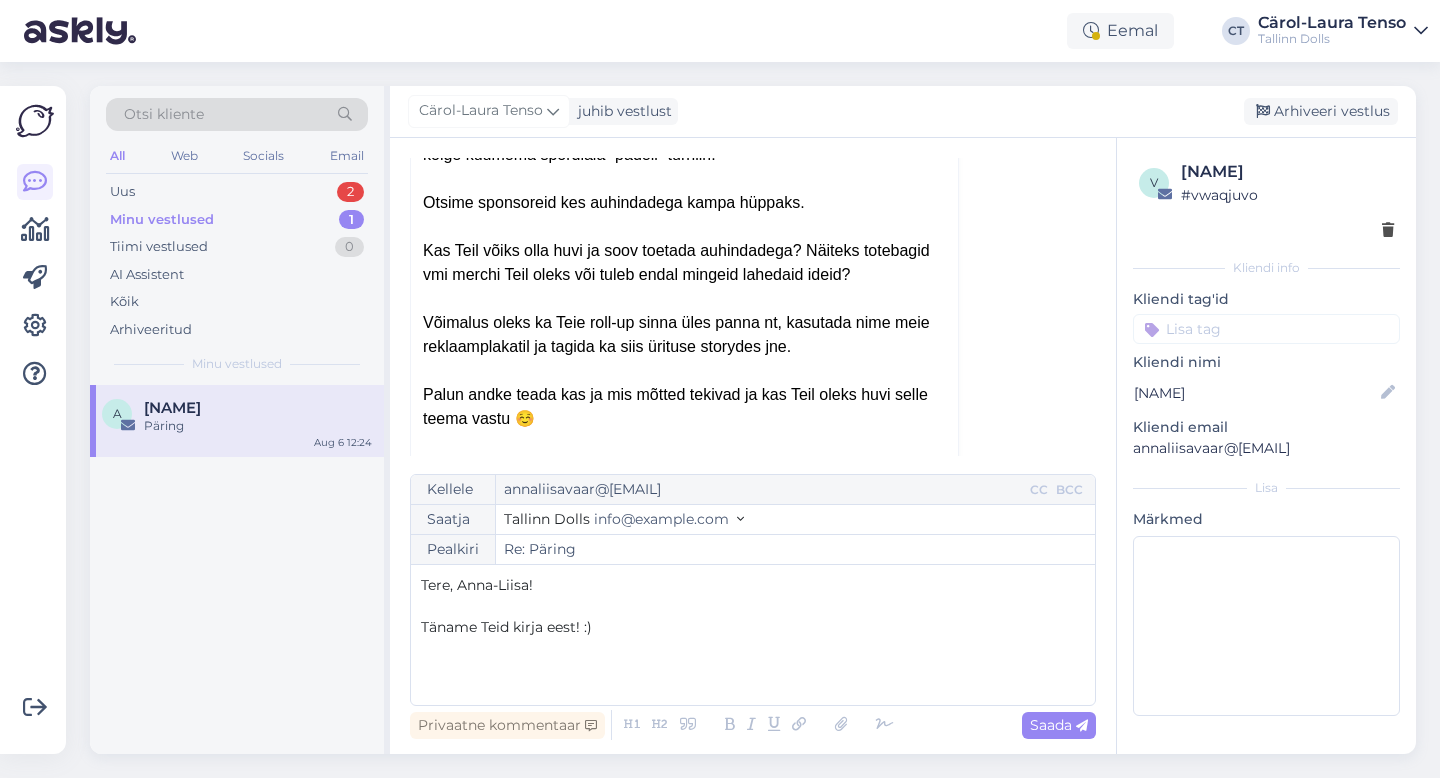 scroll, scrollTop: 243, scrollLeft: 0, axis: vertical 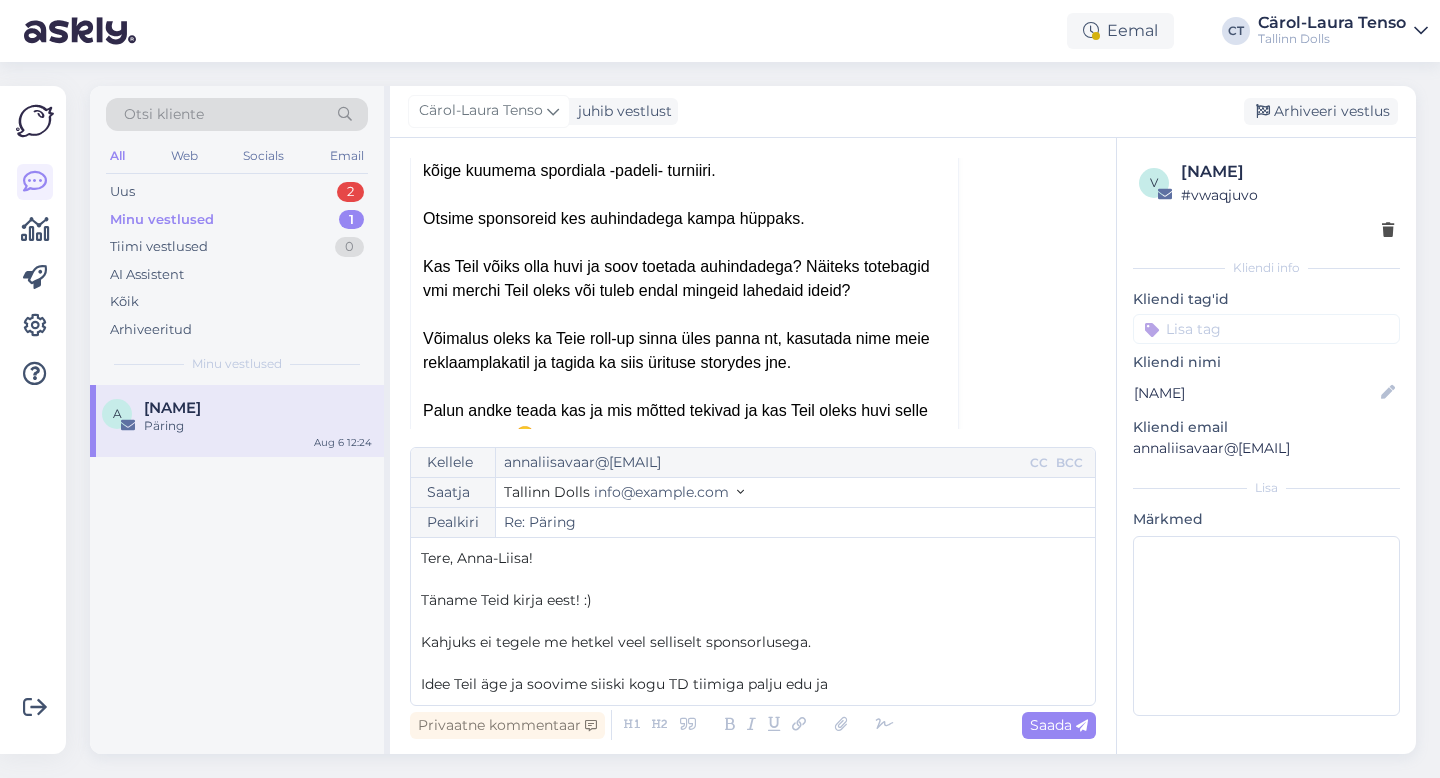 click on "Kahjuks ei tegele me hetkel veel selliselt sponsorlusega." at bounding box center [753, 642] 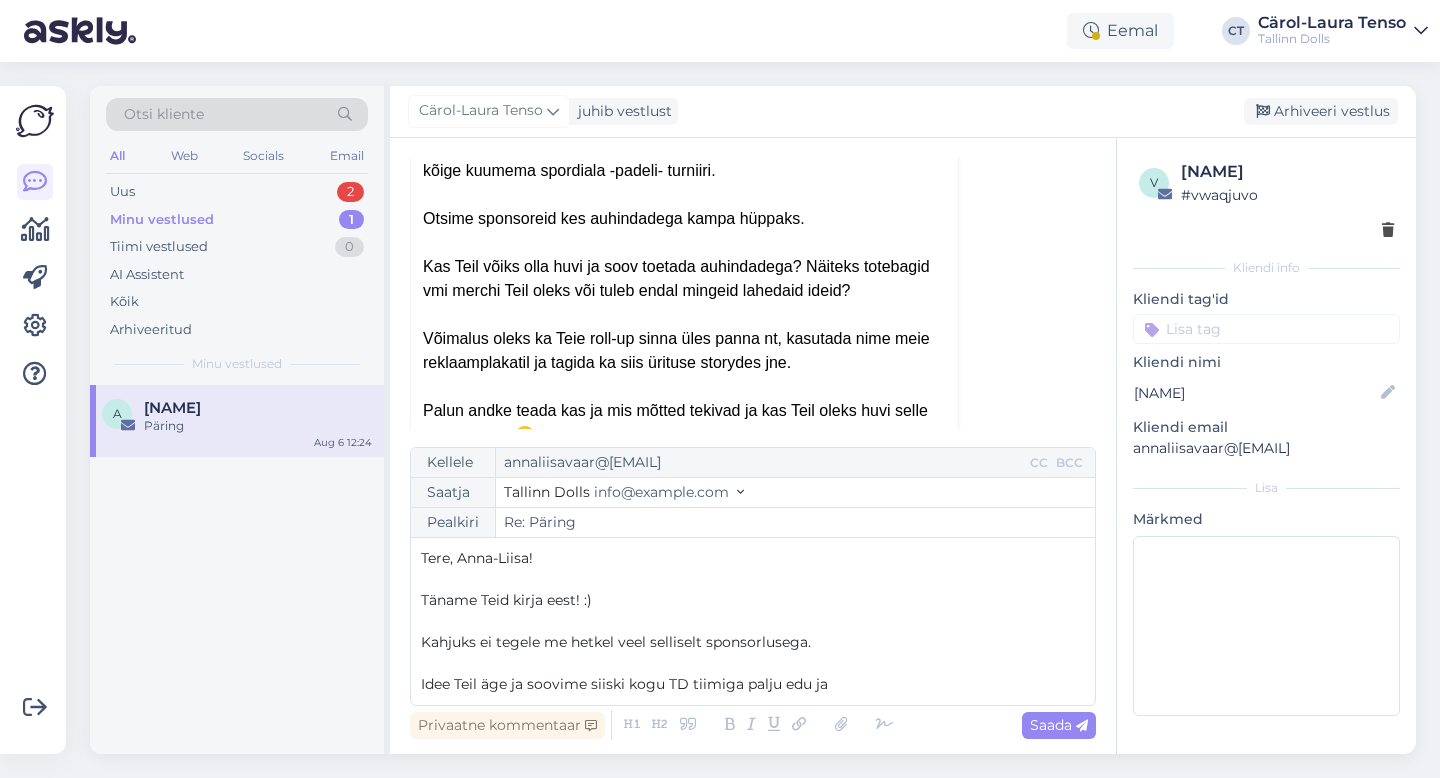 drag, startPoint x: 831, startPoint y: 639, endPoint x: 484, endPoint y: 637, distance: 347.00577 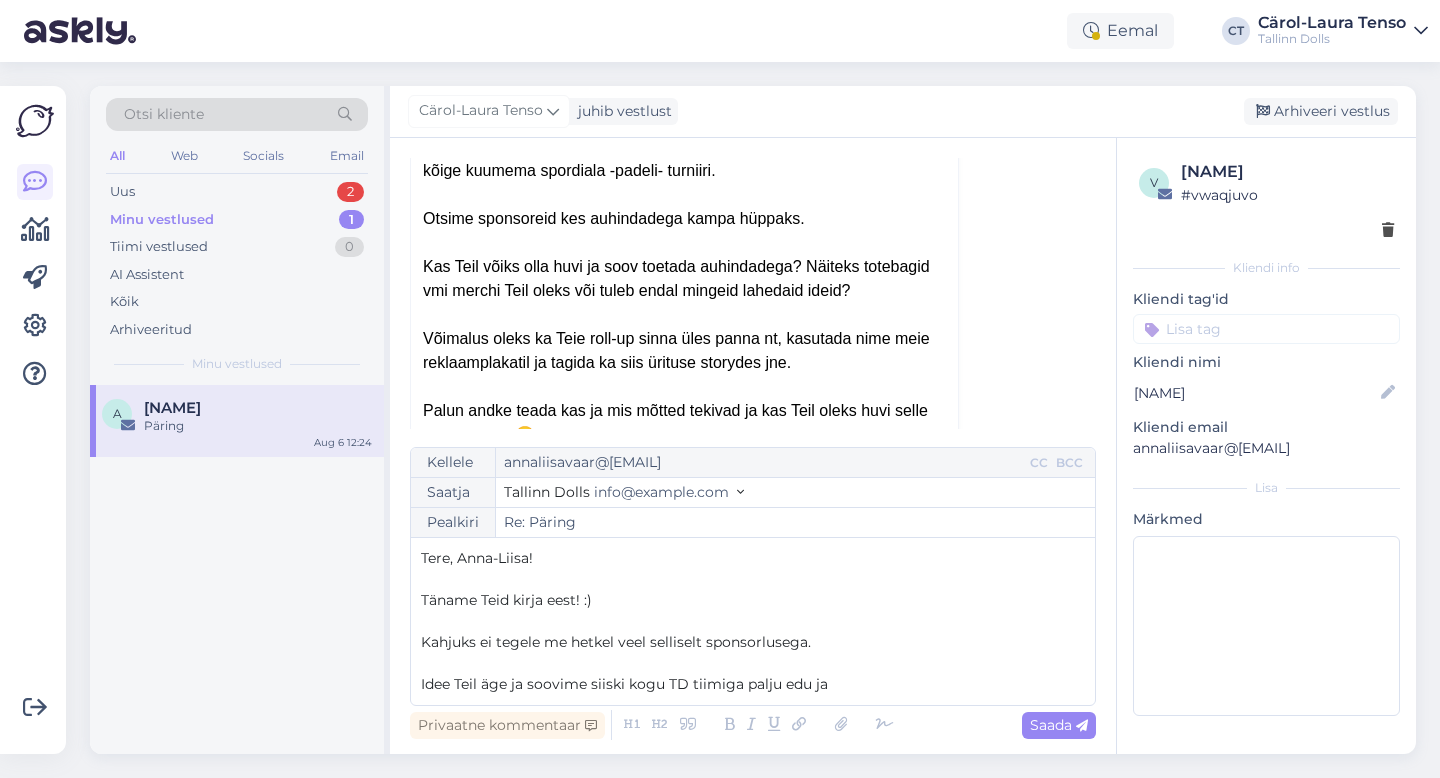 click on "Kahjuks ei tegele me hetkel veel selliselt sponsorlusega." at bounding box center [753, 642] 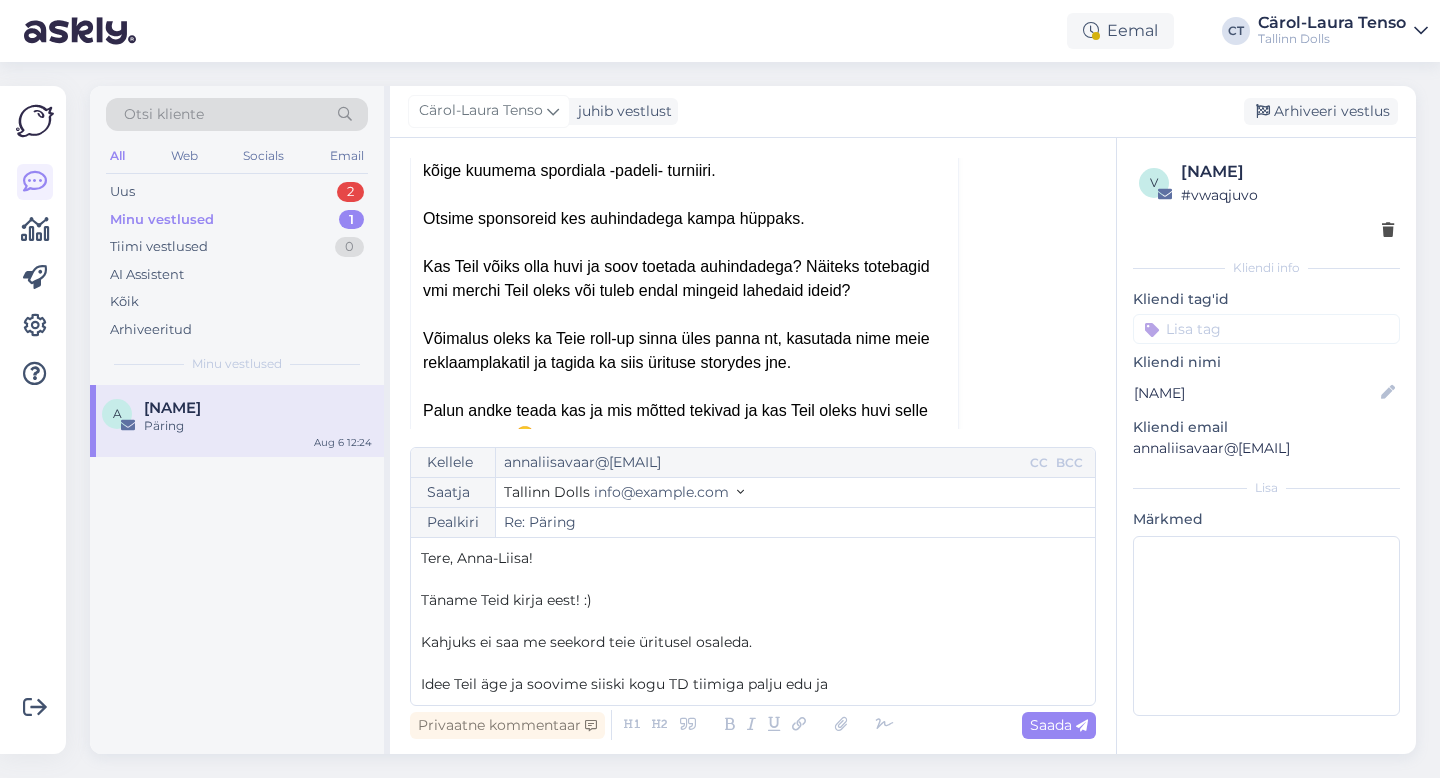 drag, startPoint x: 848, startPoint y: 678, endPoint x: 416, endPoint y: 679, distance: 432.00116 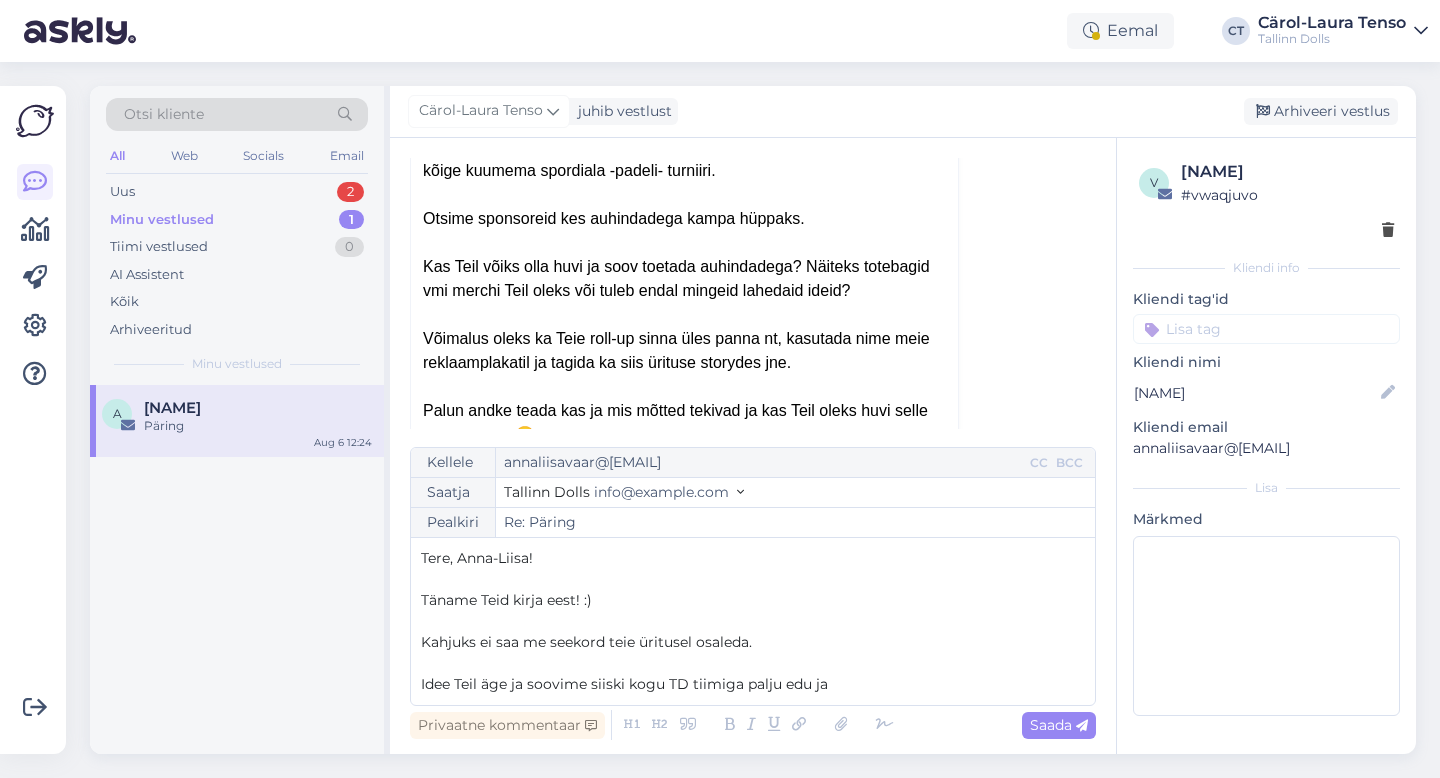 click on "Kellele [EMAIL] CC BCC Saatja Tallinn Dolls [EMAIL] Pealkiri Re: Päring Tere, Anna-Liisa! ﻿ Täname Teid kirja eest! :) ﻿ Kahjuks ei saa me seekord teie üritusel osaleda. ﻿ Idee Teil äge ja soovime siiski kogu TD tiimiga palju edu ja" at bounding box center (753, 576) 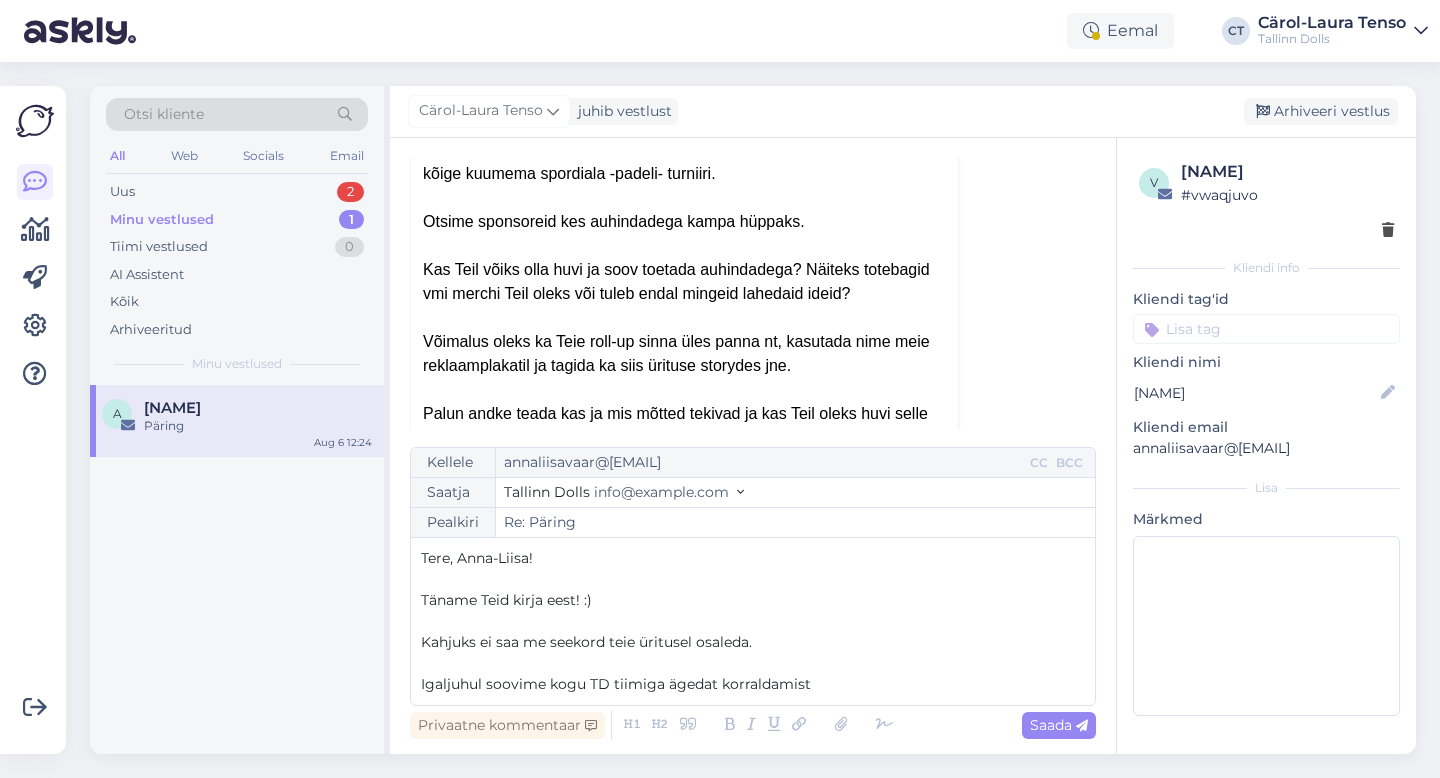scroll, scrollTop: 267, scrollLeft: 0, axis: vertical 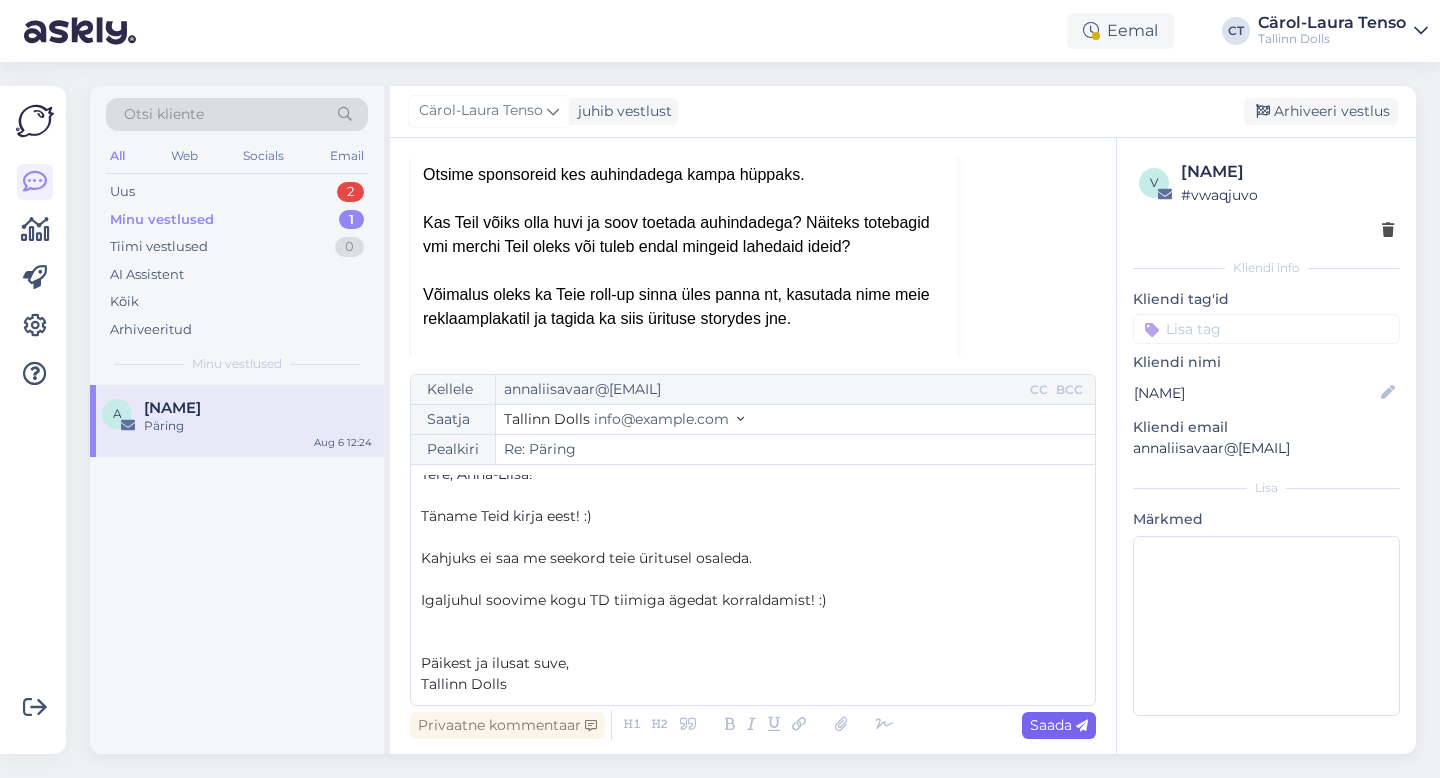 click on "Saada" at bounding box center (1059, 725) 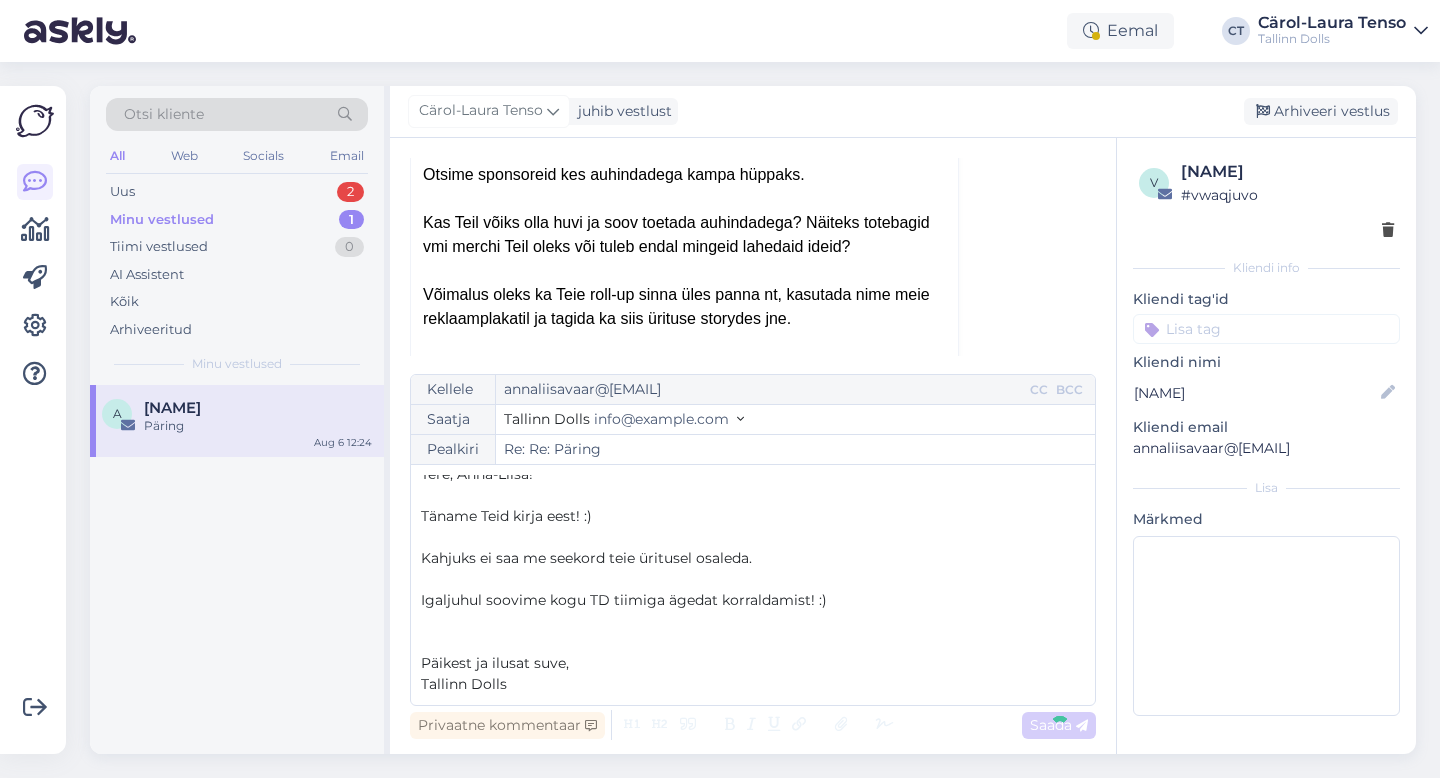 type on "Re: Päring" 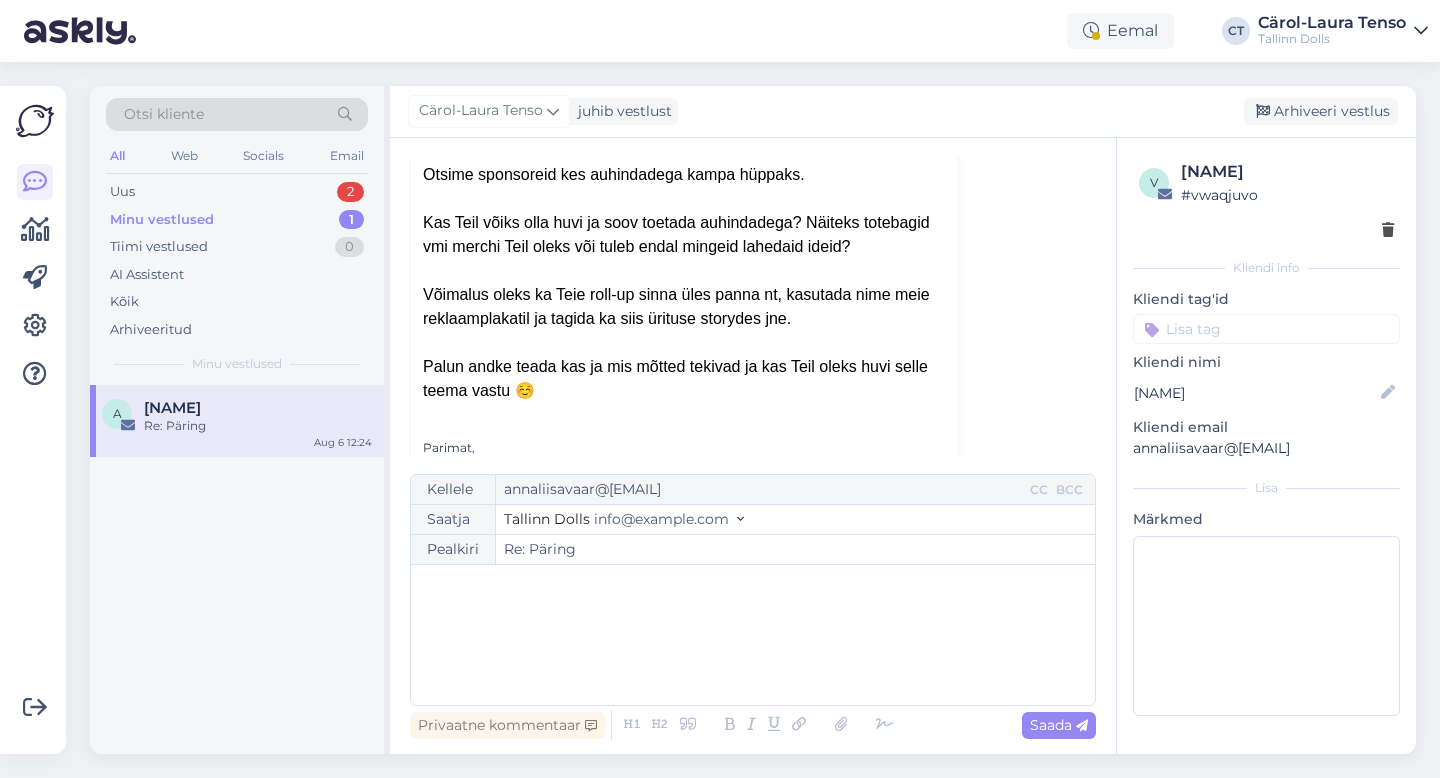 scroll, scrollTop: 0, scrollLeft: 0, axis: both 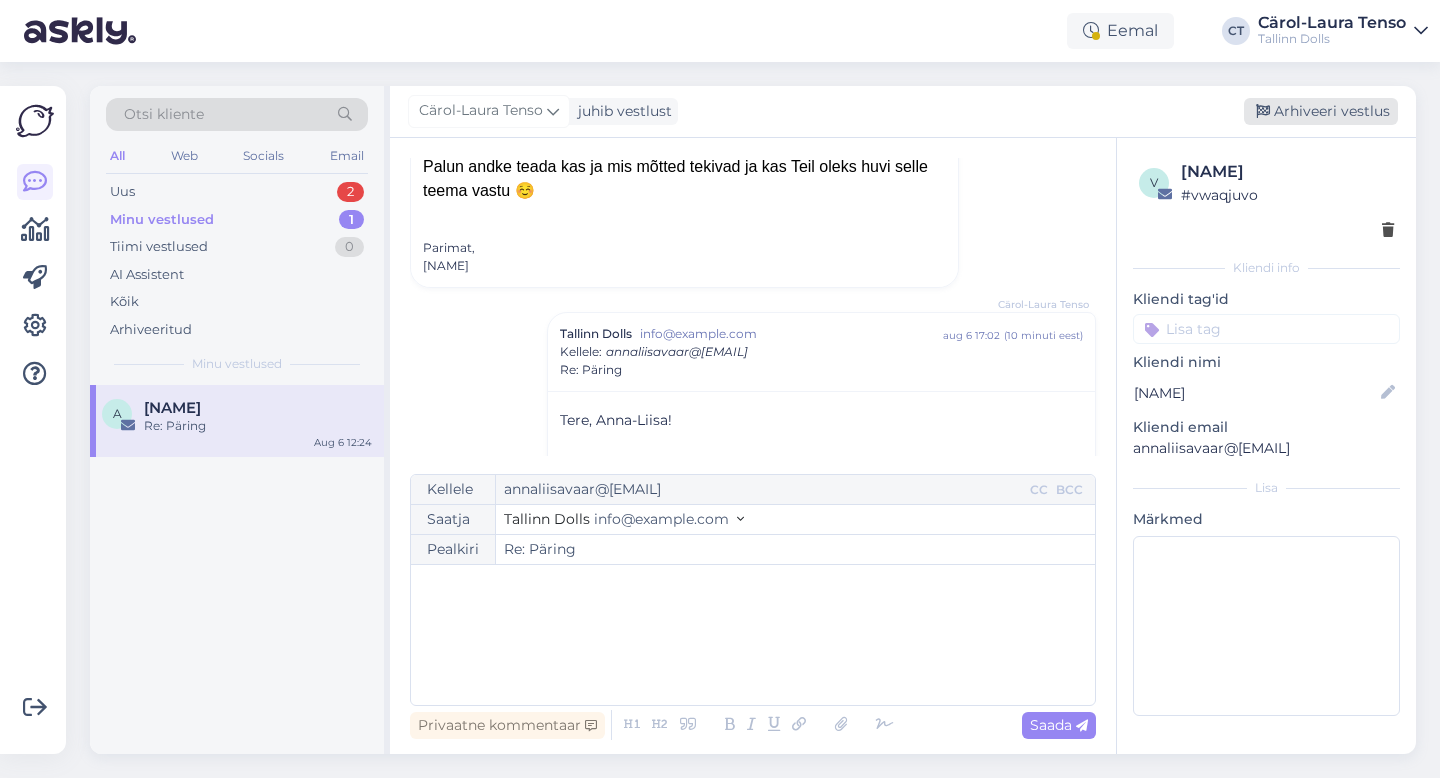 click on "Arhiveeri vestlus" at bounding box center (1321, 111) 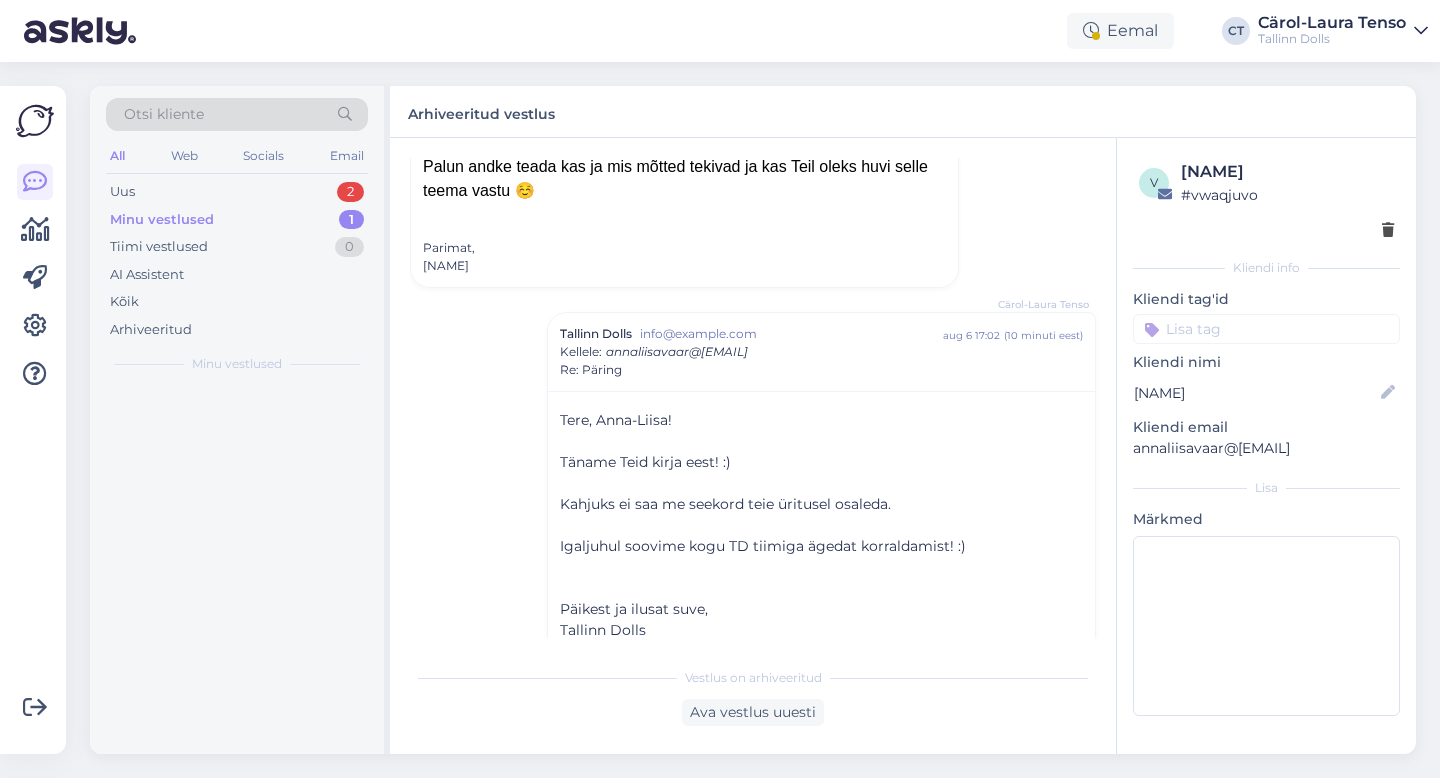 scroll, scrollTop: 494, scrollLeft: 0, axis: vertical 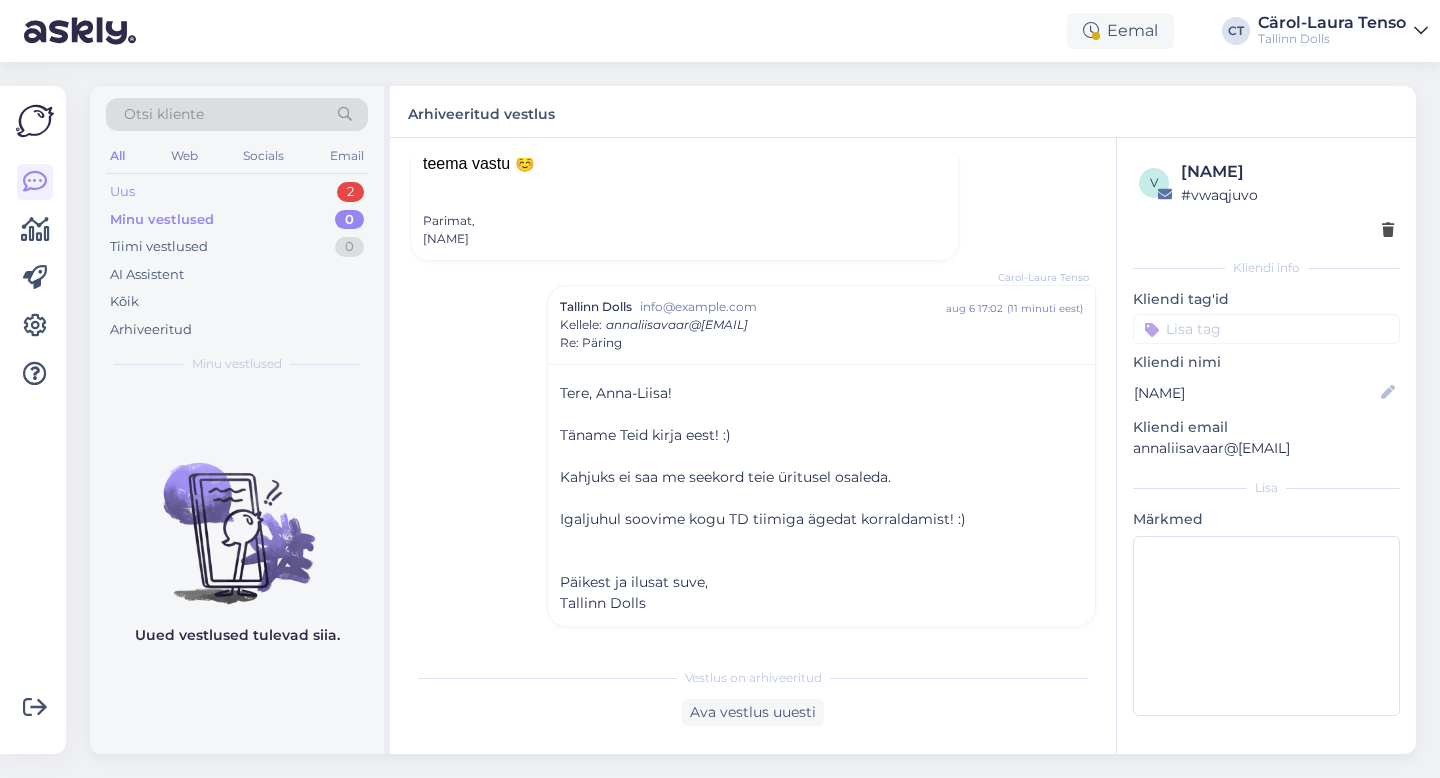 click on "Uus" at bounding box center [122, 192] 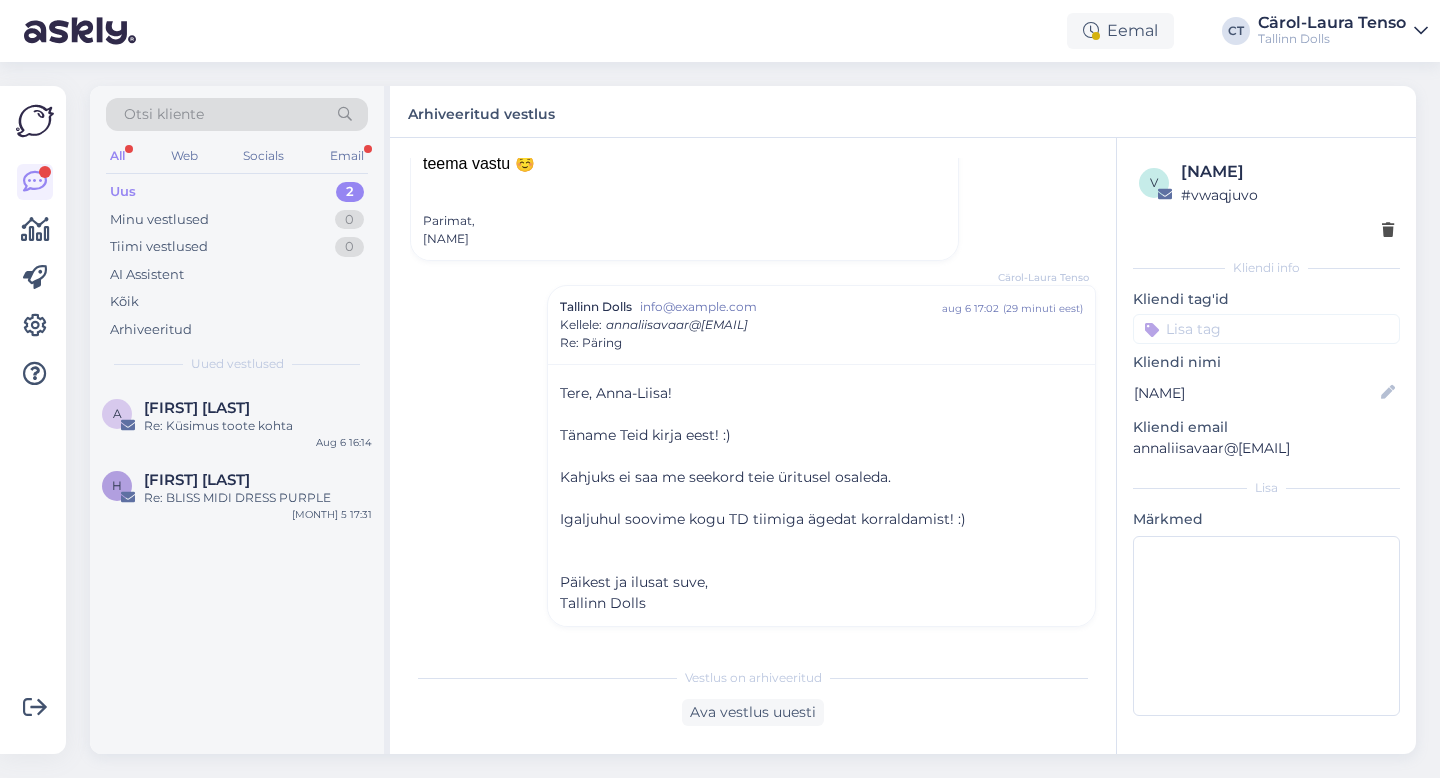 click on "Uus 2" at bounding box center [237, 192] 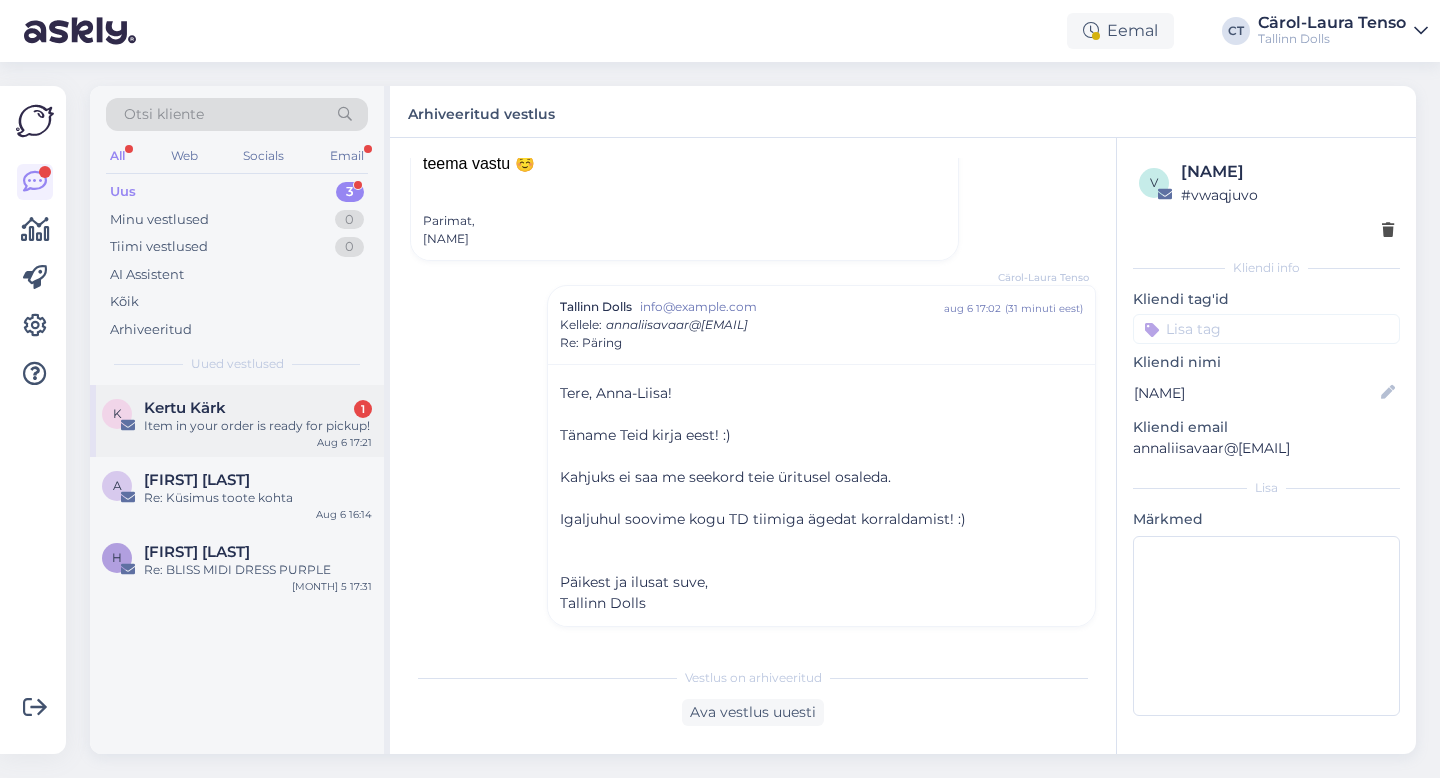 click on "K Kertu Kärk 1 Item in your order is ready for pickup! Aug 6 17:21" at bounding box center [237, 421] 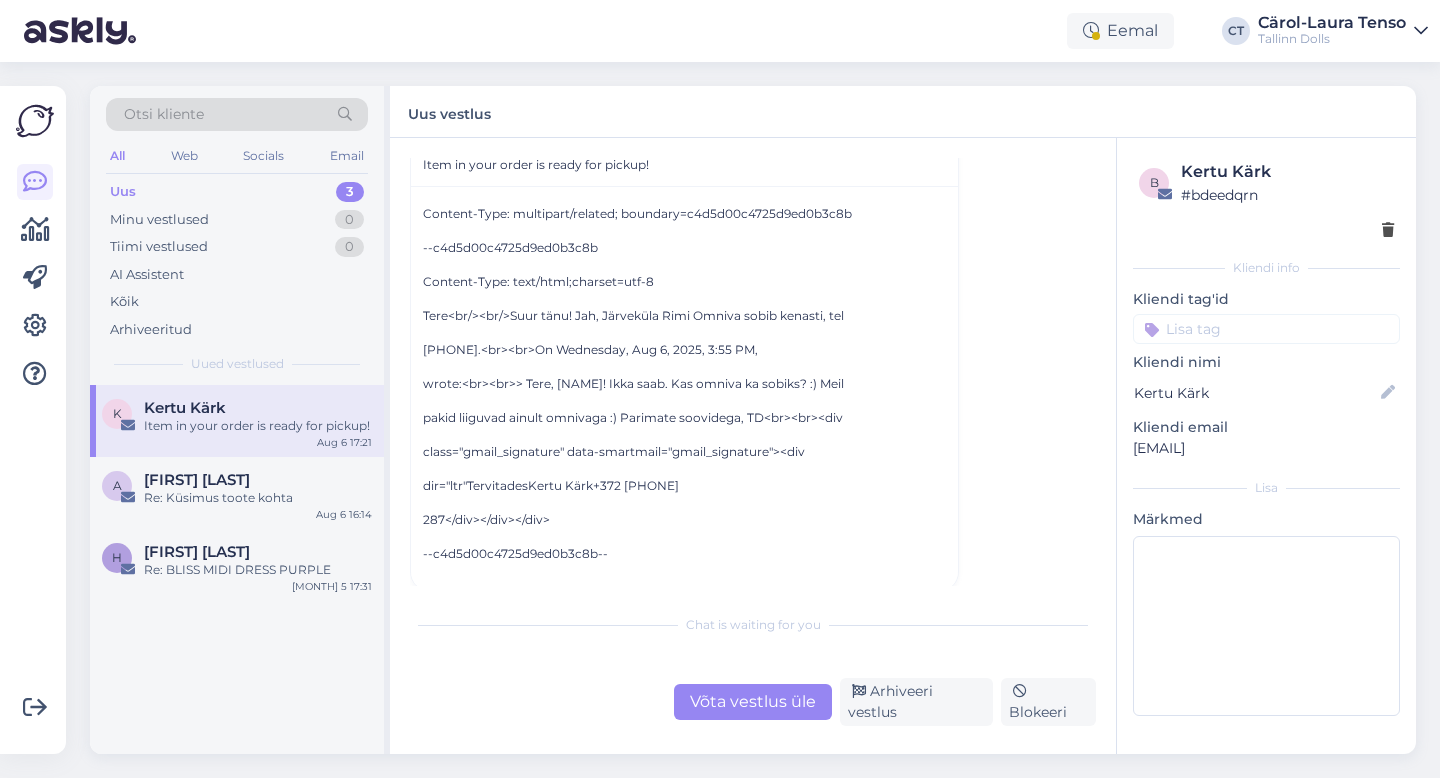 scroll, scrollTop: 0, scrollLeft: 0, axis: both 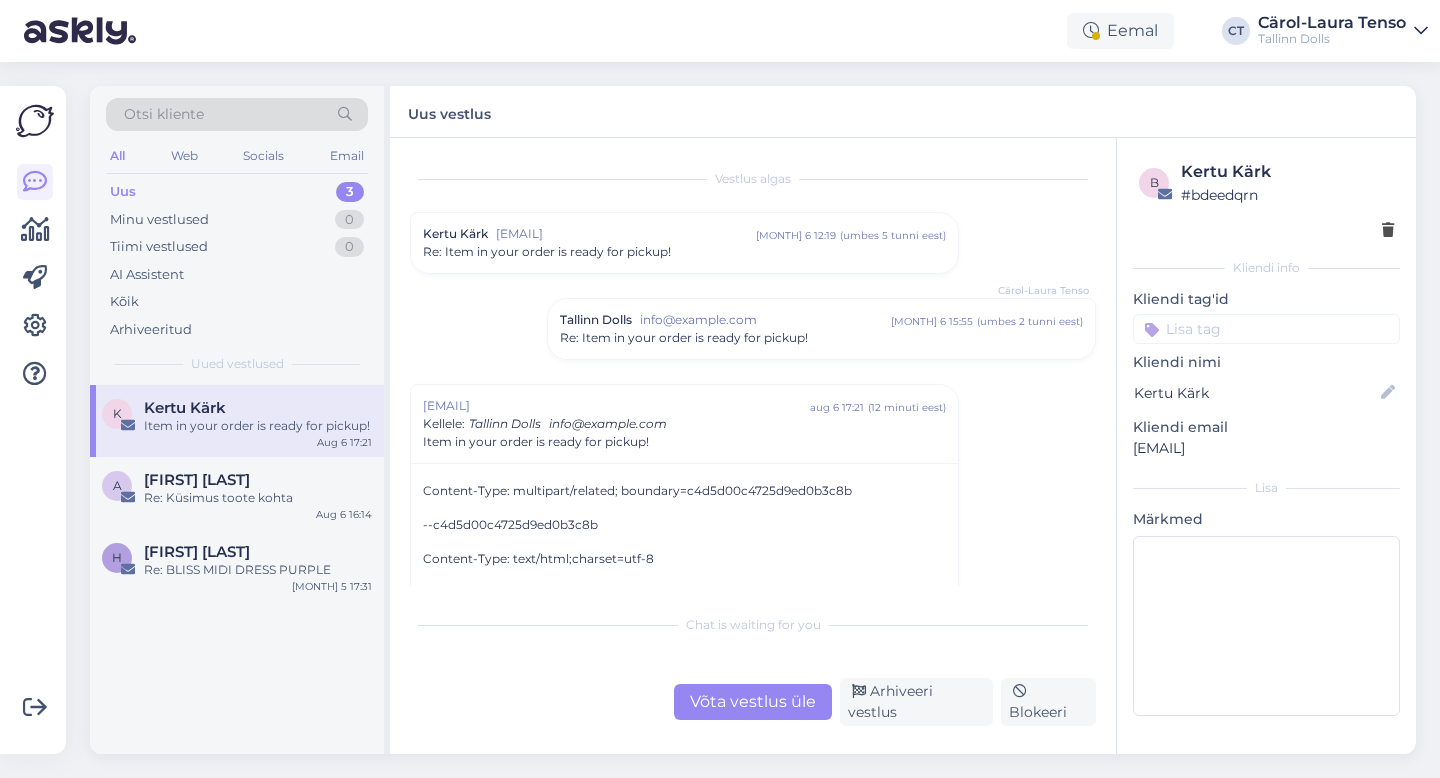 click on "[EMAIL]" at bounding box center (626, 234) 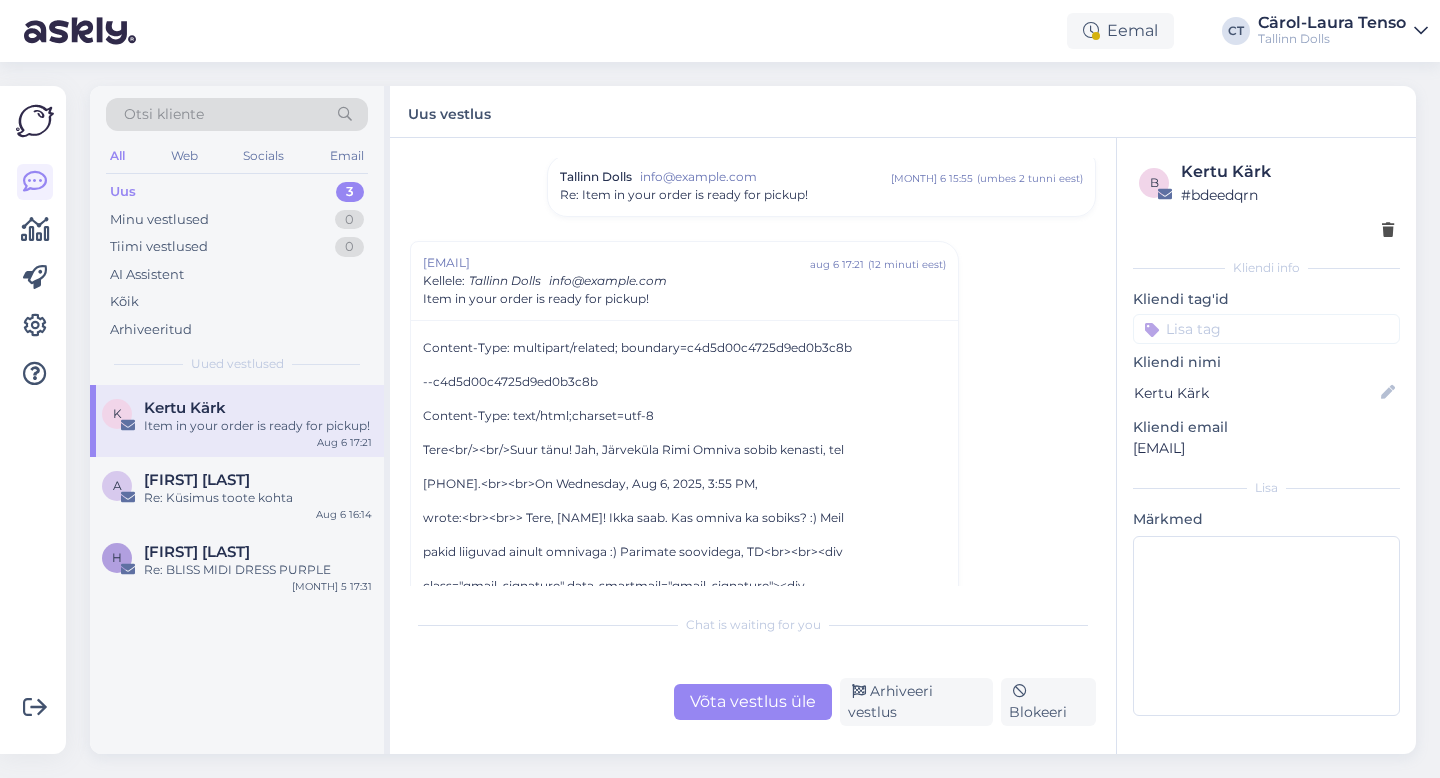 scroll, scrollTop: 1676, scrollLeft: 0, axis: vertical 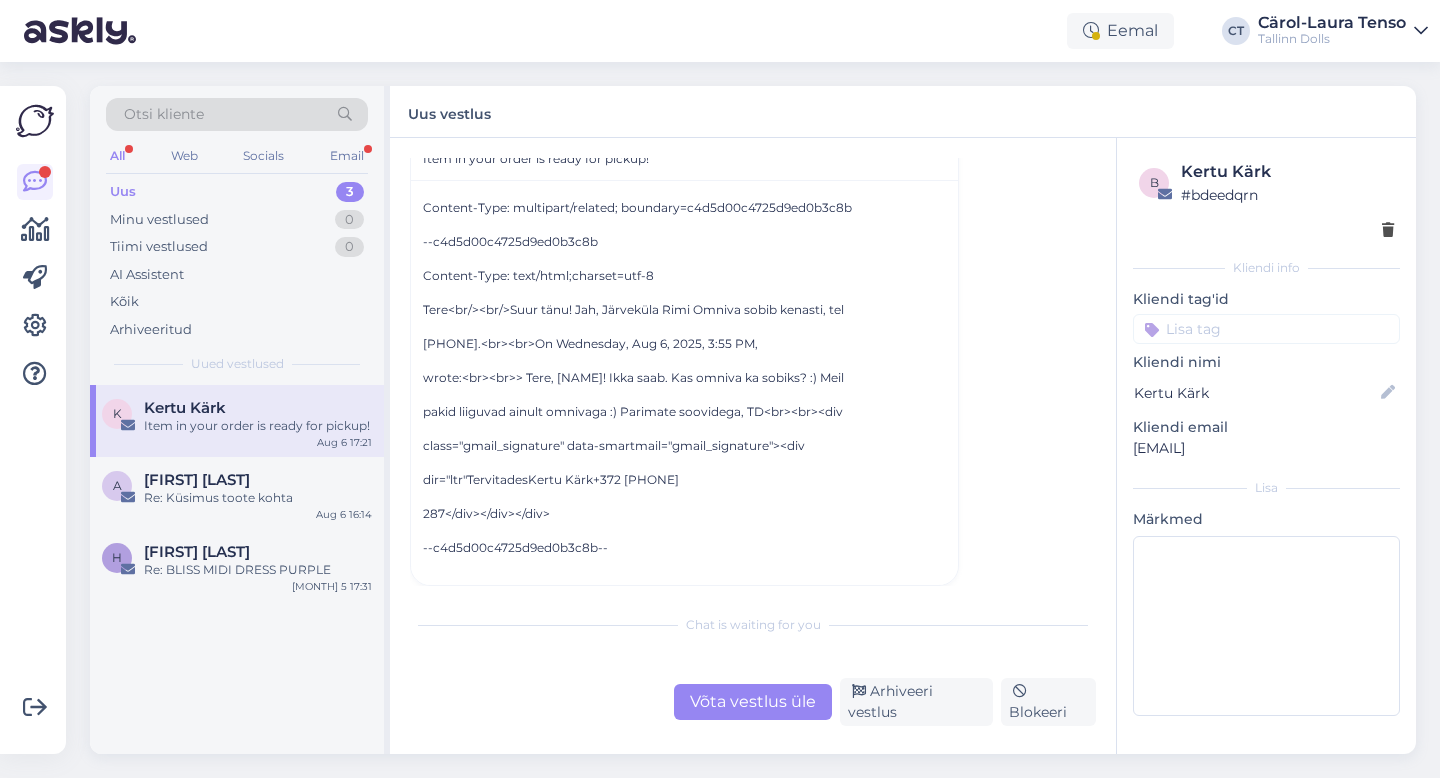 click on "Uus 3" at bounding box center [237, 192] 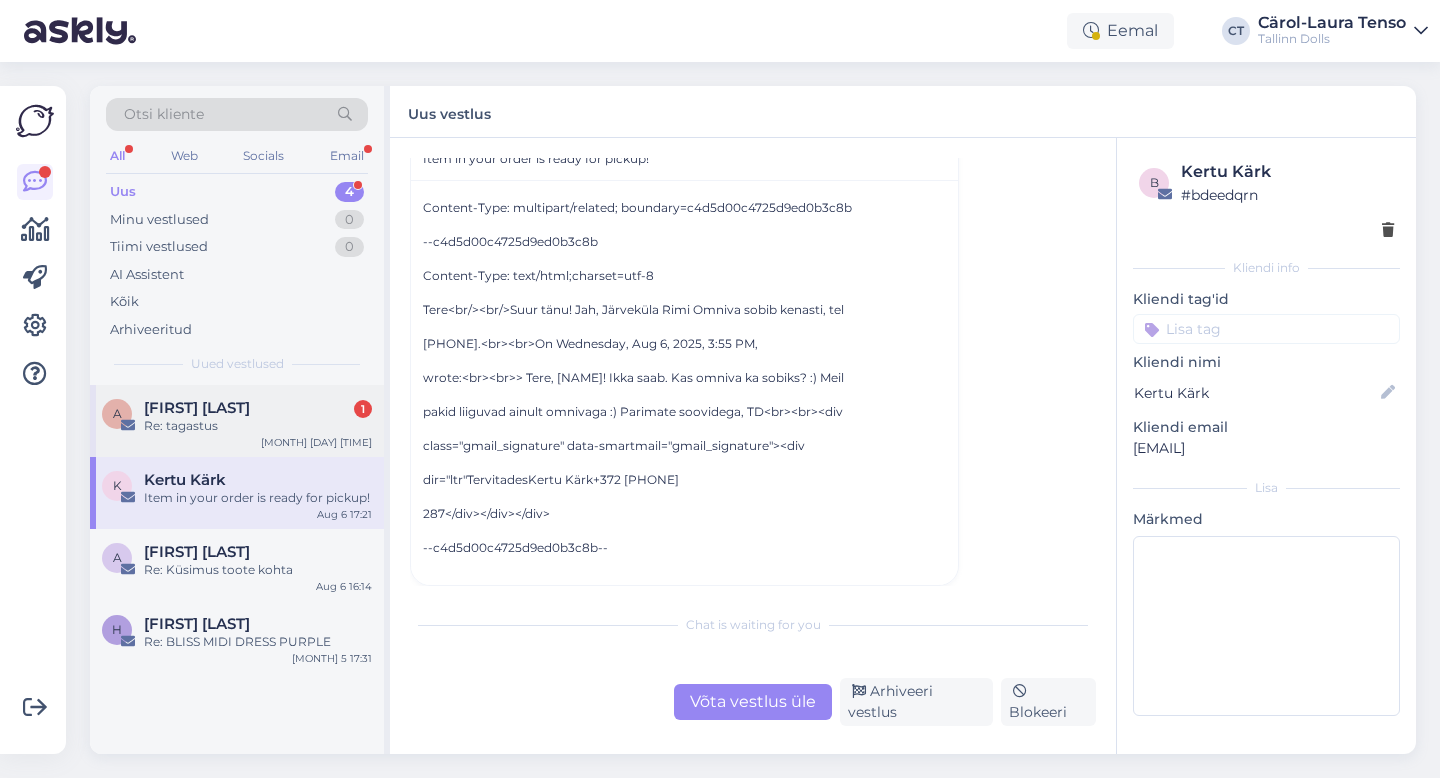 click on "A Andra Rohilaid 1 Re: tagastus [MONTH] [DAY] [TIME]" at bounding box center [237, 421] 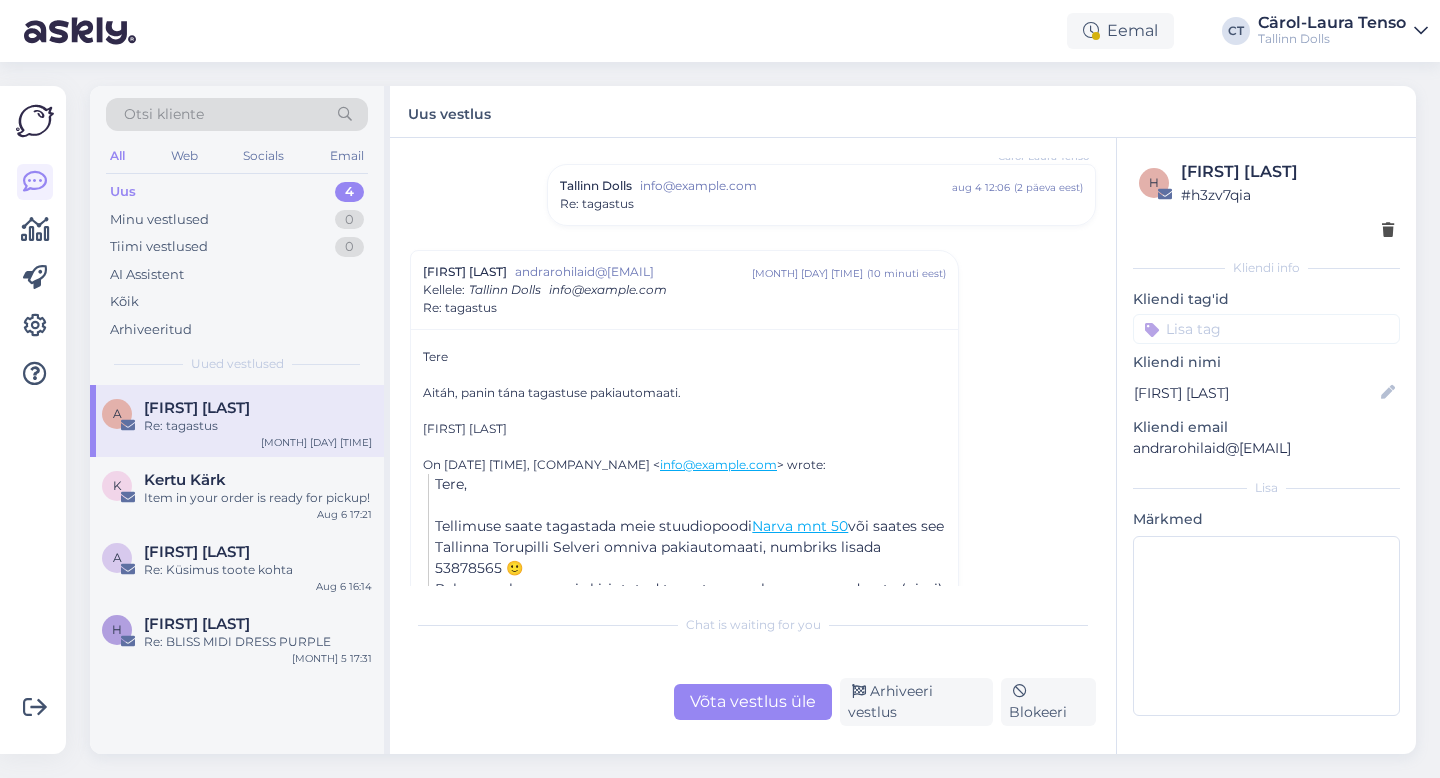 scroll, scrollTop: 307, scrollLeft: 0, axis: vertical 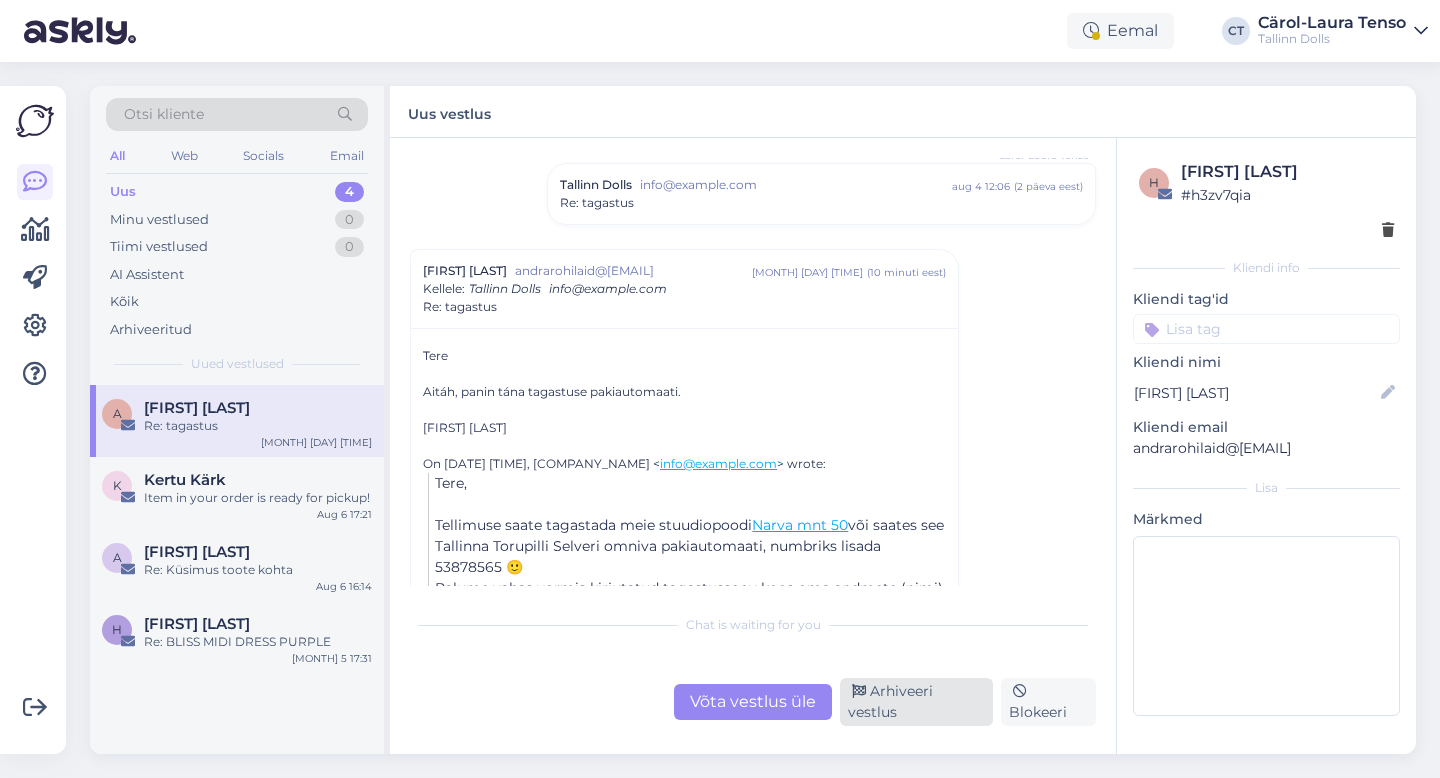 click on "Arhiveeri vestlus" at bounding box center [916, 702] 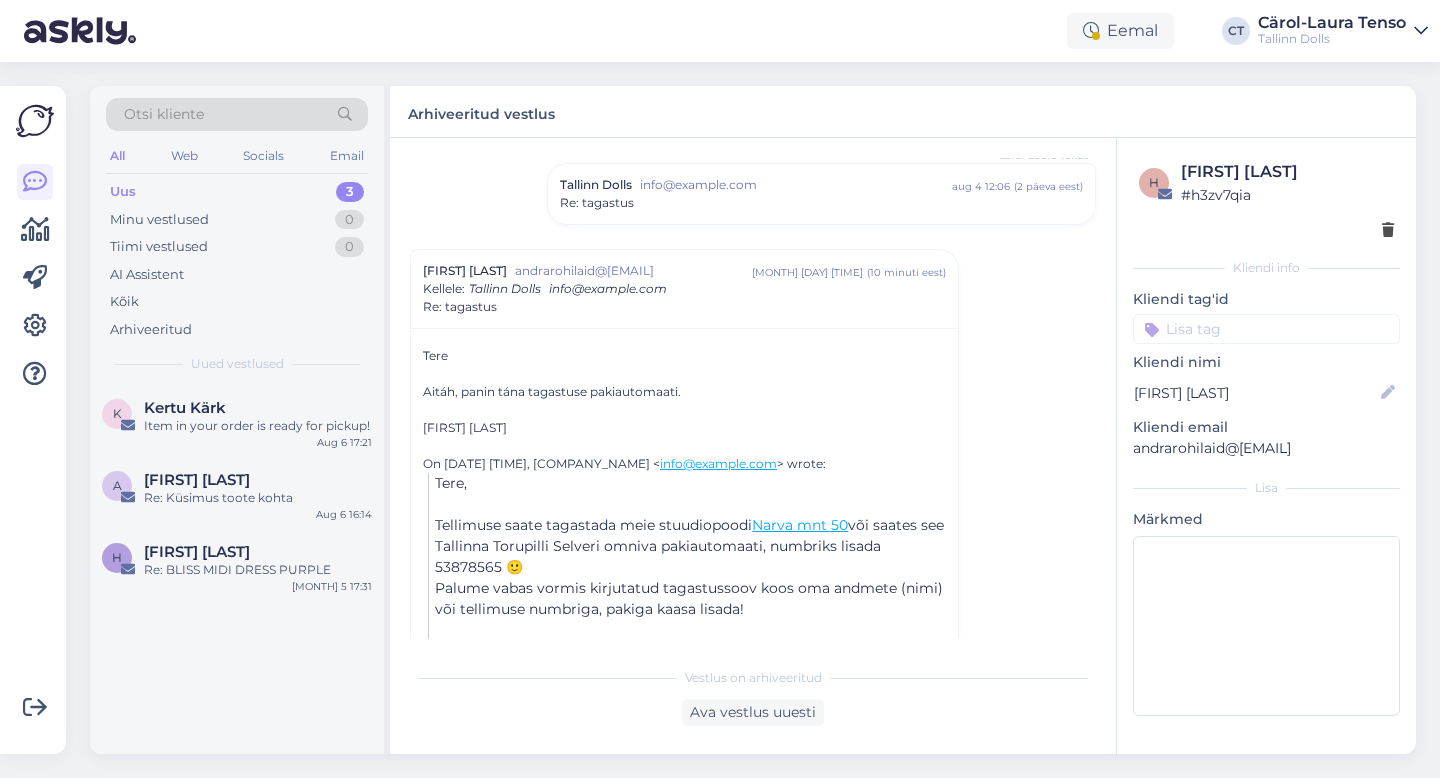 scroll, scrollTop: 398, scrollLeft: 0, axis: vertical 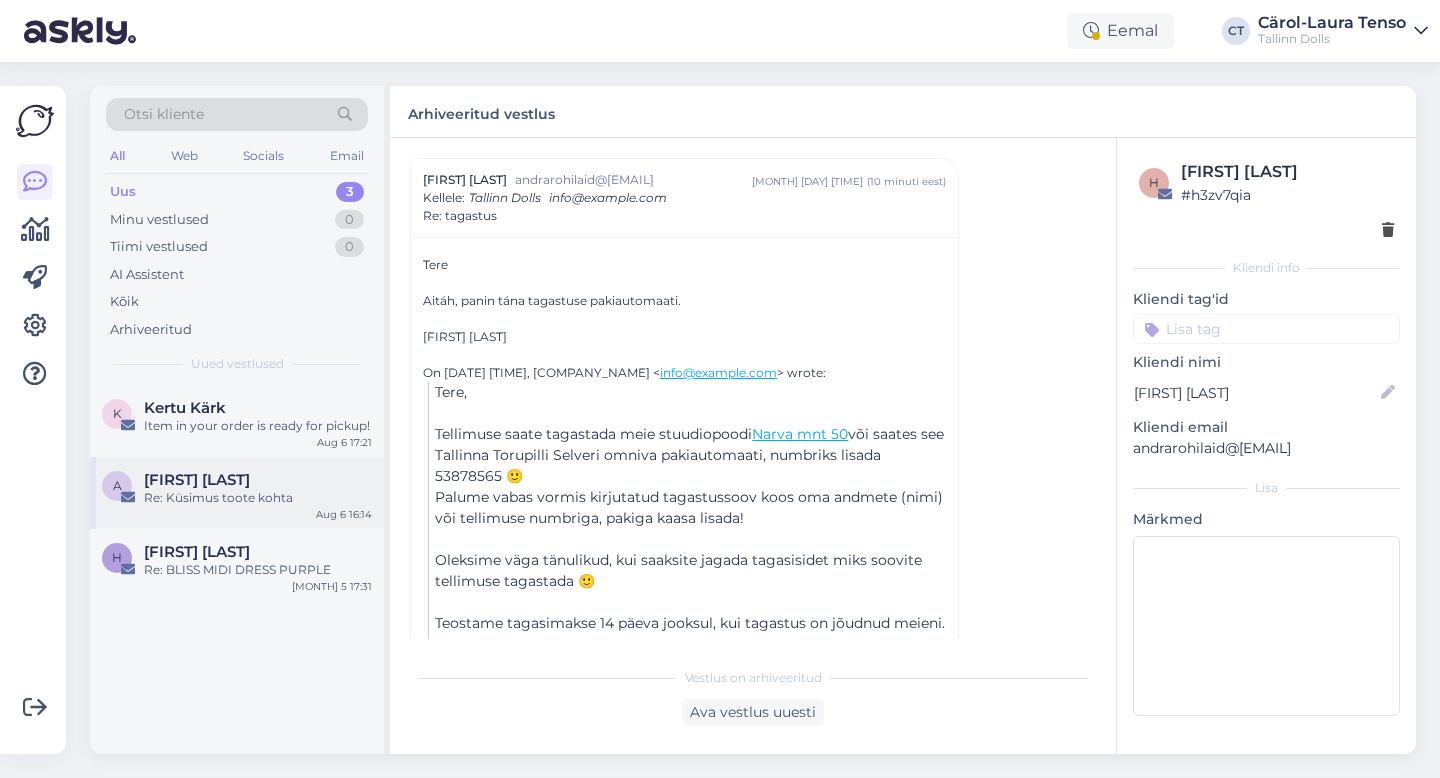 click on "A Ave Rohtla-Alp Re: Küsimus toote kohta Aug 6 17:21" at bounding box center (237, 493) 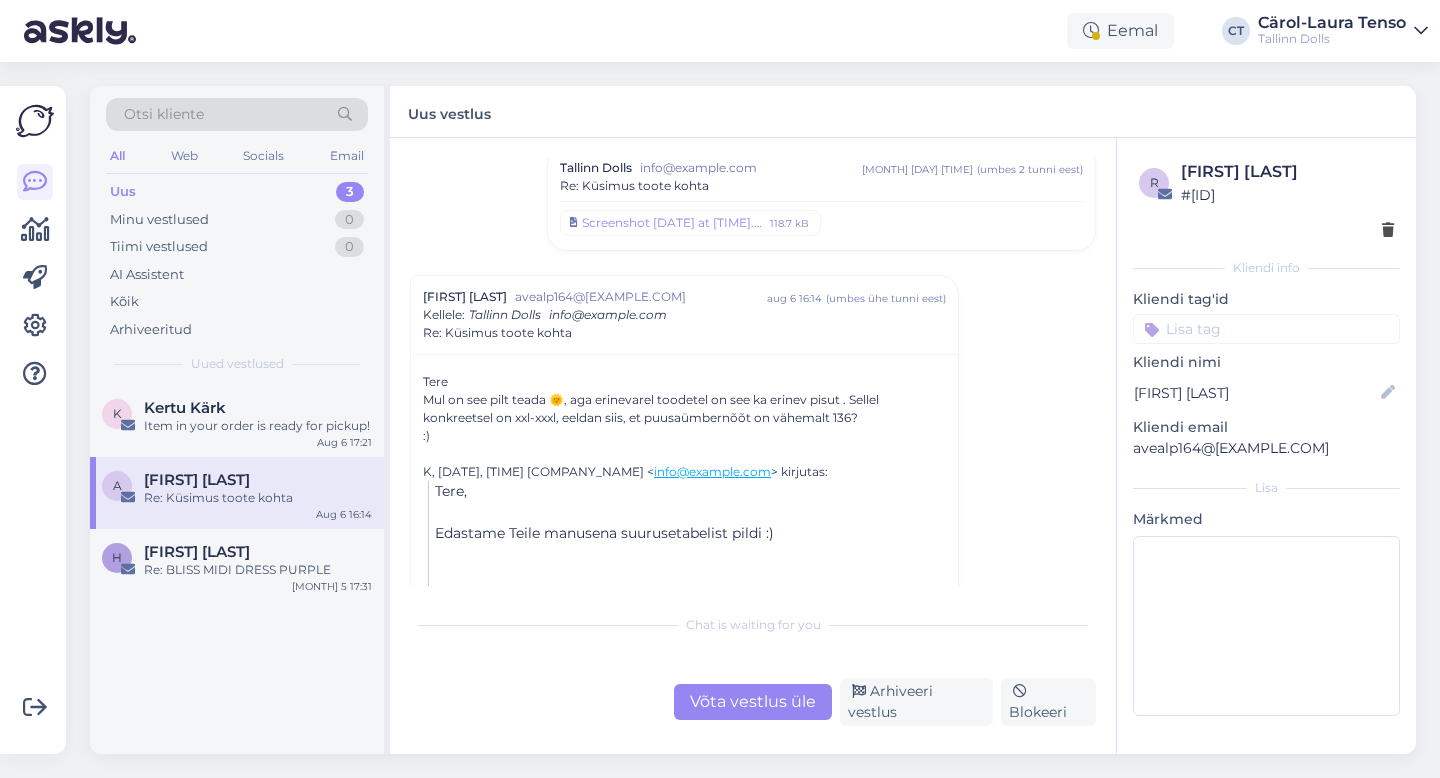 scroll, scrollTop: 1701, scrollLeft: 0, axis: vertical 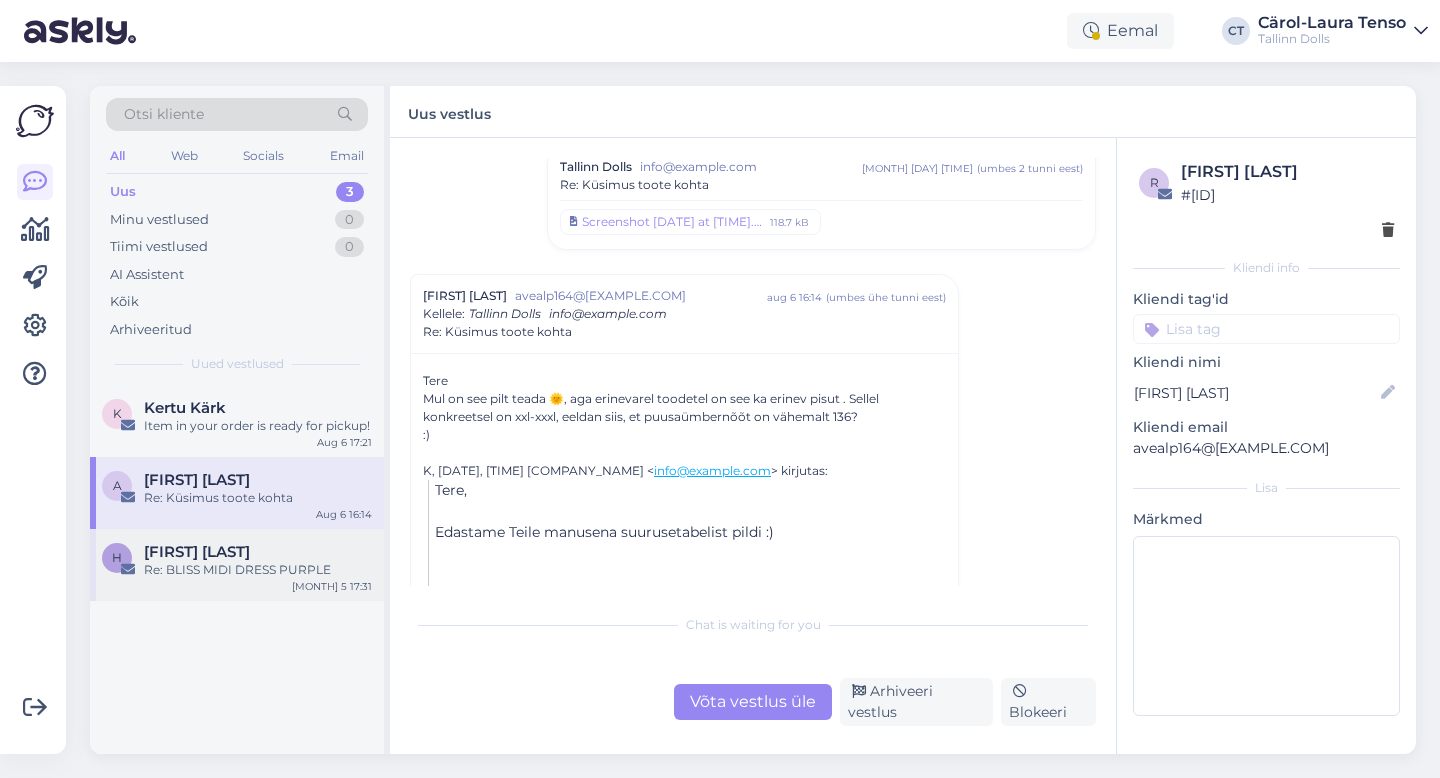 click on "Re: BLISS MIDI DRESS PURPLE" at bounding box center [258, 570] 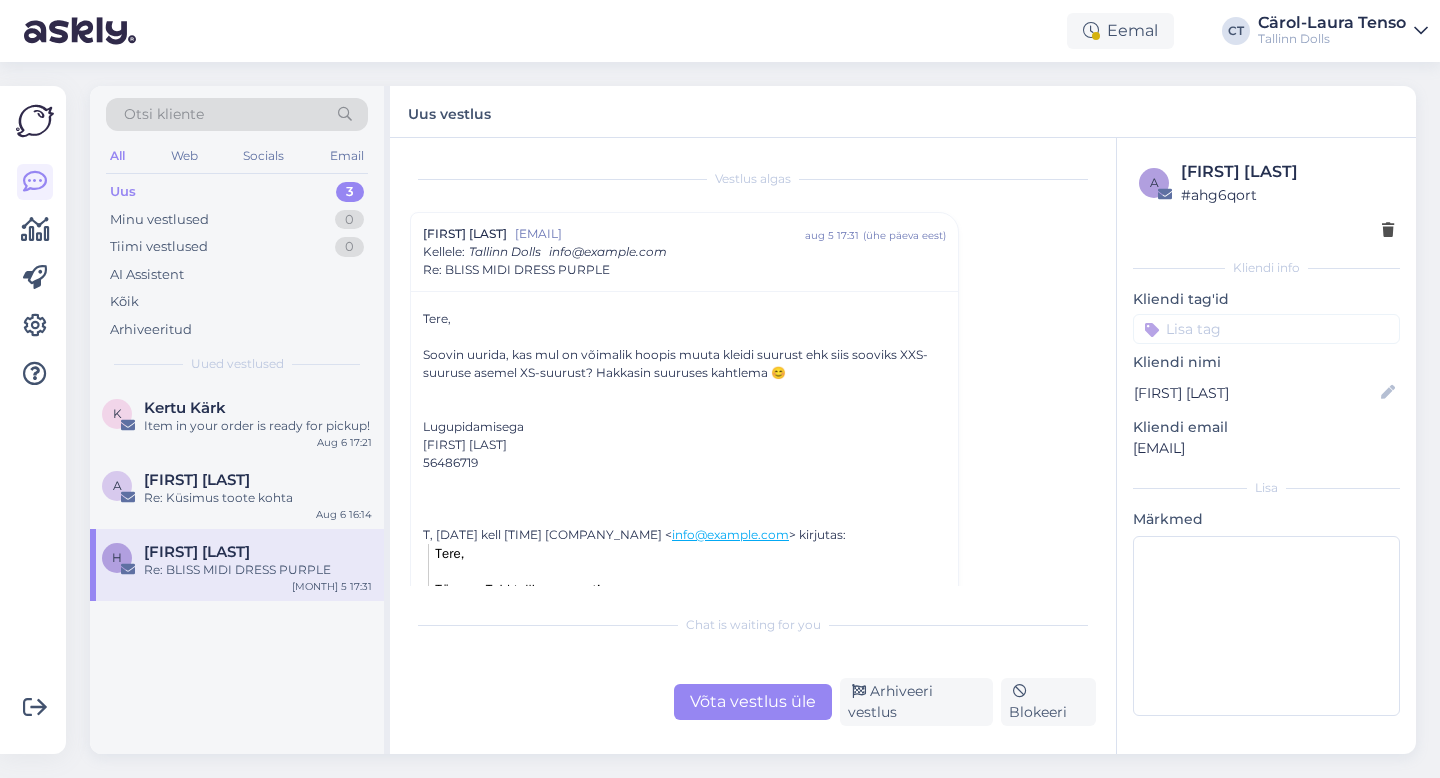 scroll, scrollTop: 43, scrollLeft: 0, axis: vertical 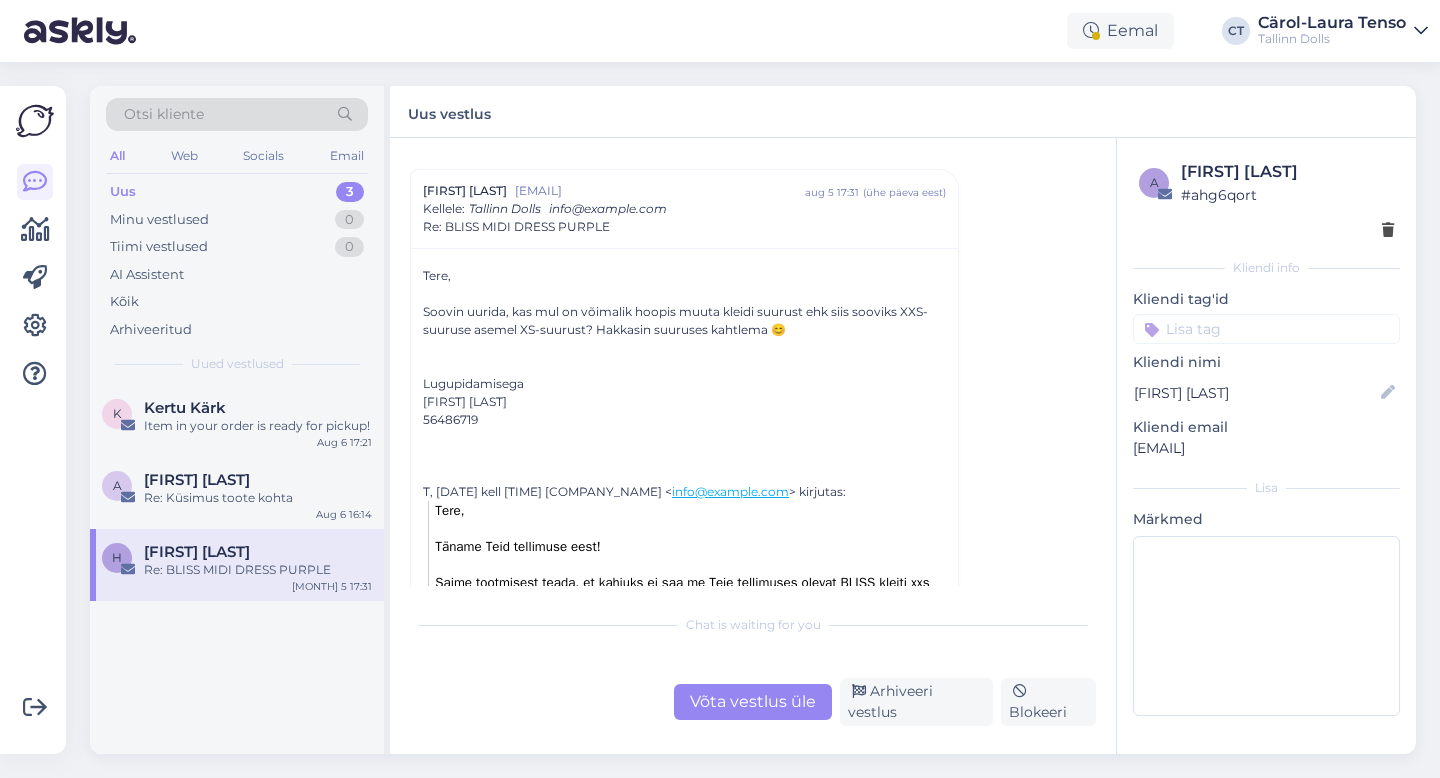 click on "Võta vestlus üle" at bounding box center [753, 702] 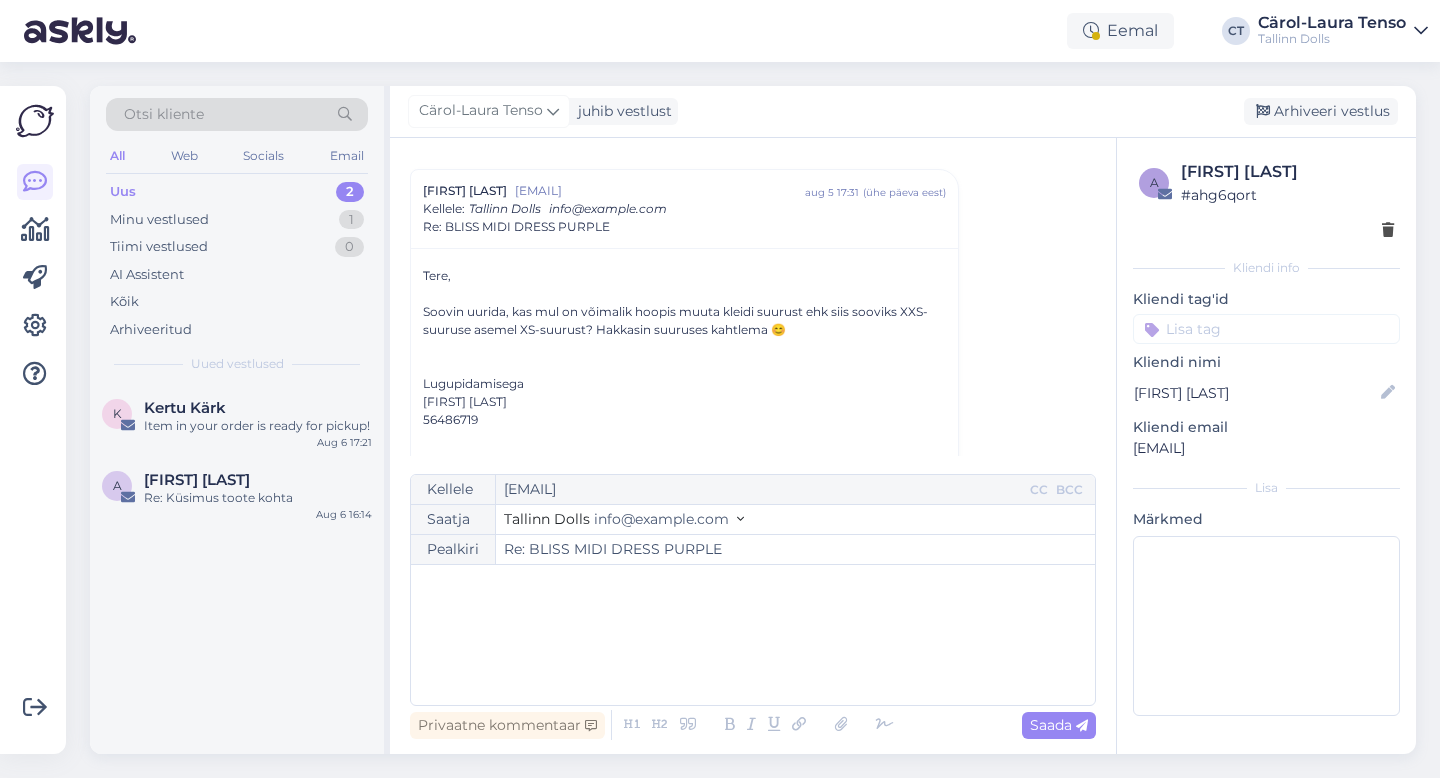 scroll, scrollTop: 54, scrollLeft: 0, axis: vertical 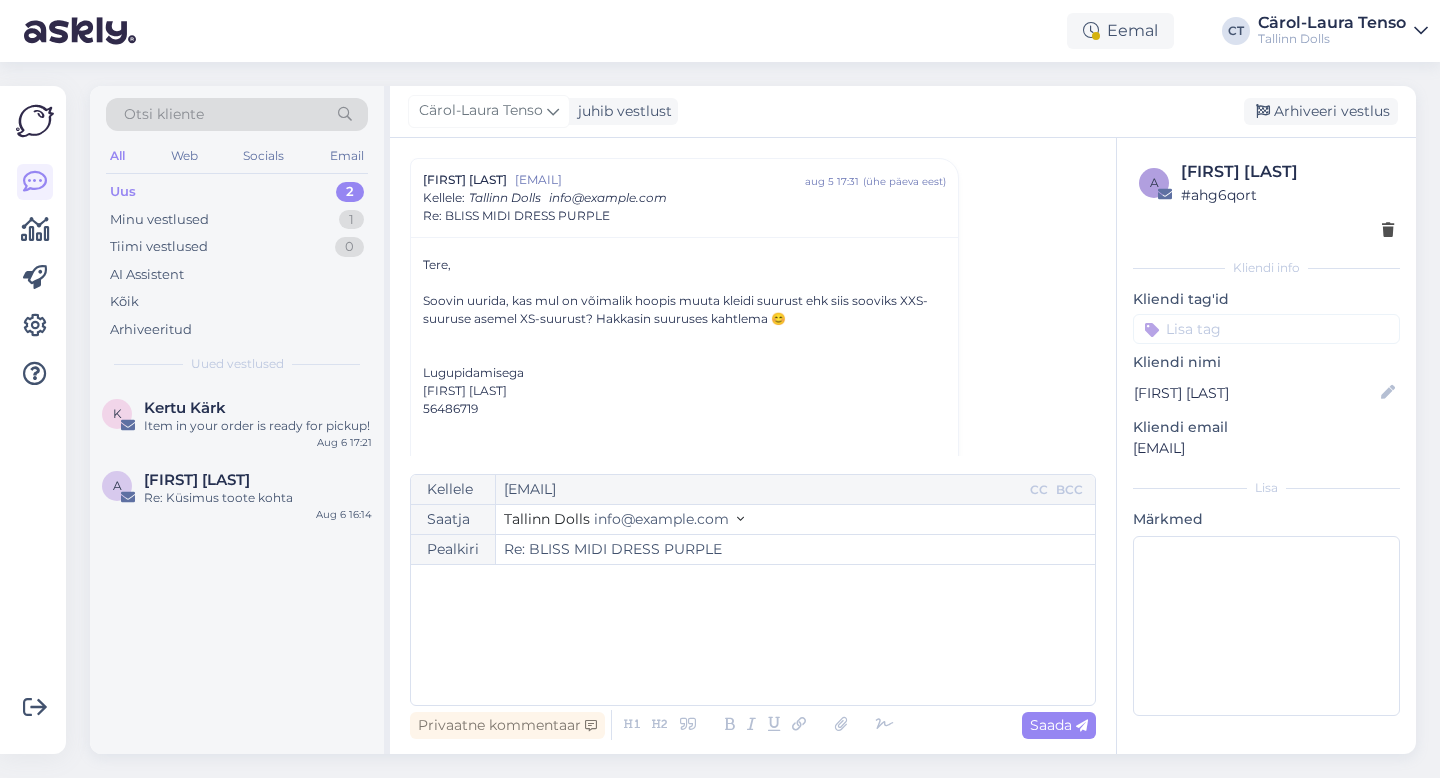 click on "﻿" at bounding box center [753, 635] 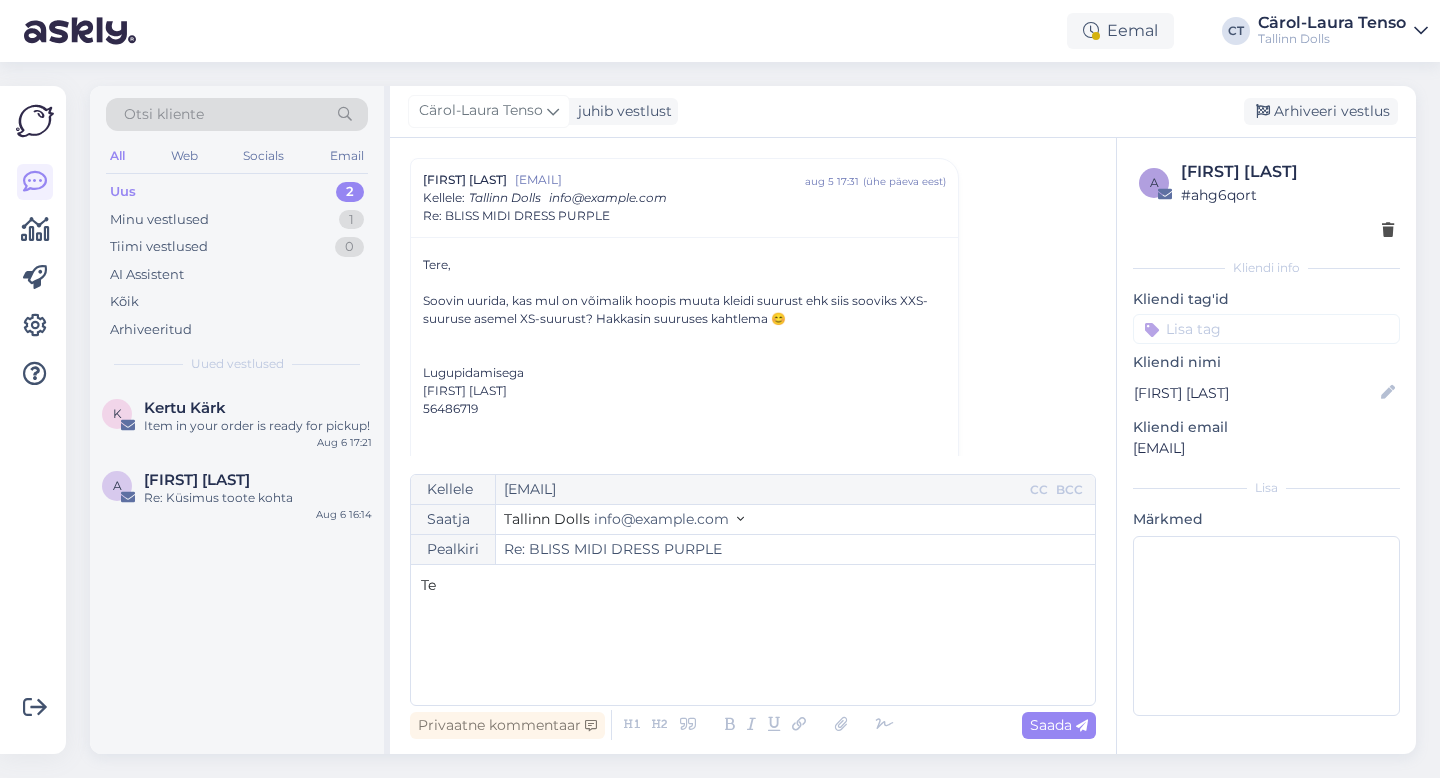 type 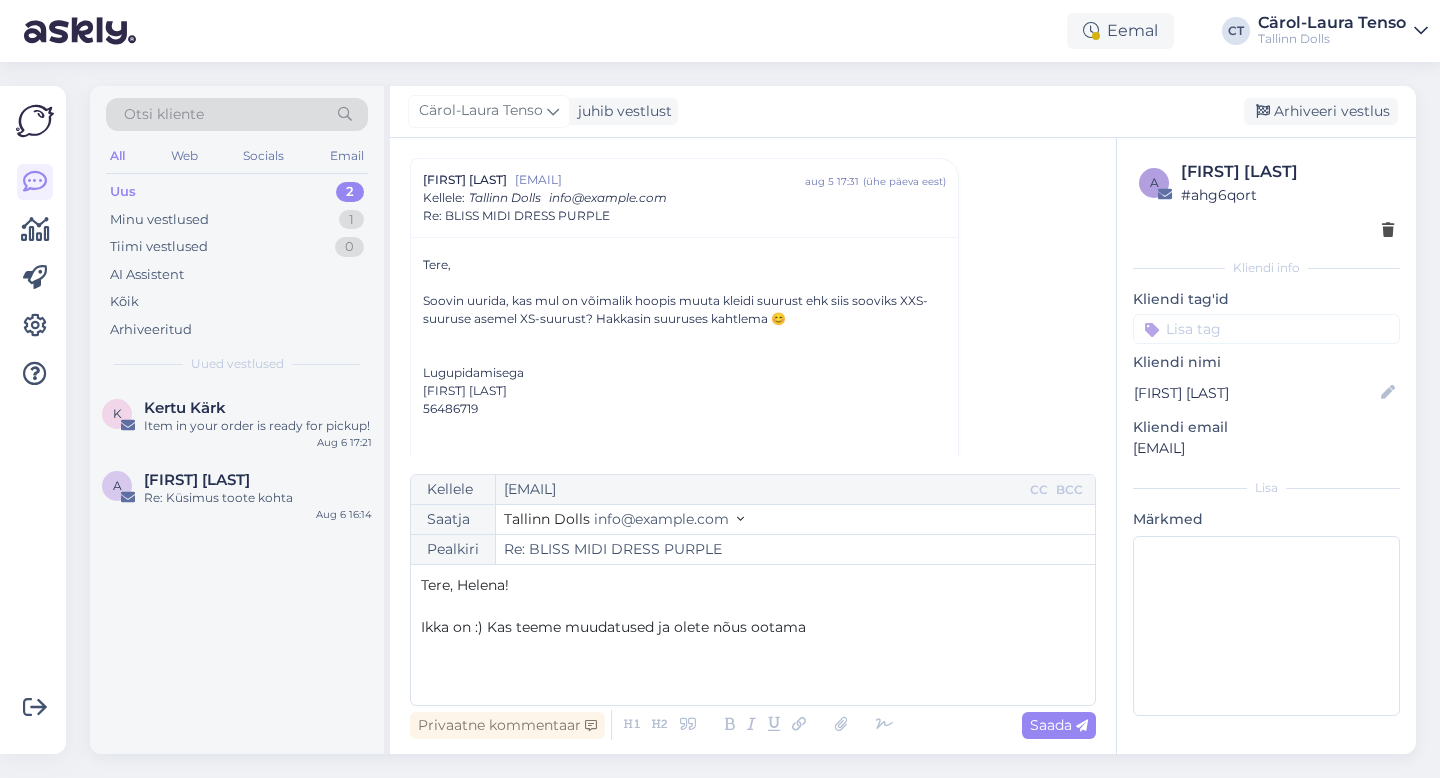 click on "Ikka on :) Kas teeme muudatused ja olete nõus ootama" at bounding box center [753, 627] 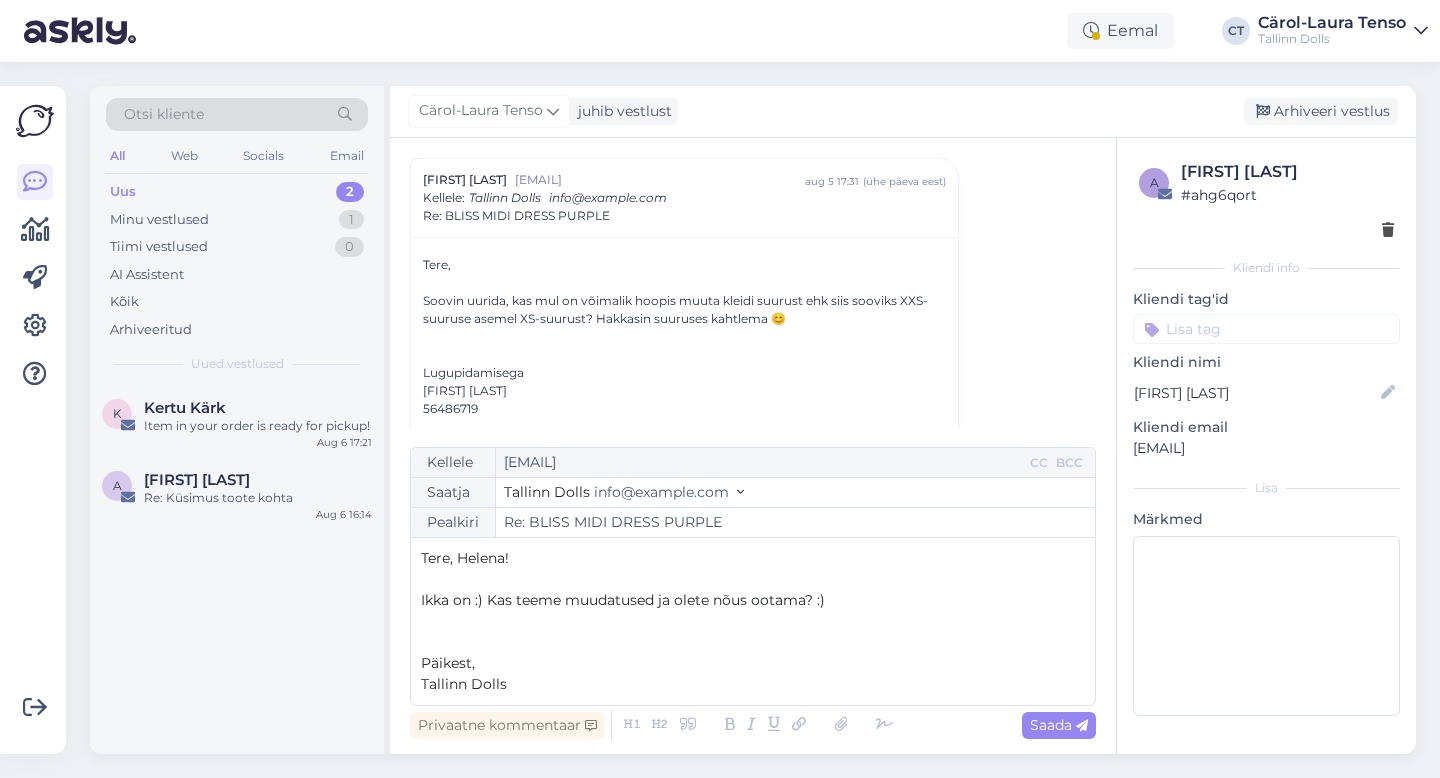 click on "Privaatne kommentaar Saada" at bounding box center [753, 725] 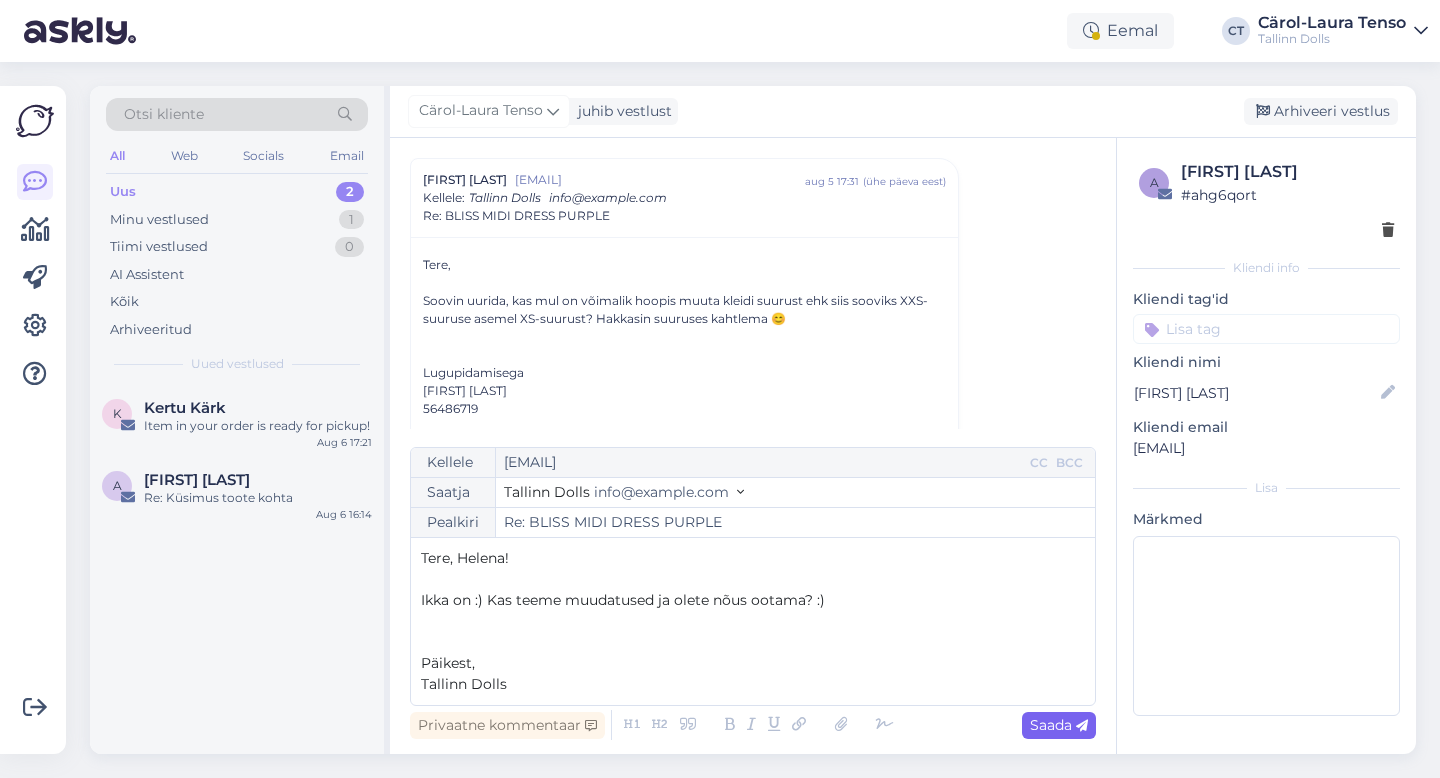 click on "Saada" at bounding box center [1059, 725] 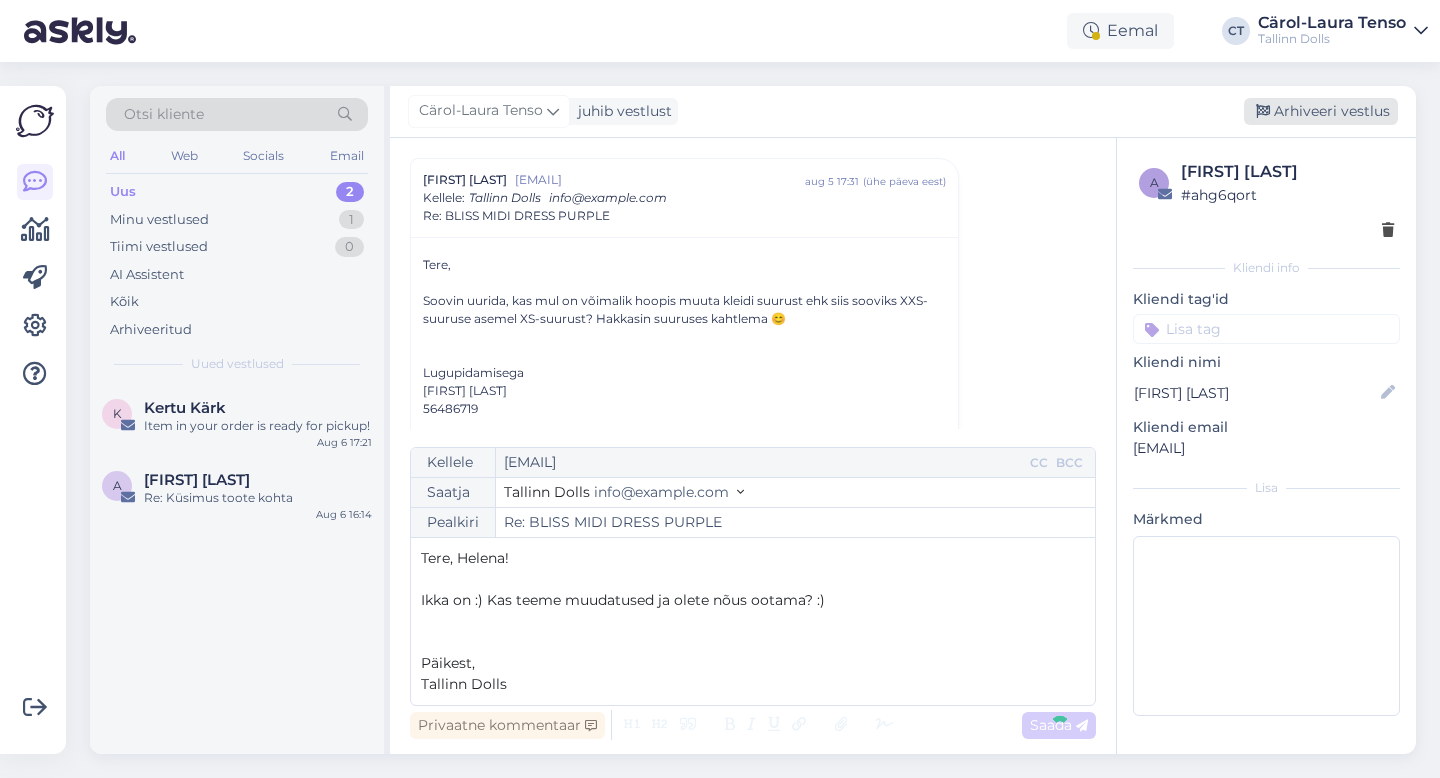 type on "Re: Re: BLISS MIDI DRESS PURPLE" 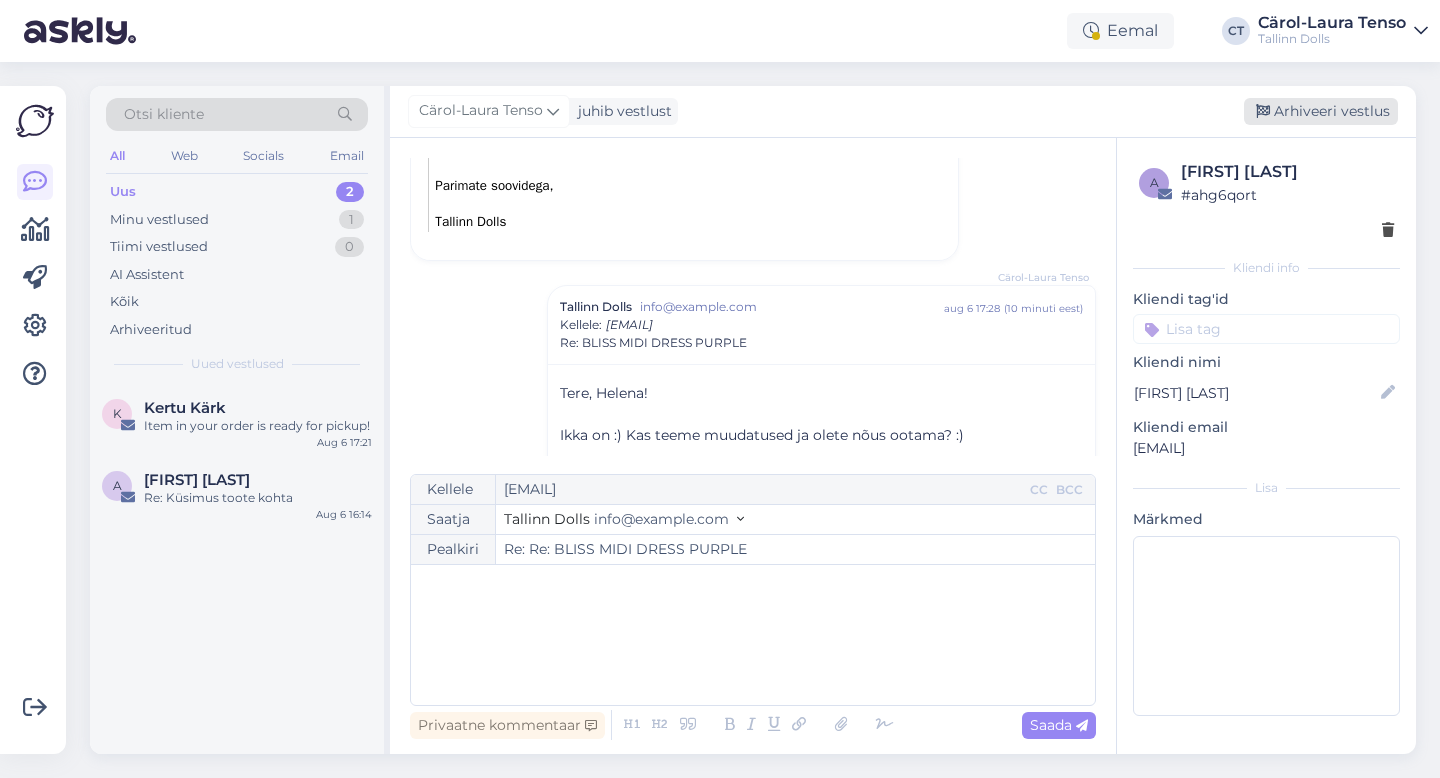 click on "Arhiveeri vestlus" at bounding box center [1321, 111] 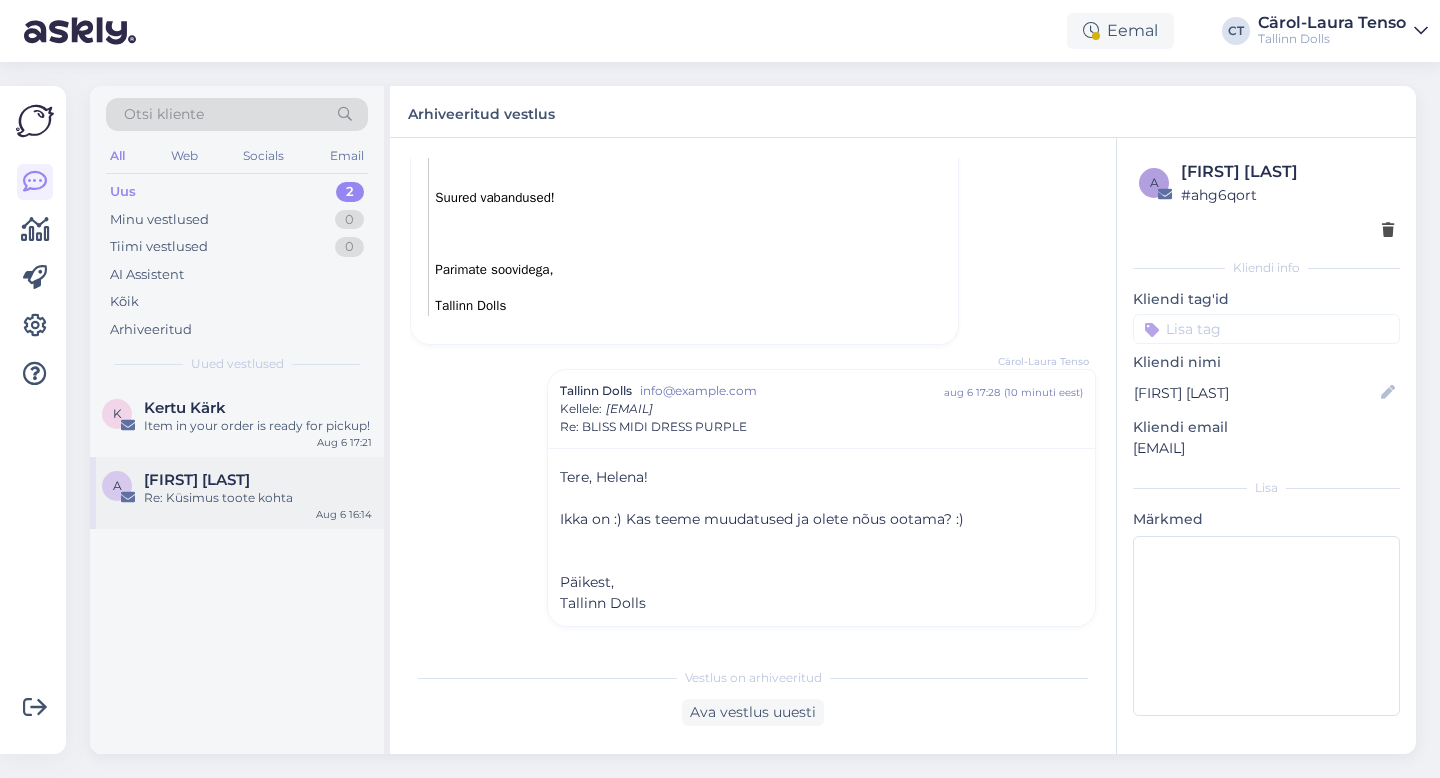 click on "Re: Küsimus toote kohta" at bounding box center (258, 498) 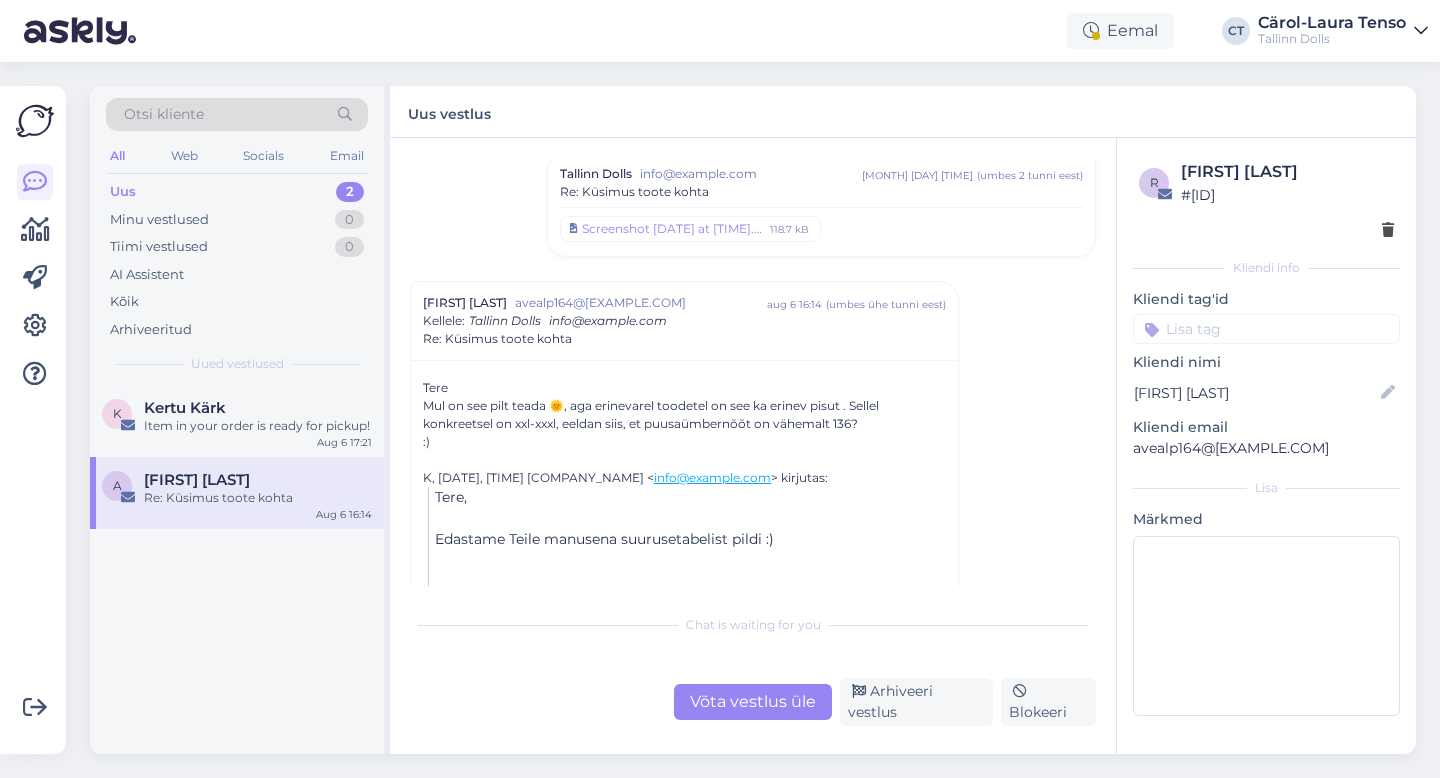 scroll, scrollTop: 1721, scrollLeft: 0, axis: vertical 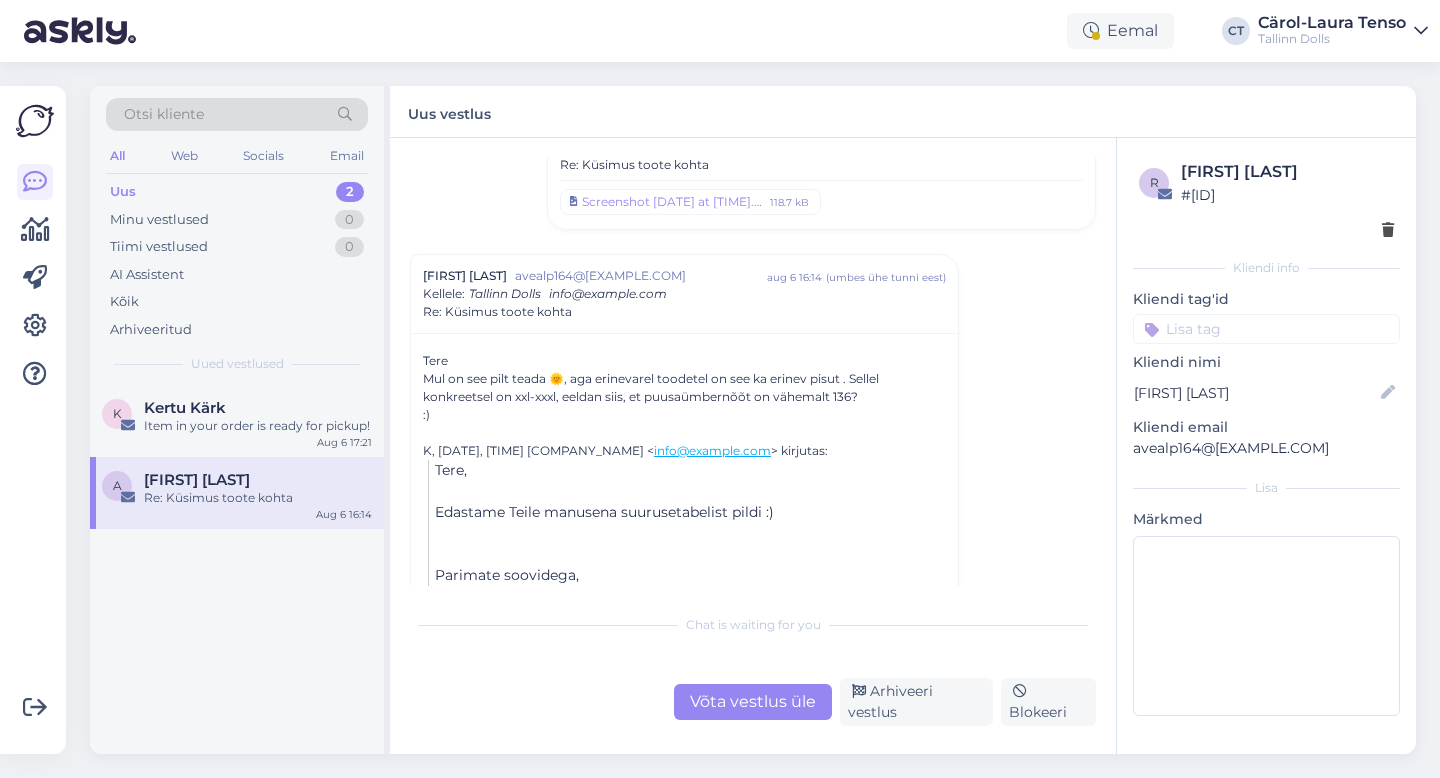click on "Võta vestlus üle" at bounding box center (753, 702) 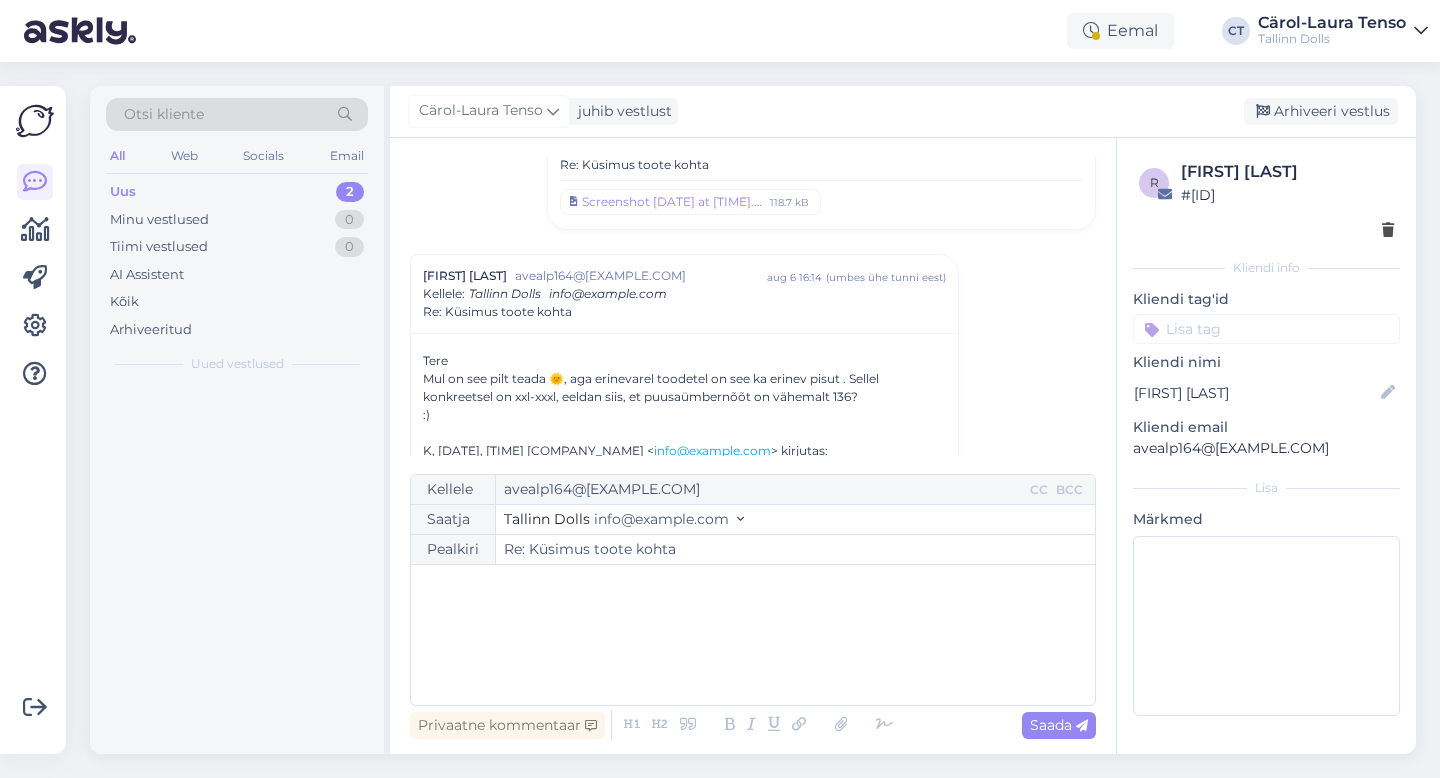 scroll, scrollTop: 1817, scrollLeft: 0, axis: vertical 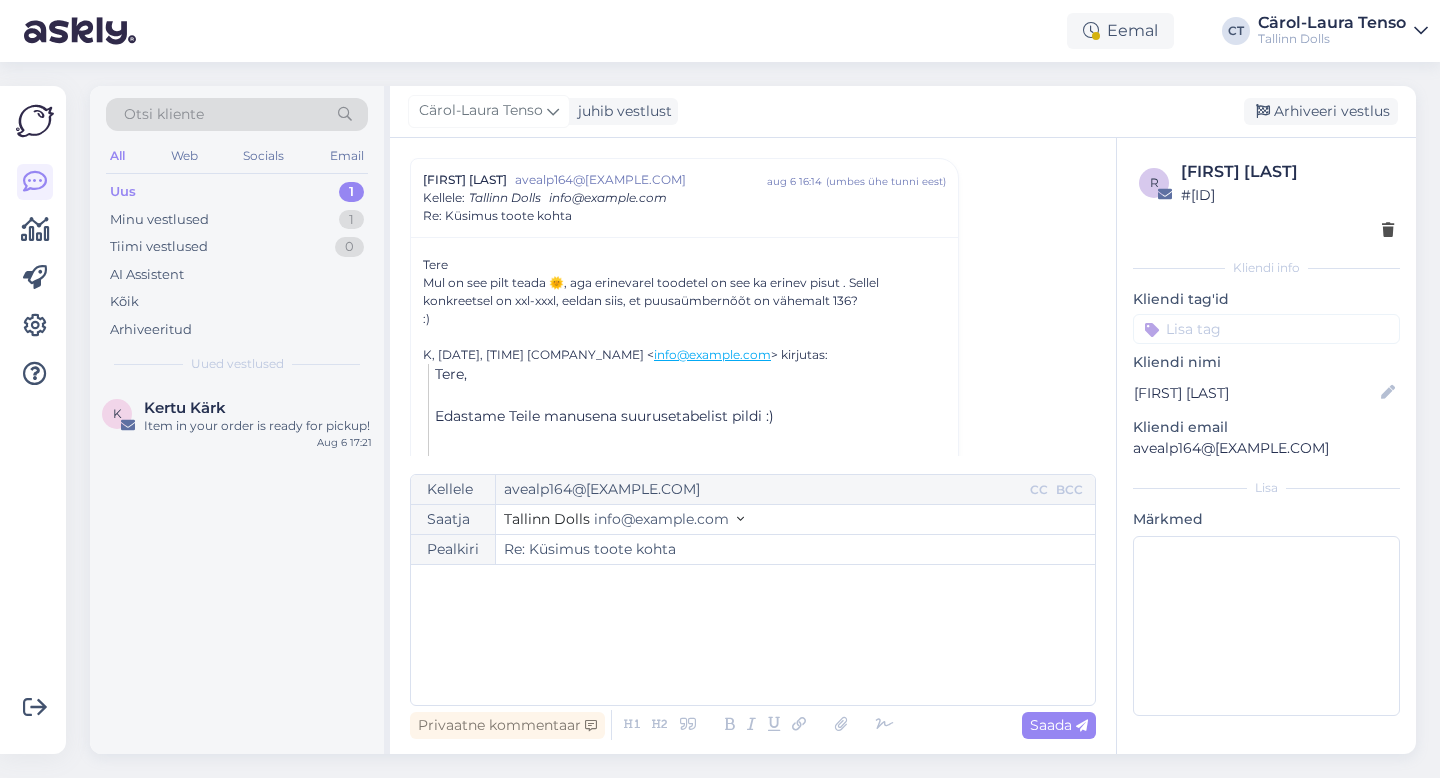 click on "﻿" at bounding box center (753, 635) 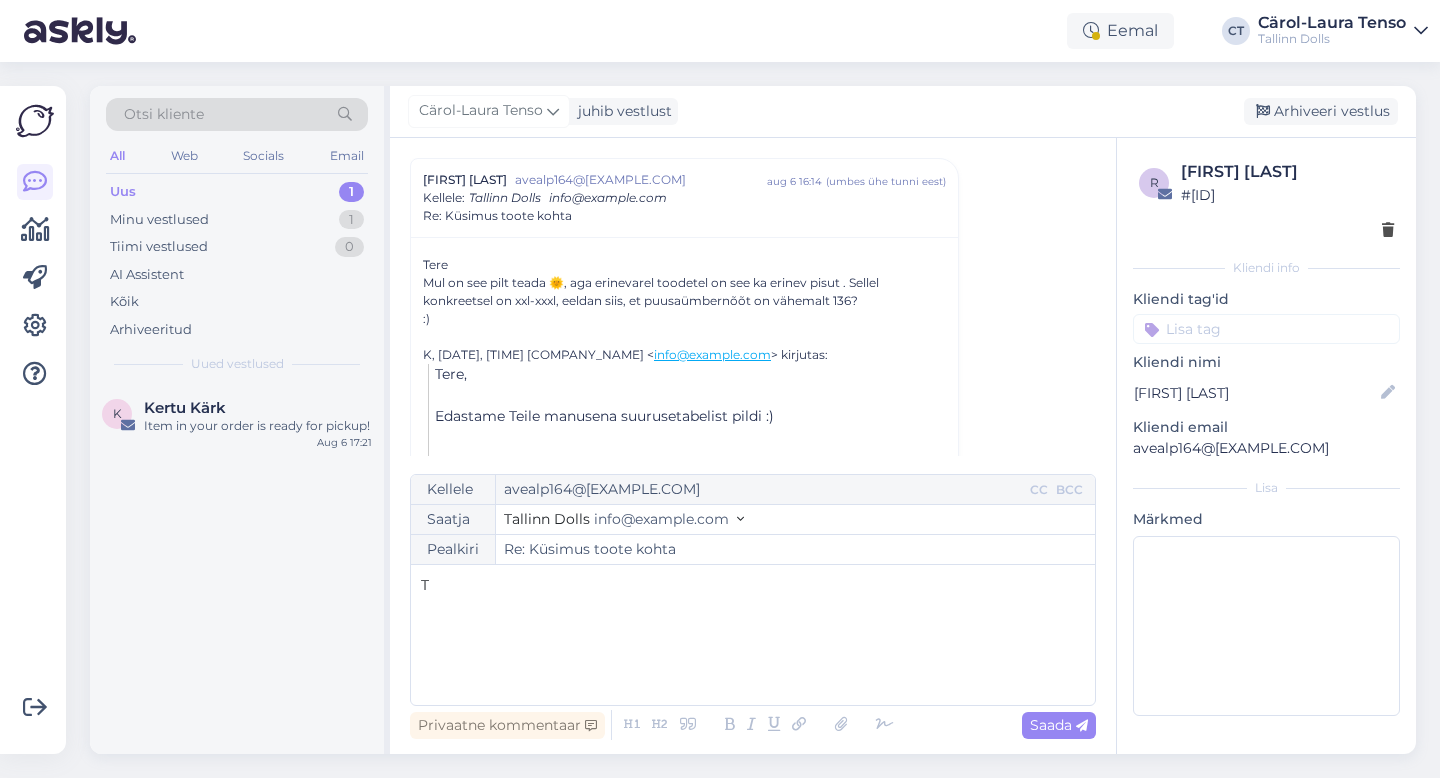 type 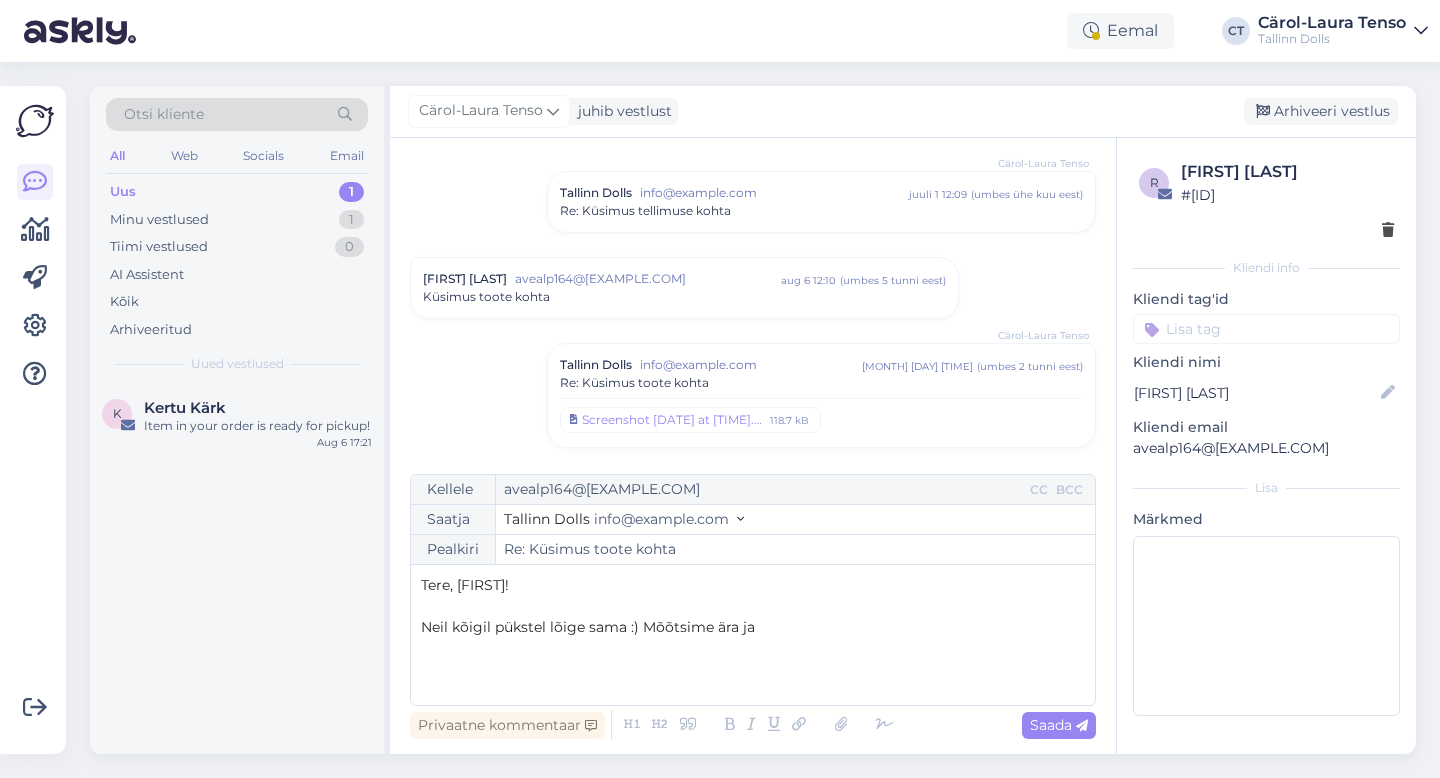click on "aug 6 12:10" at bounding box center (808, 280) 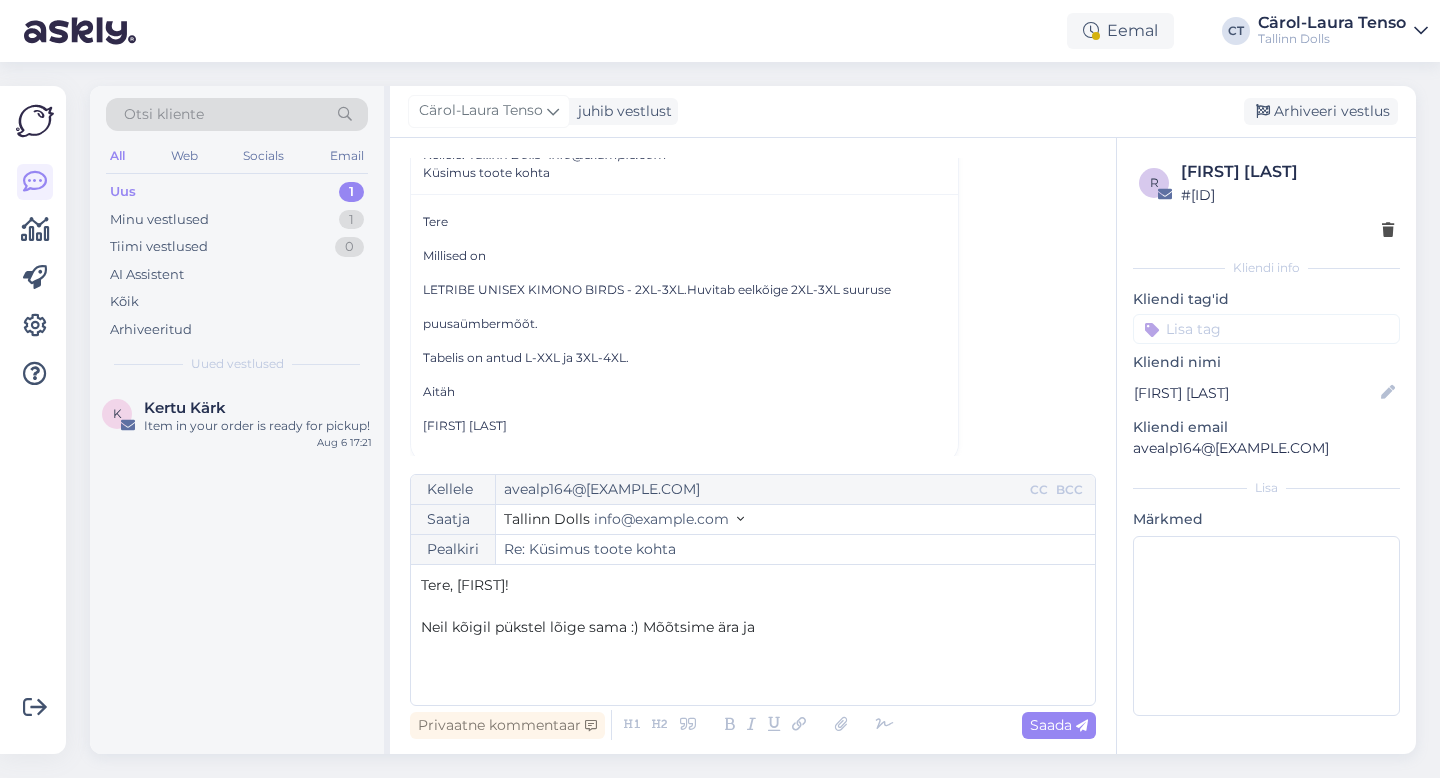 scroll, scrollTop: 1693, scrollLeft: 0, axis: vertical 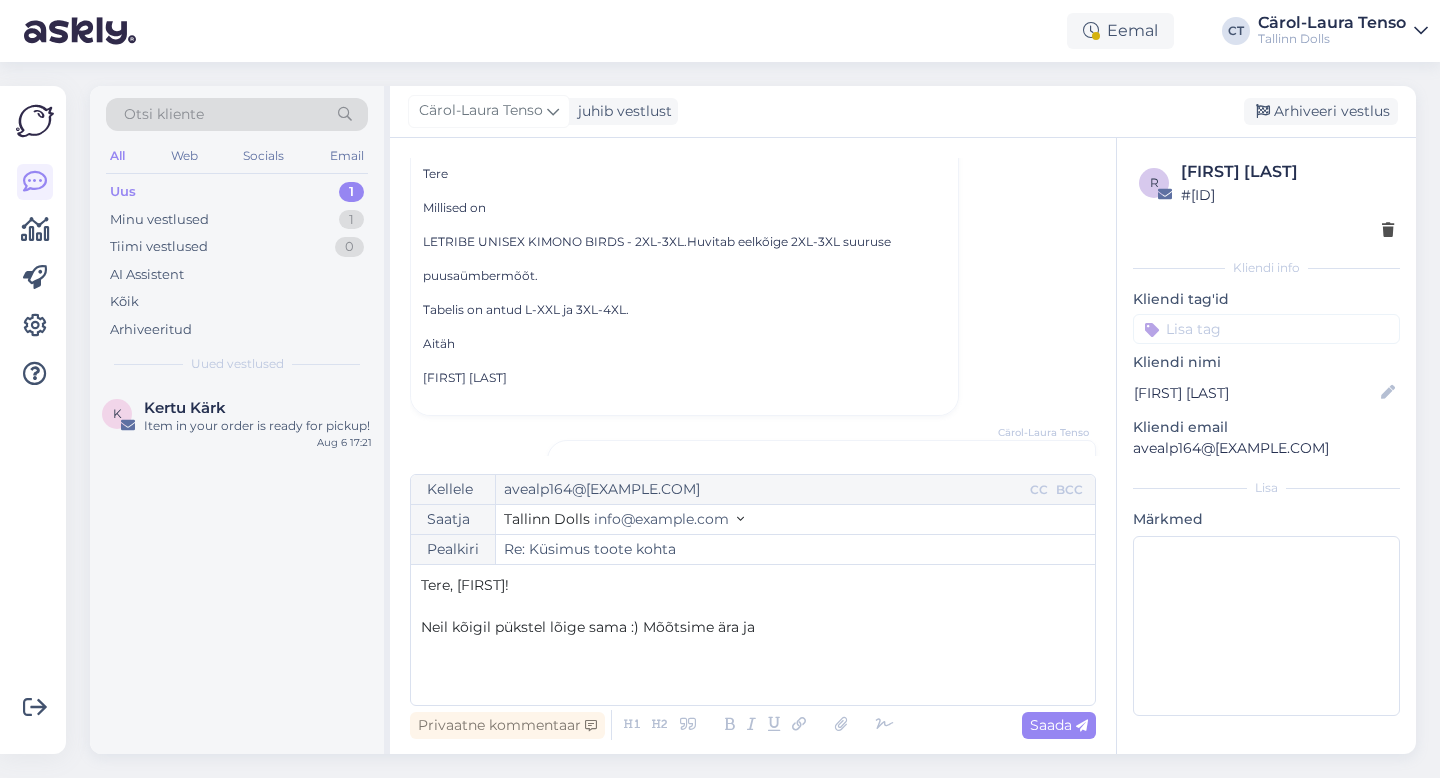 click on "Tere, Ave!  ﻿ Neil kõigil pükstel lõige sama :) Mõõtsime ära ja" at bounding box center [753, 635] 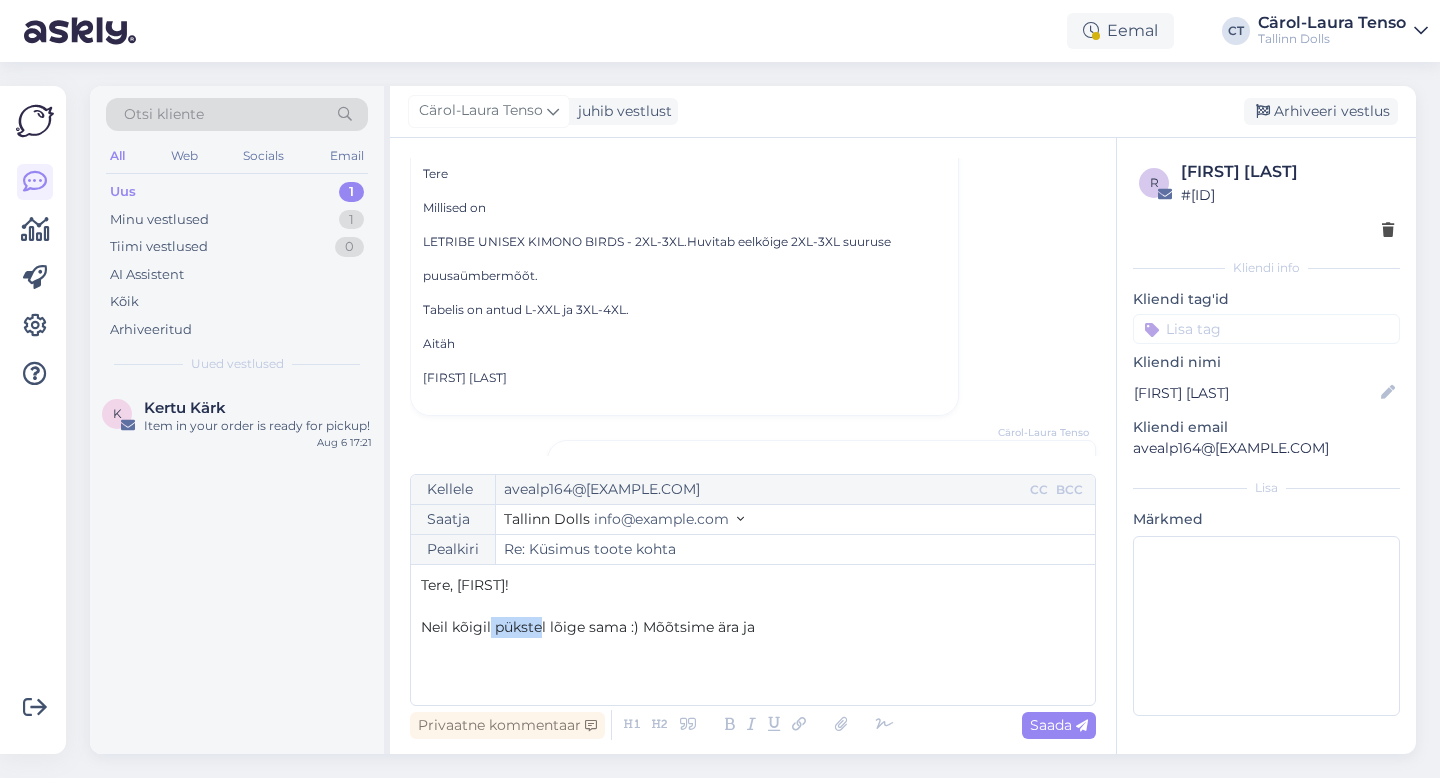 drag, startPoint x: 543, startPoint y: 628, endPoint x: 490, endPoint y: 628, distance: 53 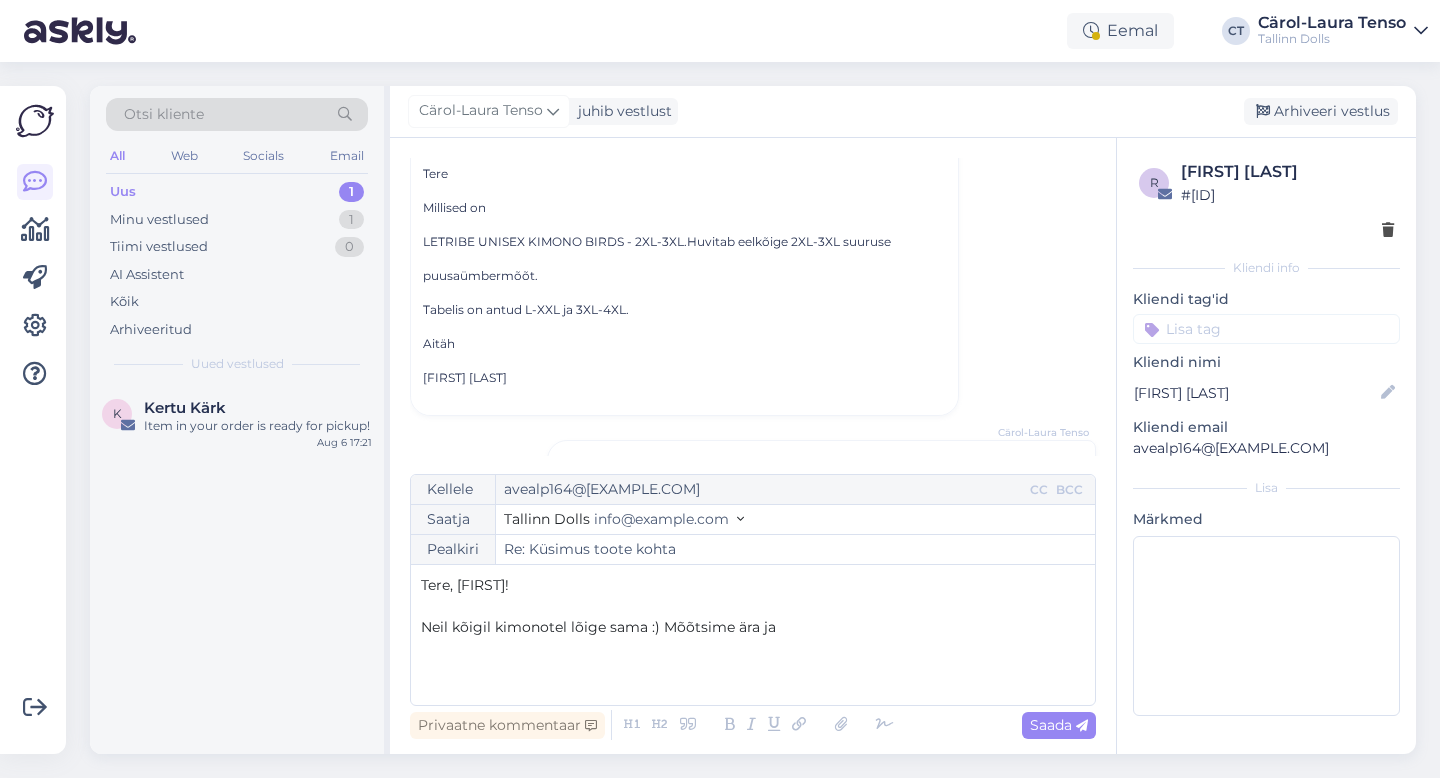 click on "Neil kõigil kimonotel lõige sama :) Mõõtsime ära ja" at bounding box center [753, 627] 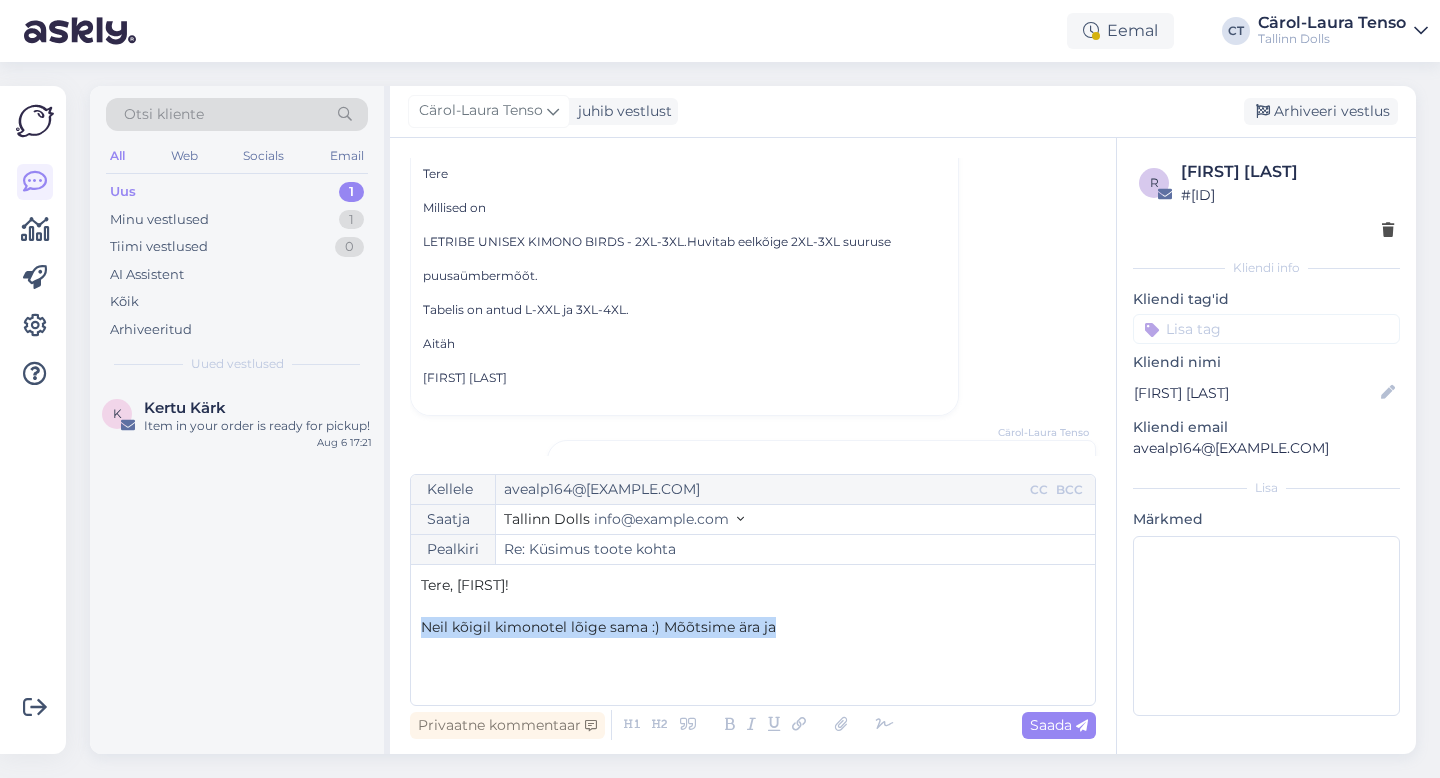 drag, startPoint x: 800, startPoint y: 627, endPoint x: 411, endPoint y: 633, distance: 389.04626 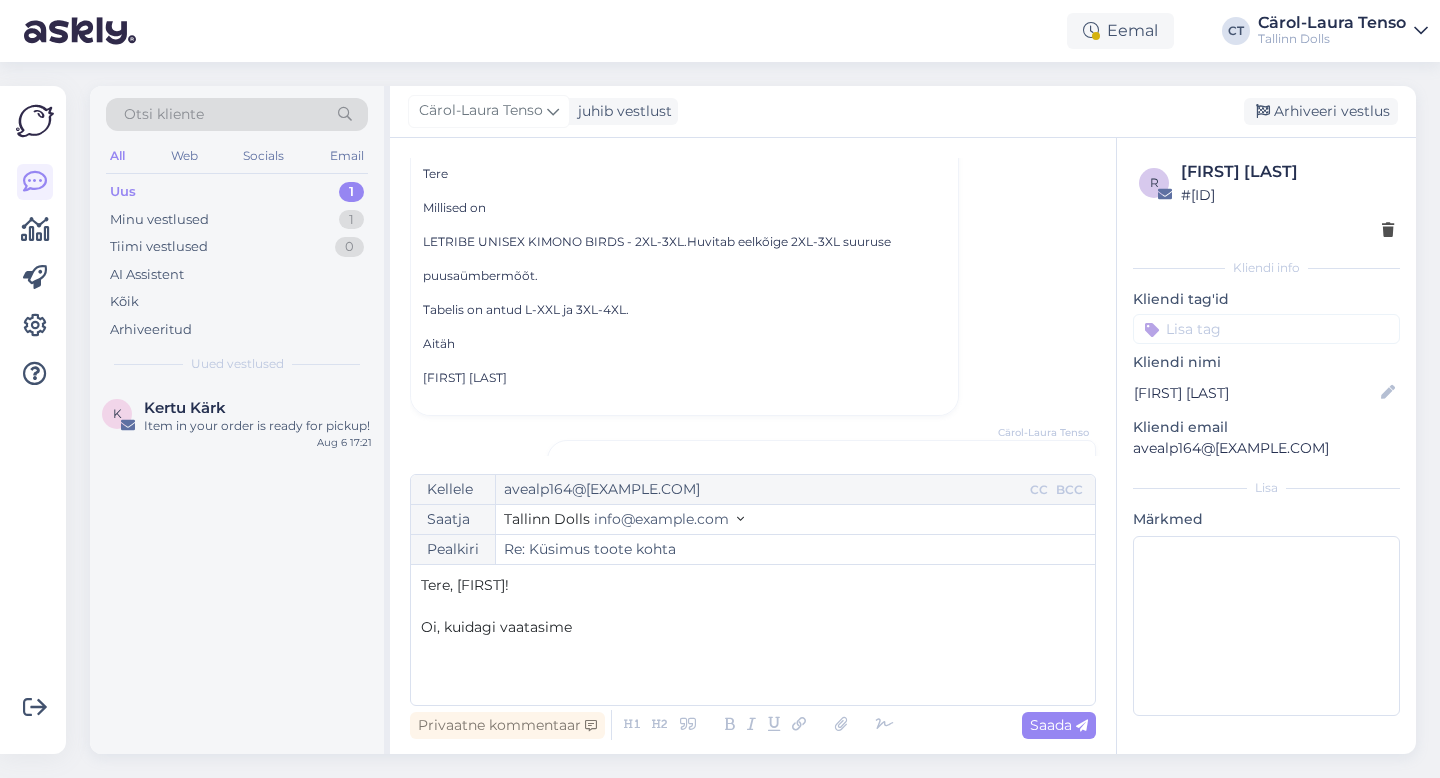 click on "Oi, kuidagi vaatasime" at bounding box center [753, 627] 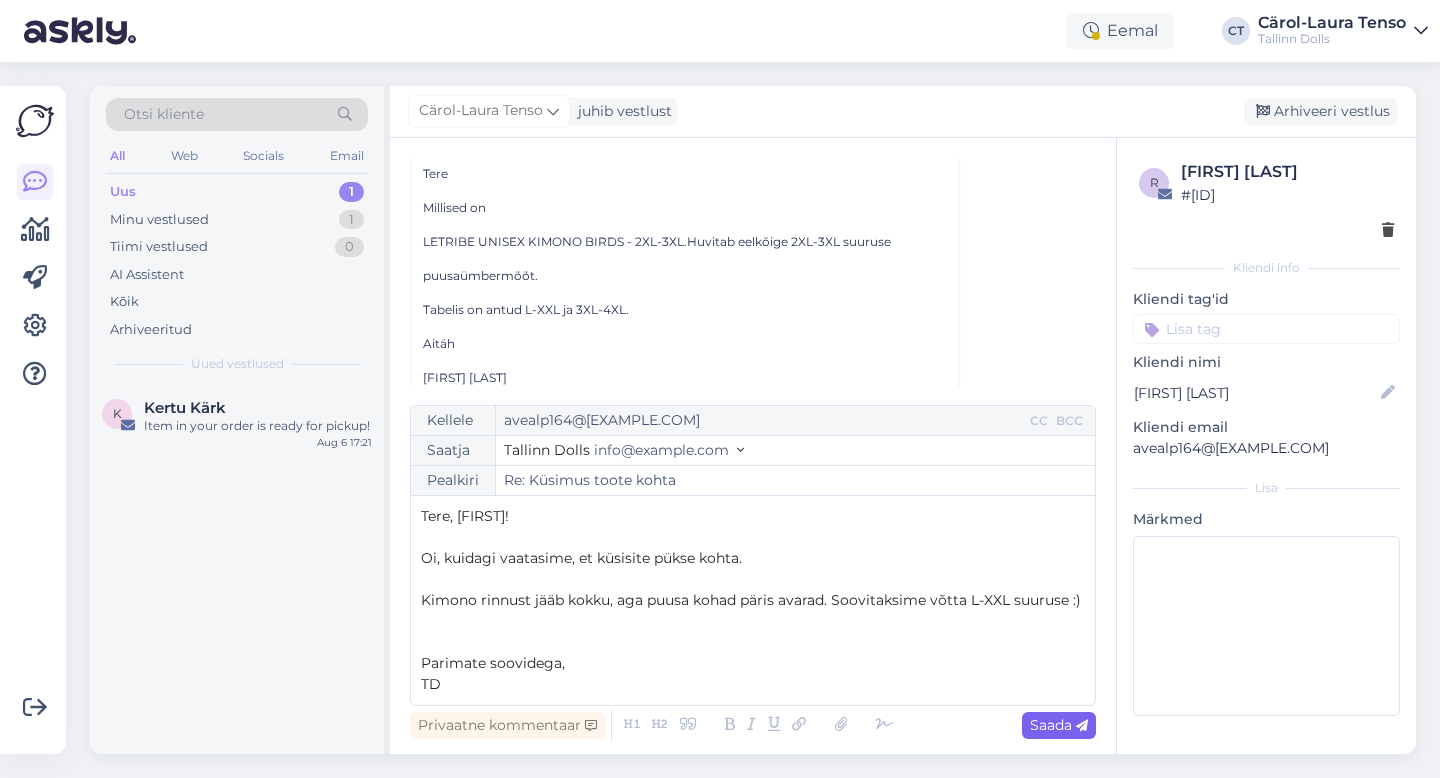 click on "Saada" at bounding box center (1059, 725) 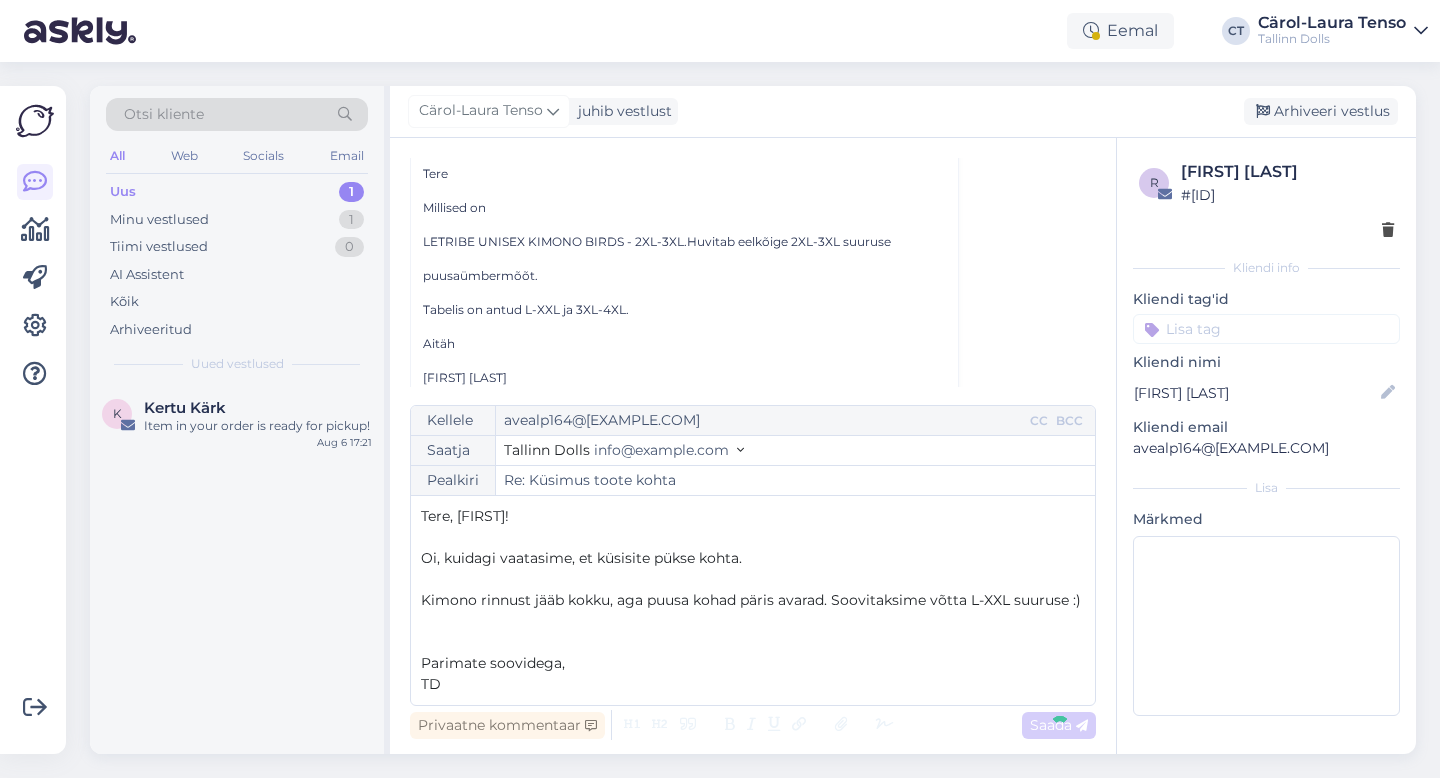 type on "Re: Re: Küsimus toote kohta" 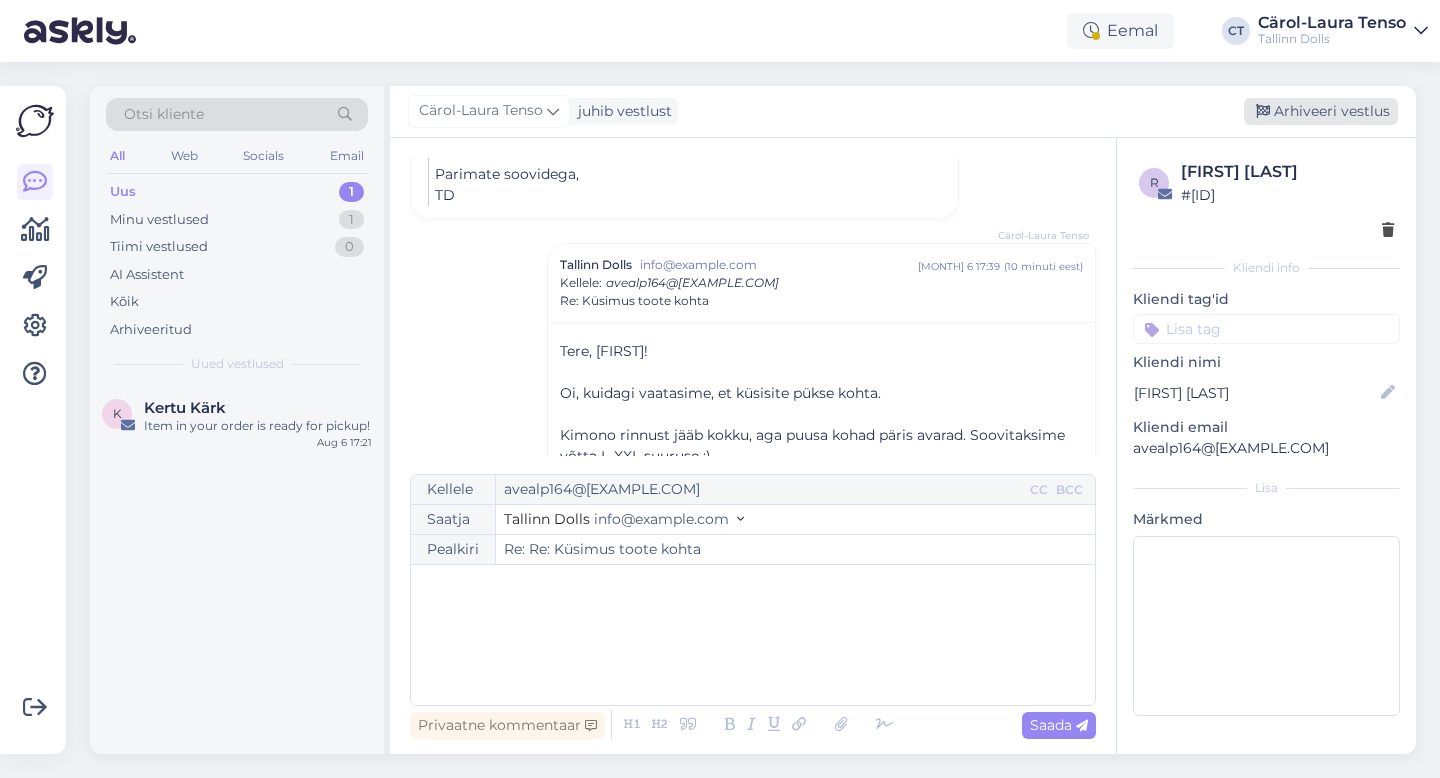 click on "Arhiveeri vestlus" at bounding box center (1321, 111) 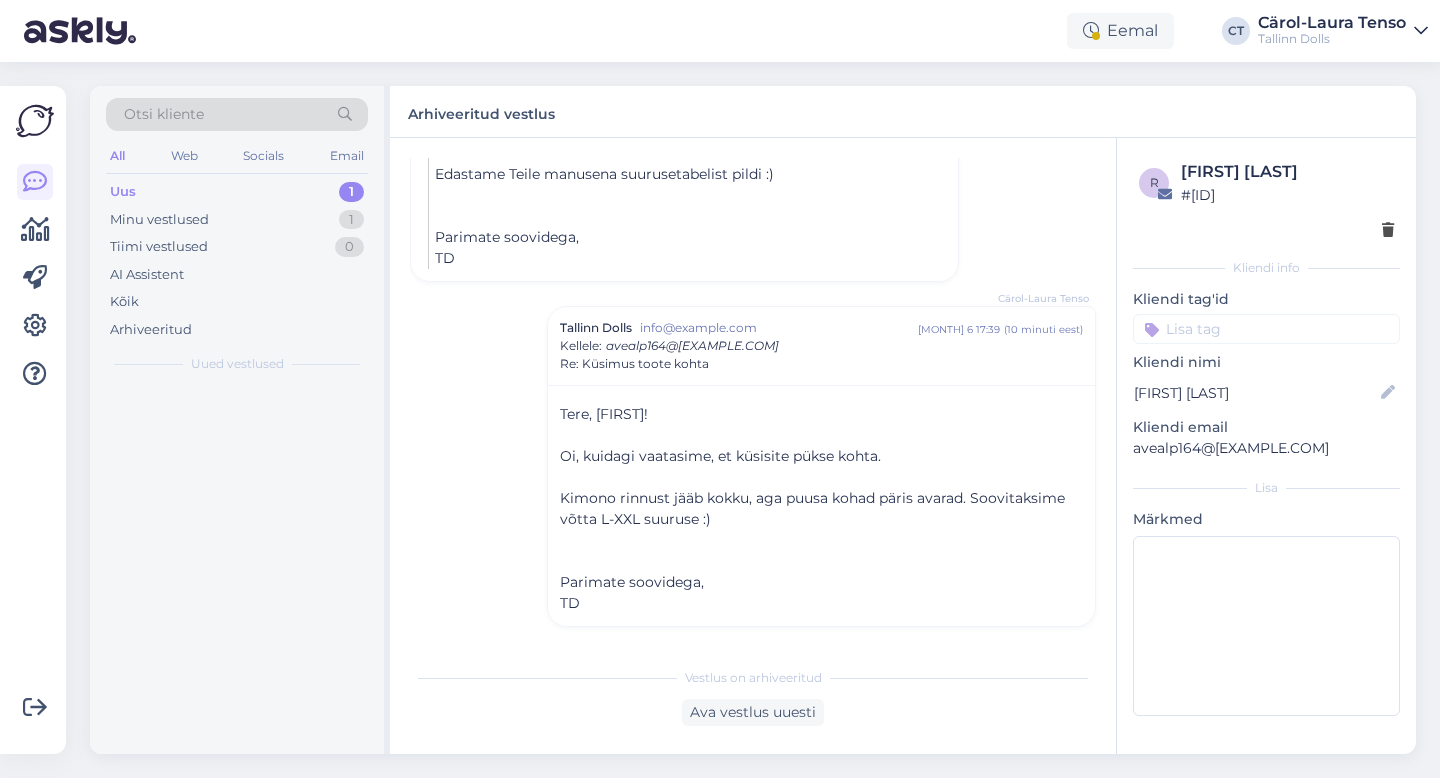 scroll, scrollTop: 2346, scrollLeft: 0, axis: vertical 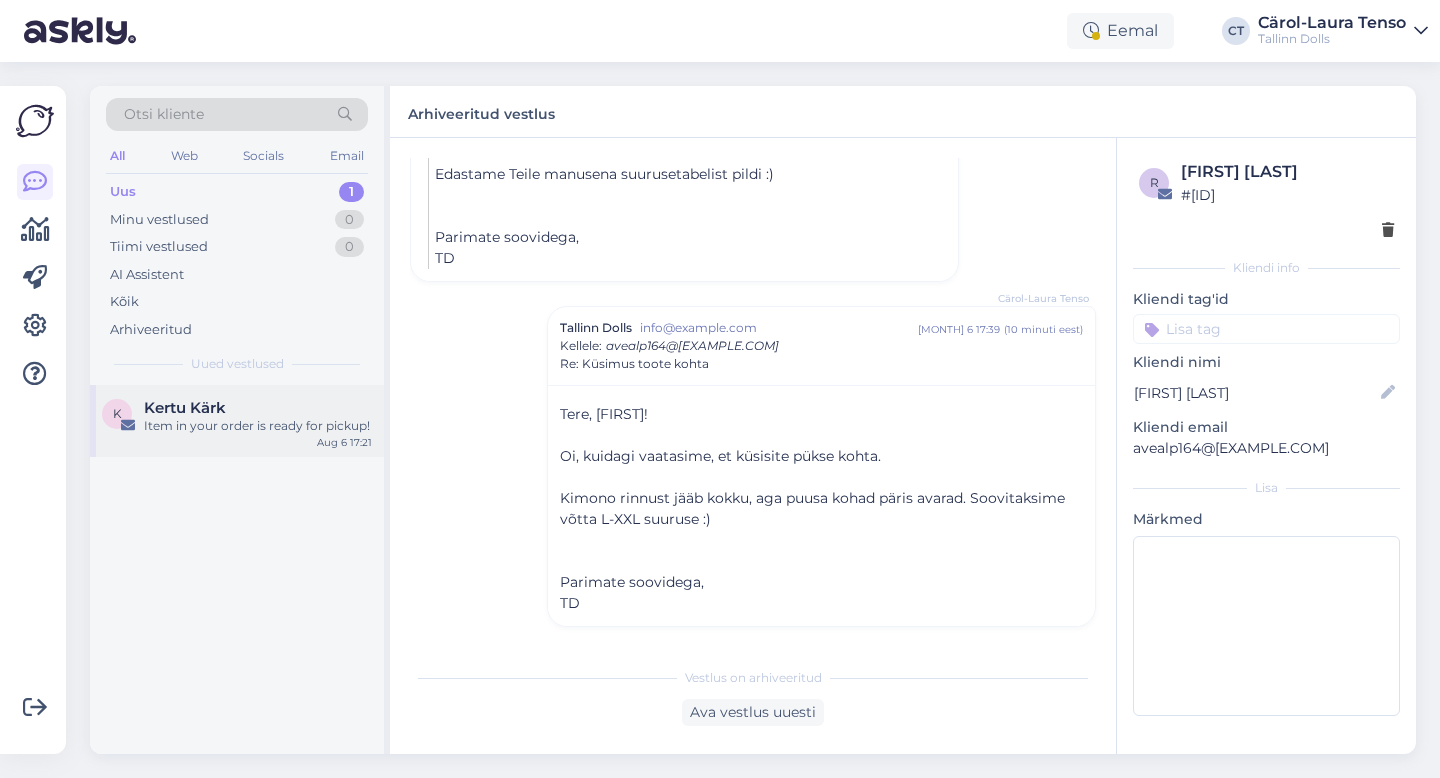 click on "Item in your order is ready for pickup!" at bounding box center (258, 426) 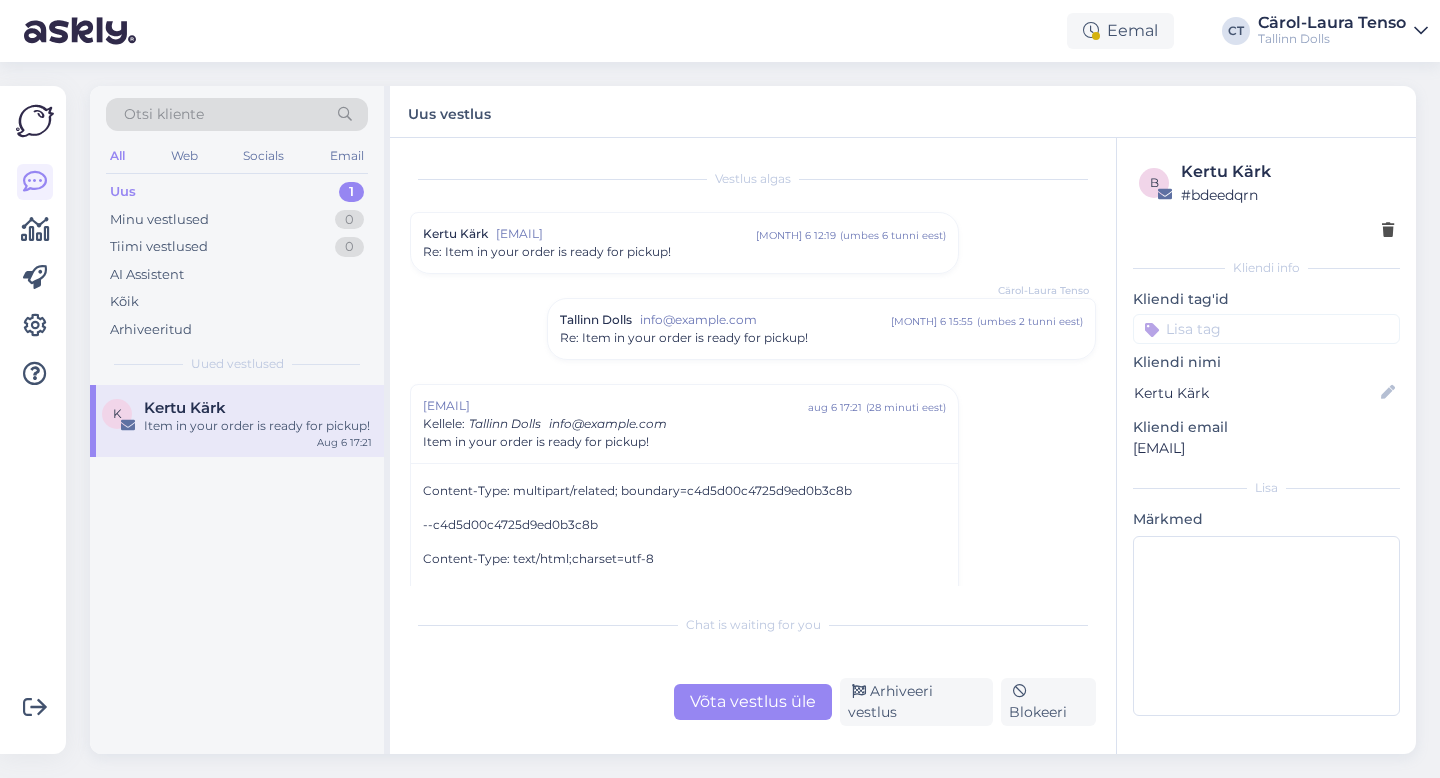 scroll, scrollTop: 21, scrollLeft: 0, axis: vertical 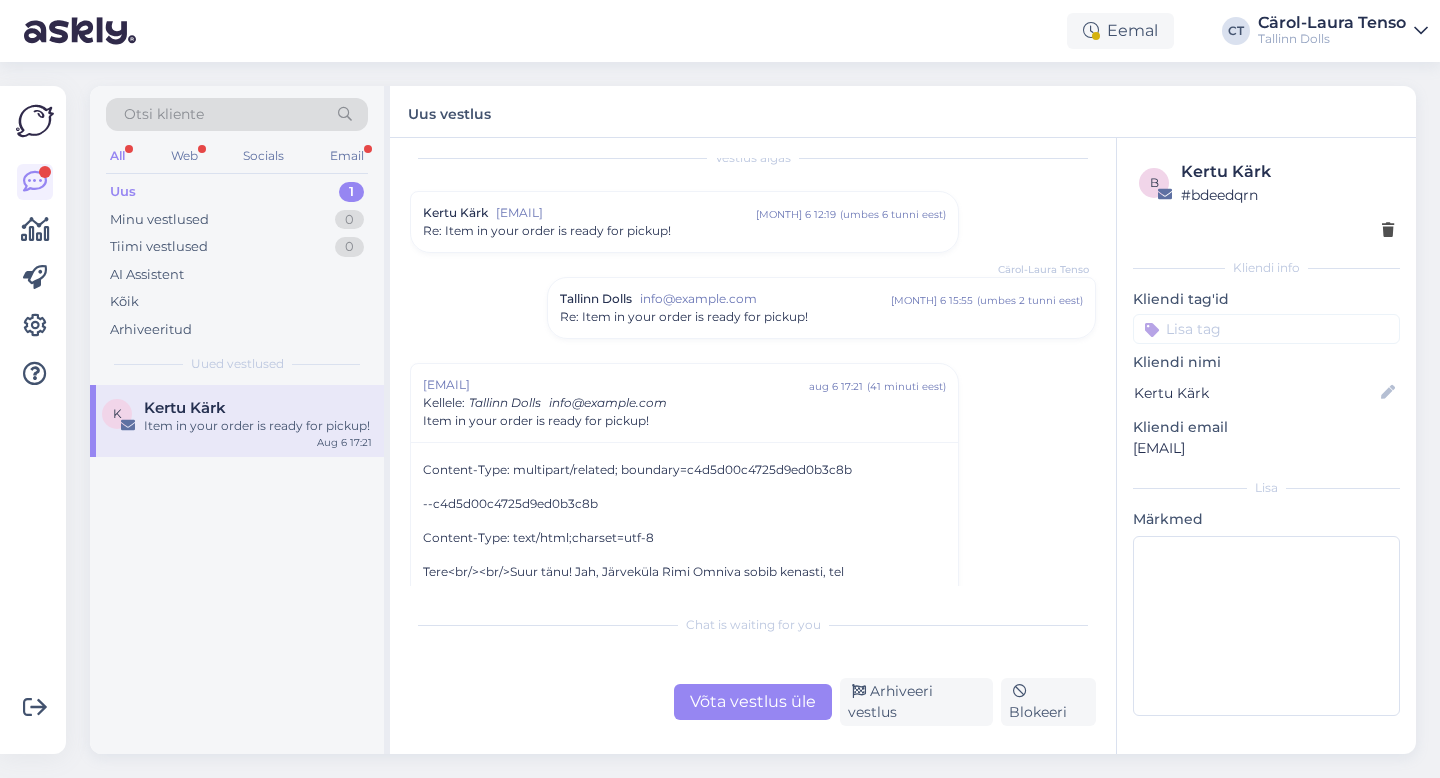 click on "Uus 1" at bounding box center (237, 192) 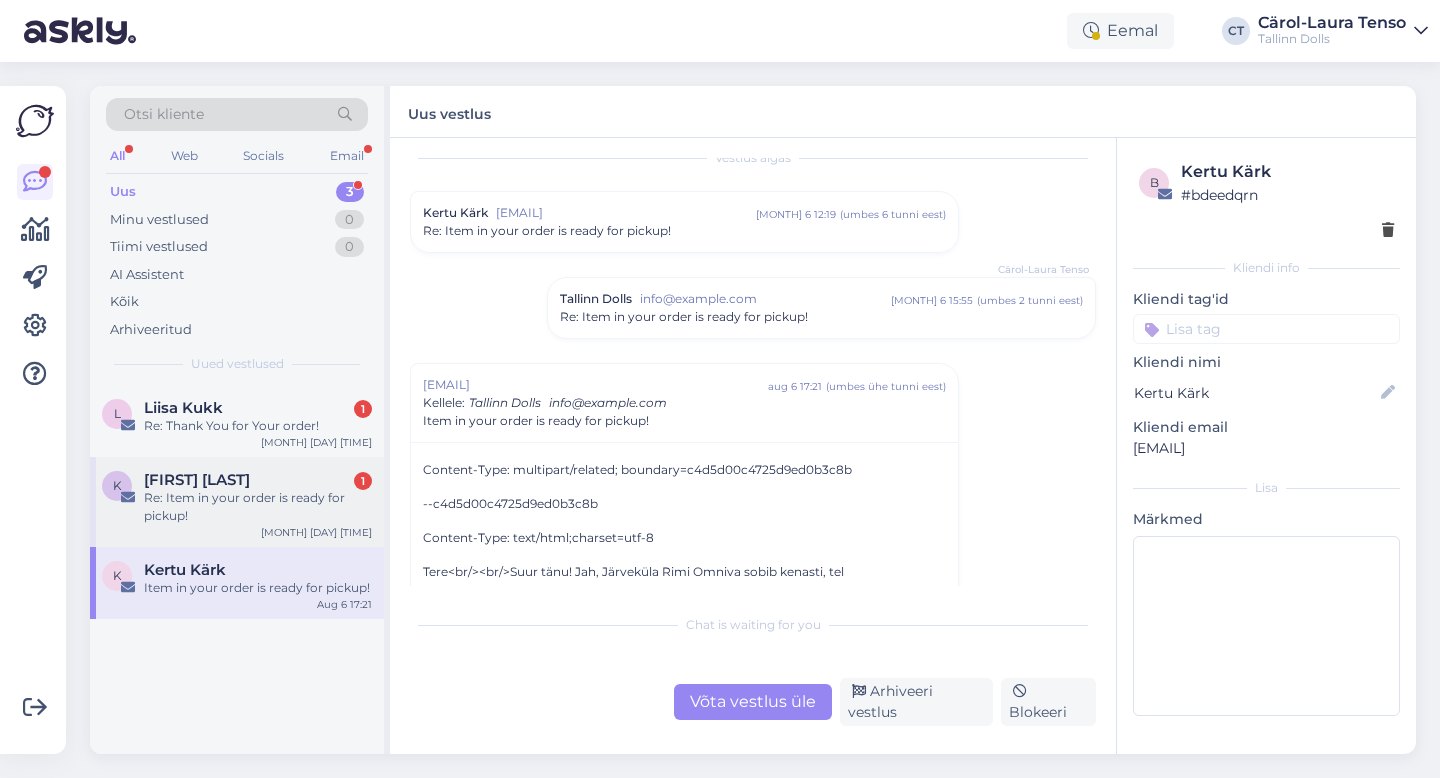 click on "Re: Item in your order is ready for pickup!" at bounding box center (258, 507) 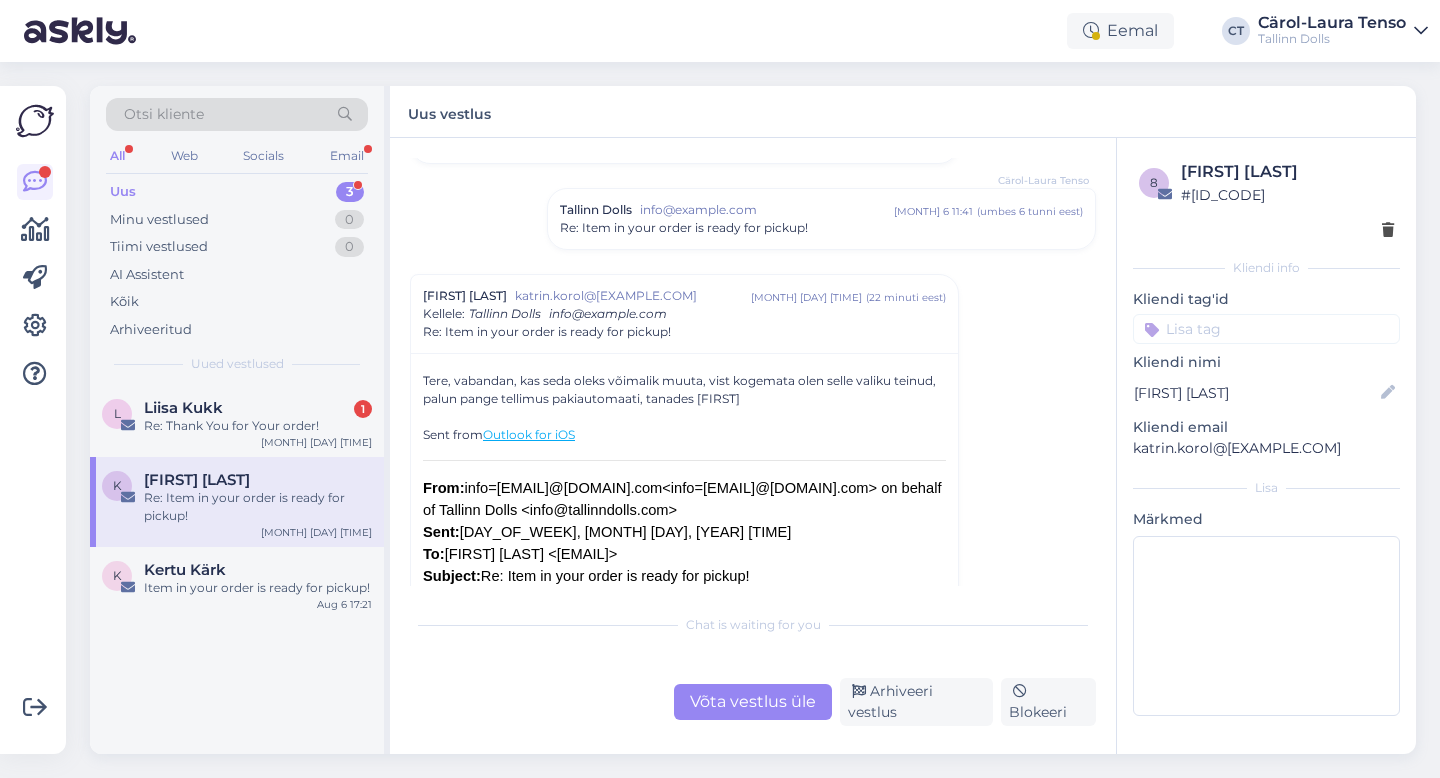 scroll, scrollTop: 126, scrollLeft: 0, axis: vertical 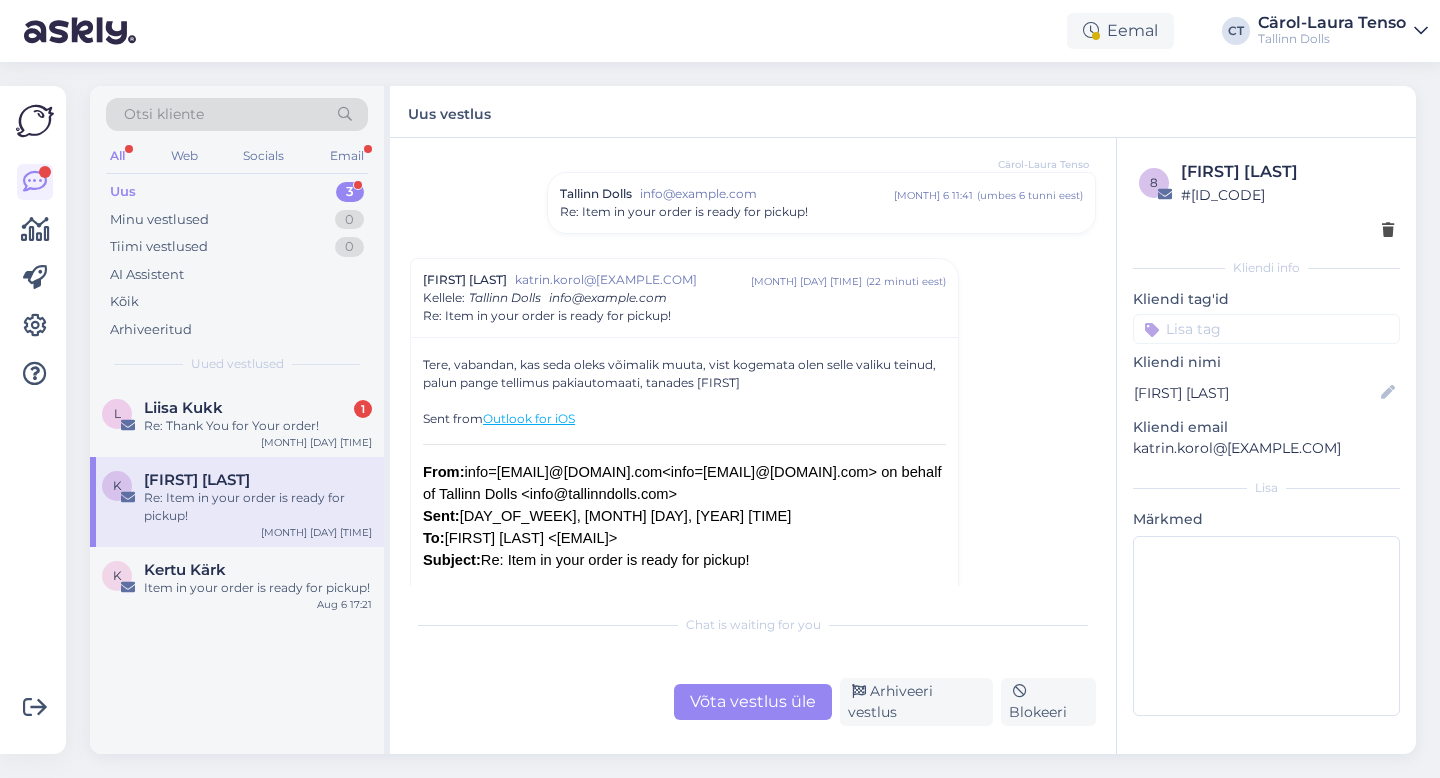 click on "Chat is waiting for you Võta vestlus üle Arhiveeri vestlus Blokeeri" at bounding box center (753, 665) 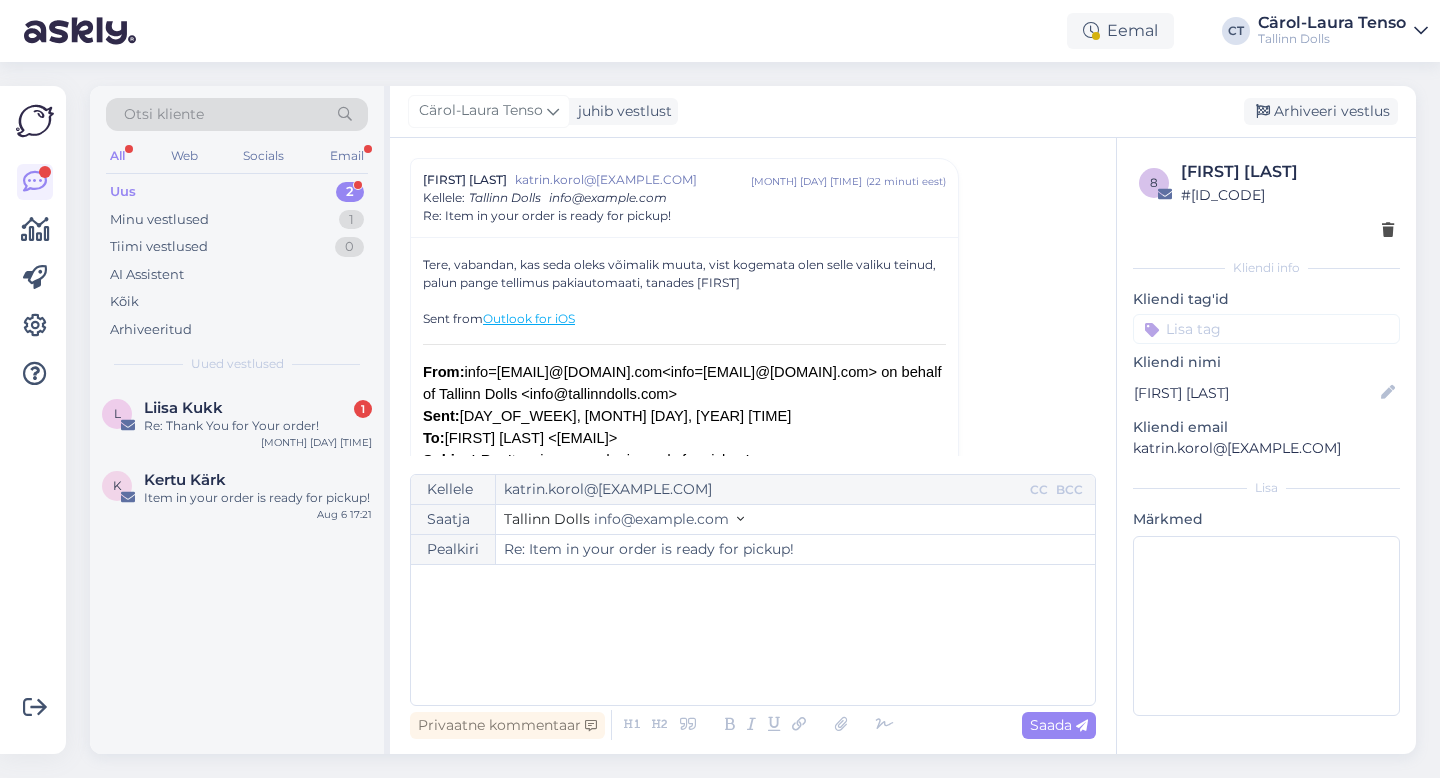click on "﻿" at bounding box center [753, 635] 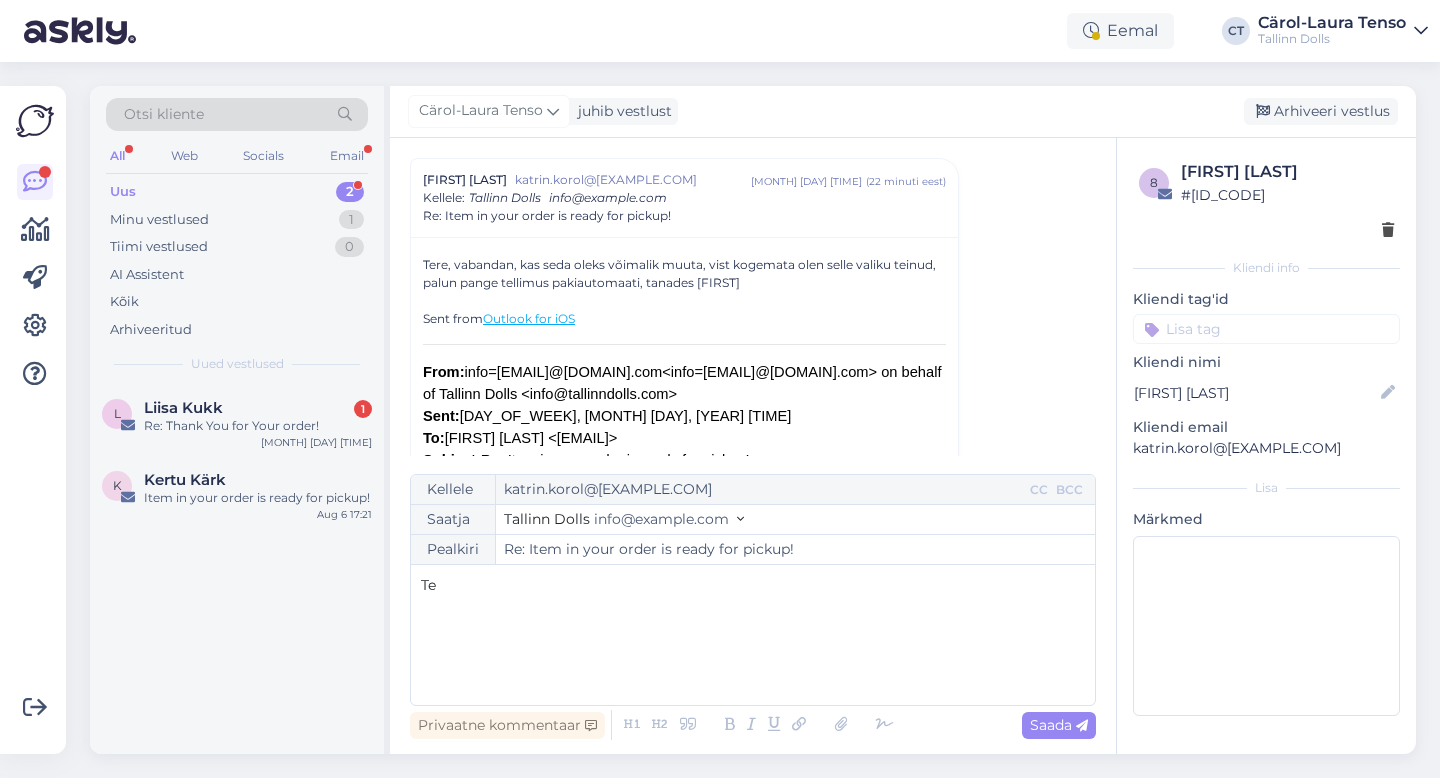 type 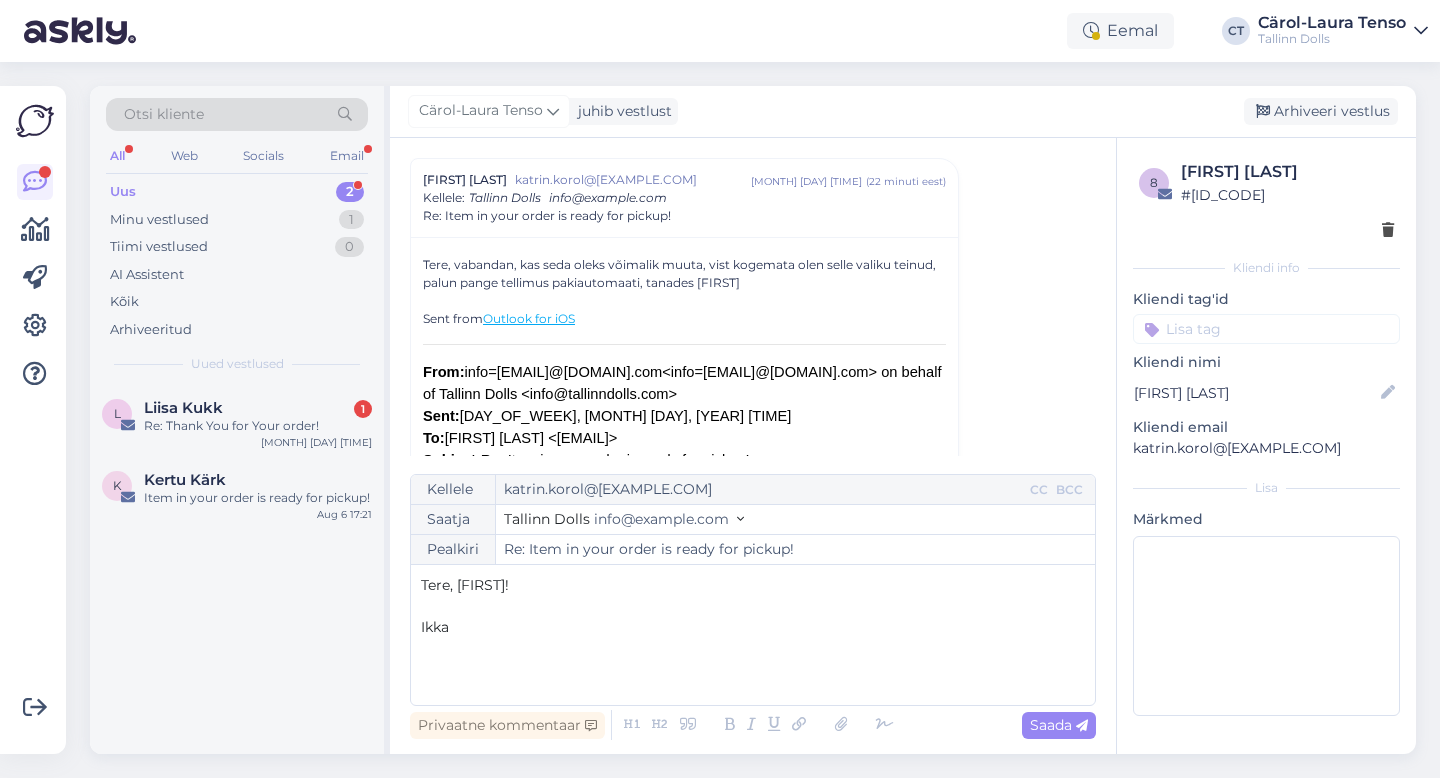 click on "Tere, [FIRST]!" at bounding box center [465, 585] 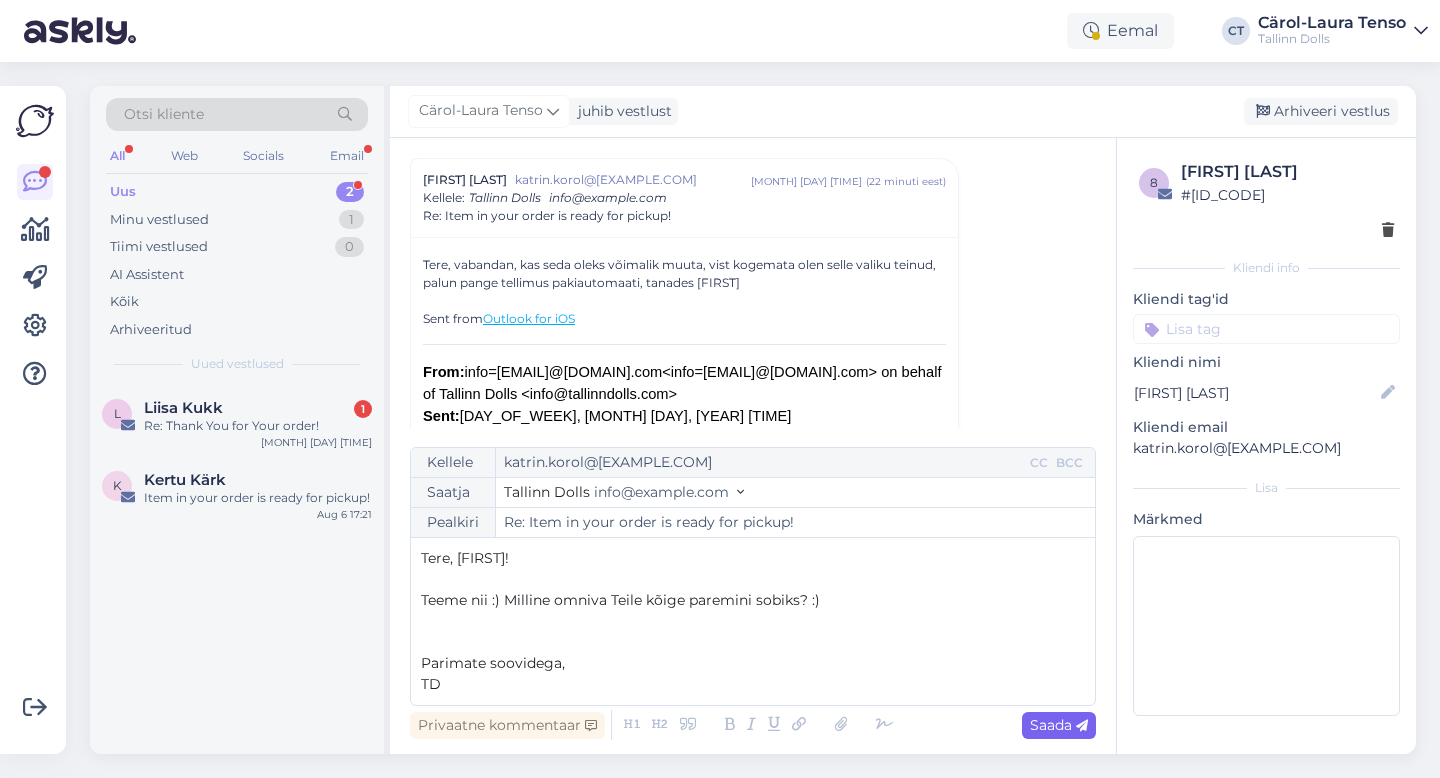 click on "Saada" at bounding box center [1059, 725] 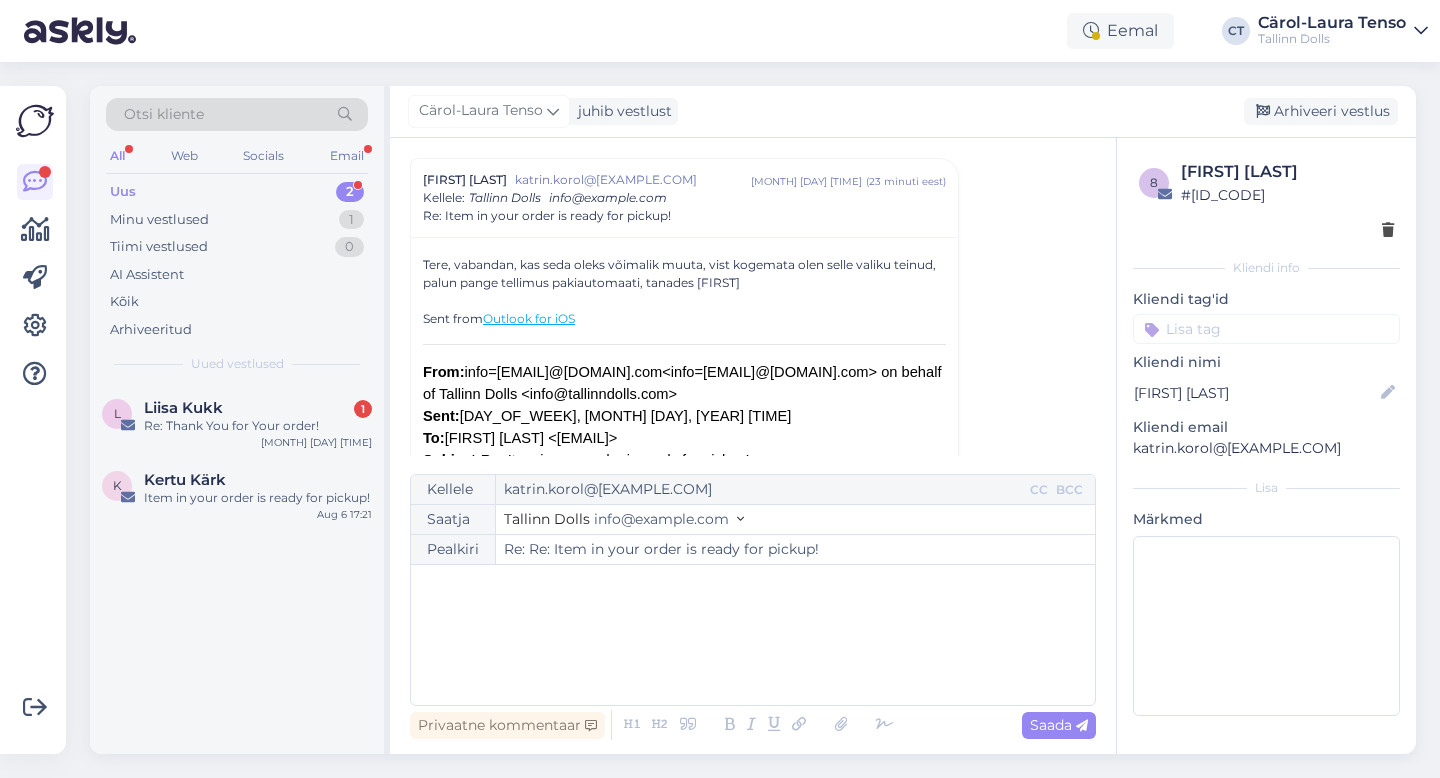 type on "Re: Item in your order is ready for pickup!" 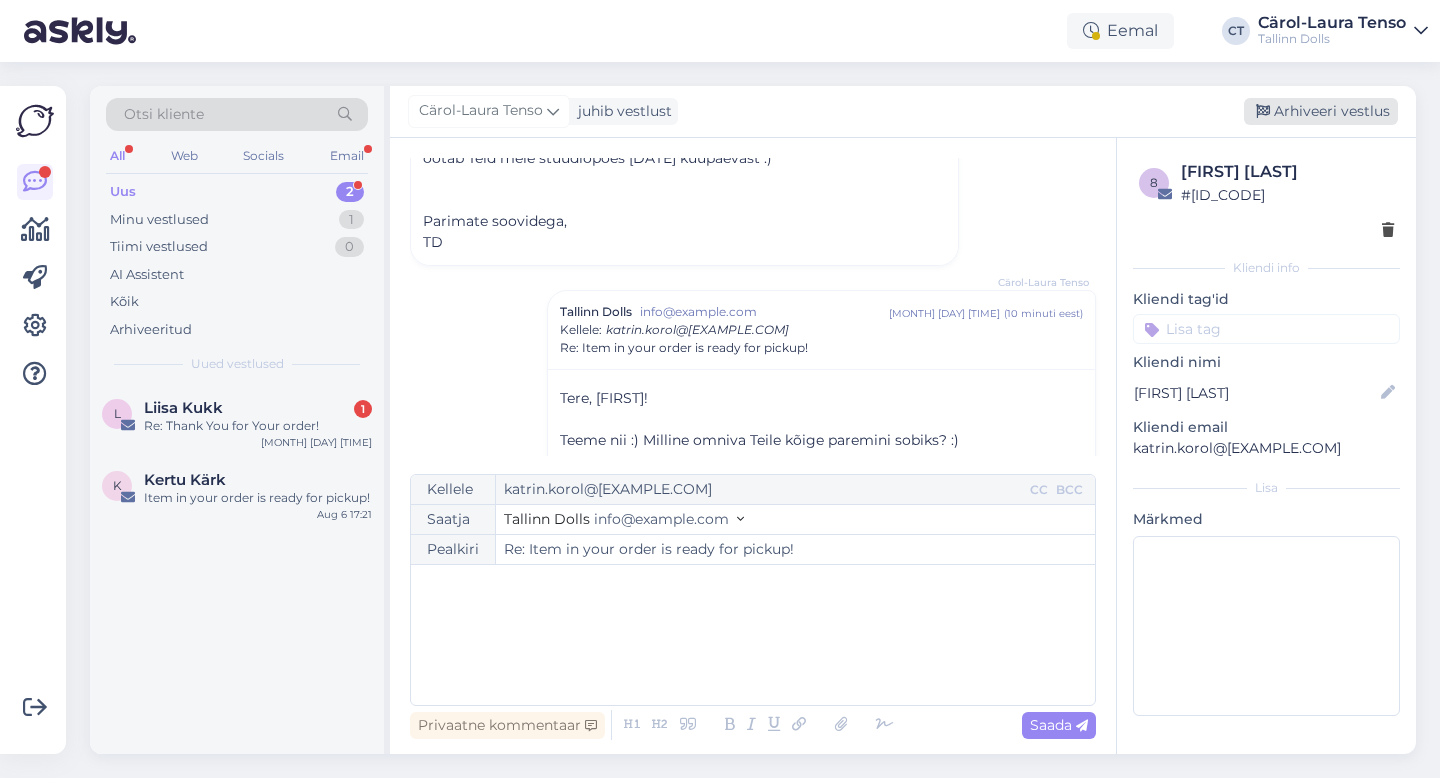 click on "Arhiveeri vestlus" at bounding box center [1321, 111] 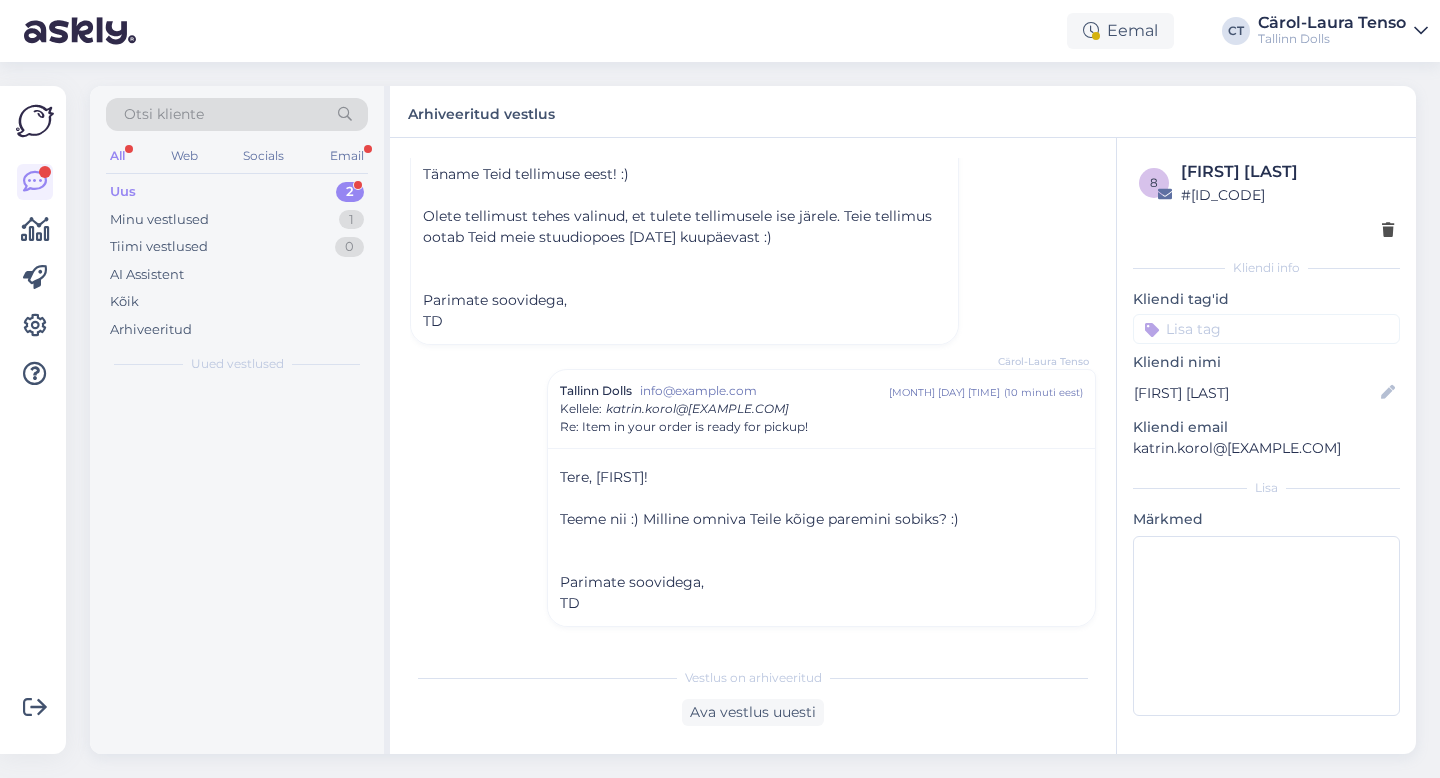 scroll, scrollTop: 615, scrollLeft: 0, axis: vertical 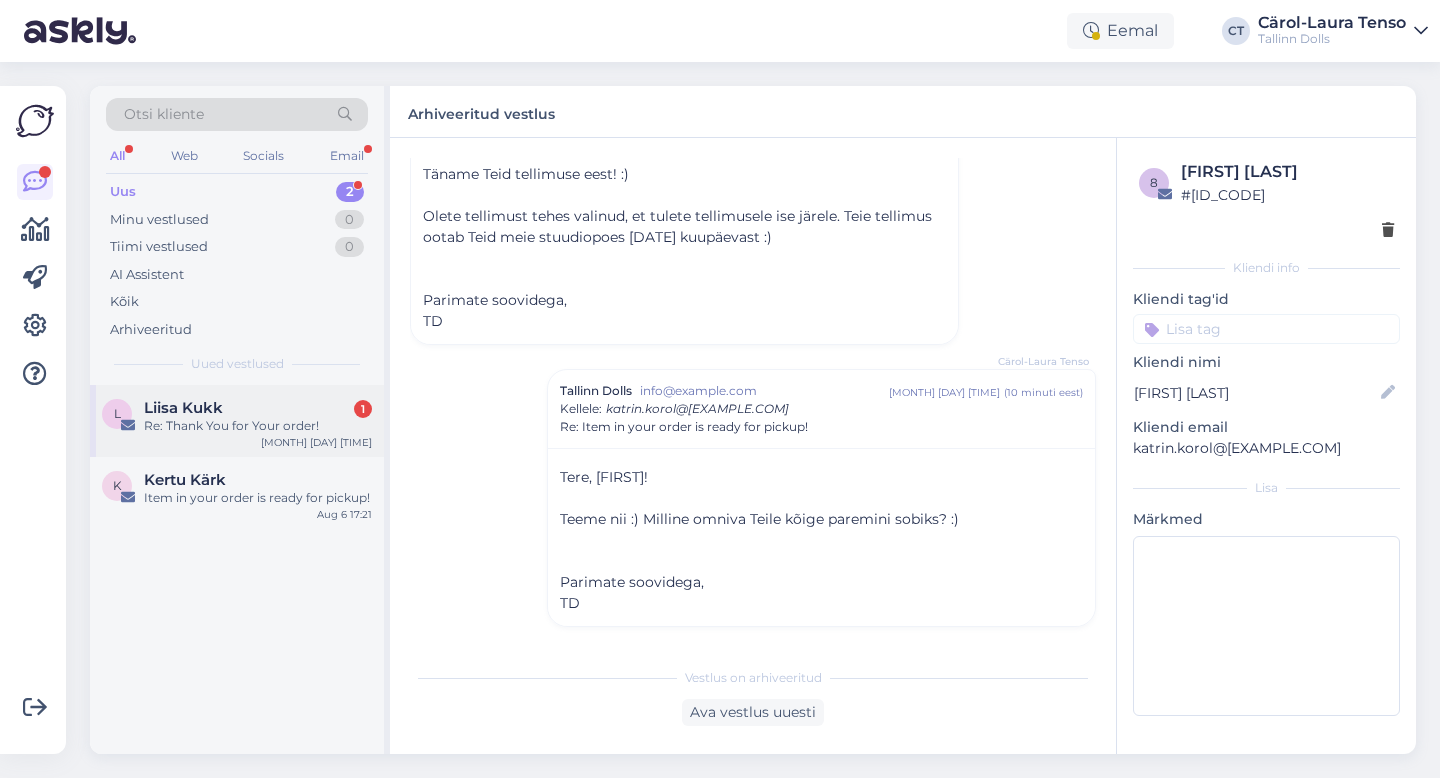 click on "[FIRST] [LAST] 1" at bounding box center (258, 408) 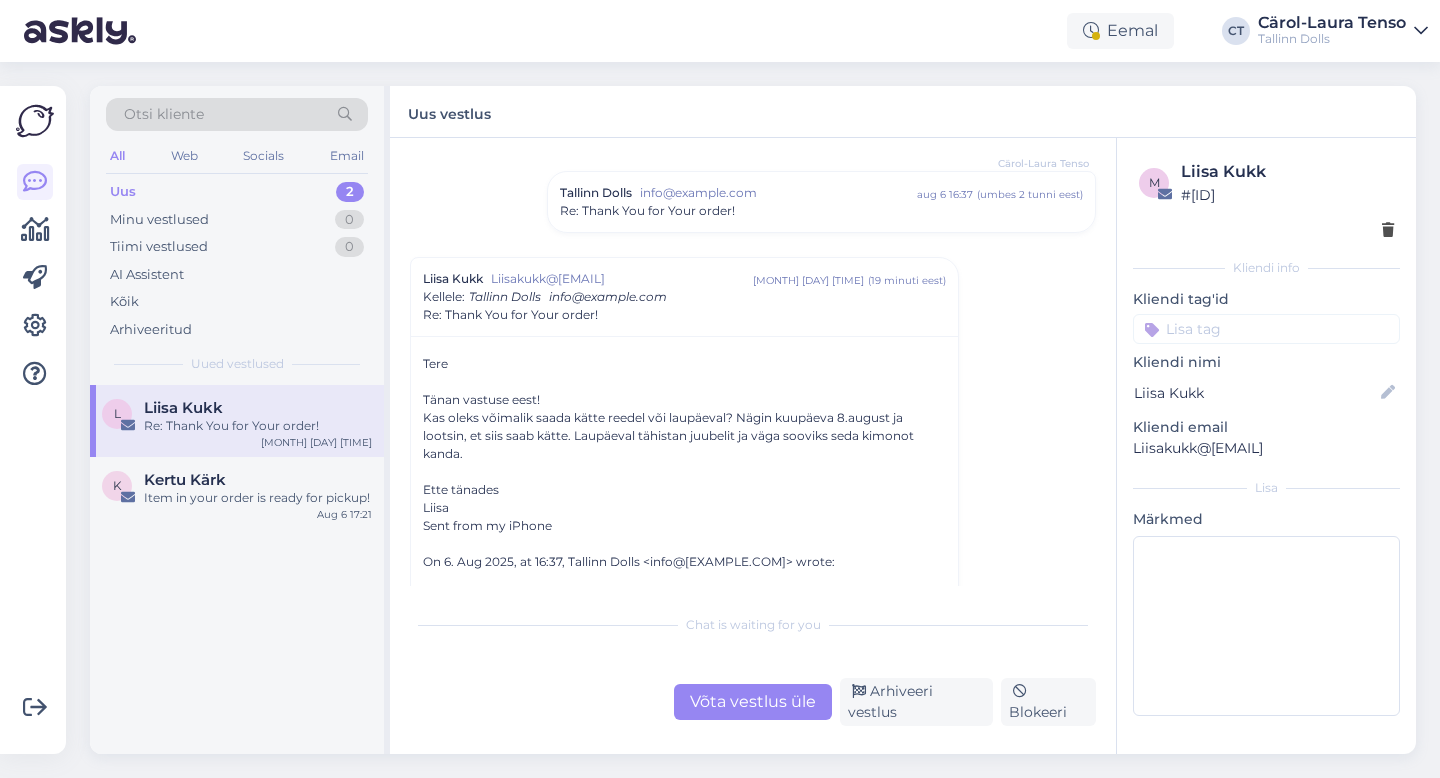 scroll, scrollTop: 125, scrollLeft: 0, axis: vertical 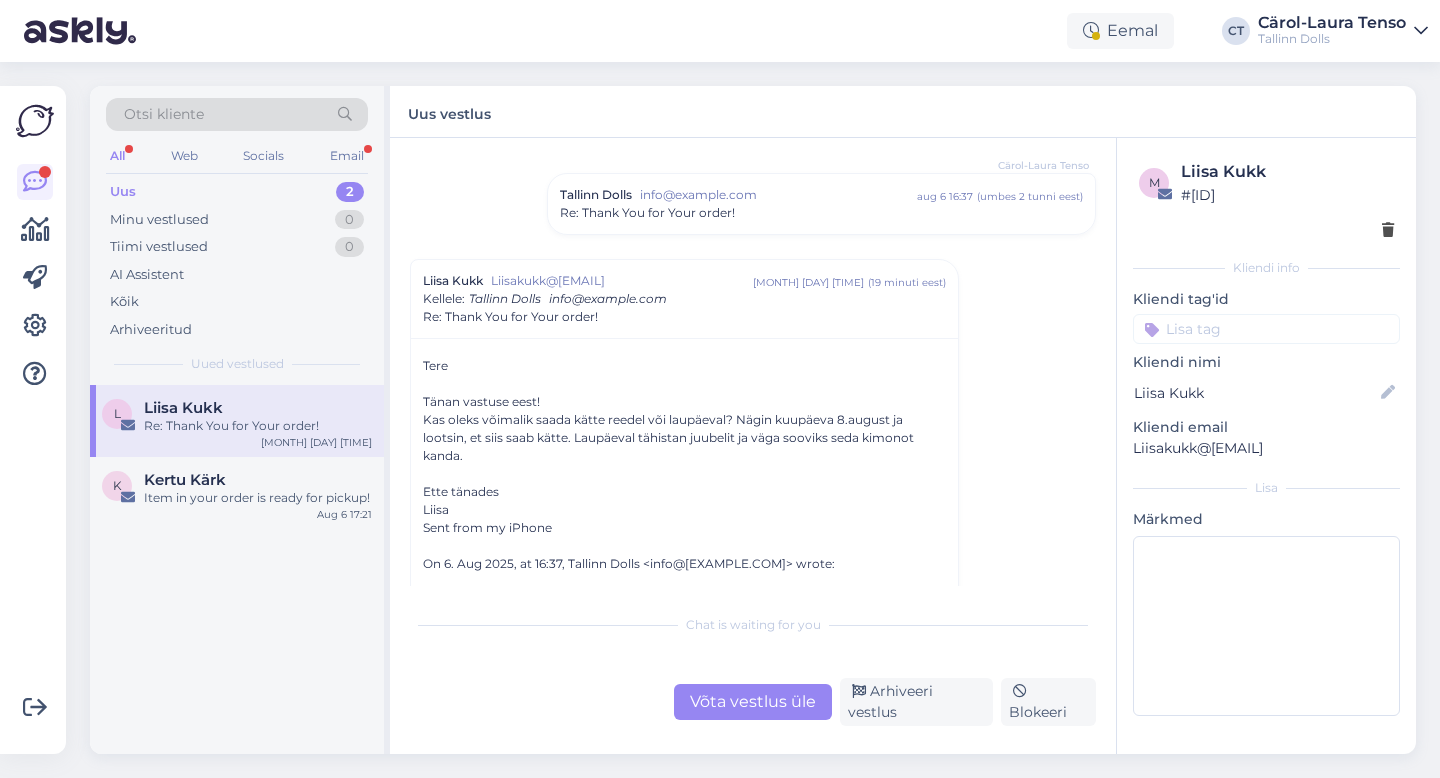 click on "Uus 2" at bounding box center (237, 192) 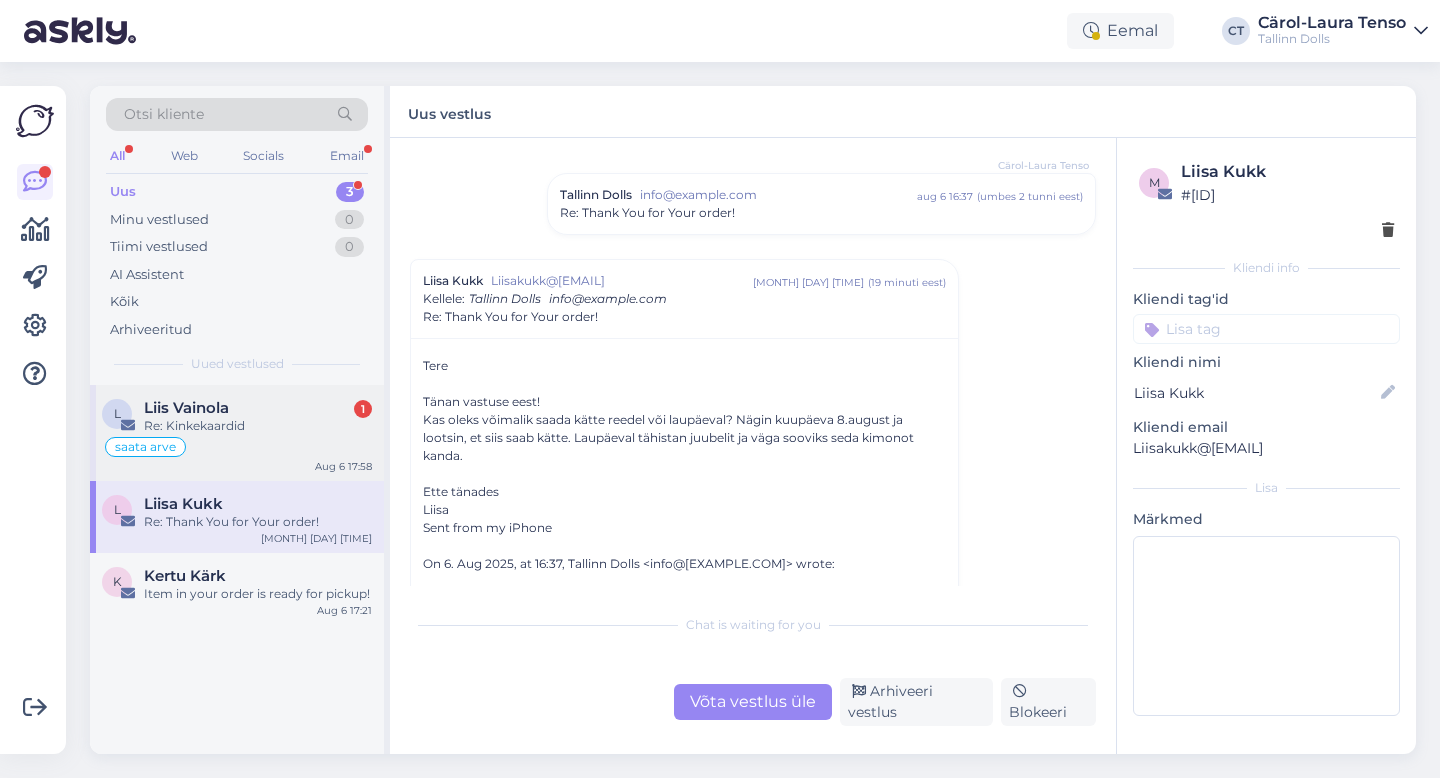 click on "Re: Kinkekaardid" at bounding box center [258, 426] 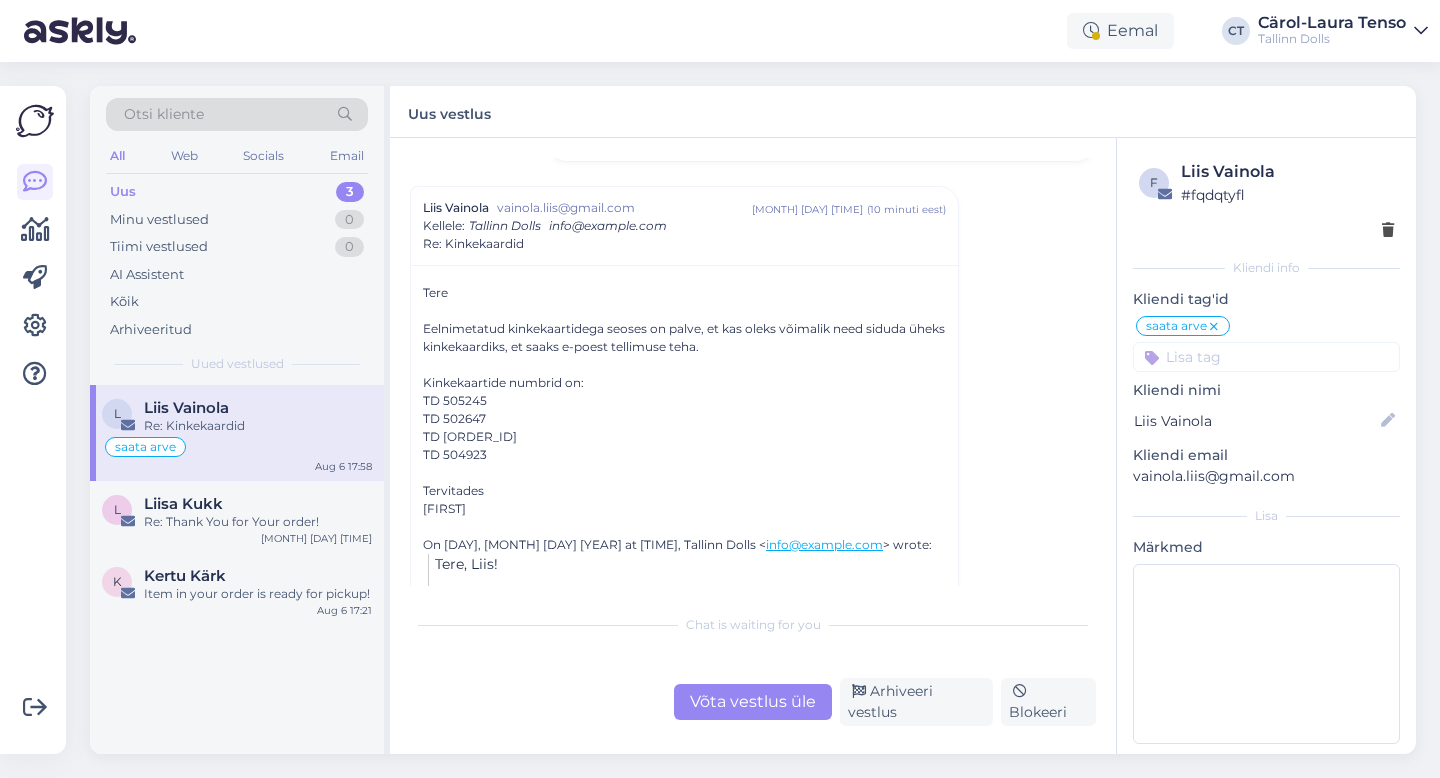 scroll, scrollTop: 1888, scrollLeft: 0, axis: vertical 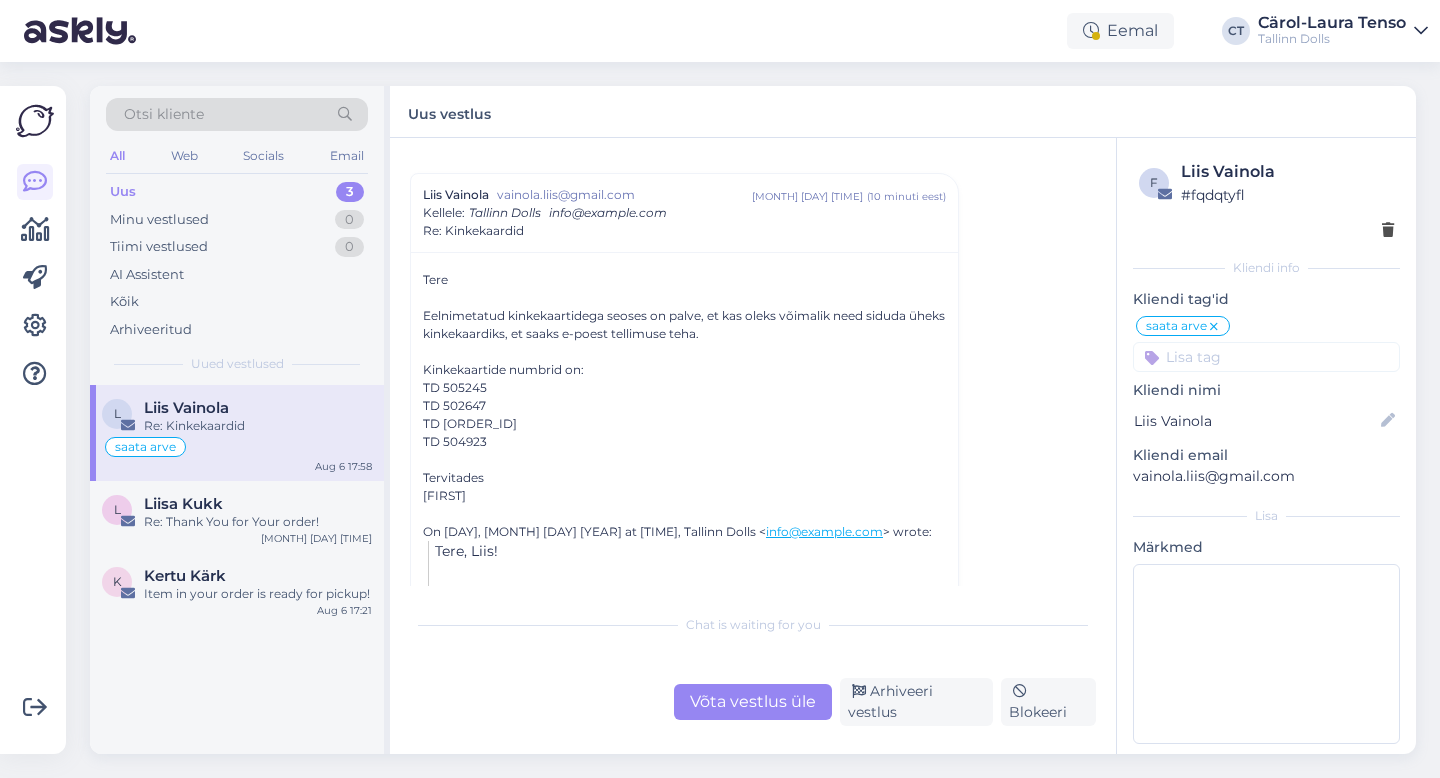 click at bounding box center [1214, 327] 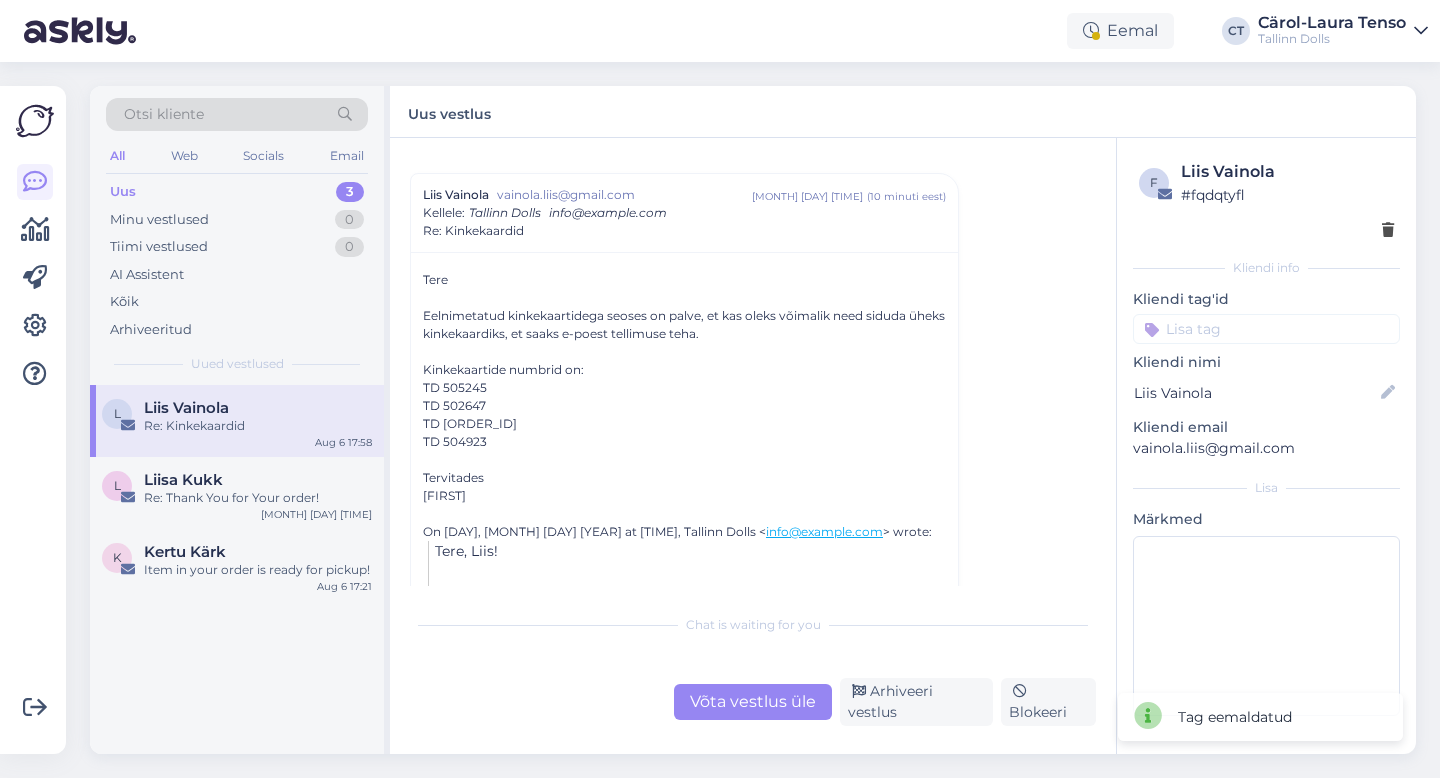 scroll, scrollTop: 1903, scrollLeft: 0, axis: vertical 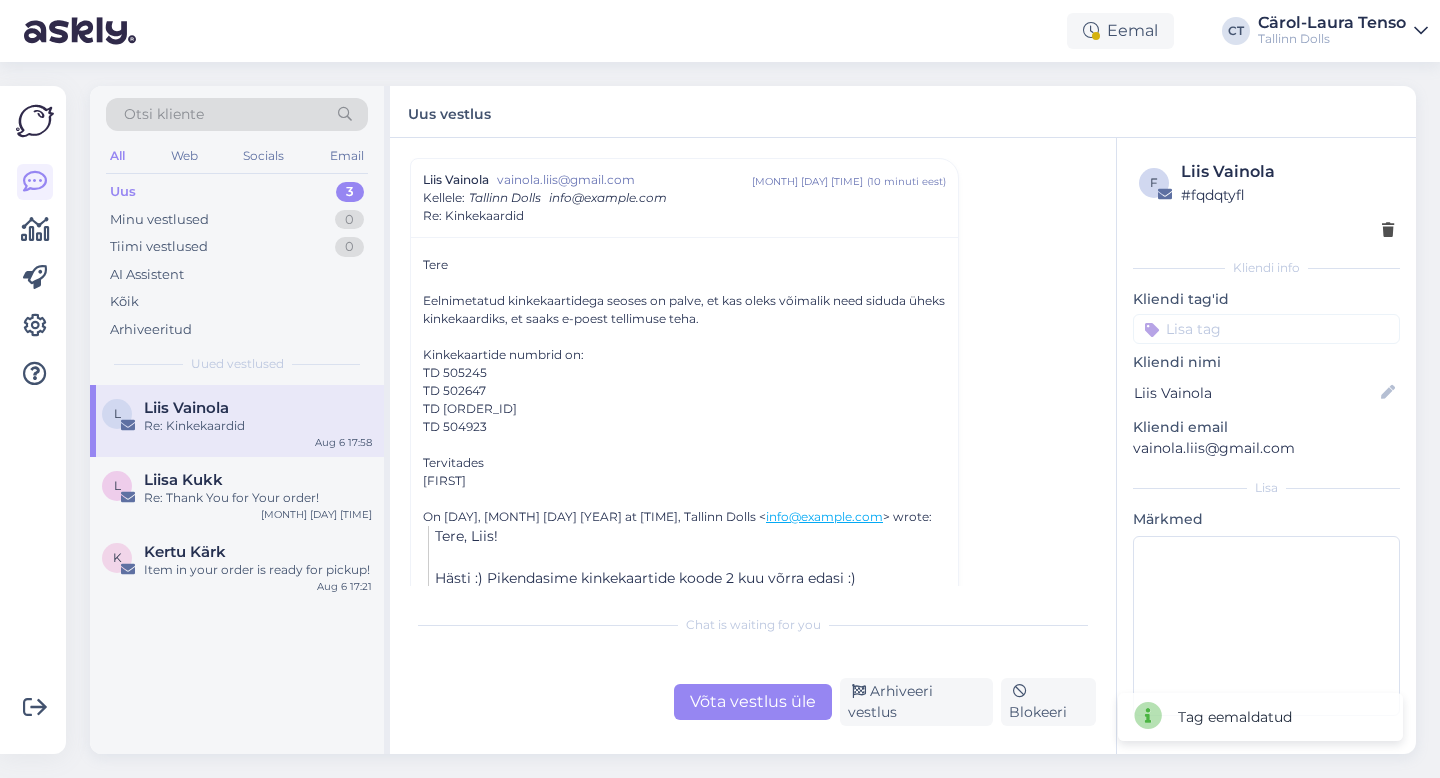 click on "TD [ORDER_ID]" at bounding box center [684, 409] 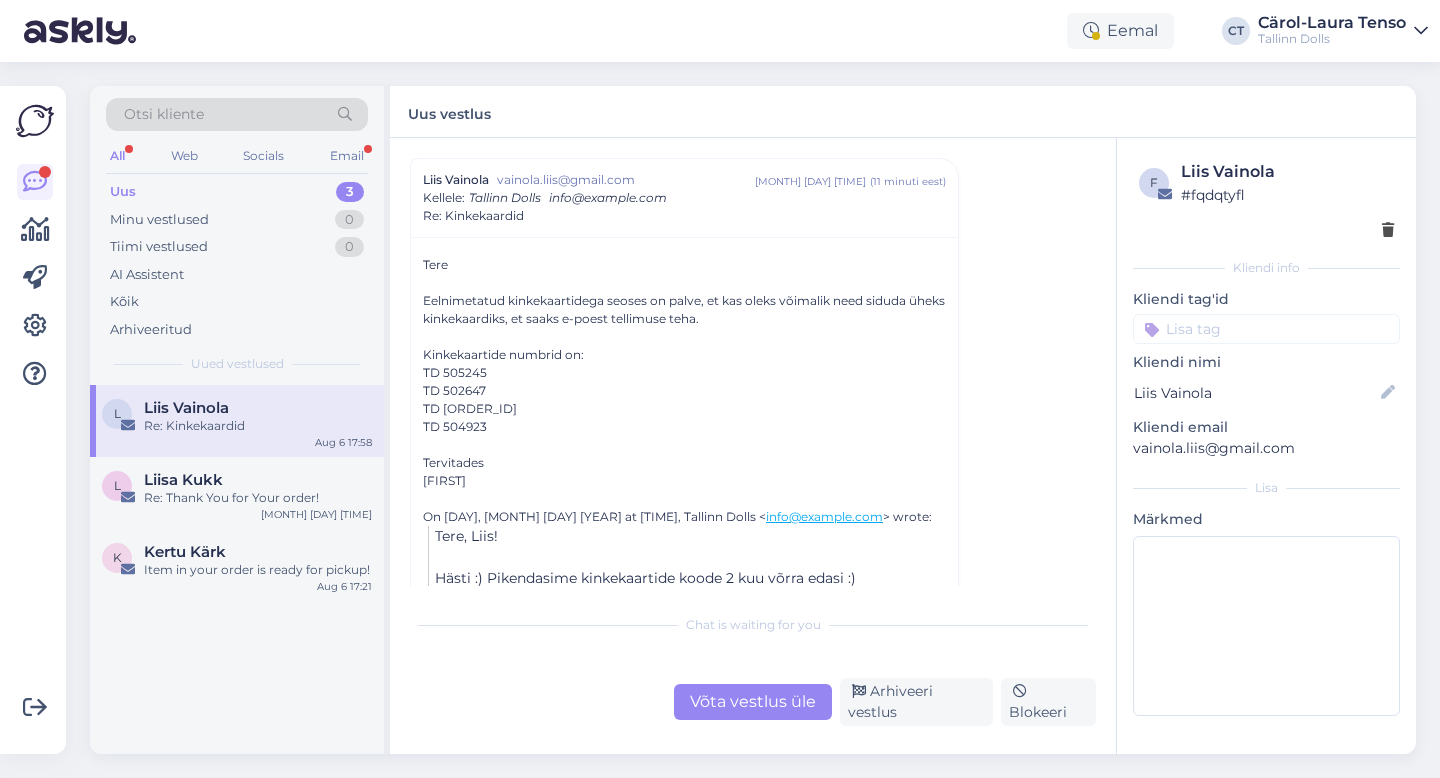 click on "Uus" at bounding box center [123, 192] 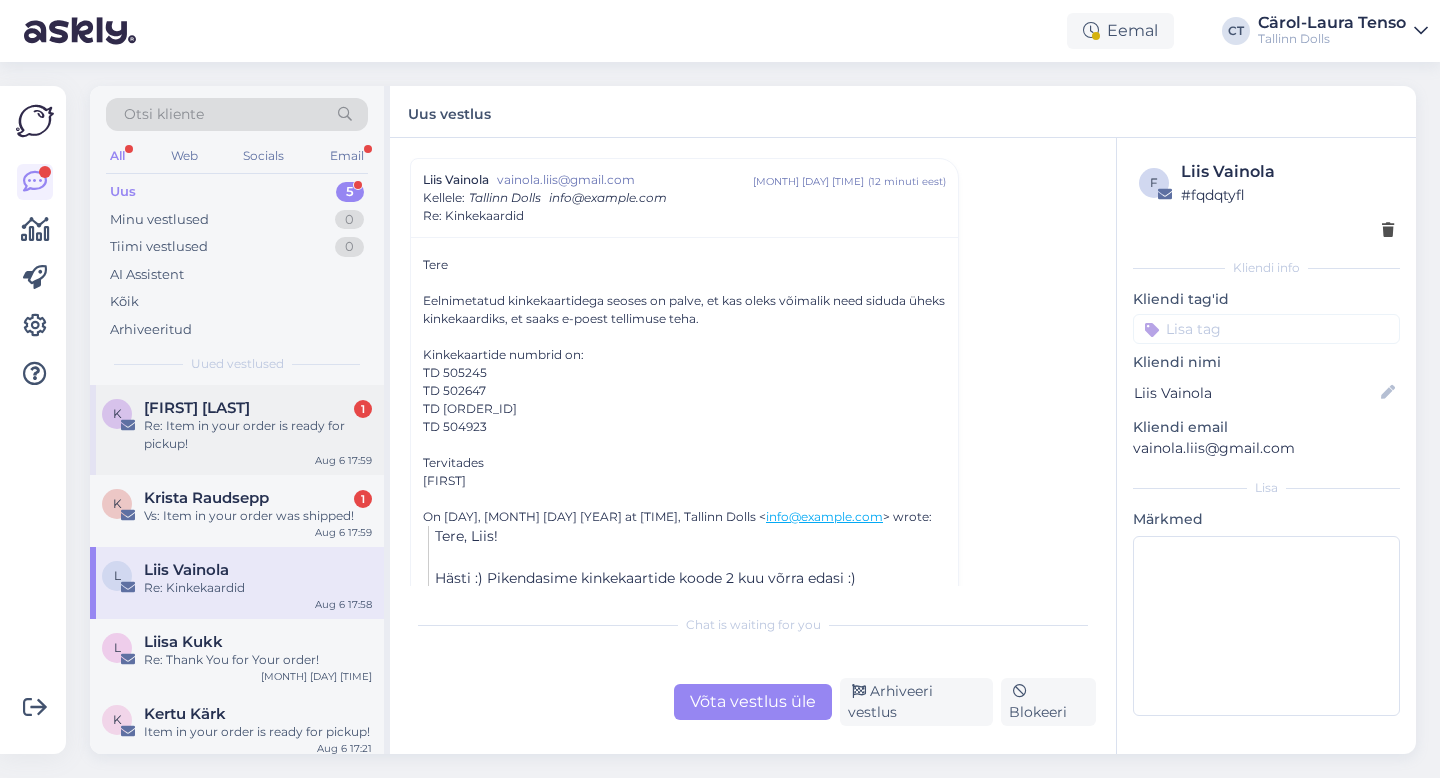 click on "Re: Item in your order is ready for pickup!" at bounding box center [258, 435] 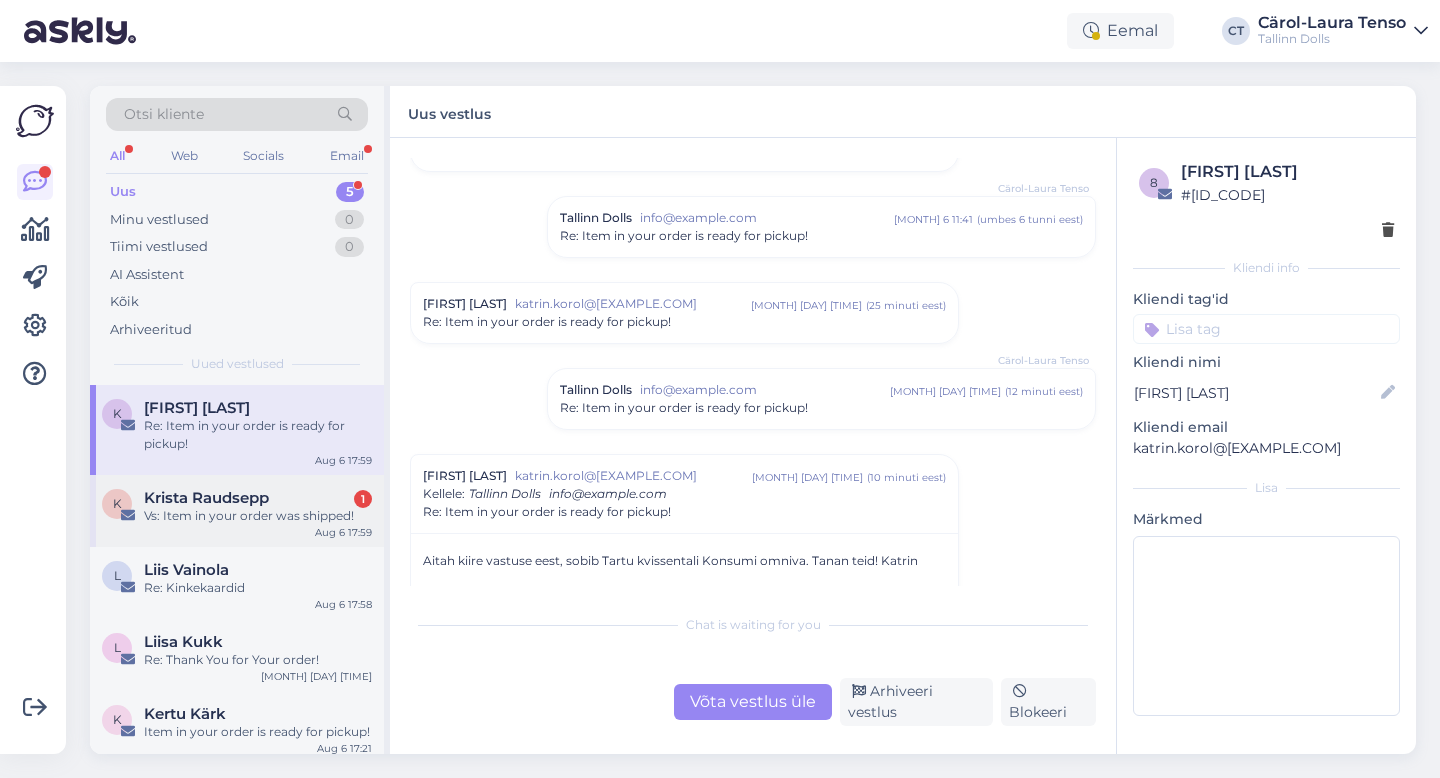 click on "Vs: Item in your order was shipped!" at bounding box center (258, 516) 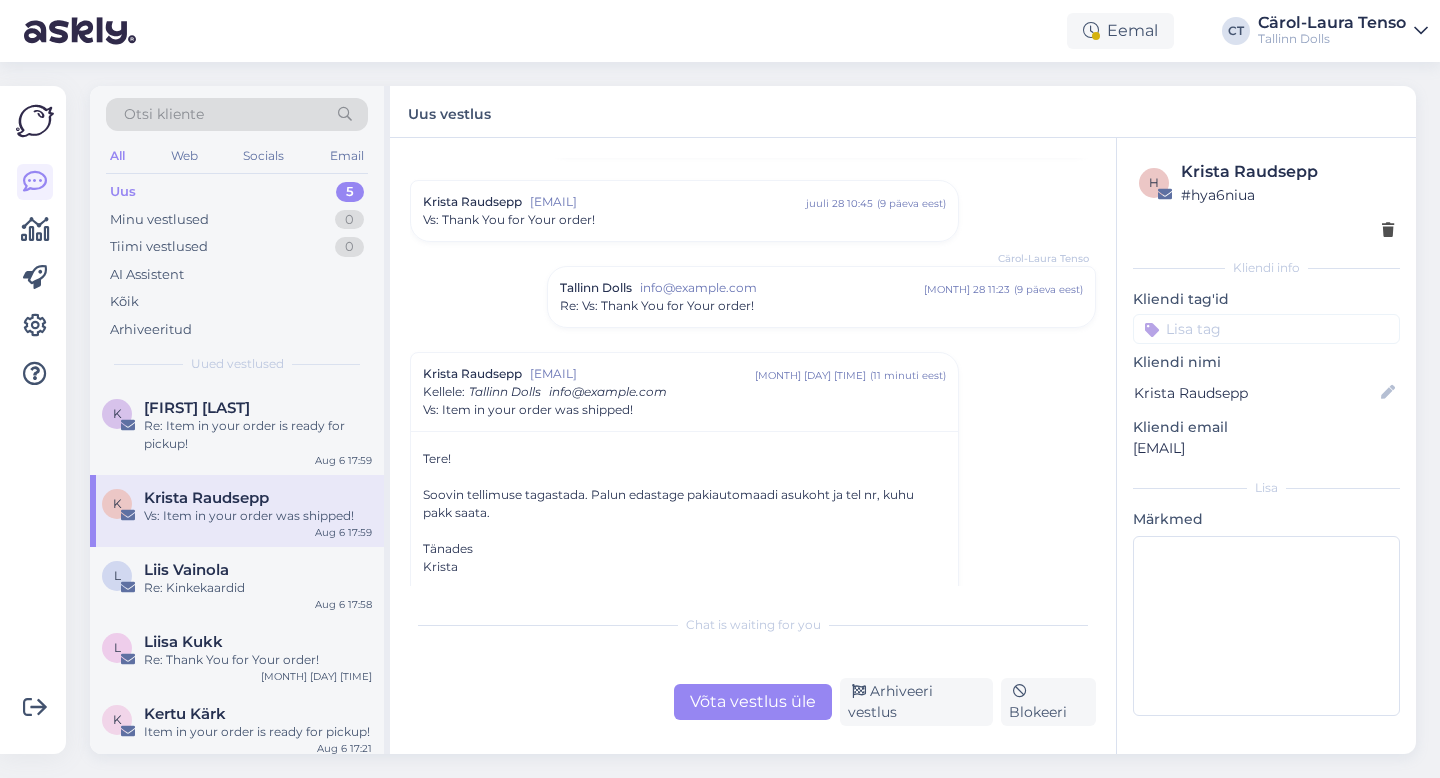 scroll, scrollTop: 683, scrollLeft: 0, axis: vertical 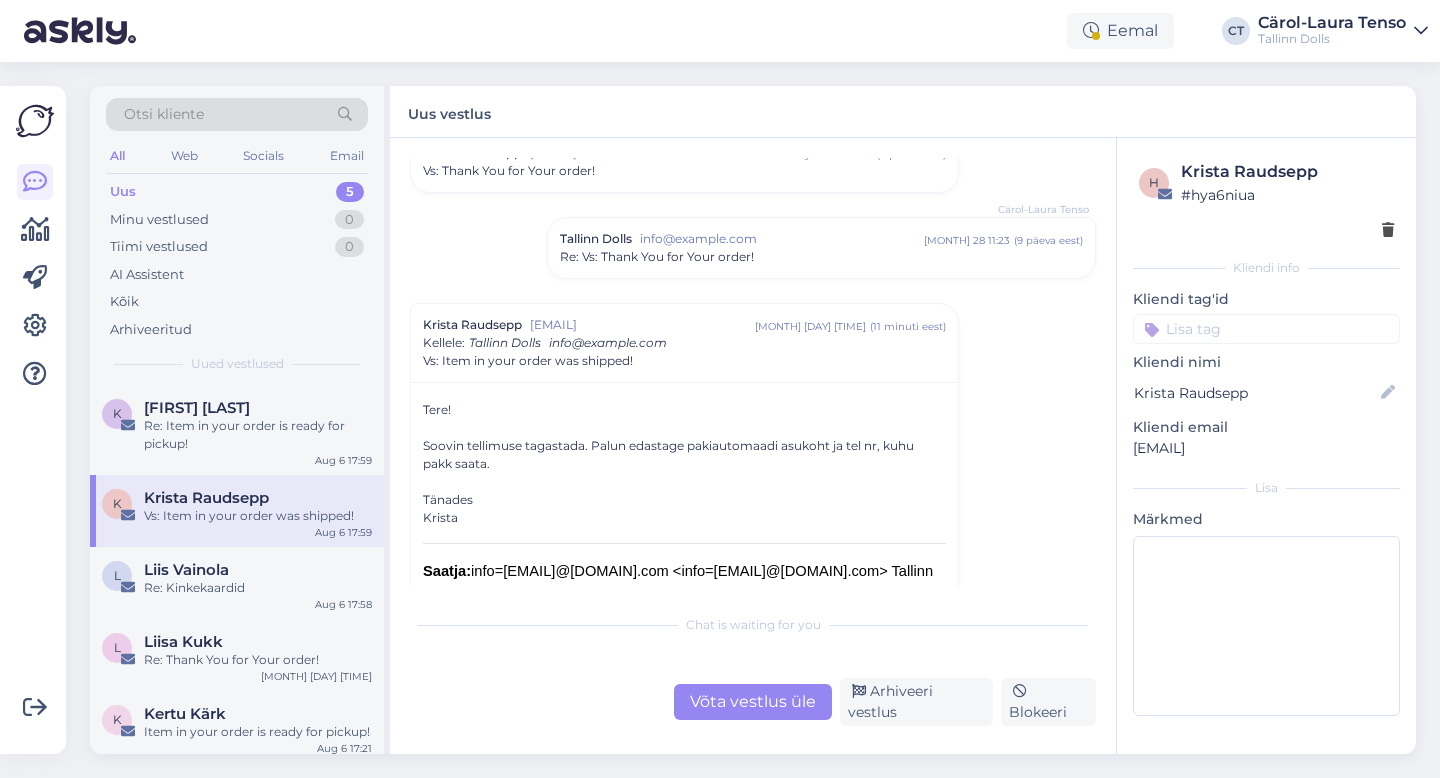 click on "Võta vestlus üle" at bounding box center (753, 702) 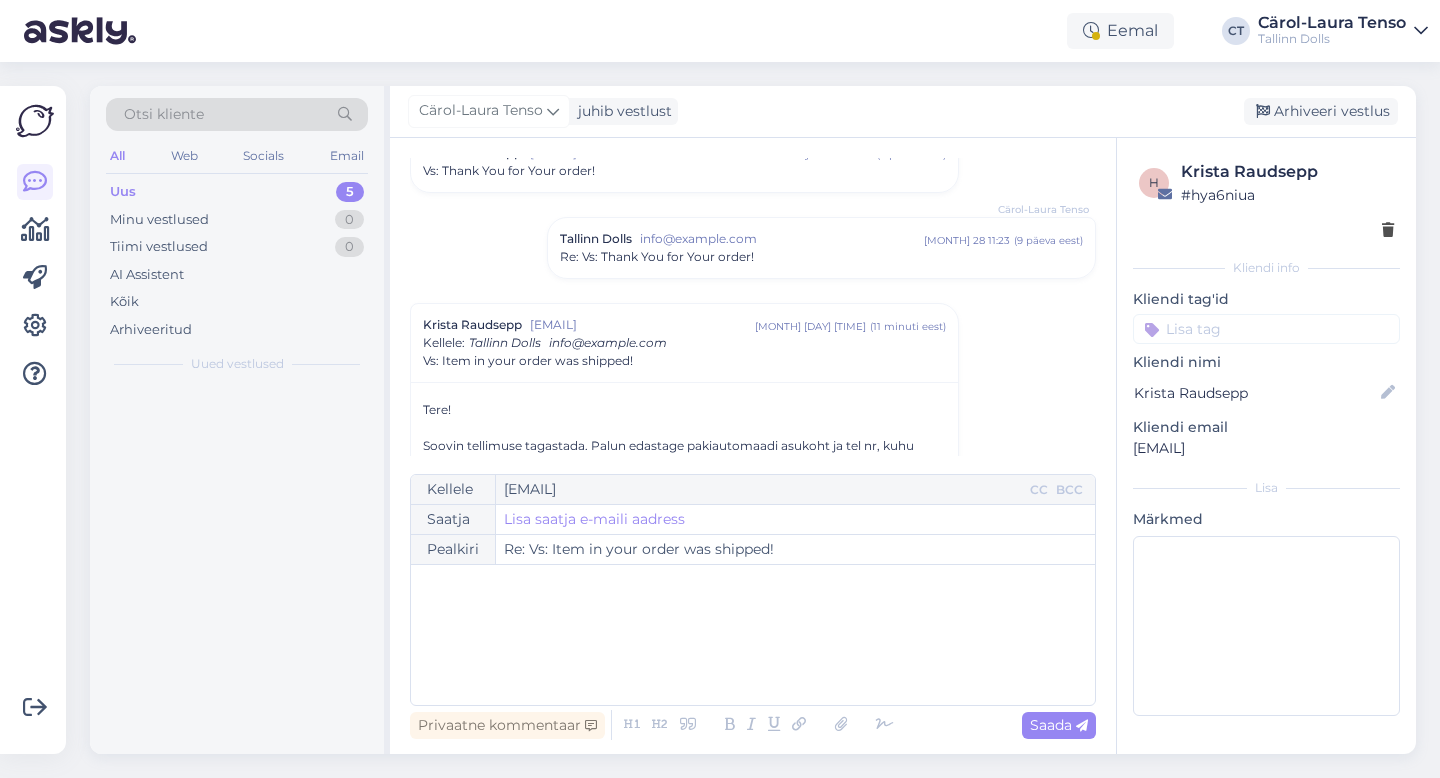 scroll, scrollTop: 828, scrollLeft: 0, axis: vertical 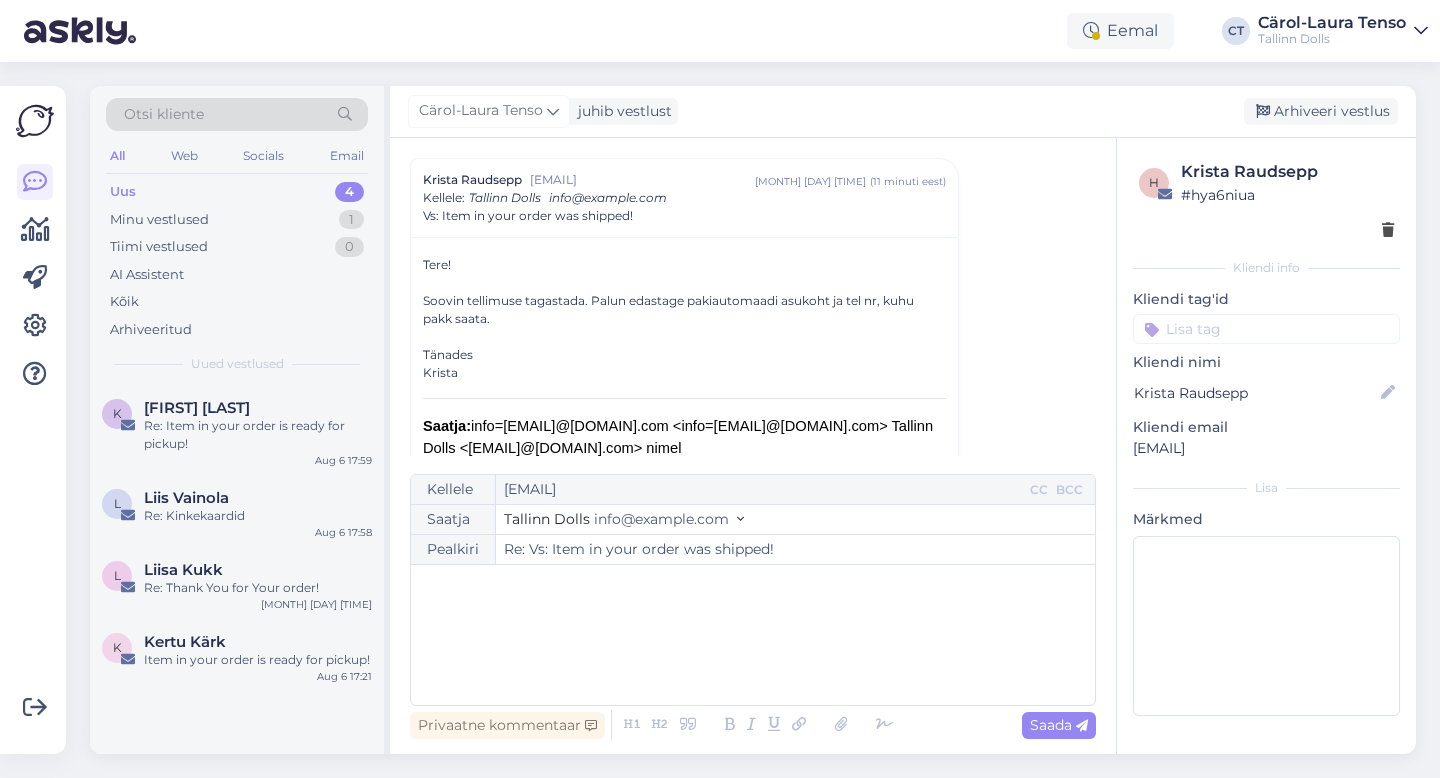 click on "﻿" at bounding box center [753, 635] 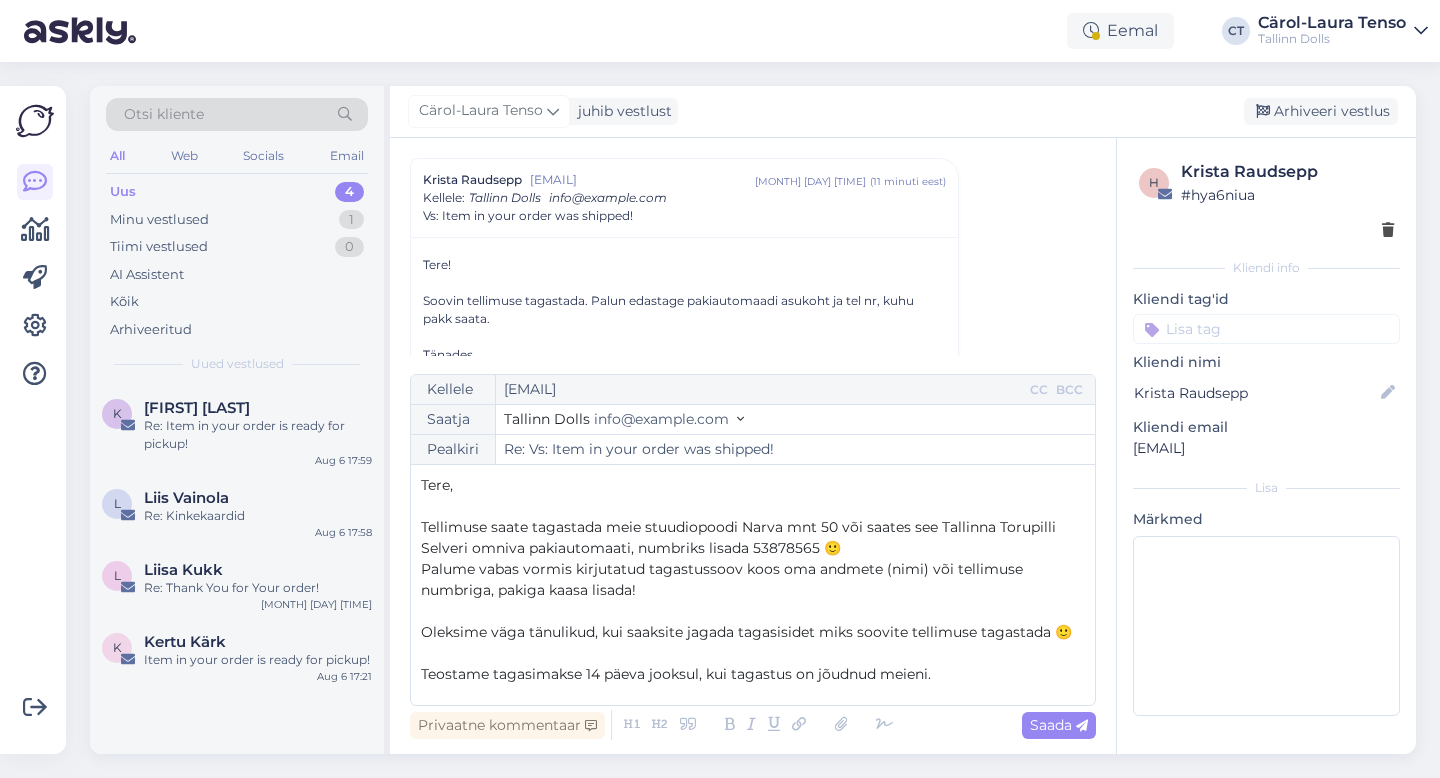 scroll, scrollTop: 95, scrollLeft: 0, axis: vertical 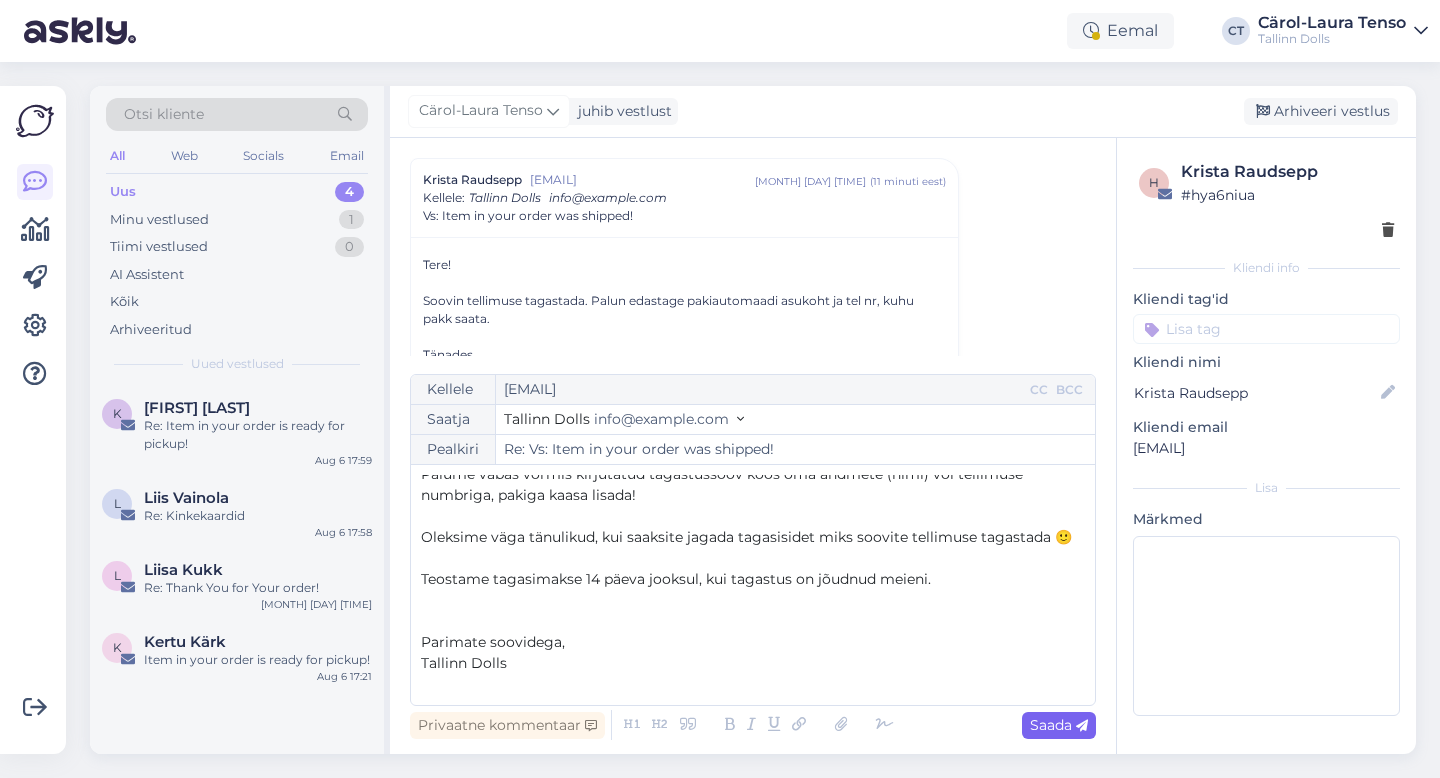 click on "Saada" at bounding box center (1059, 725) 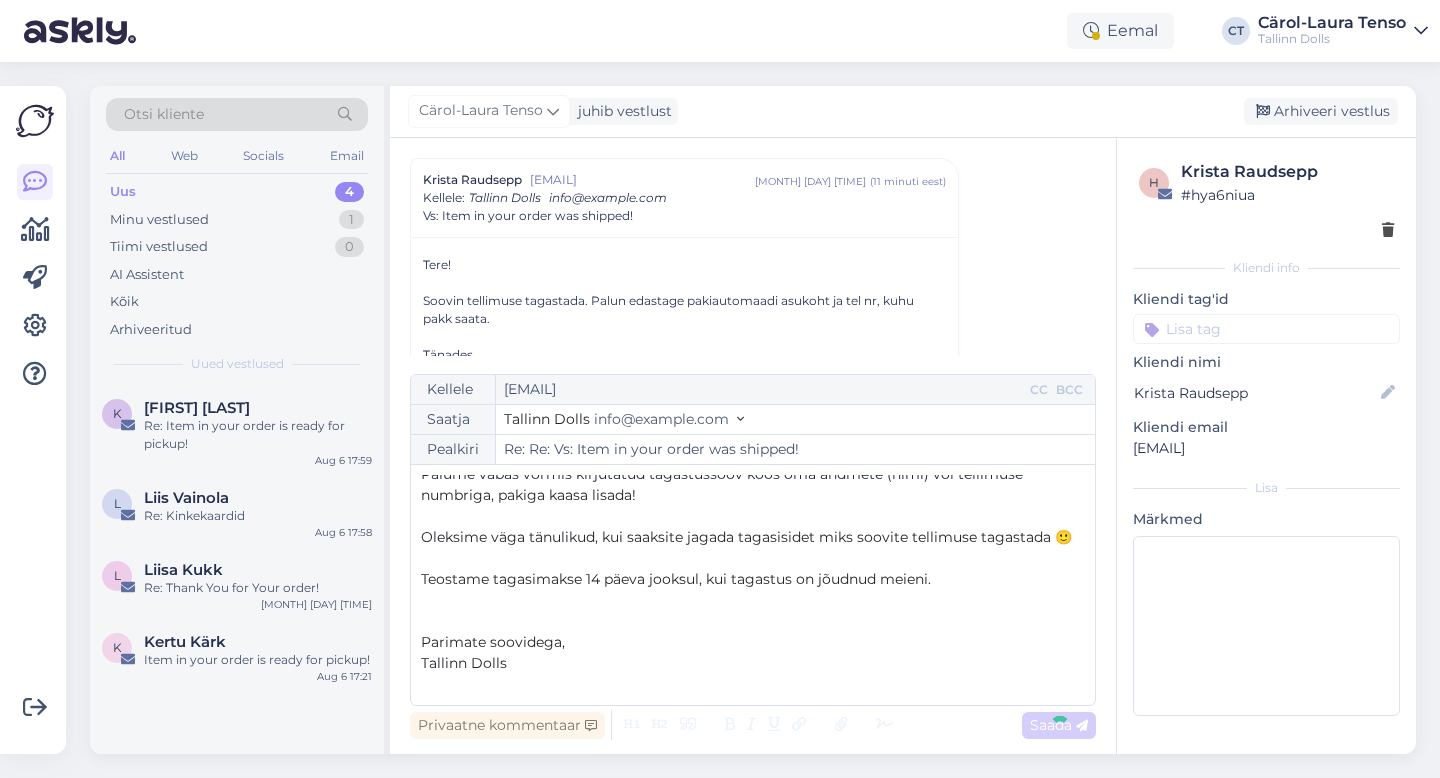 type on "Re: Vs: Item in your order was shipped!" 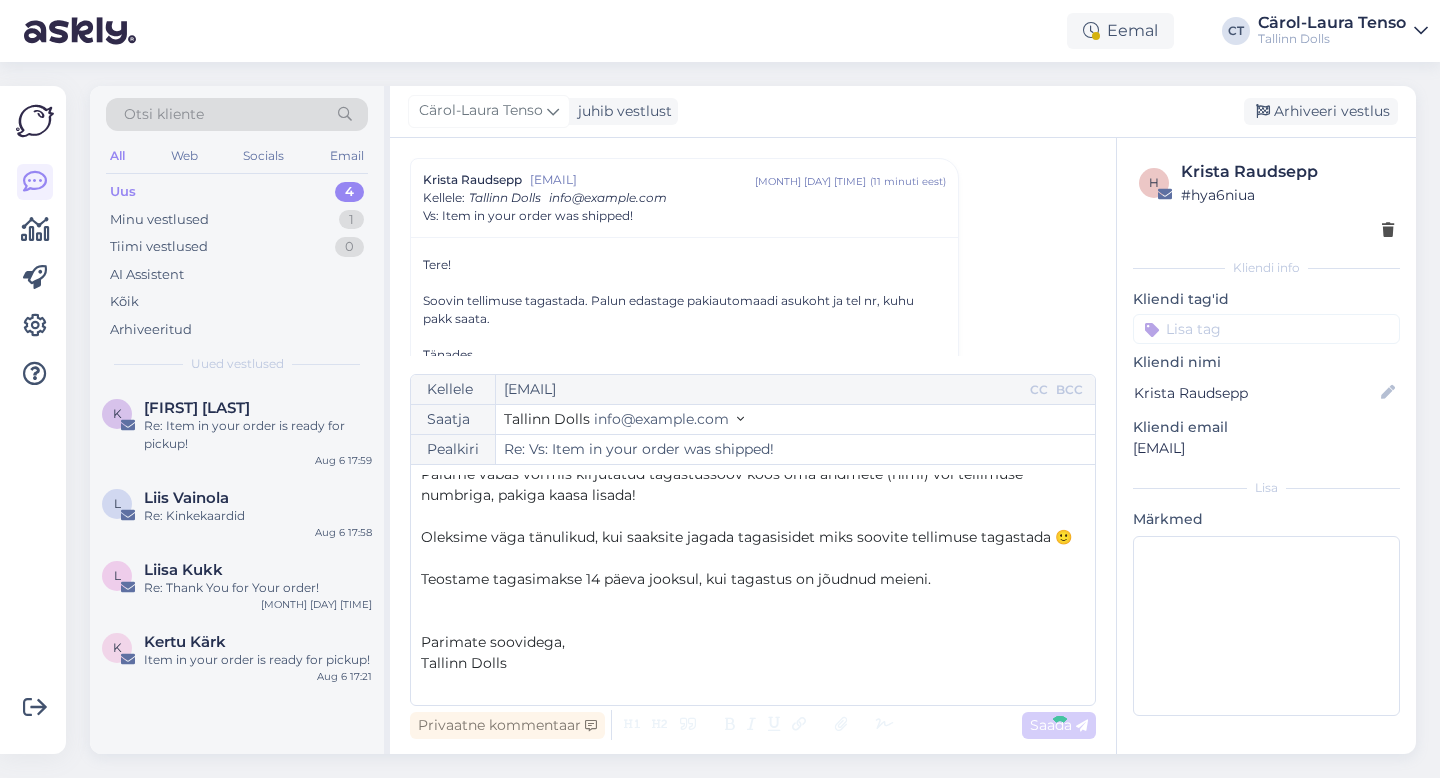 scroll, scrollTop: 0, scrollLeft: 0, axis: both 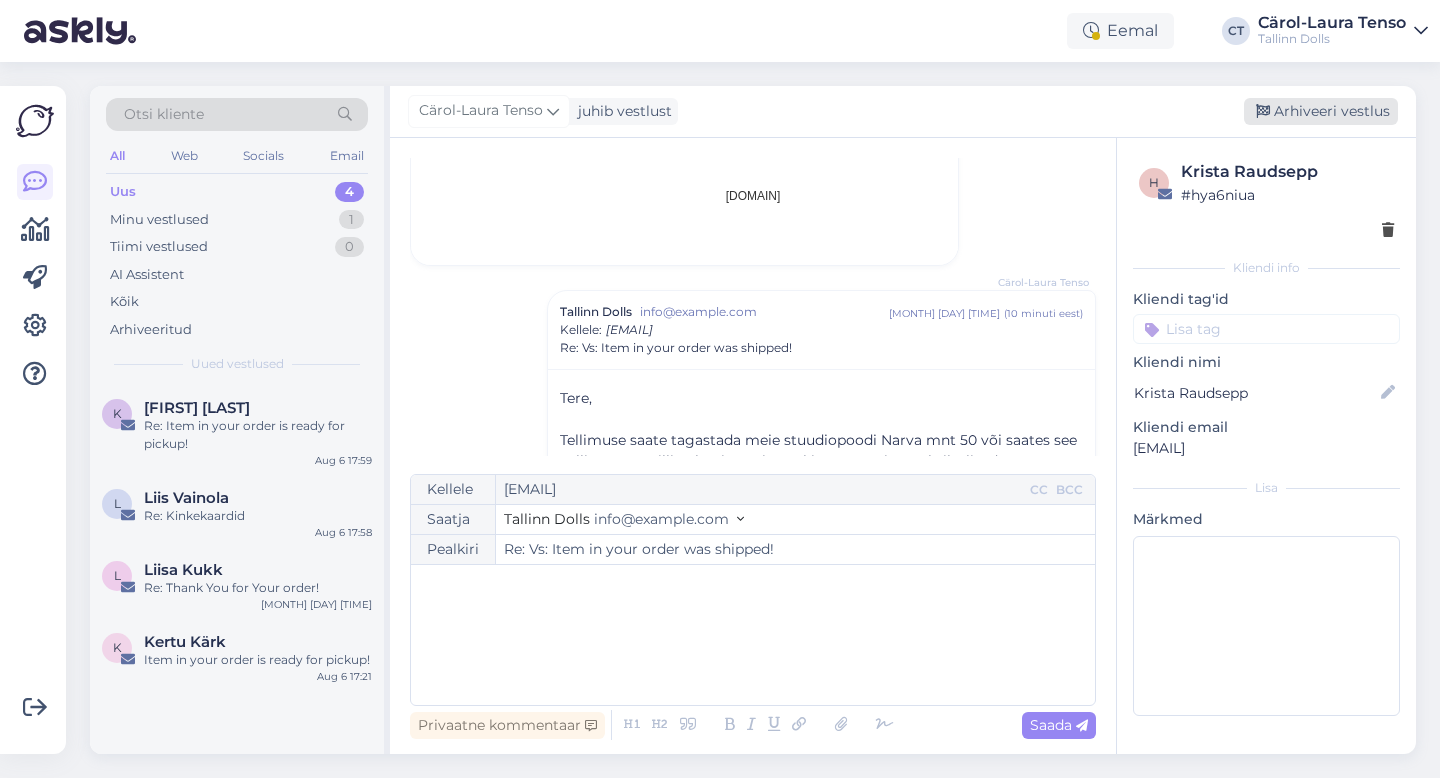 click on "Arhiveeri vestlus" at bounding box center (1321, 111) 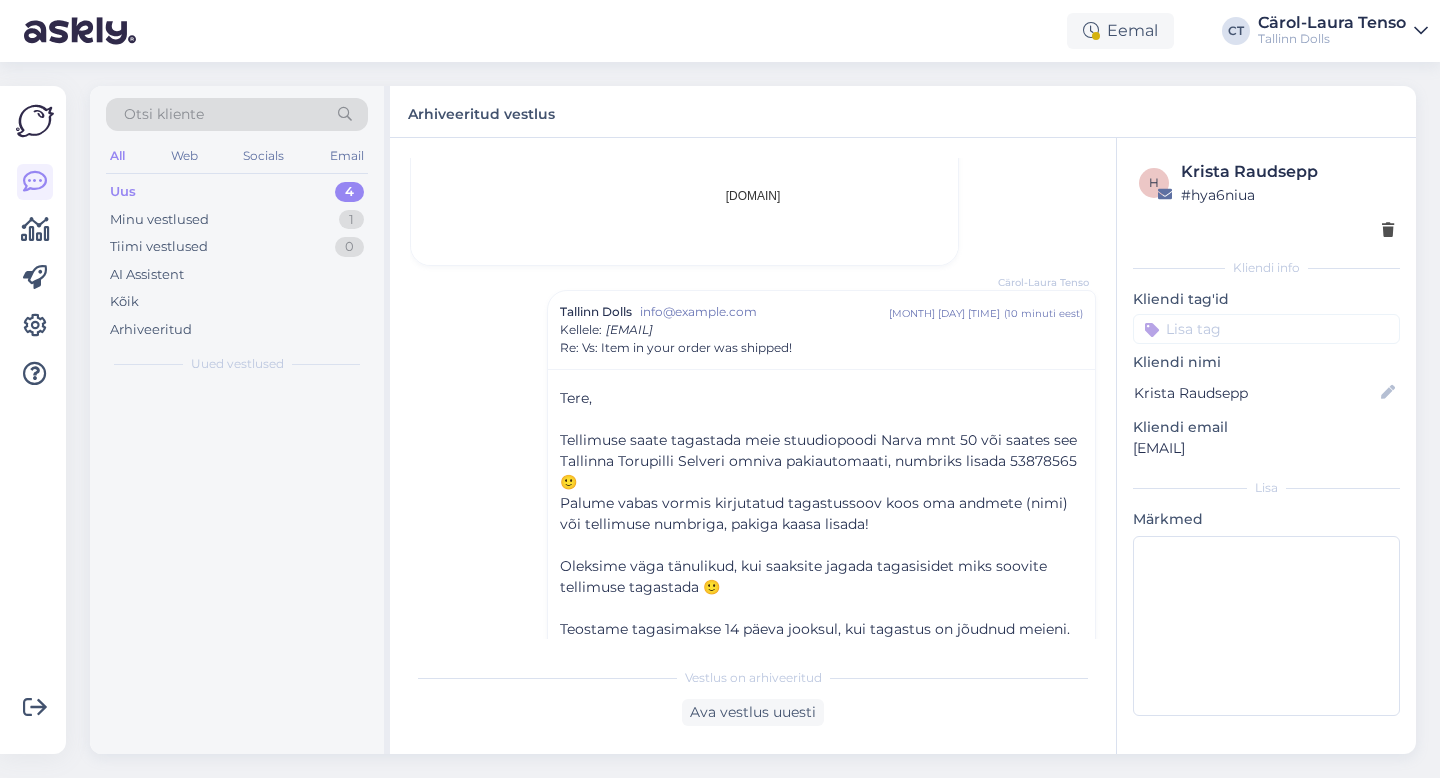 scroll, scrollTop: 2253, scrollLeft: 0, axis: vertical 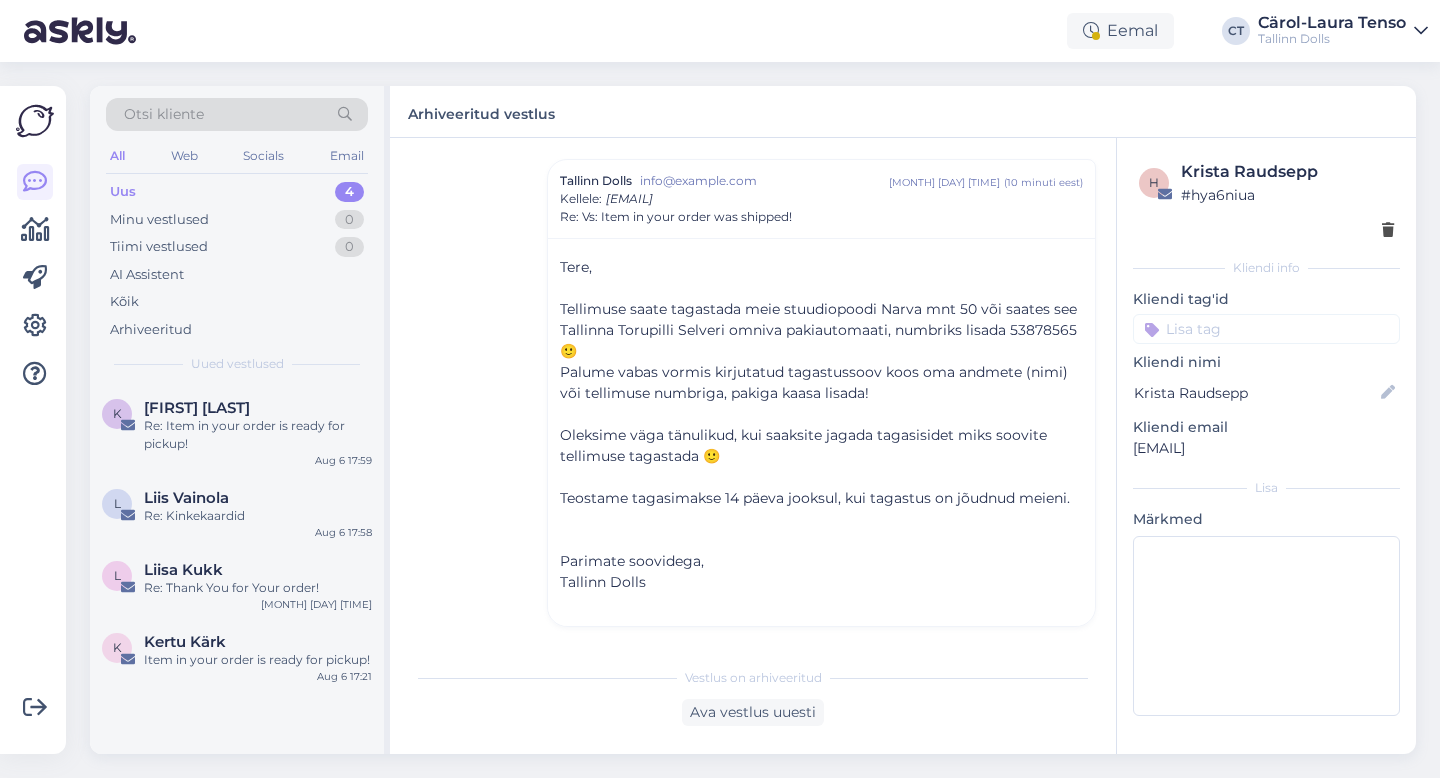 click on "Arhiveeritud vestlus" at bounding box center [903, 112] 